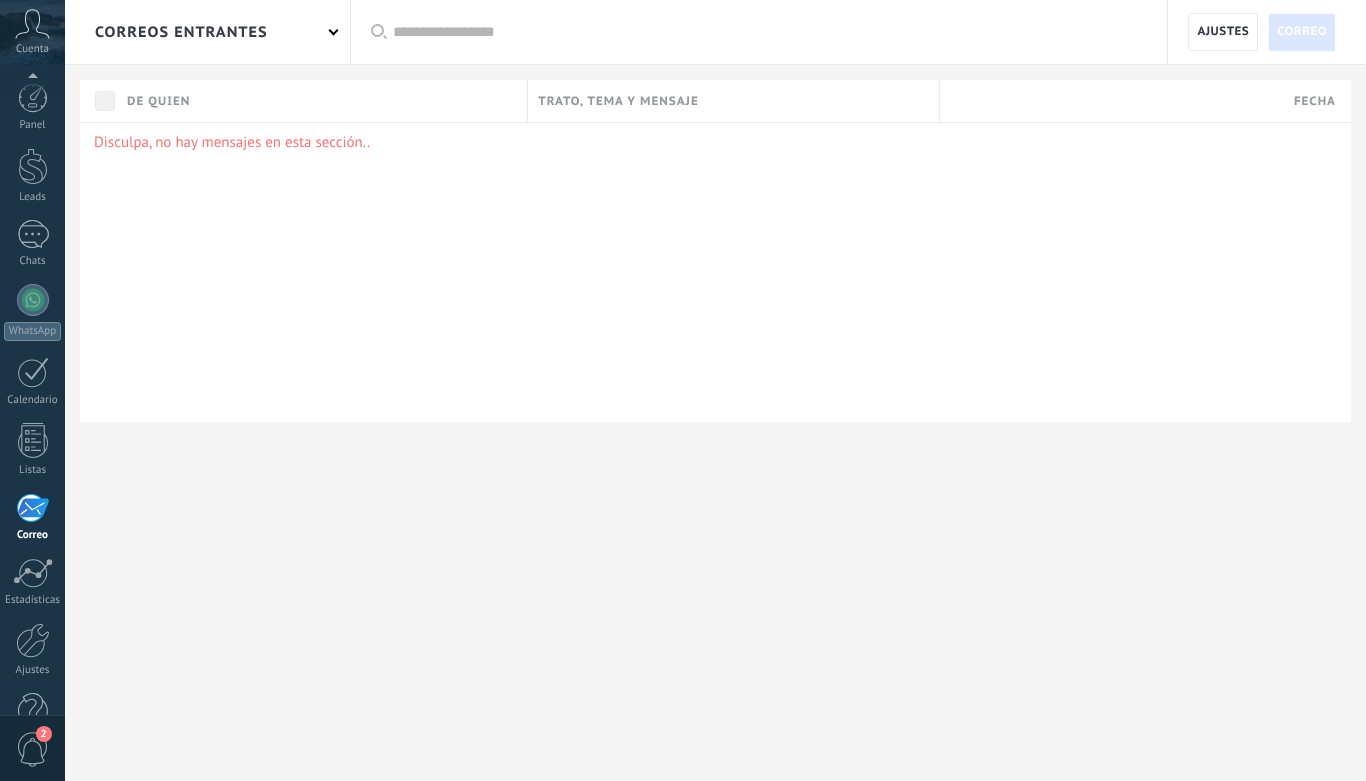 scroll, scrollTop: 0, scrollLeft: 0, axis: both 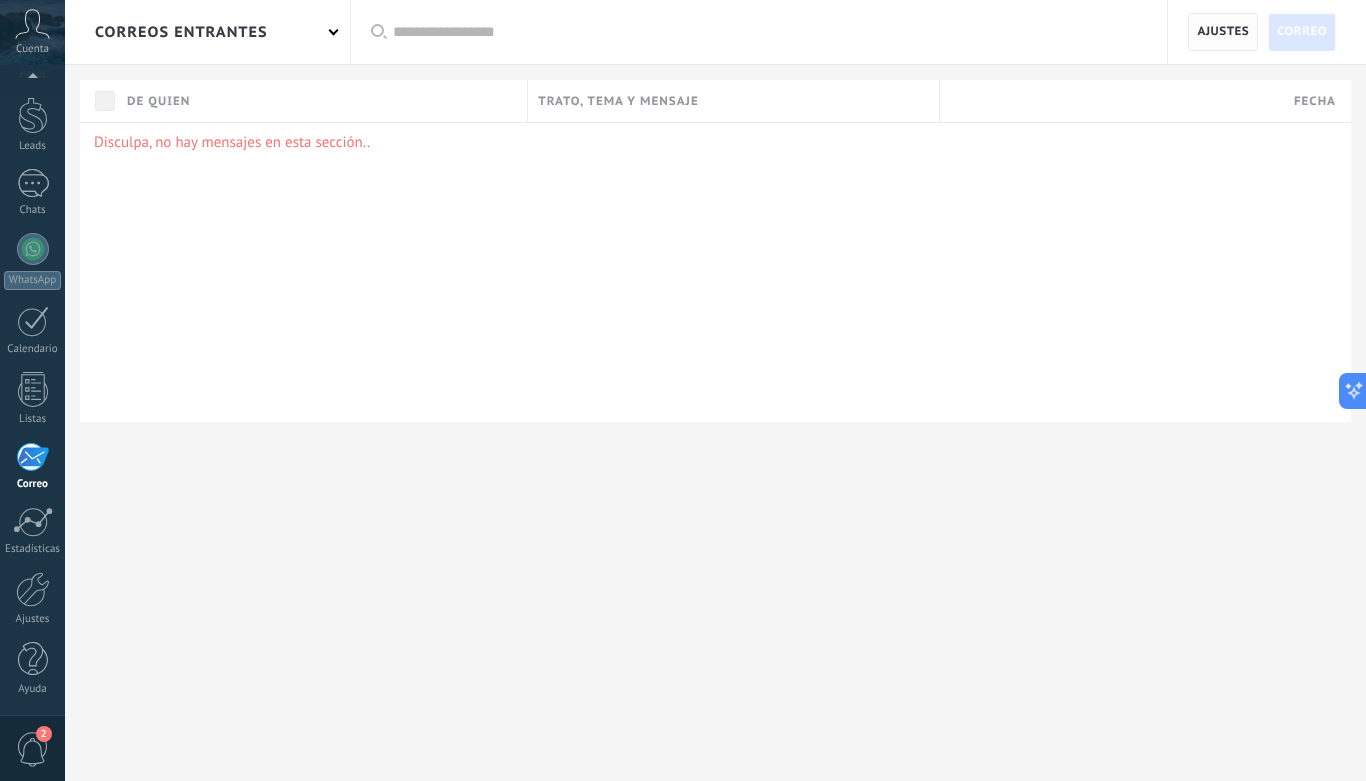 click on "Ajustes" at bounding box center (1223, 32) 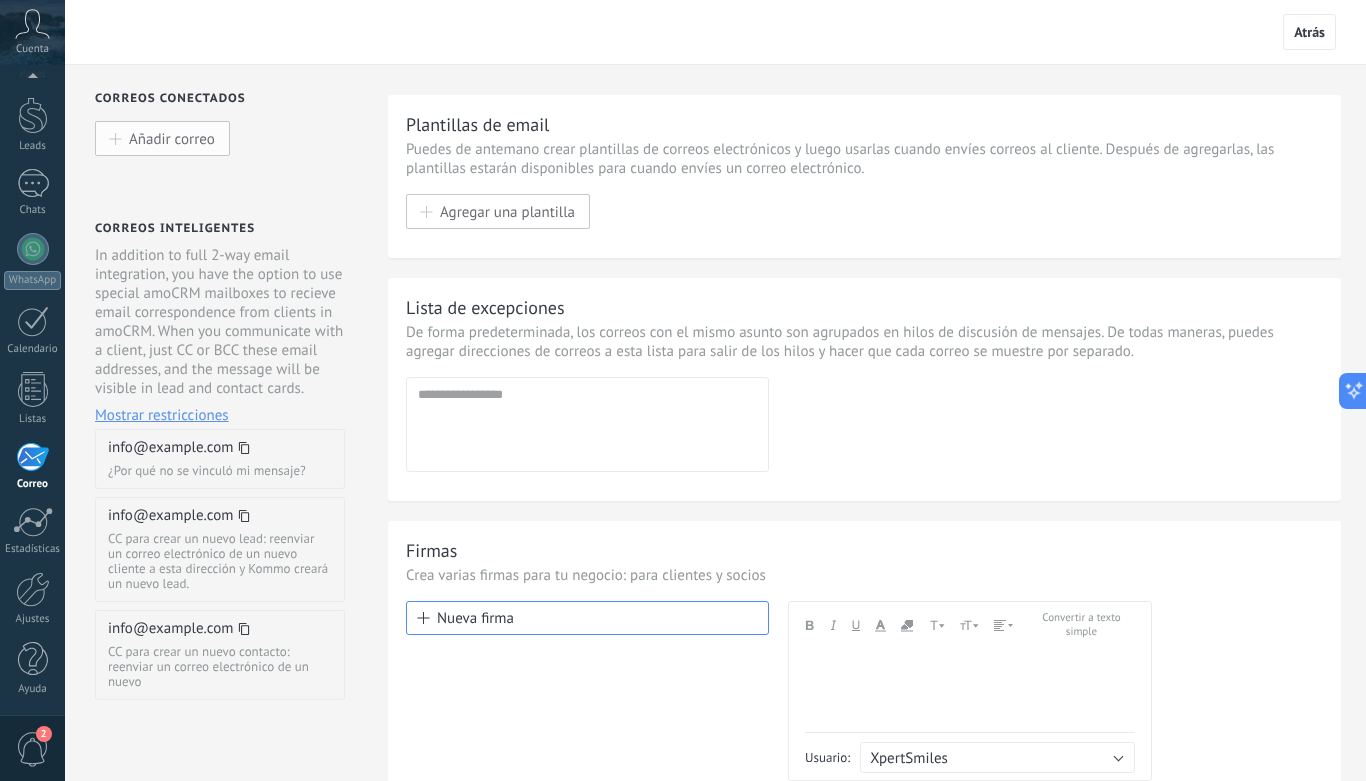 click on "Añadir correo" at bounding box center [162, 138] 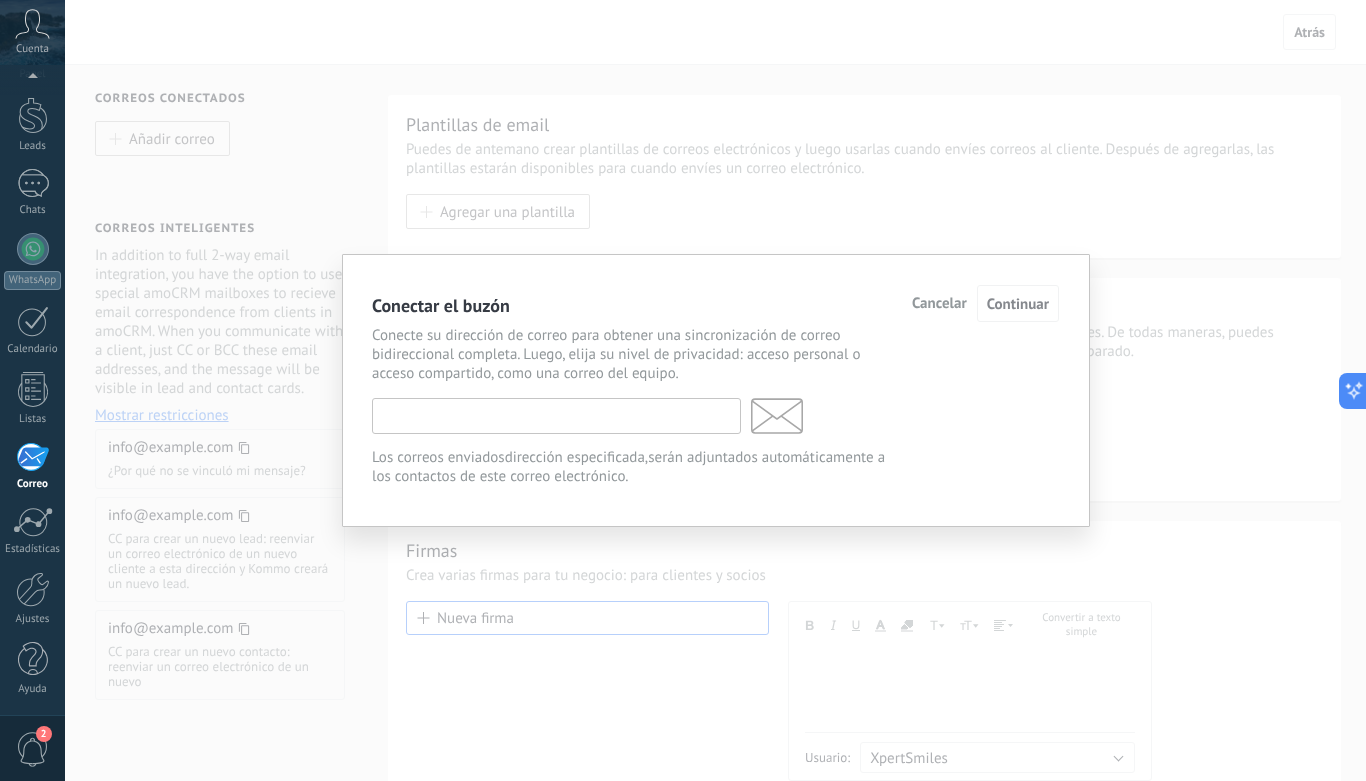 click at bounding box center [556, 416] 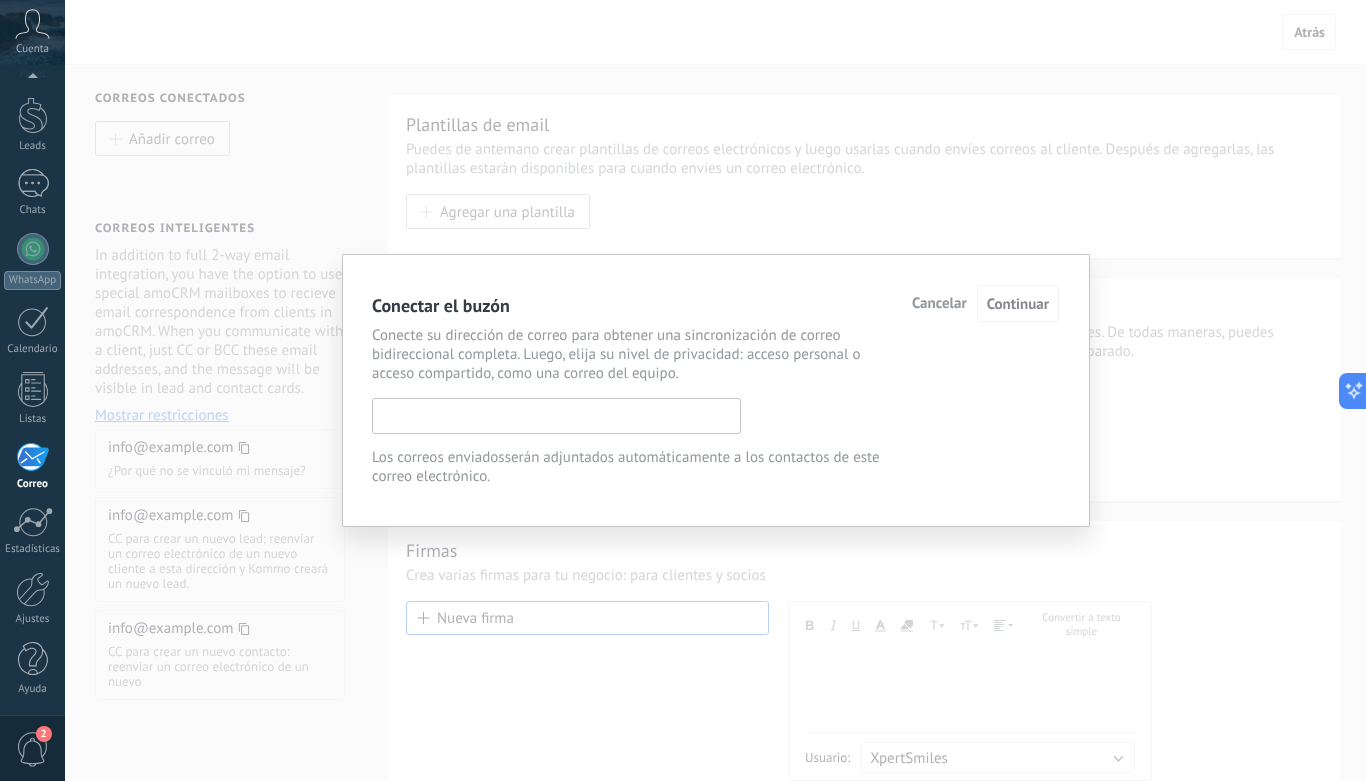 click at bounding box center (556, 416) 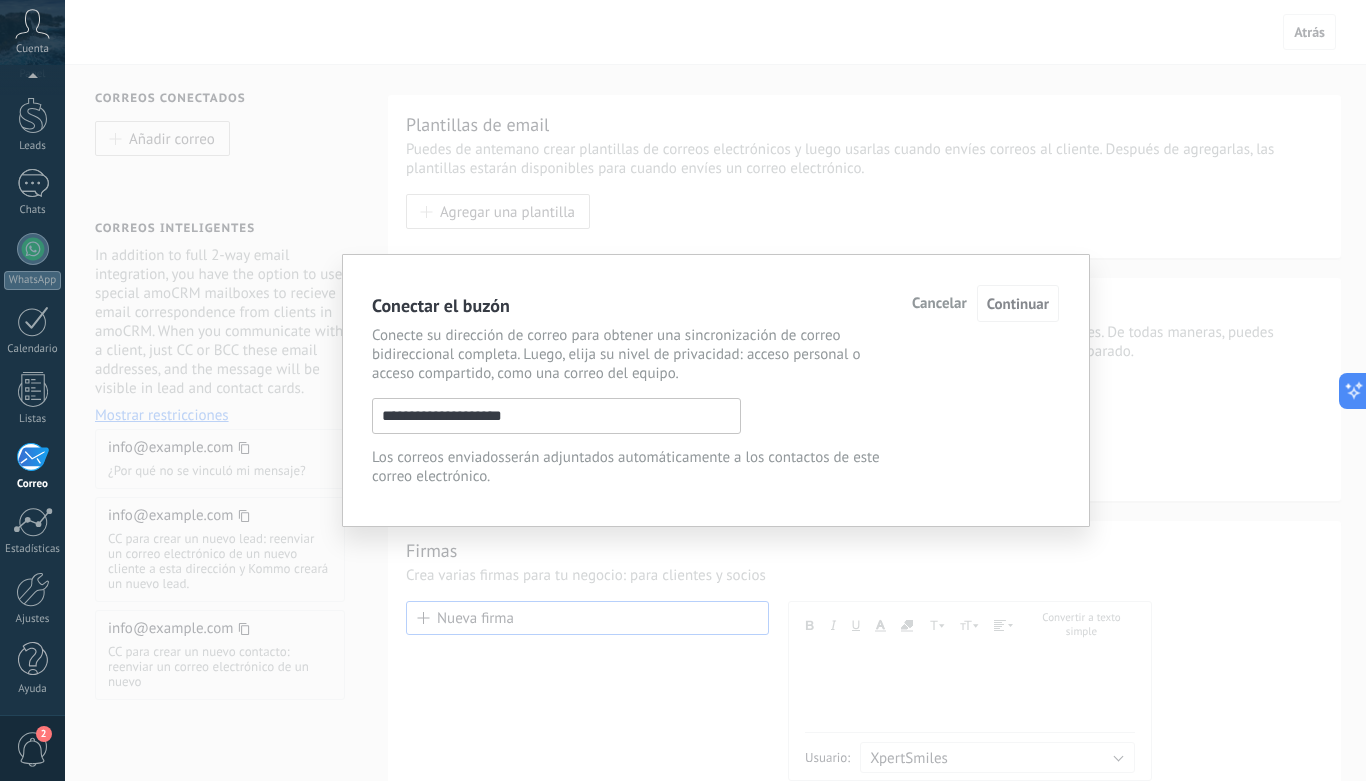 type on "**********" 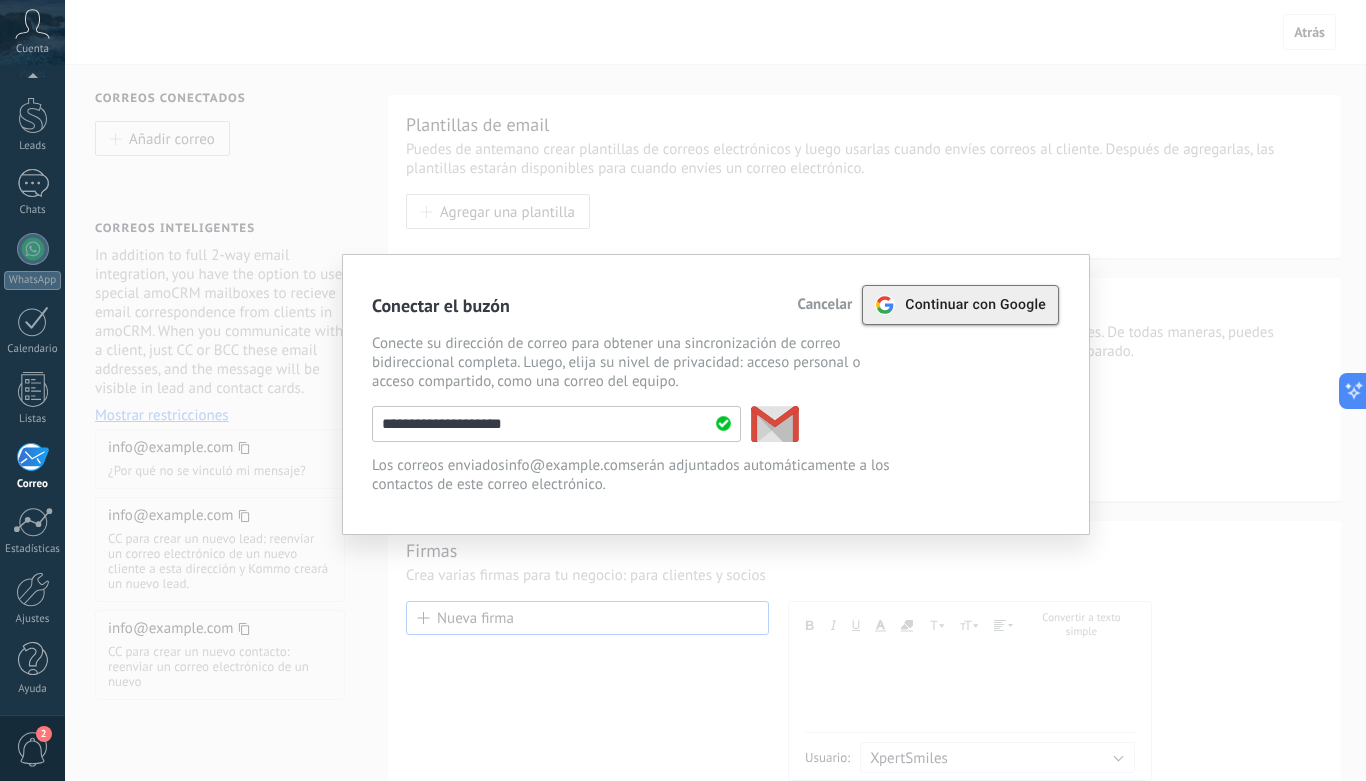 click on "Continuar con Google" at bounding box center [975, 305] 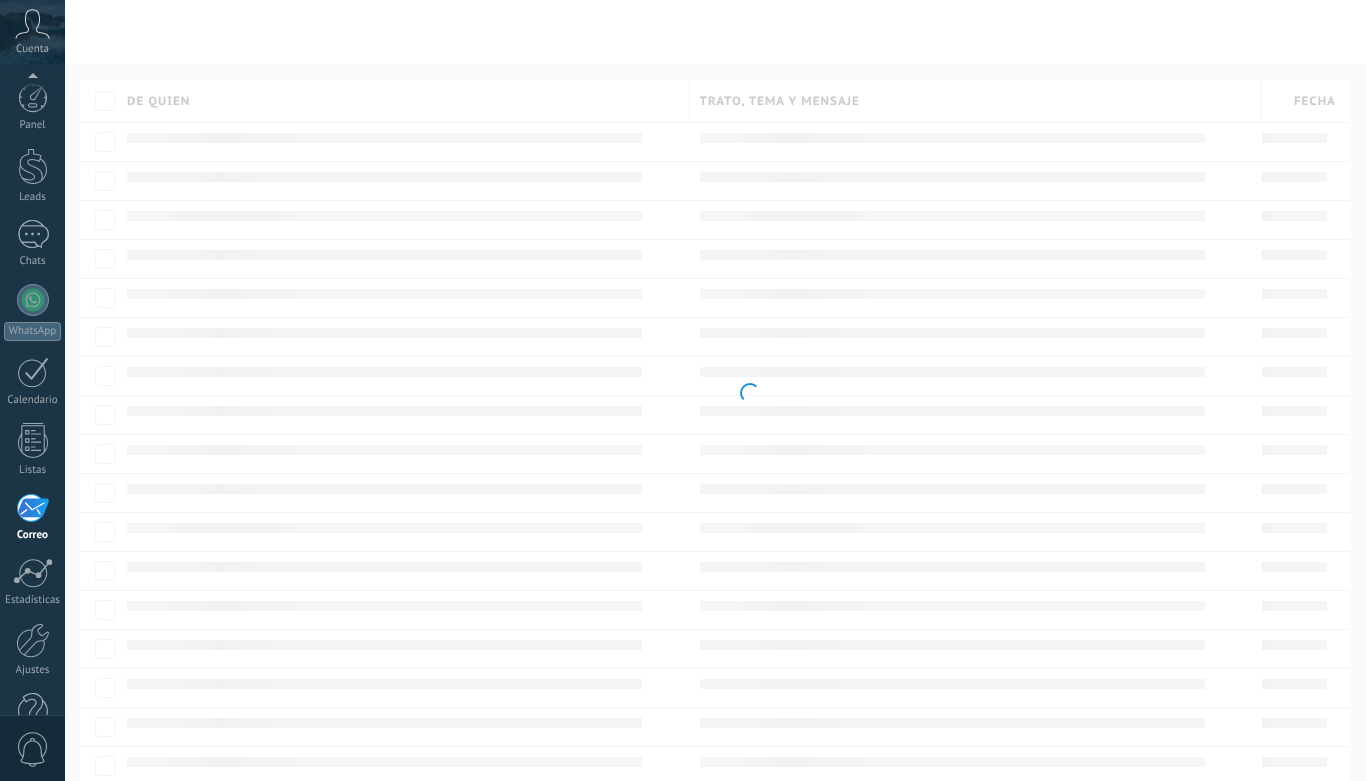 scroll, scrollTop: 0, scrollLeft: 0, axis: both 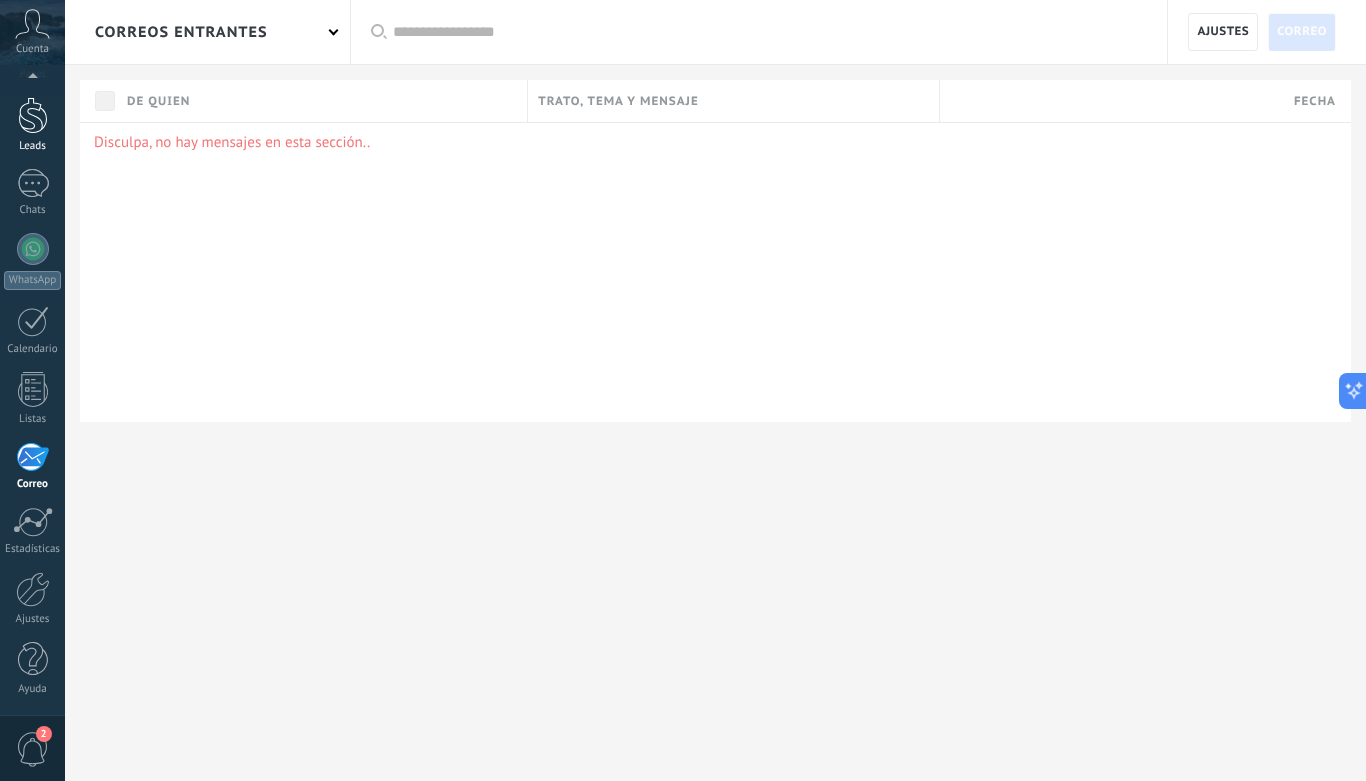 click at bounding box center [33, 115] 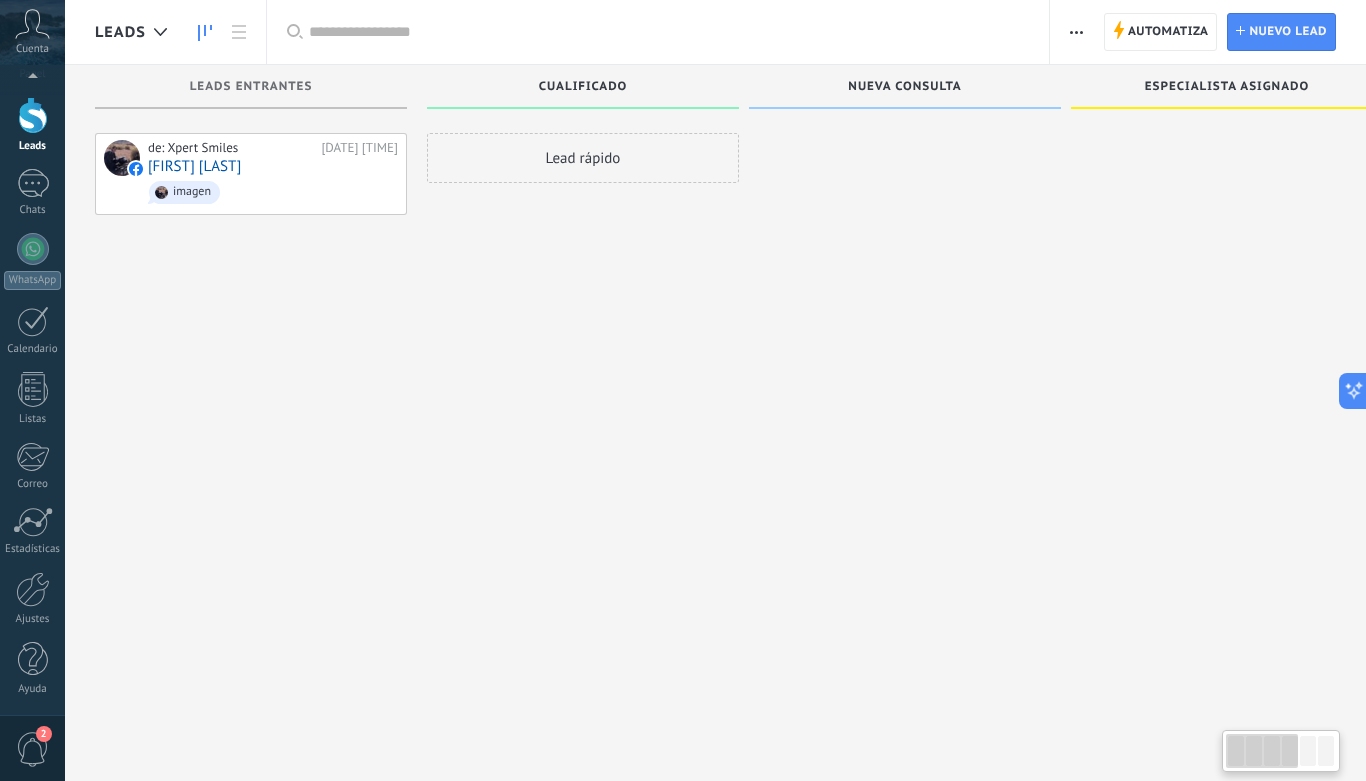 scroll, scrollTop: 0, scrollLeft: 0, axis: both 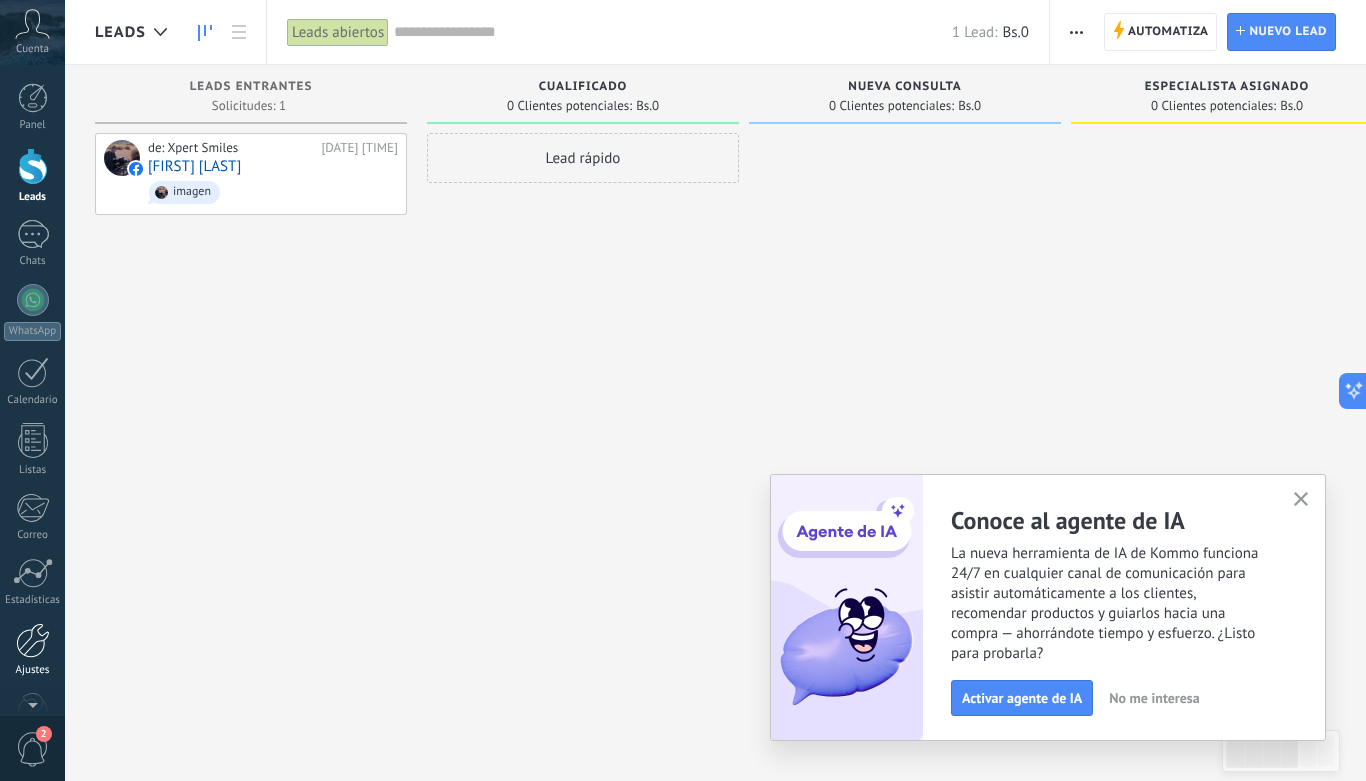 click at bounding box center (33, 640) 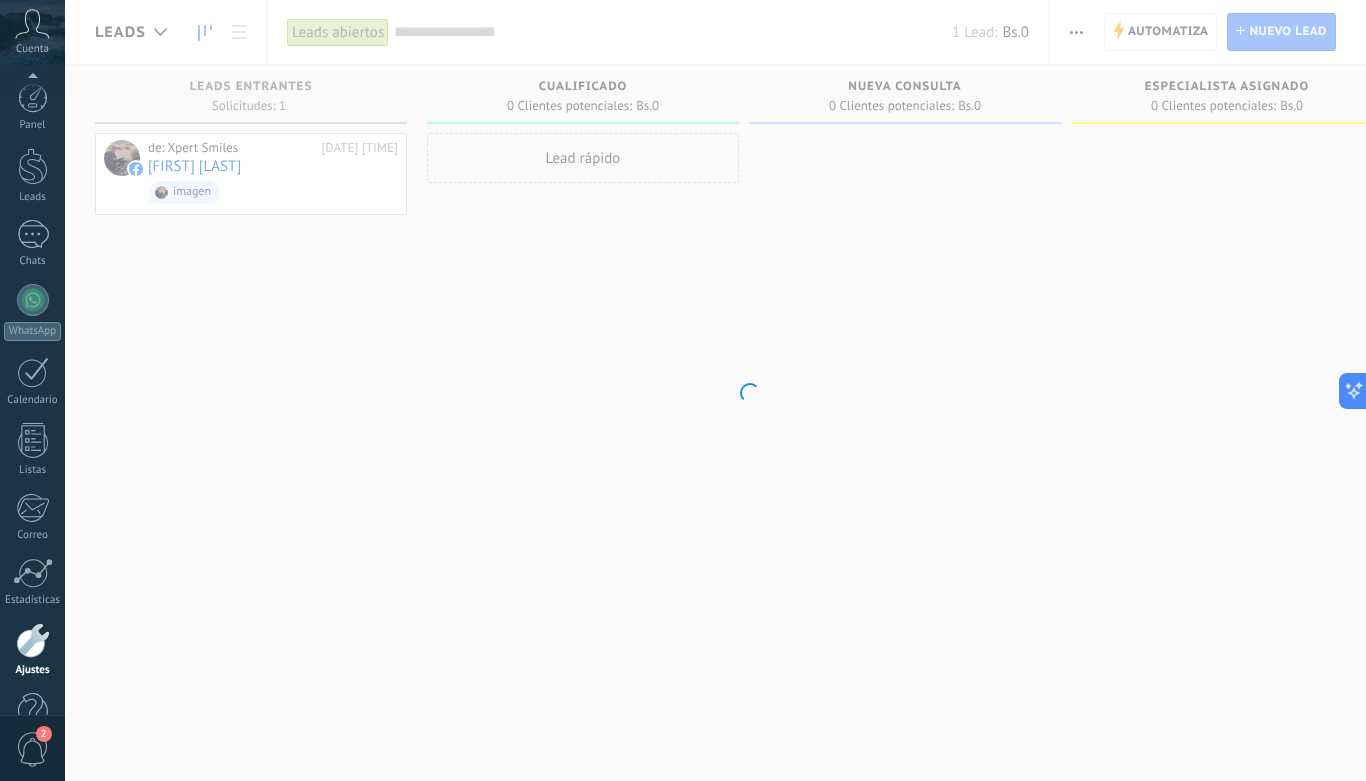 scroll, scrollTop: 51, scrollLeft: 0, axis: vertical 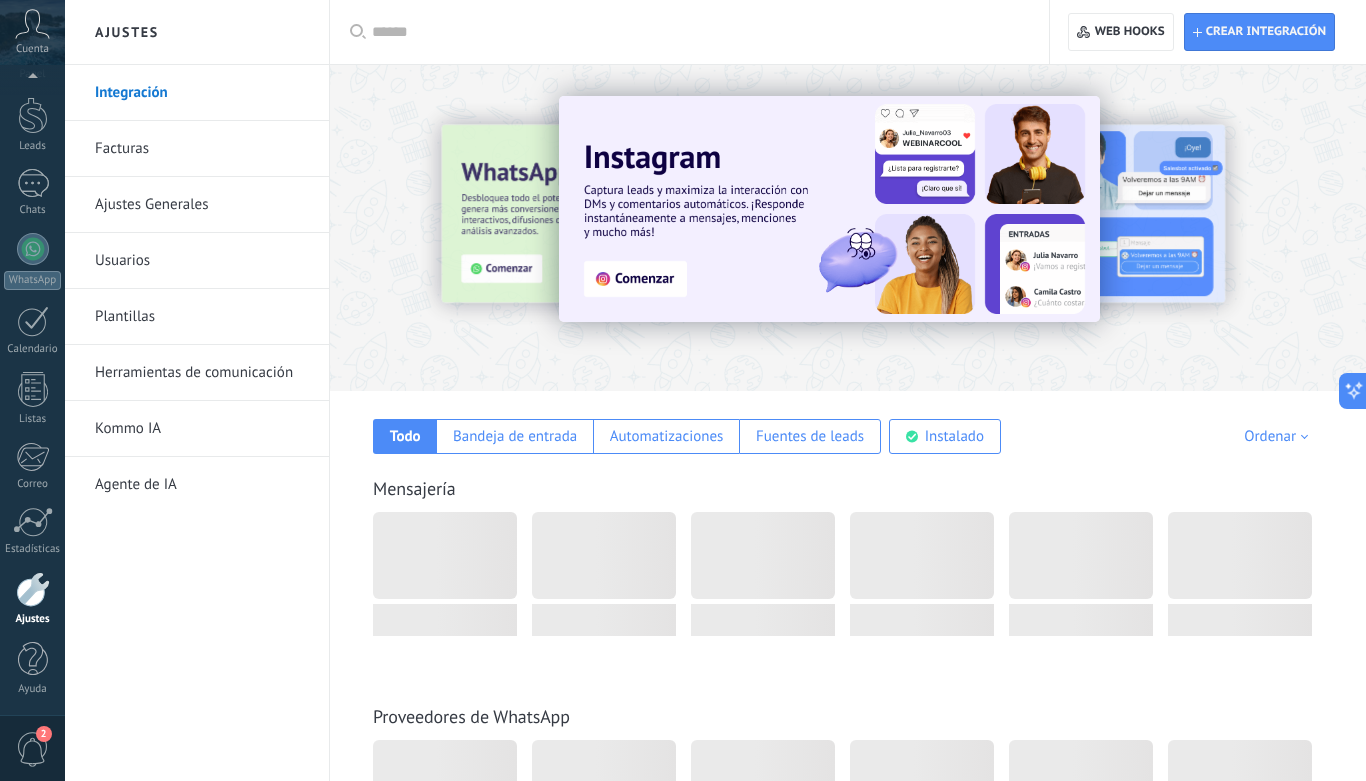 click on "Usuarios" at bounding box center [202, 261] 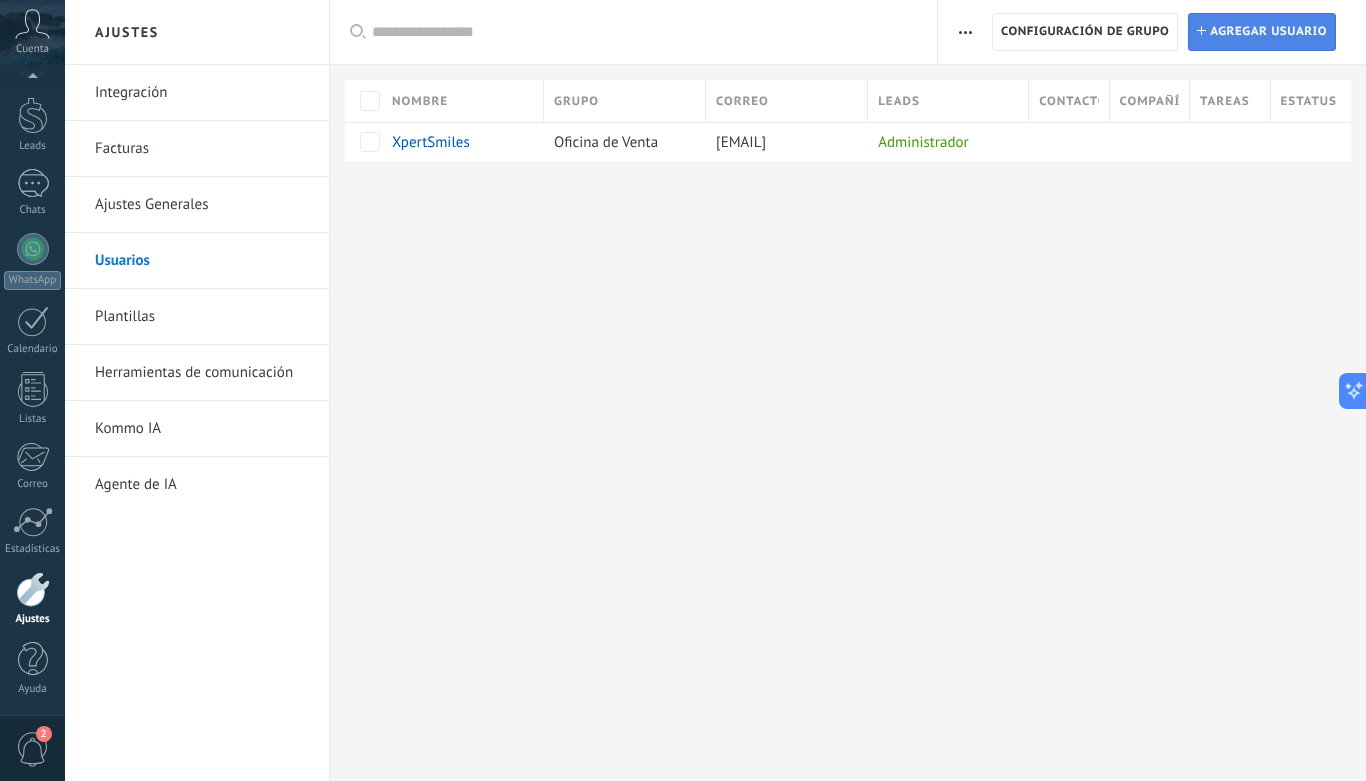 click on "Agregar usuario" at bounding box center [1268, 32] 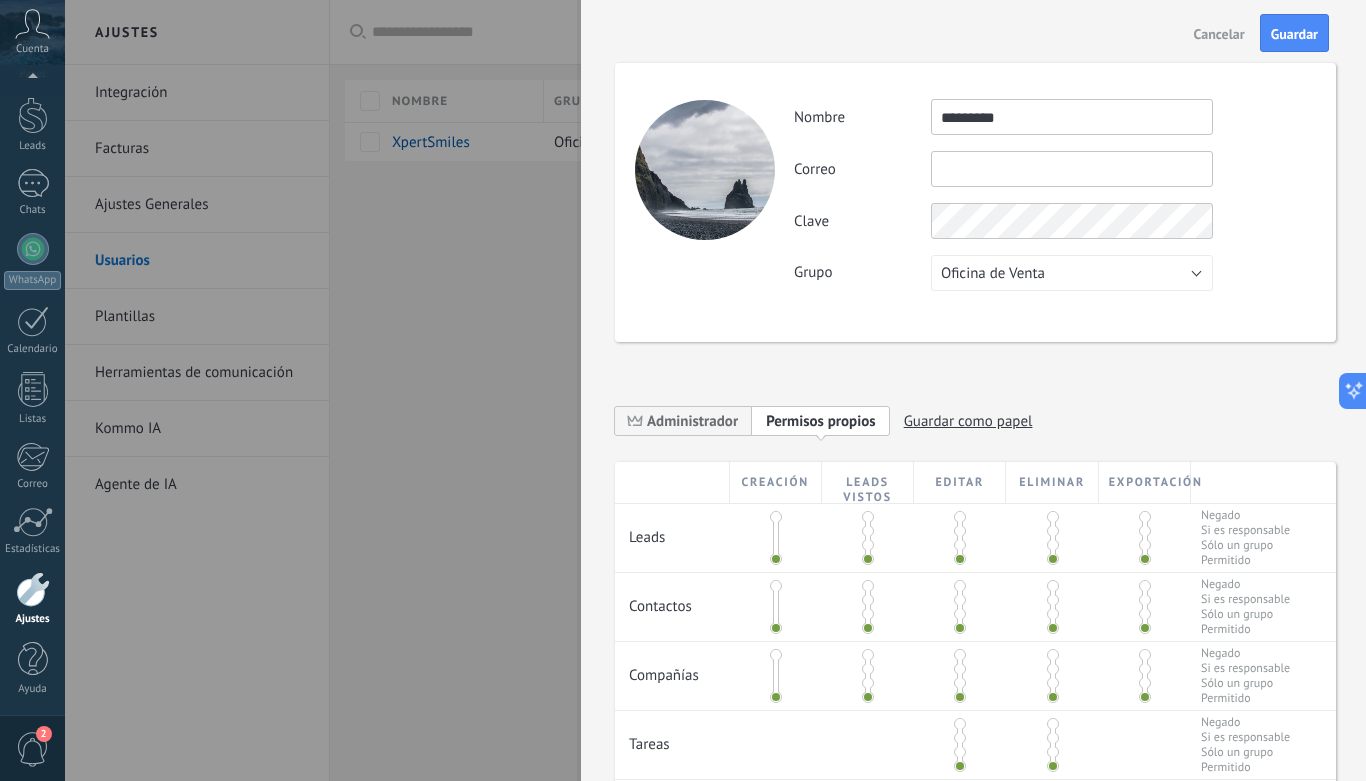 type on "*********" 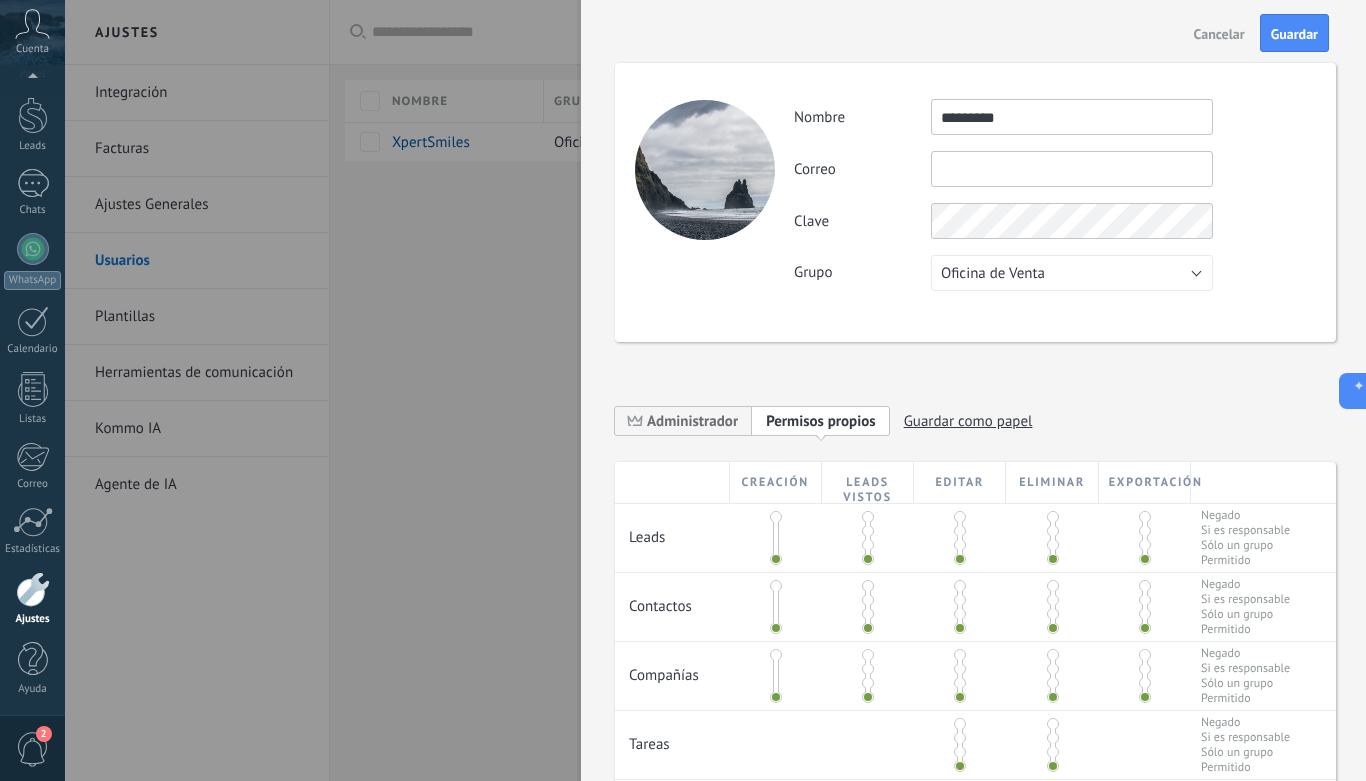 paste on "**********" 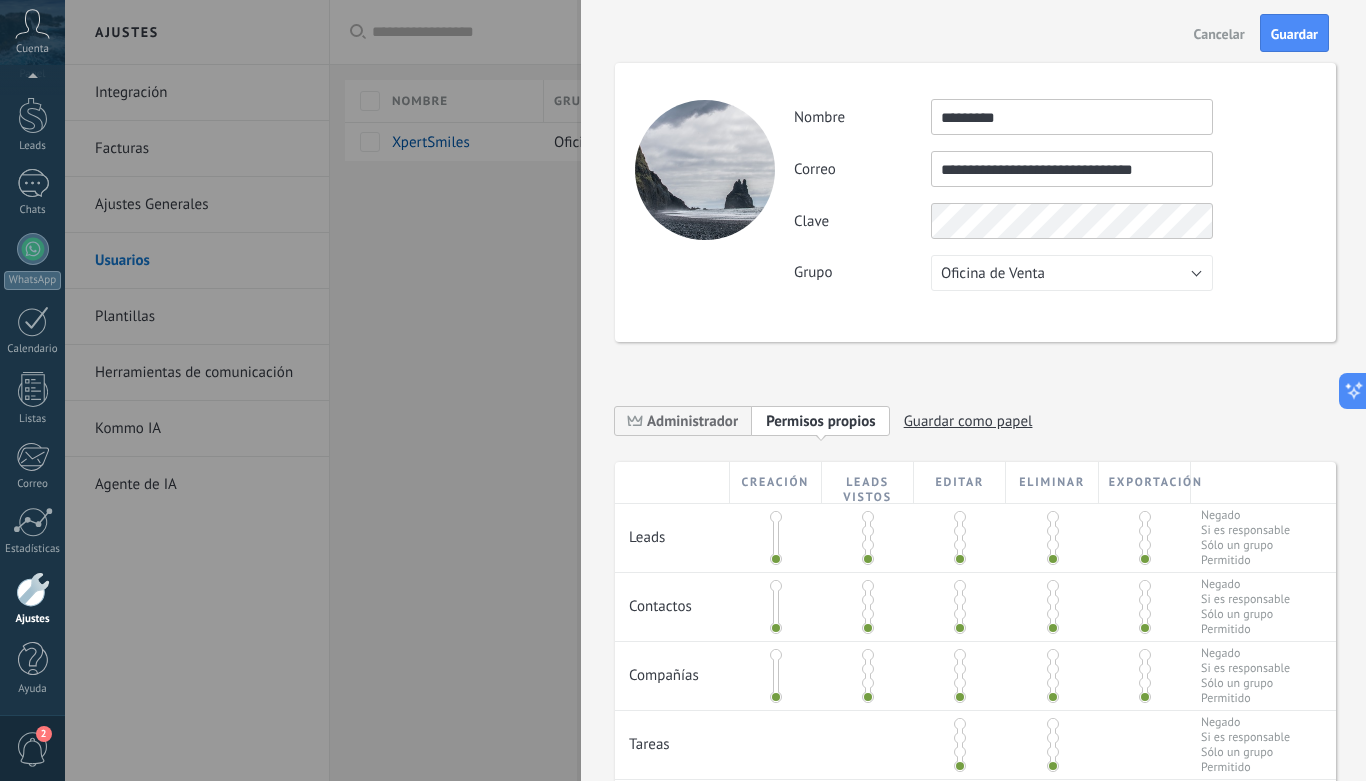 type on "**********" 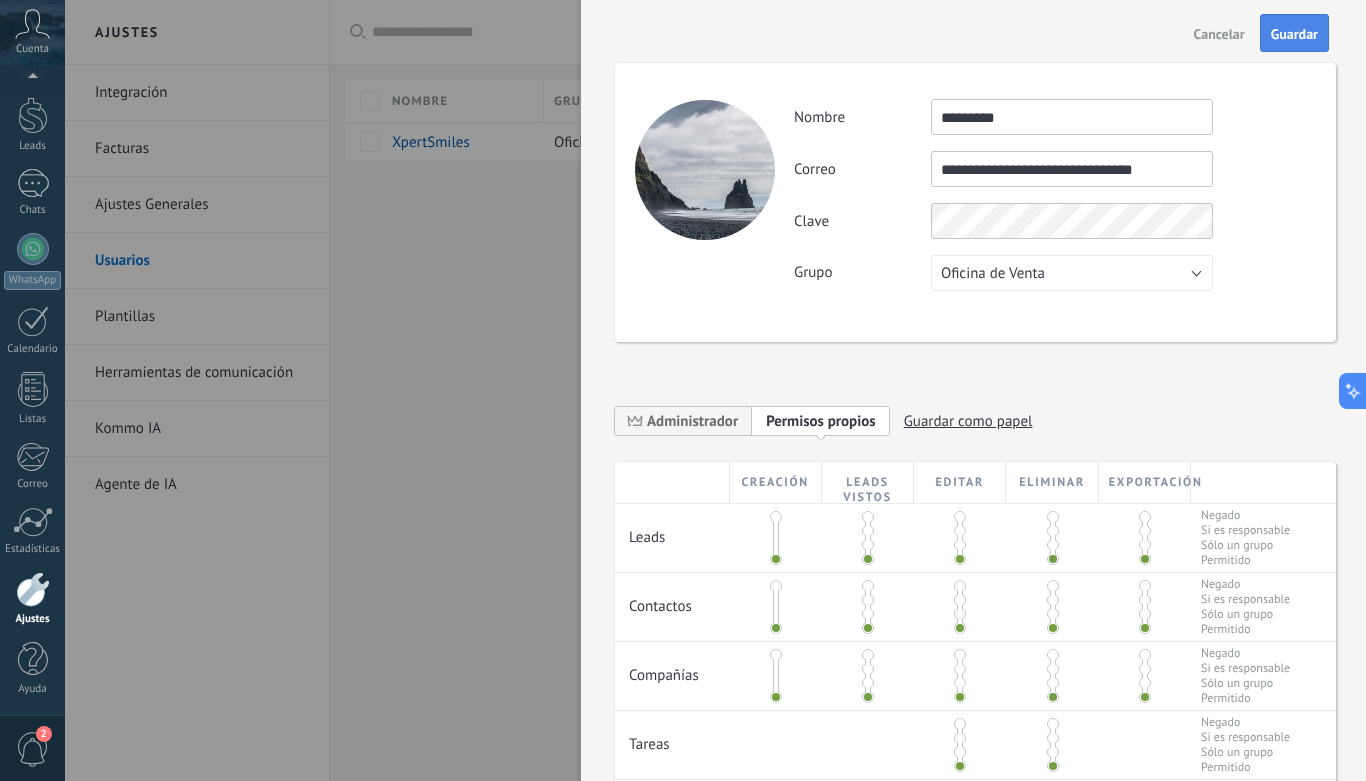 click on "Guardar" at bounding box center (1294, 34) 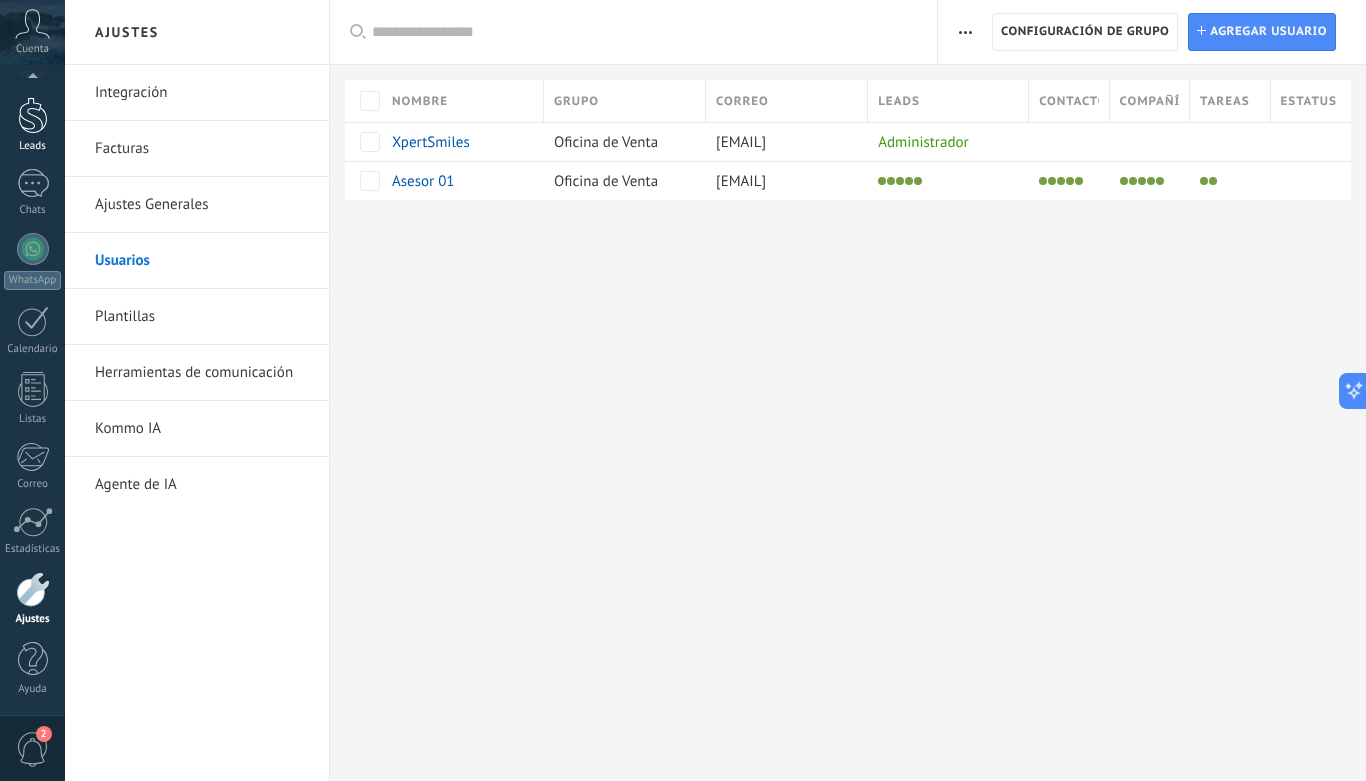 click on "Leads" at bounding box center [33, 146] 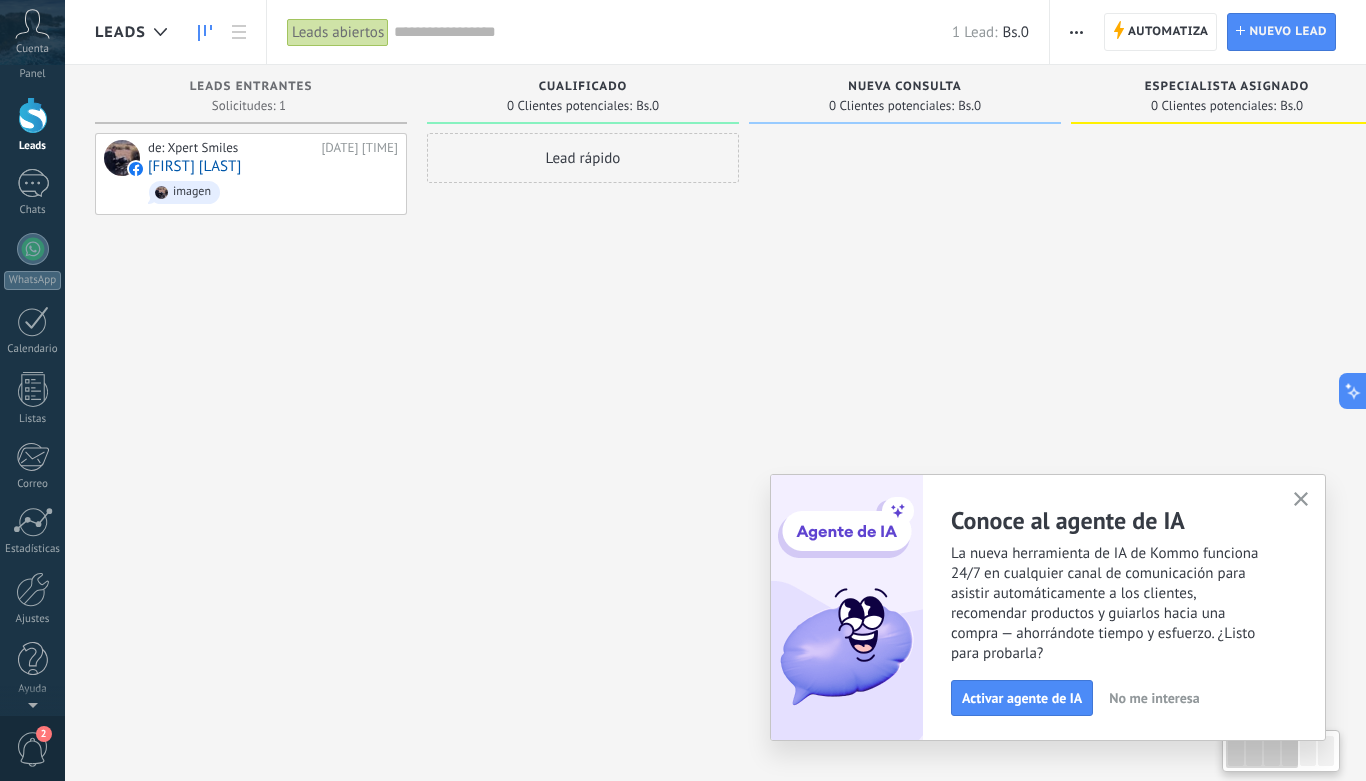 scroll, scrollTop: 0, scrollLeft: 0, axis: both 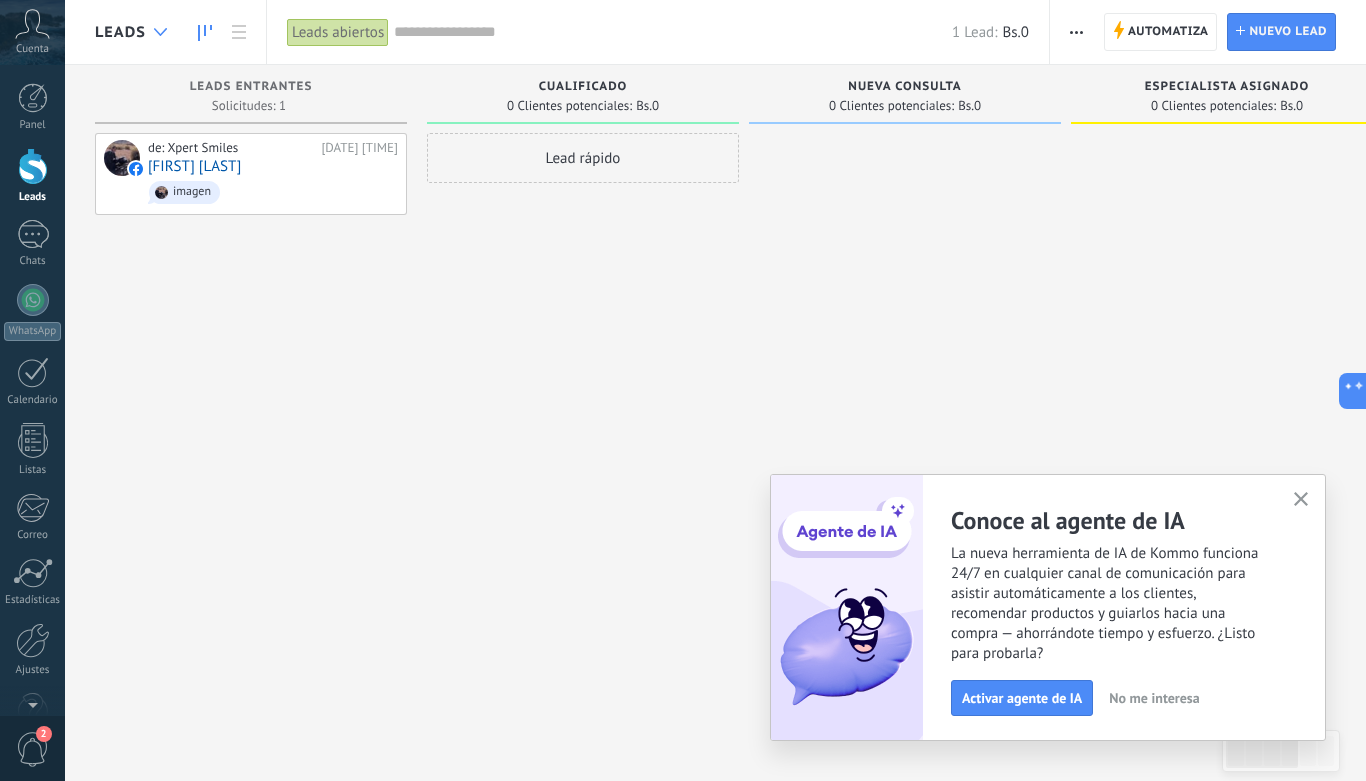 click at bounding box center (160, 32) 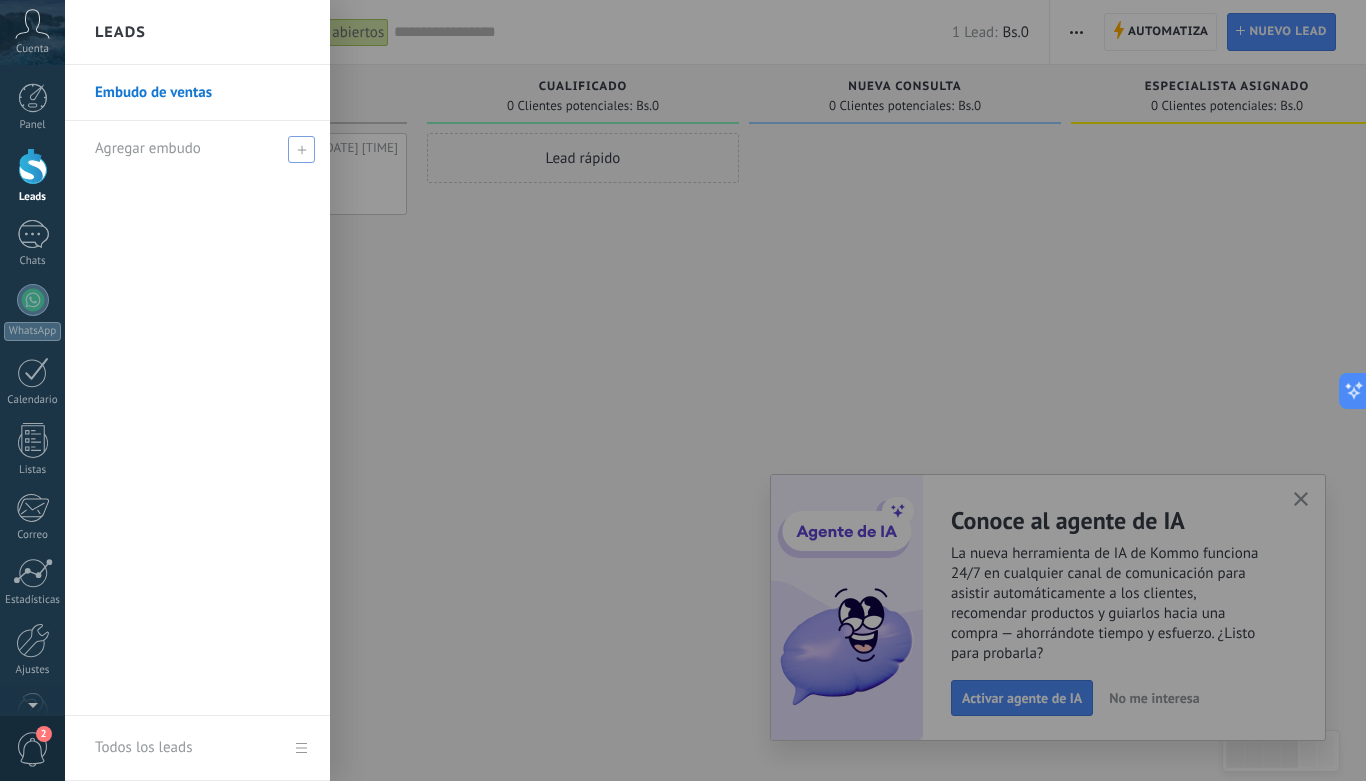 click on "Agregar embudo" at bounding box center [148, 148] 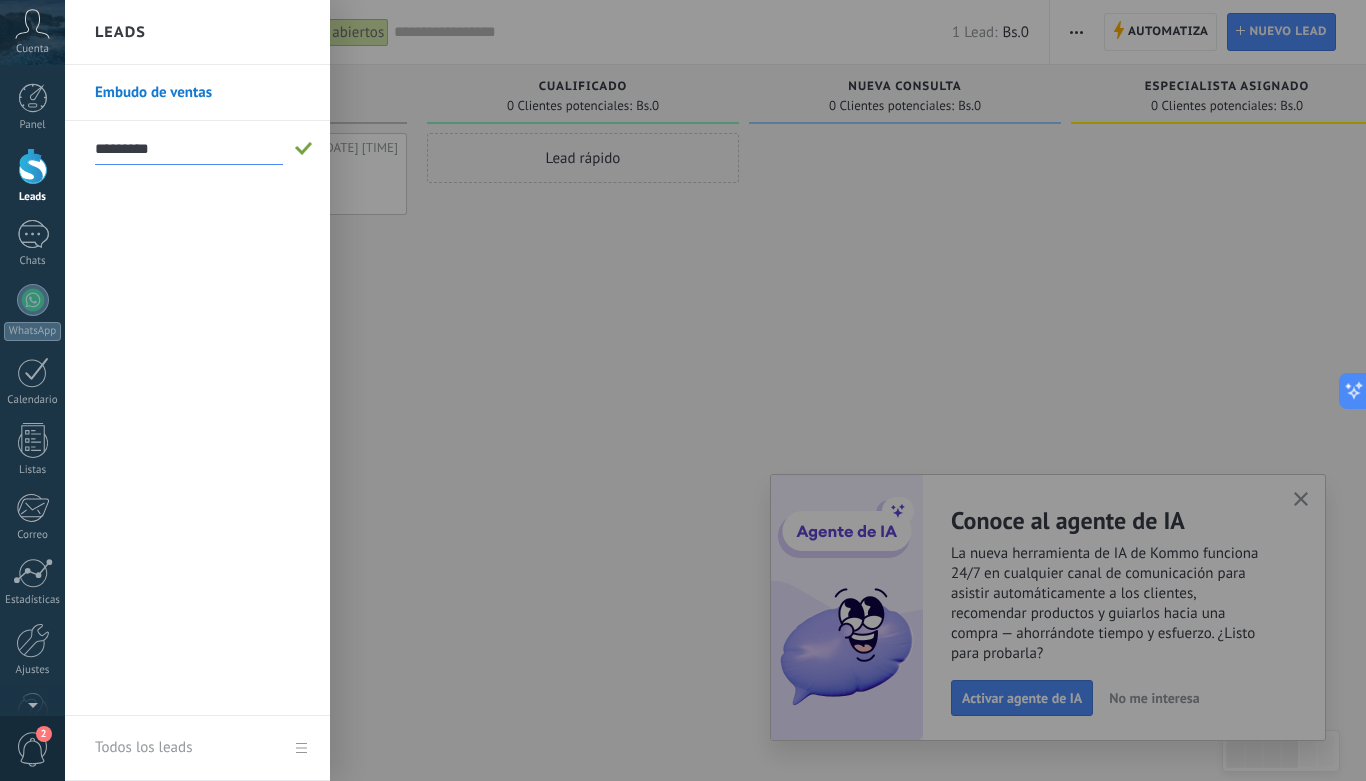 type on "*********" 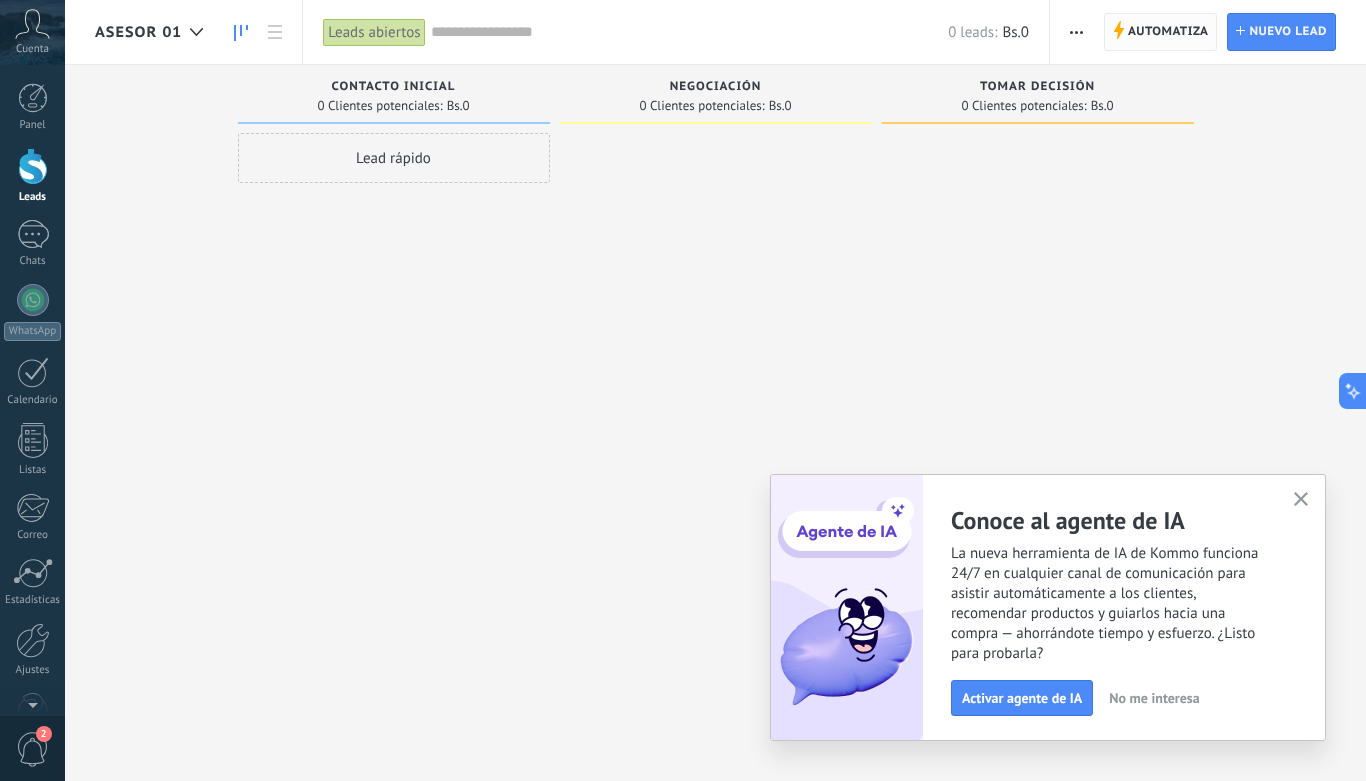 click on "Automatiza" at bounding box center [1168, 32] 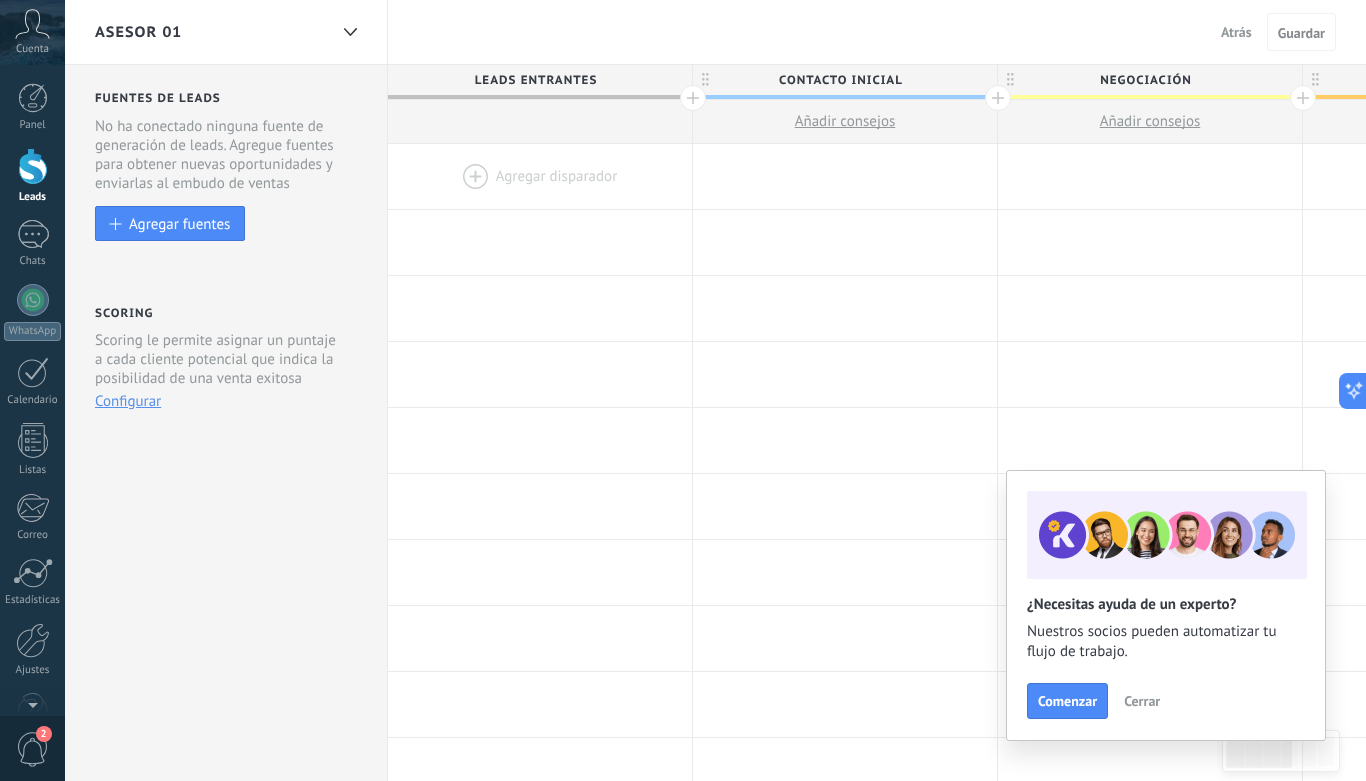click on "Contacto inicial" at bounding box center (840, 80) 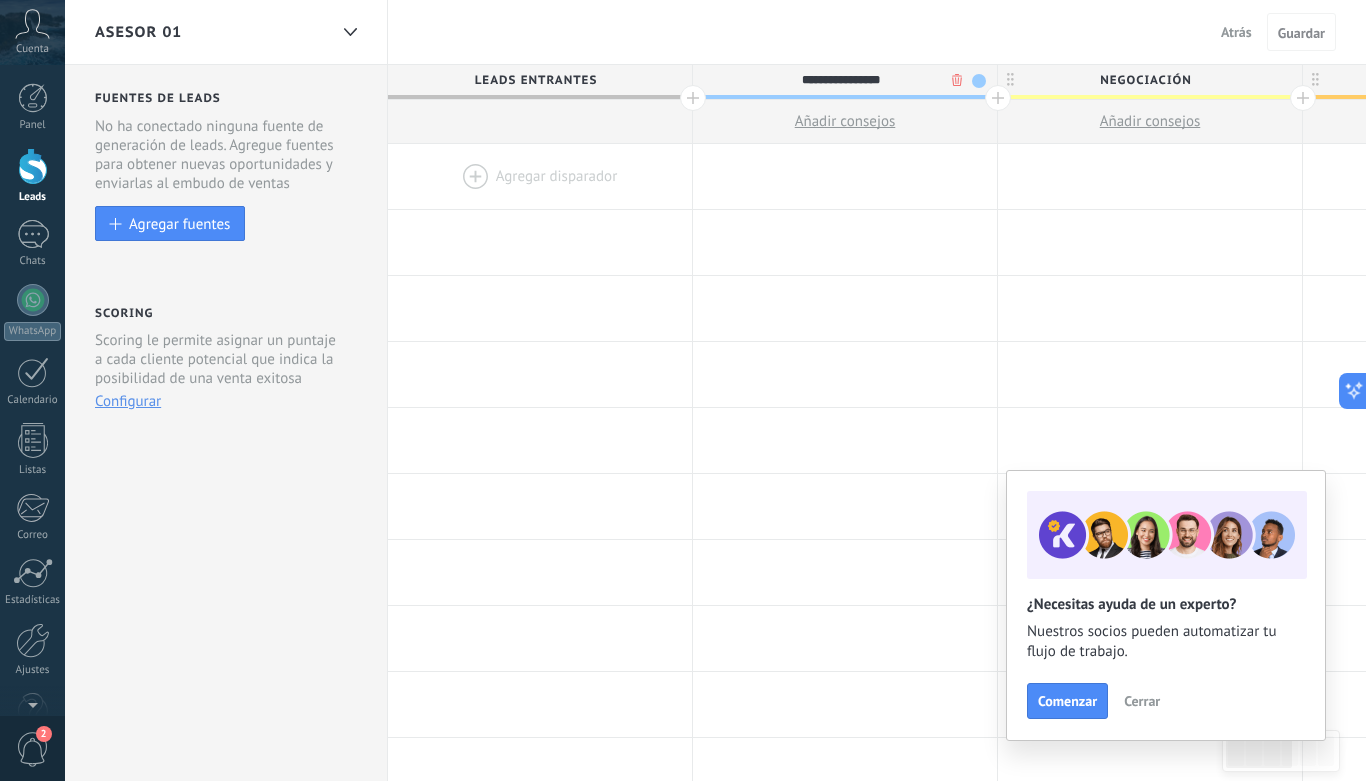 click on "**********" at bounding box center (840, 80) 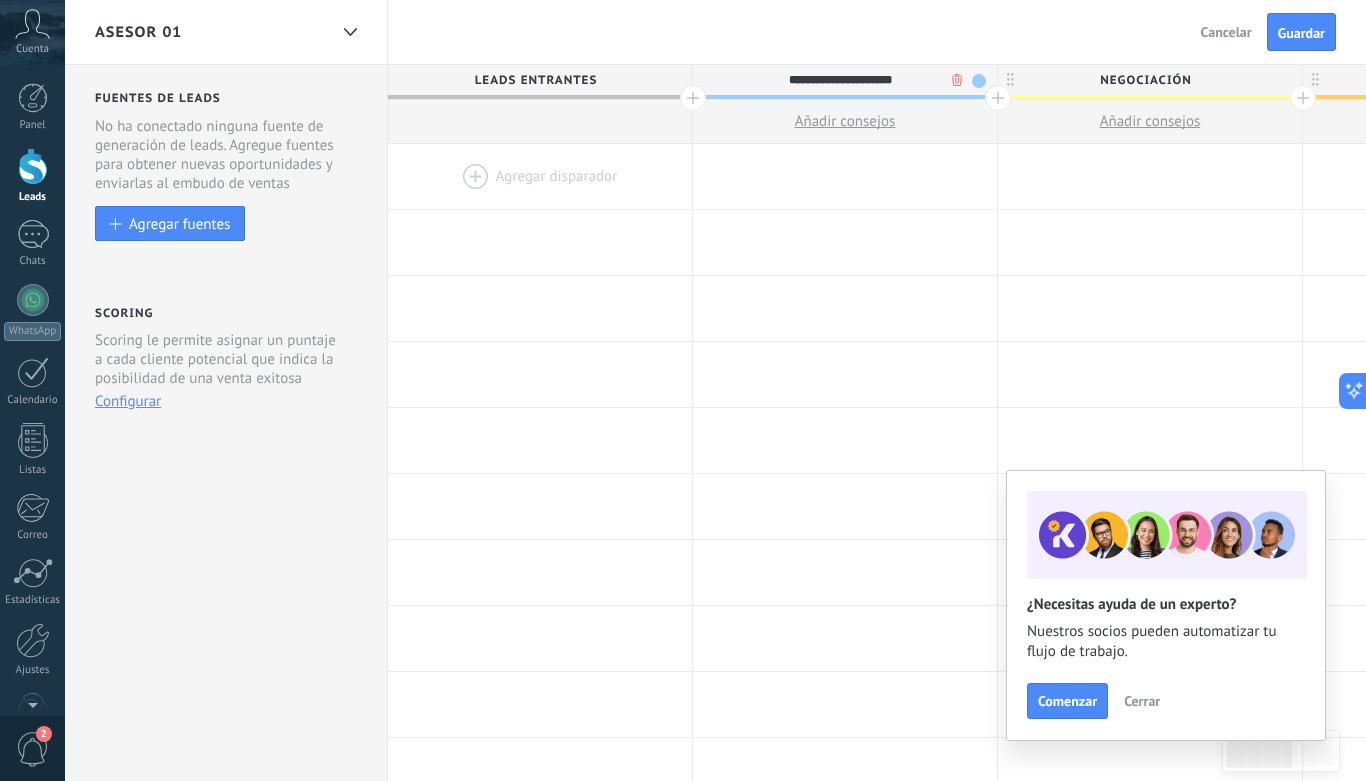 type on "**********" 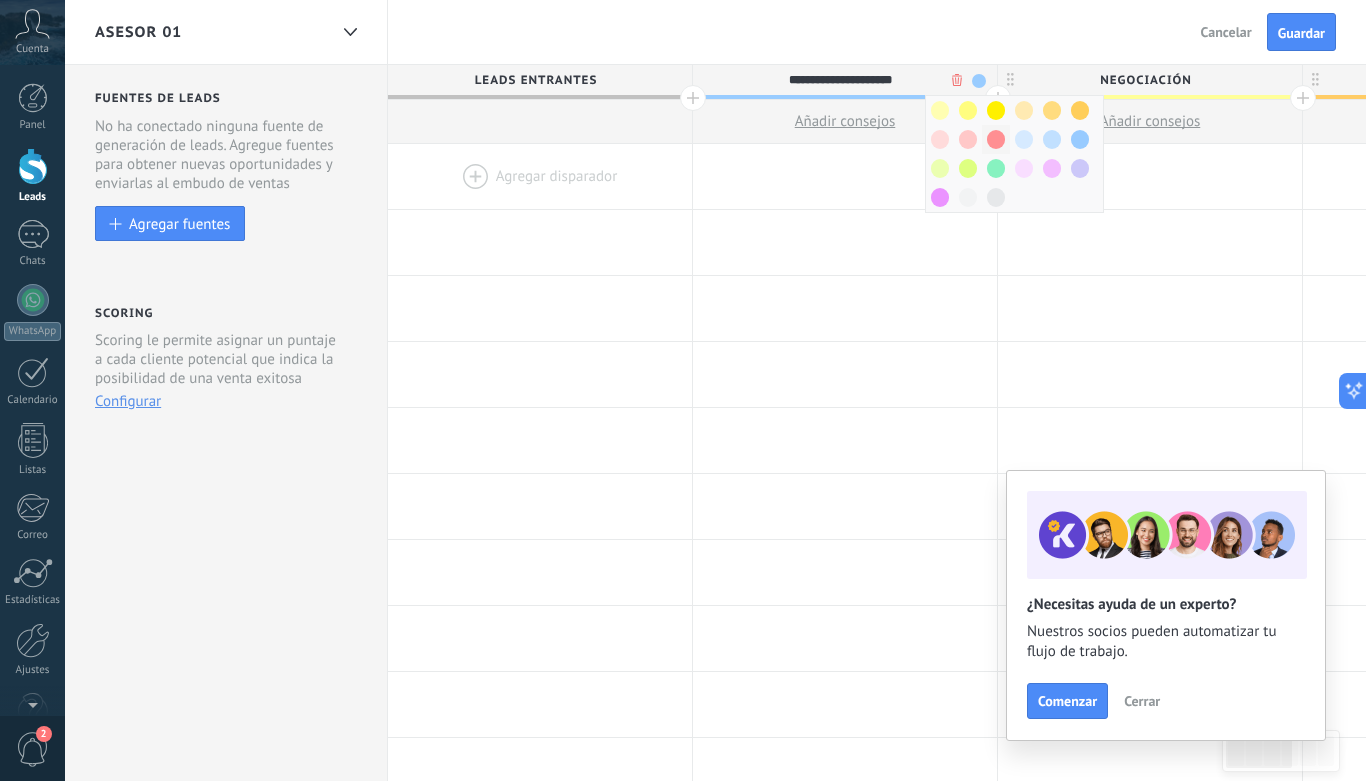 click at bounding box center [996, 139] 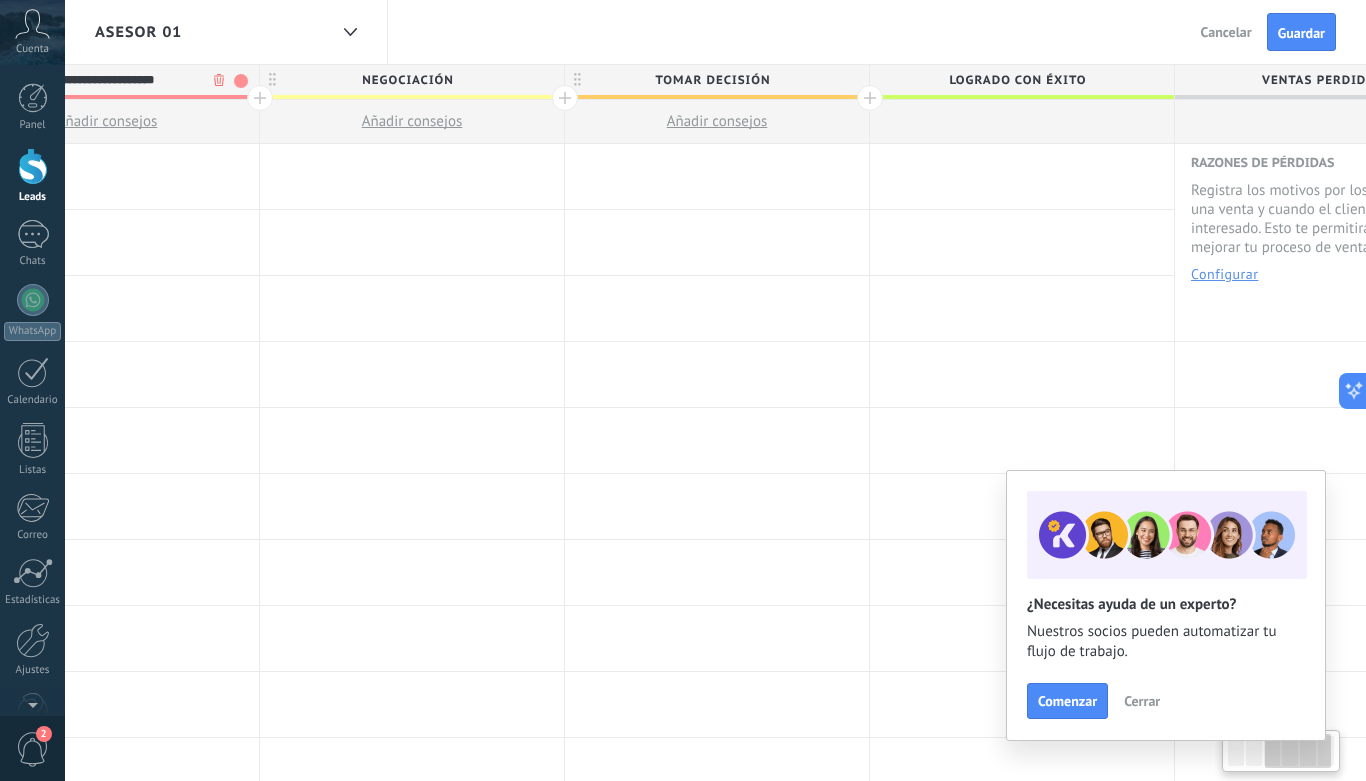 scroll, scrollTop: 0, scrollLeft: 761, axis: horizontal 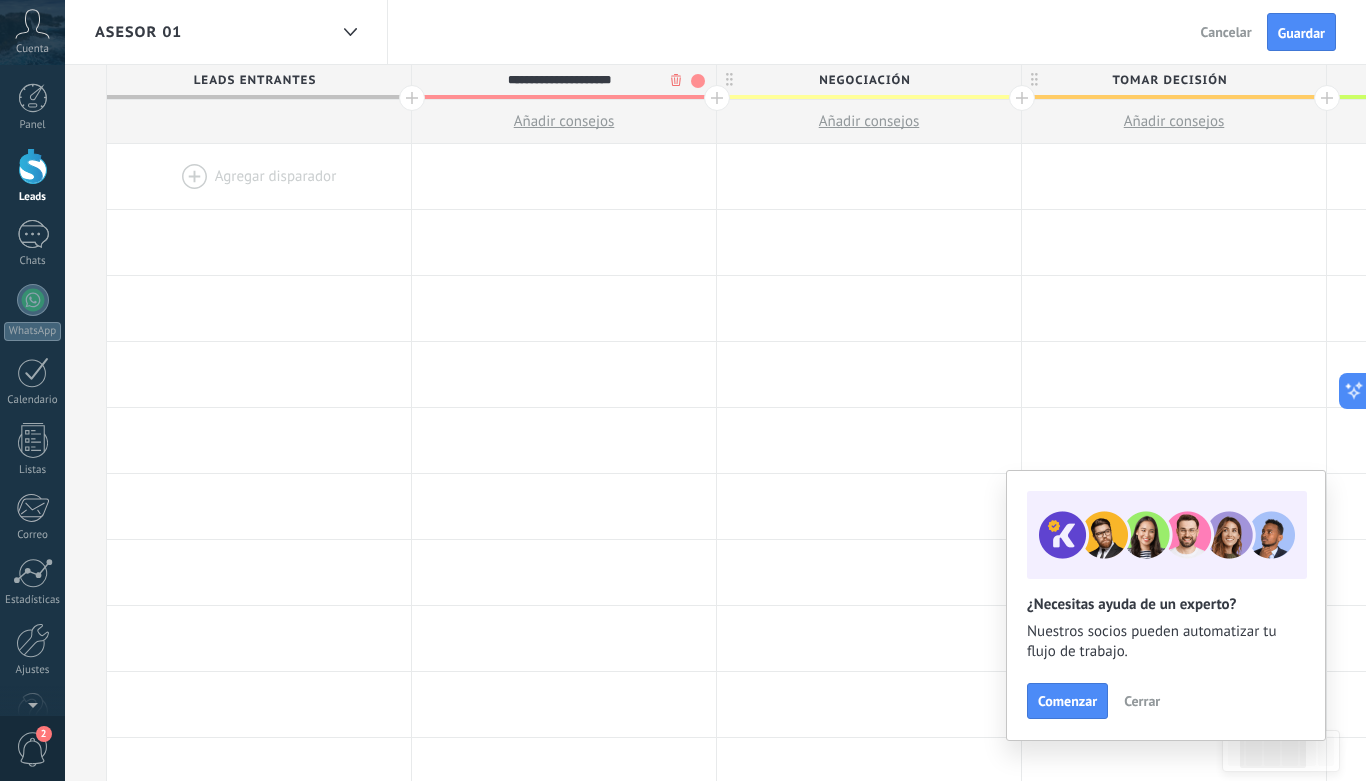 click at bounding box center (717, 98) 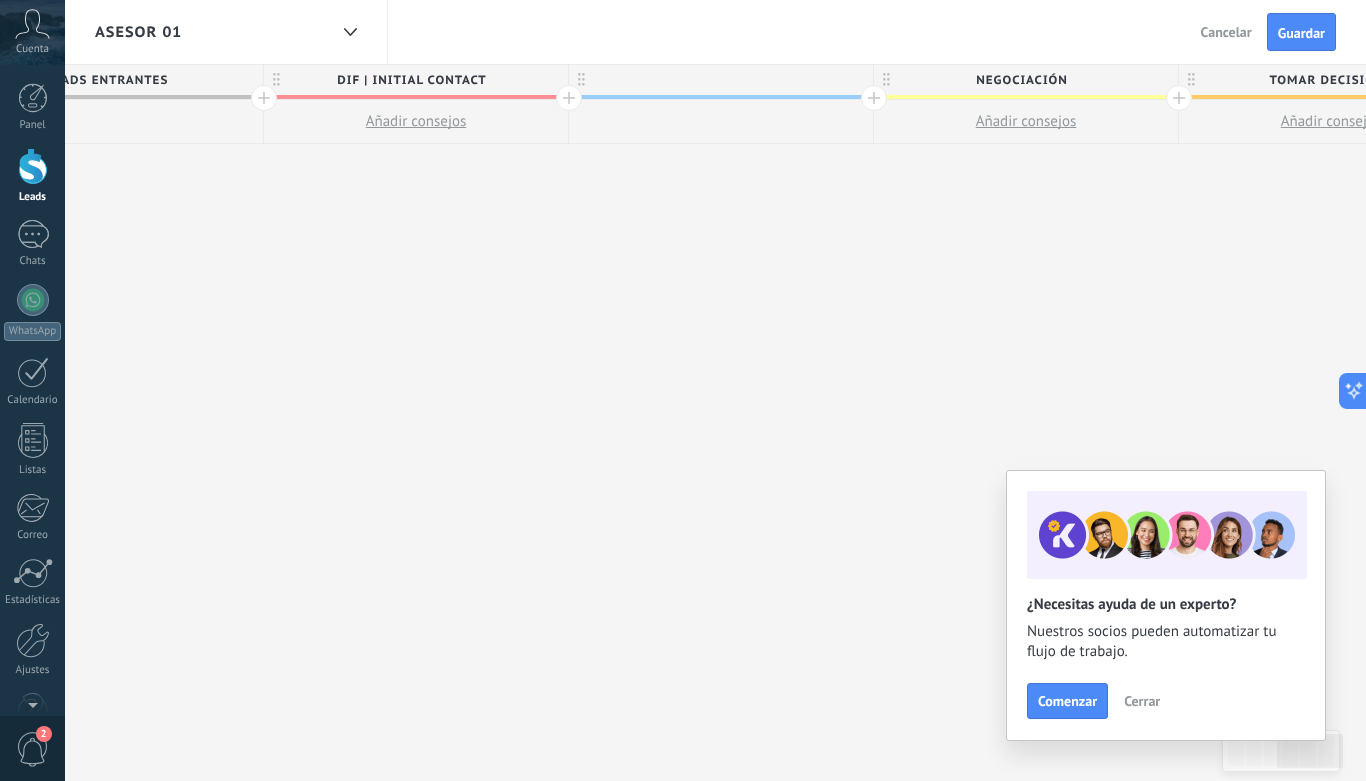 scroll, scrollTop: 0, scrollLeft: 1157, axis: horizontal 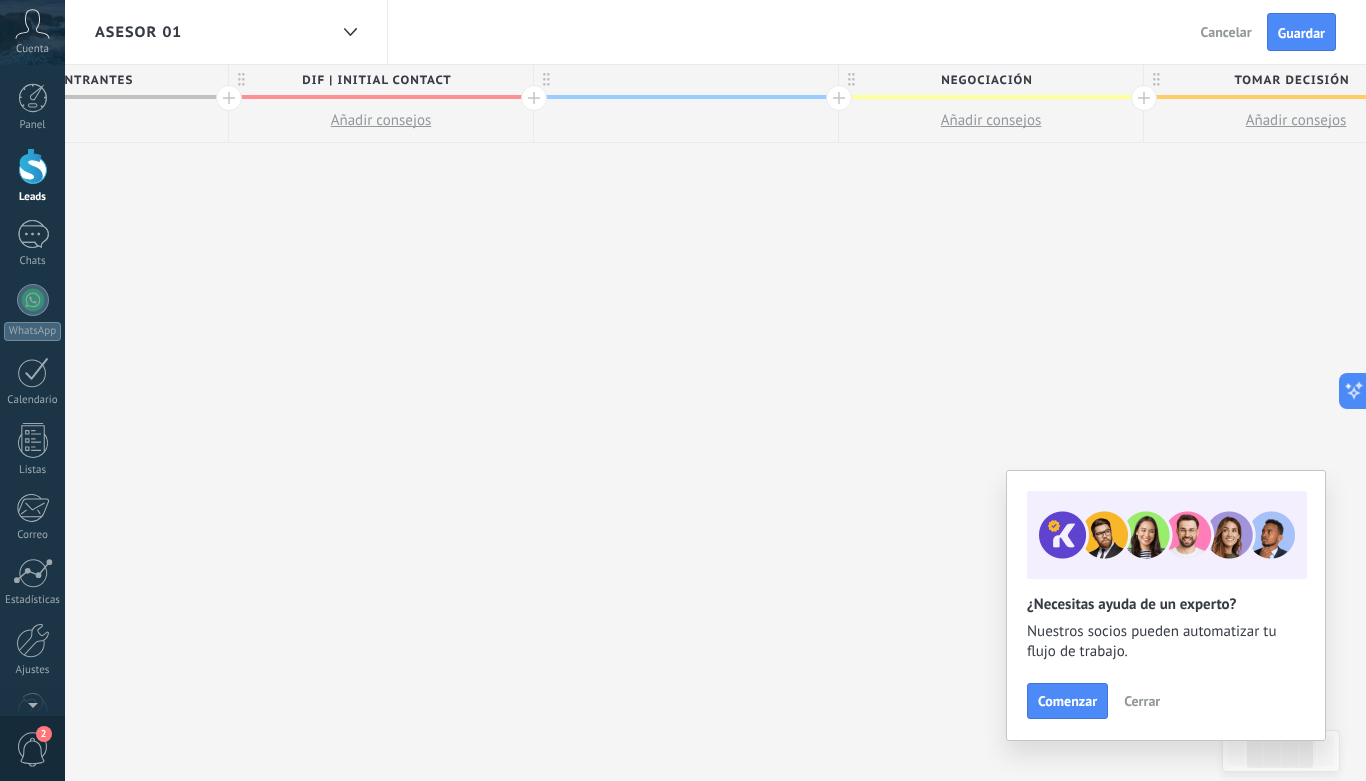 click at bounding box center (686, 80) 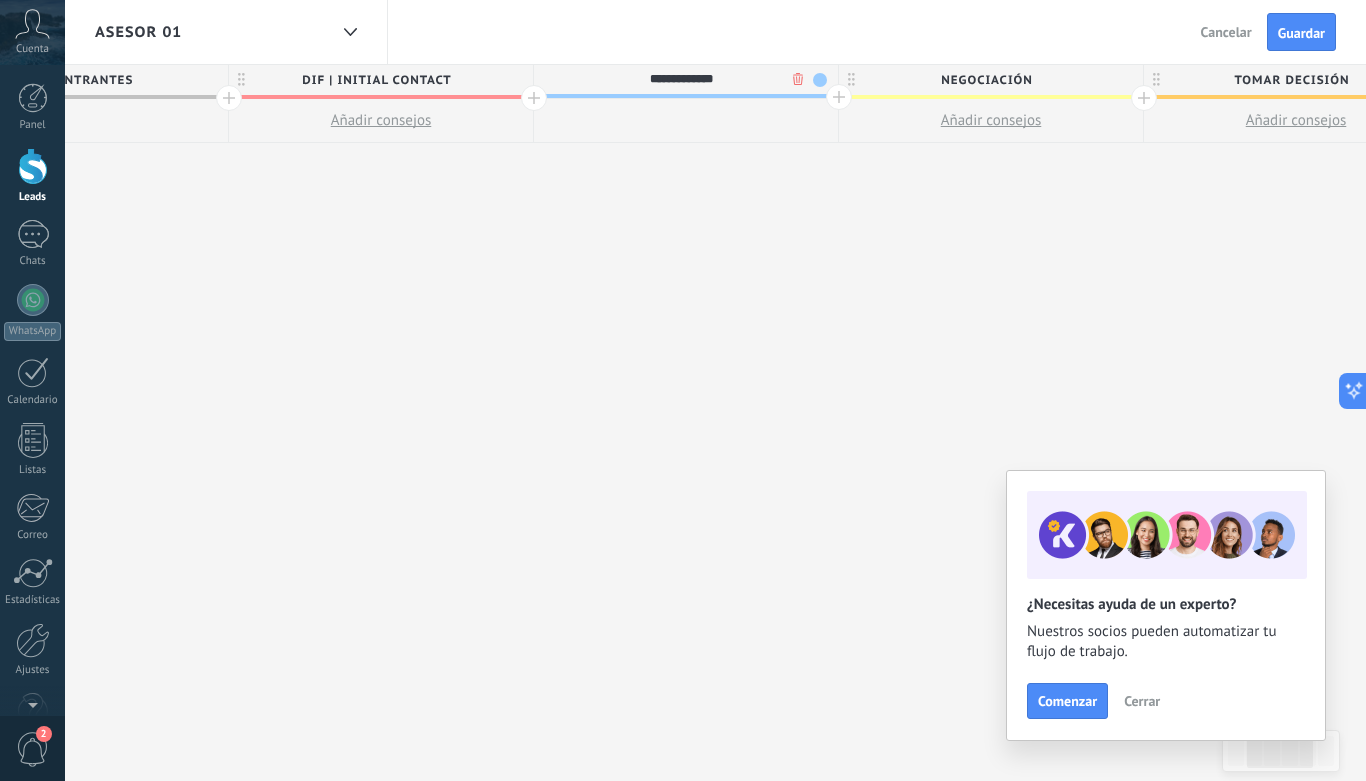 type on "**********" 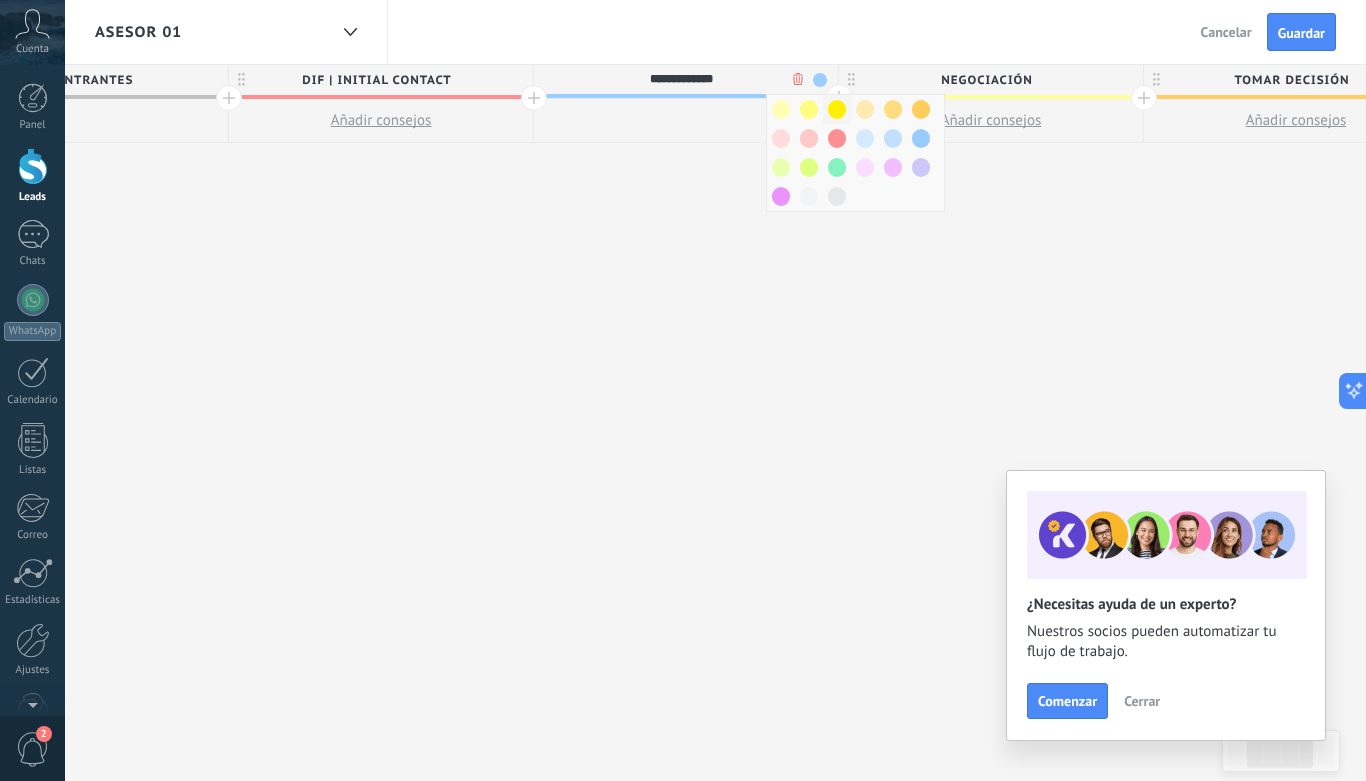 click at bounding box center (837, 109) 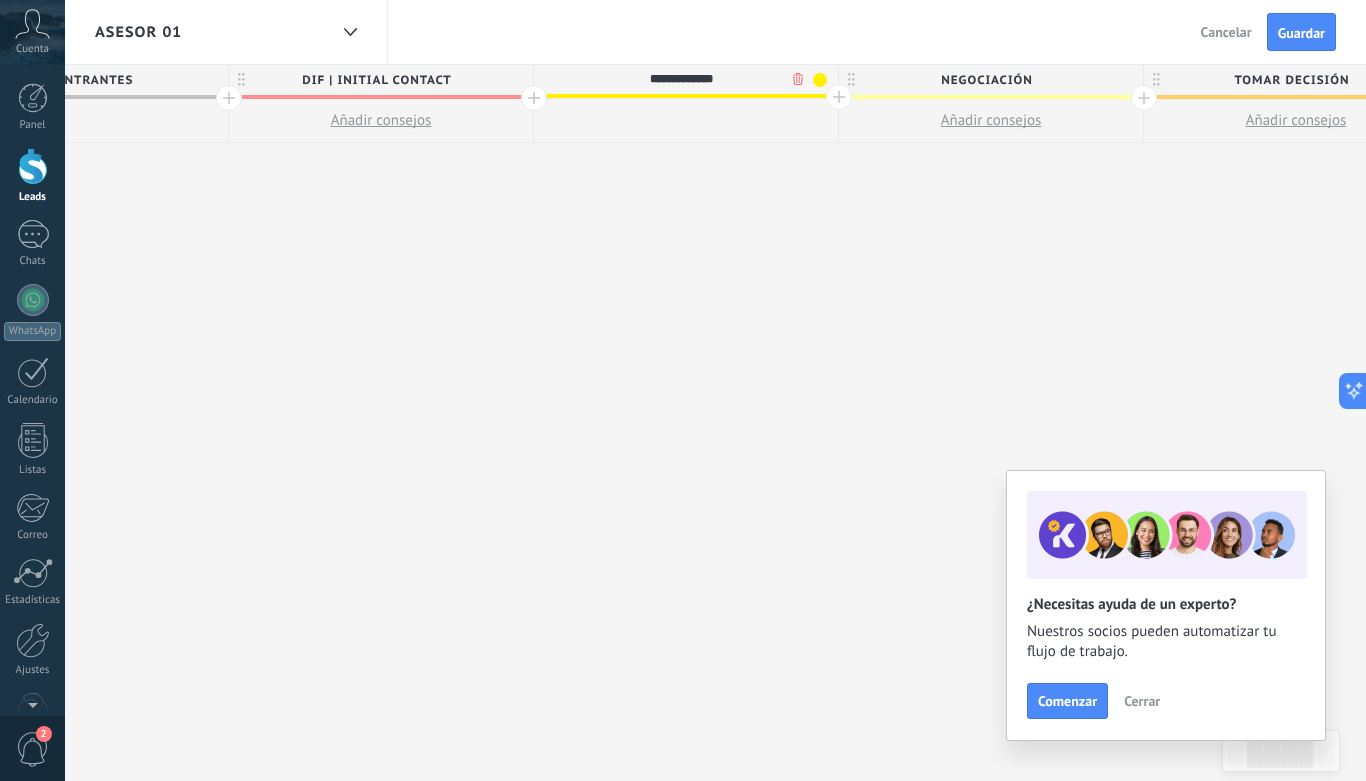 click at bounding box center [820, 80] 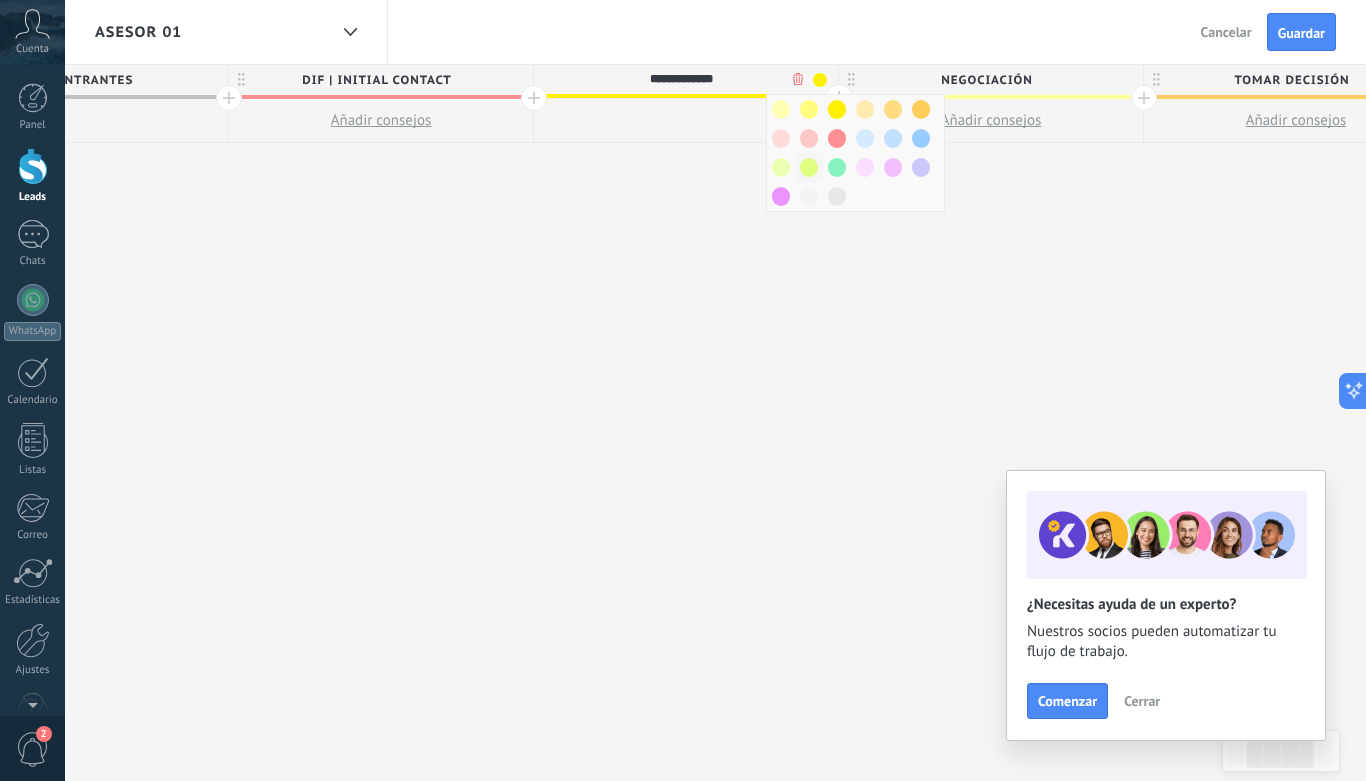 click at bounding box center [809, 167] 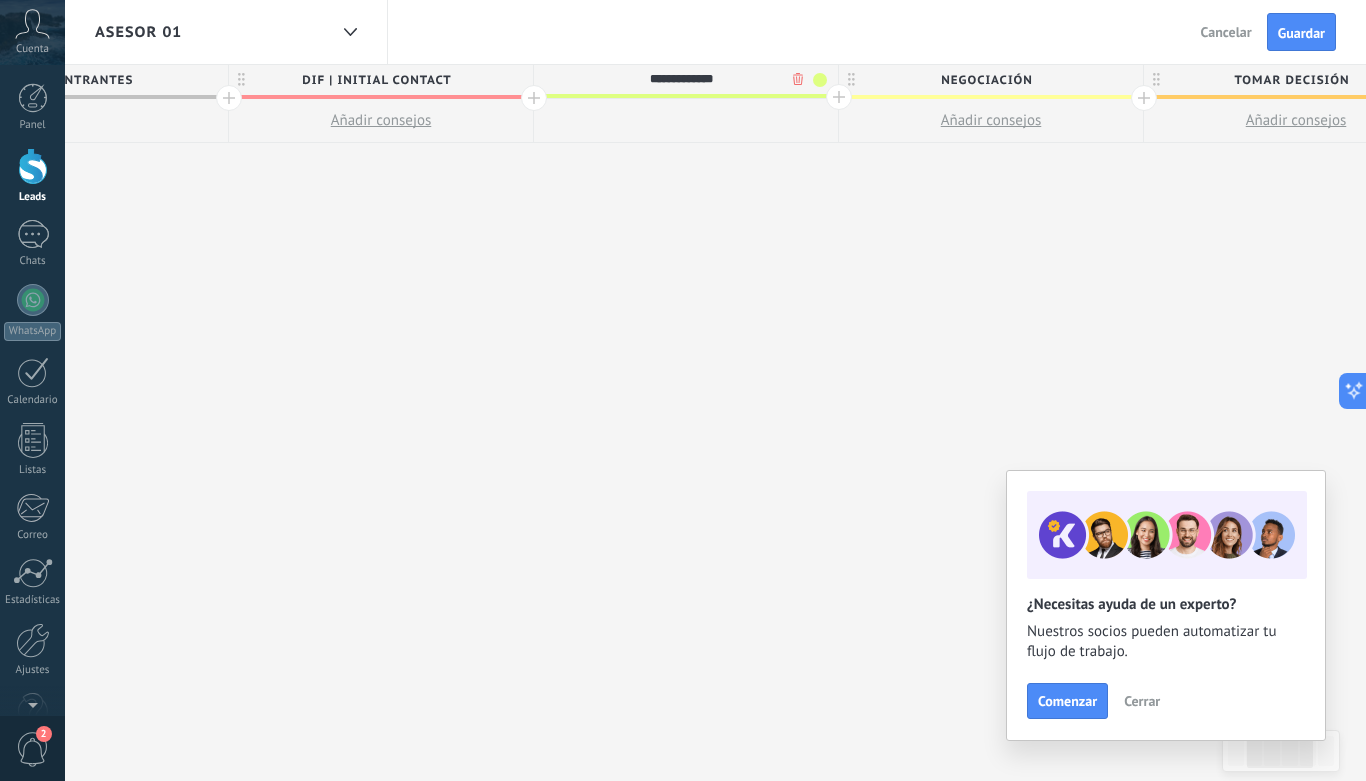 click at bounding box center (839, 97) 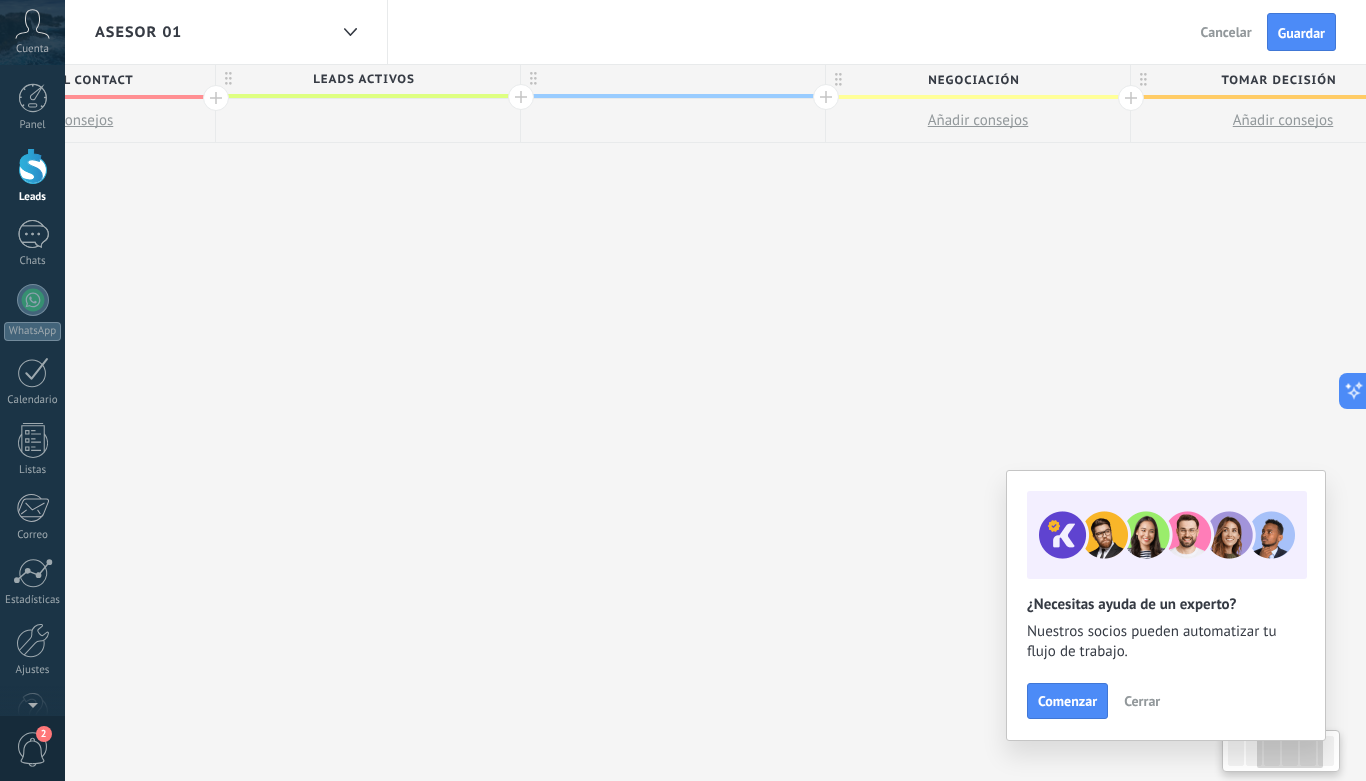 scroll, scrollTop: 0, scrollLeft: 794, axis: horizontal 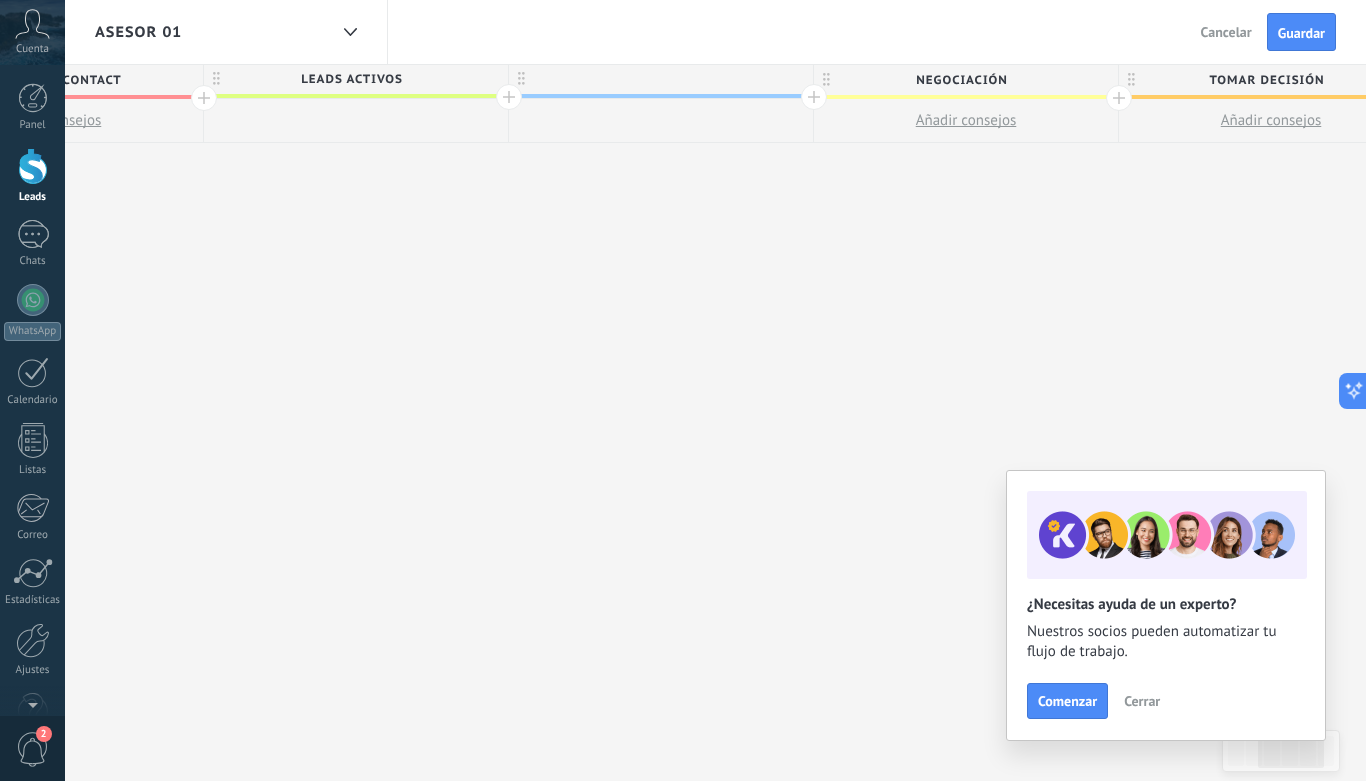 click at bounding box center [661, 79] 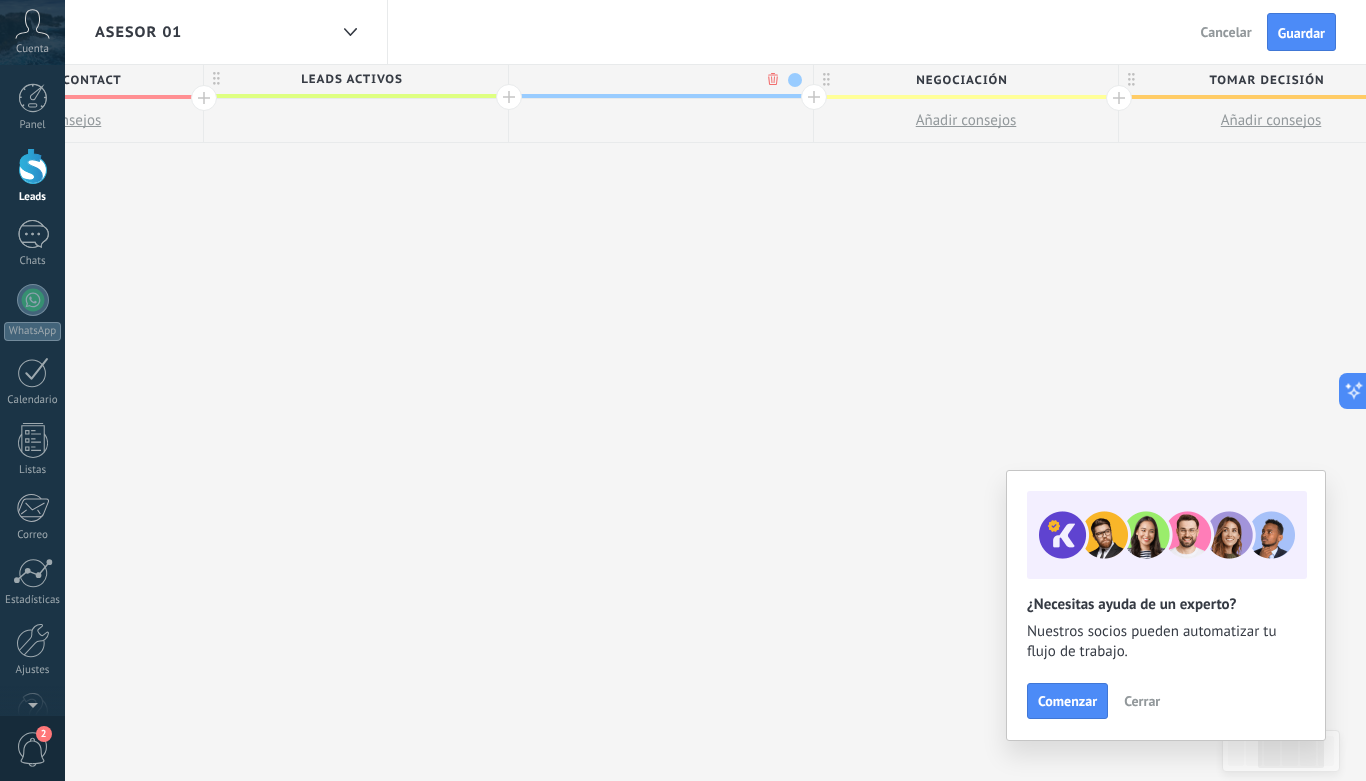 type on "**********" 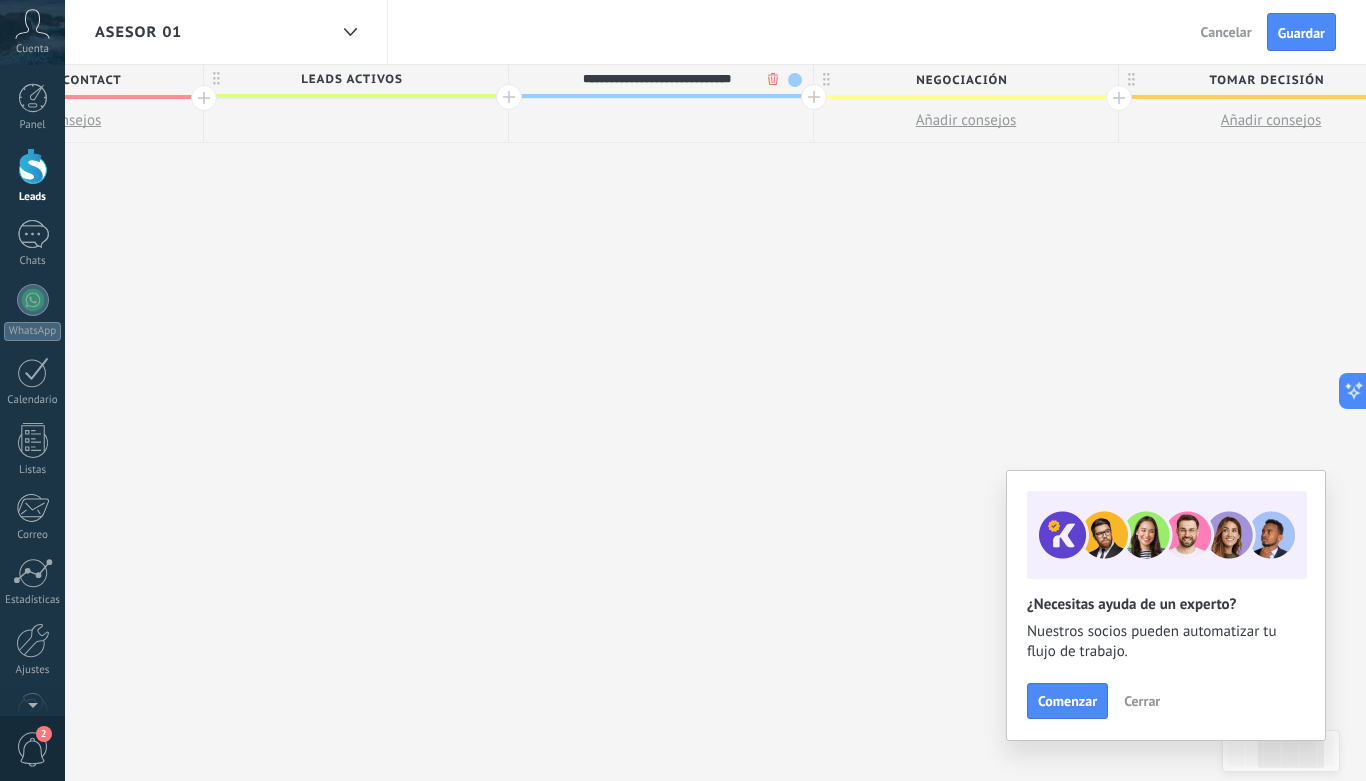 drag, startPoint x: 680, startPoint y: 78, endPoint x: 798, endPoint y: 88, distance: 118.42297 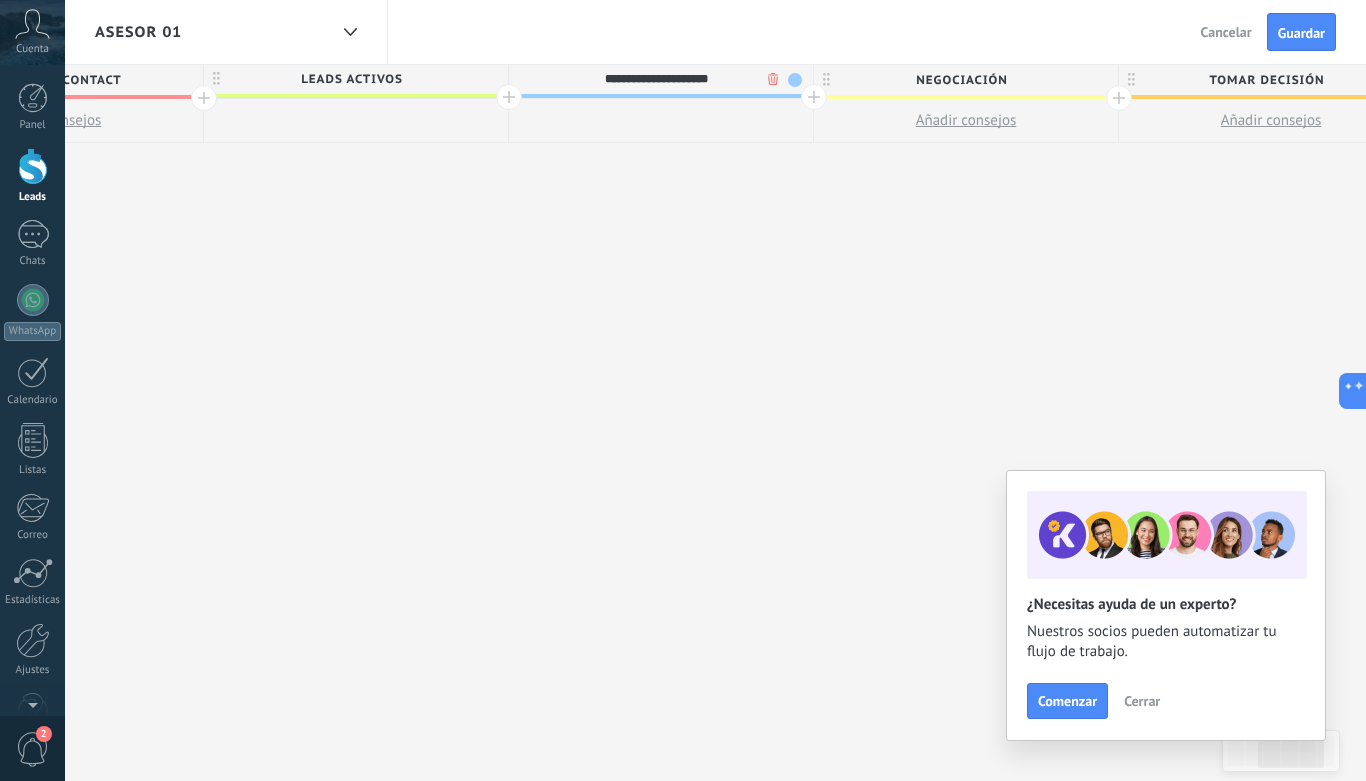 type on "**********" 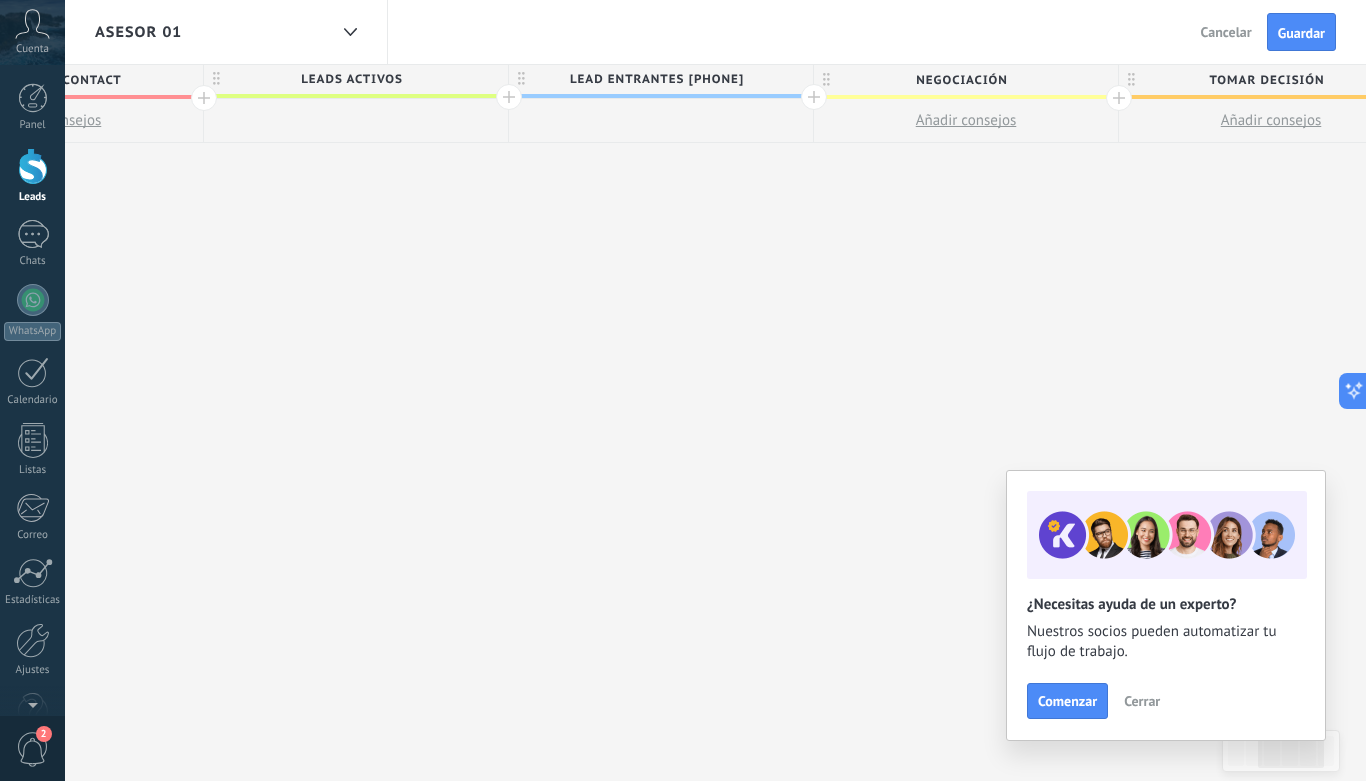 click on "LEAD ENTRANTES +1 619" at bounding box center (656, 79) 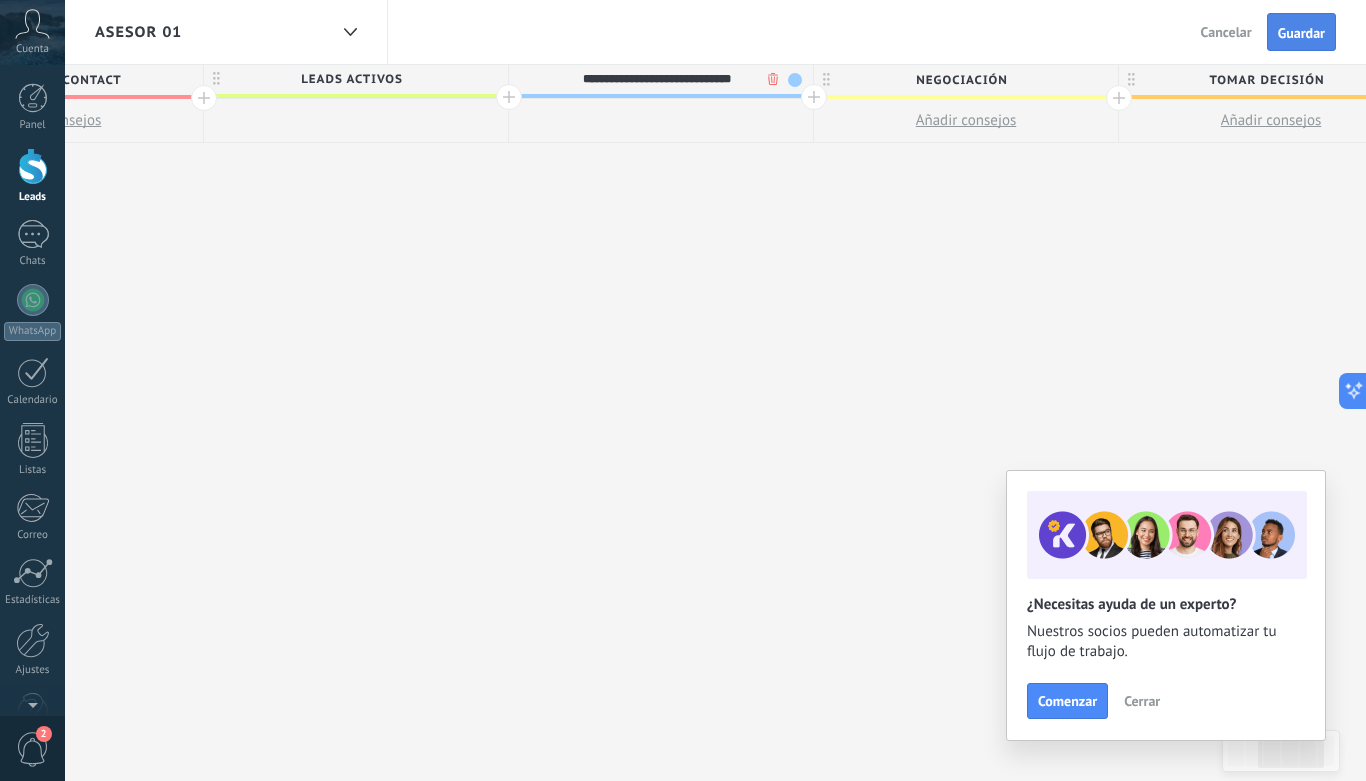 type on "**********" 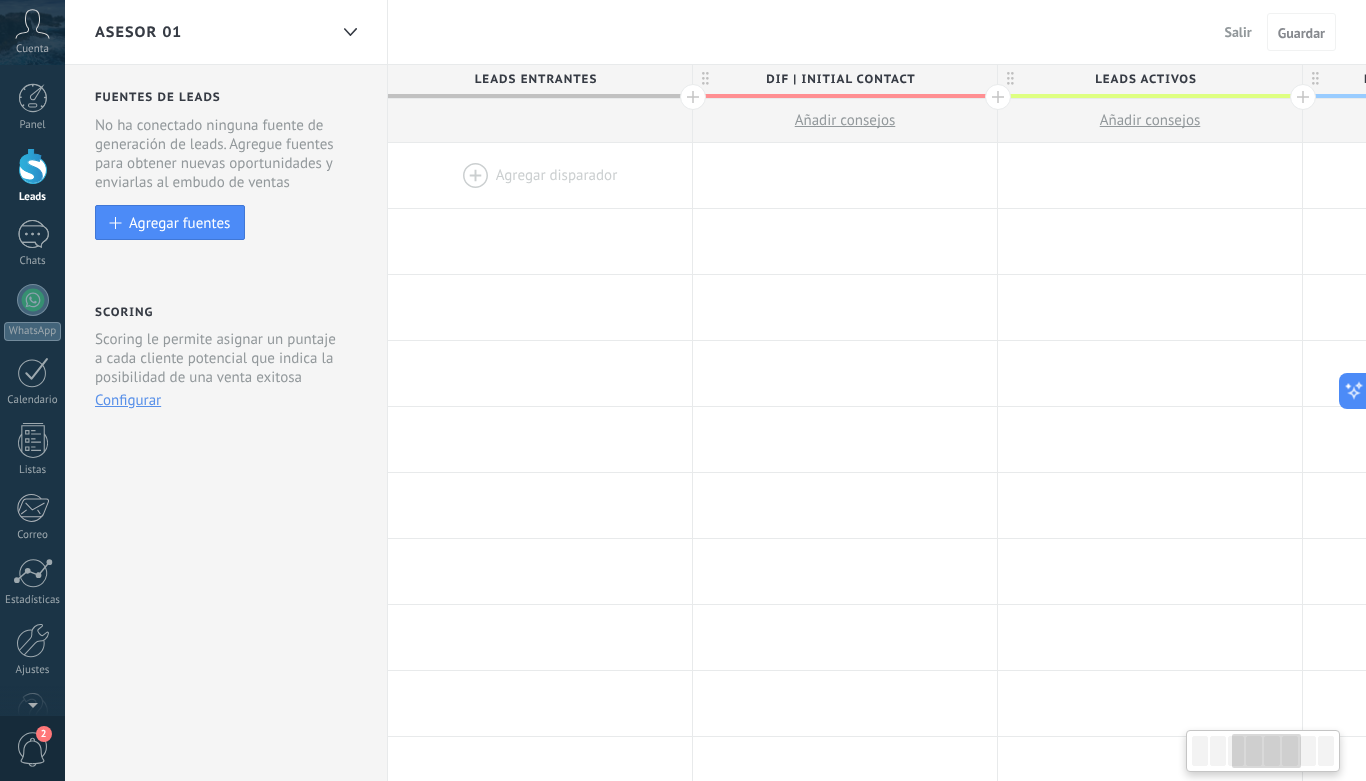scroll, scrollTop: 0, scrollLeft: 0, axis: both 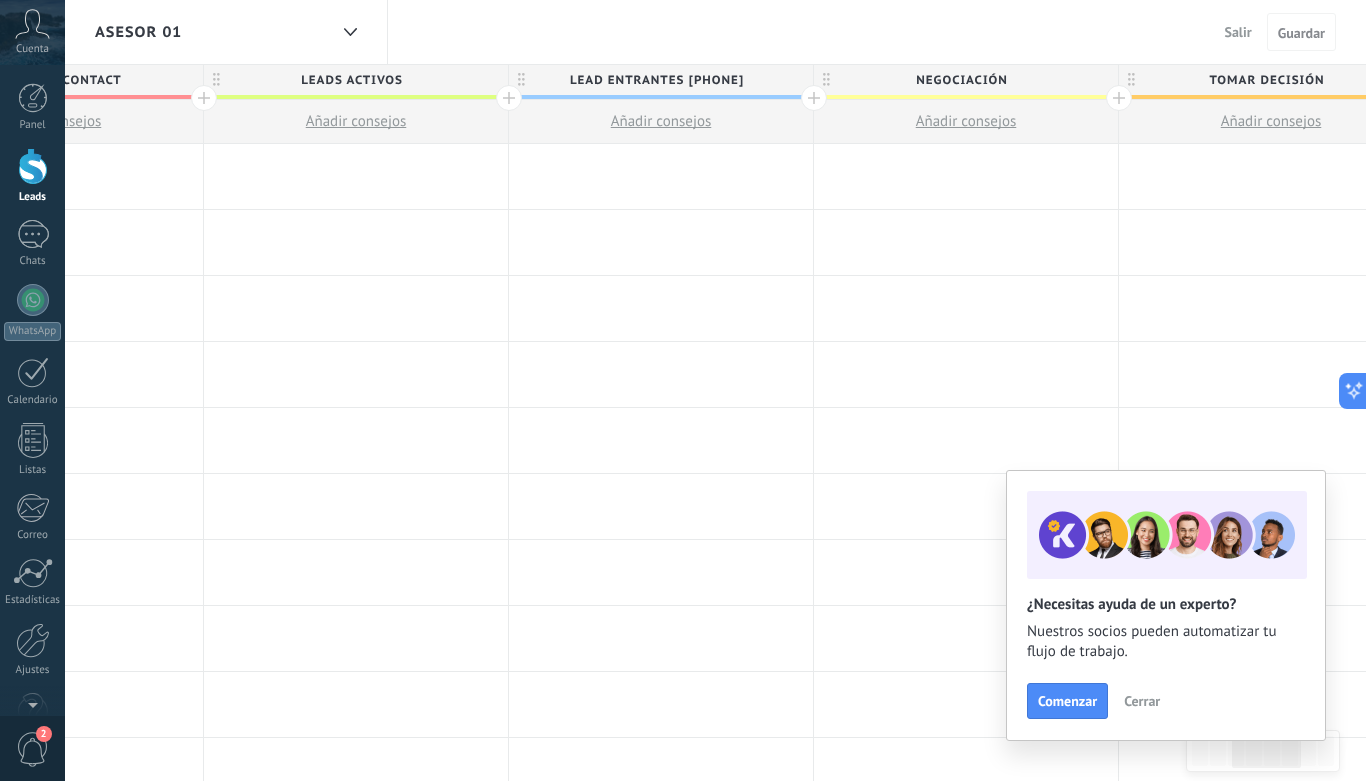 click on "ASESOR 01" at bounding box center (138, 32) 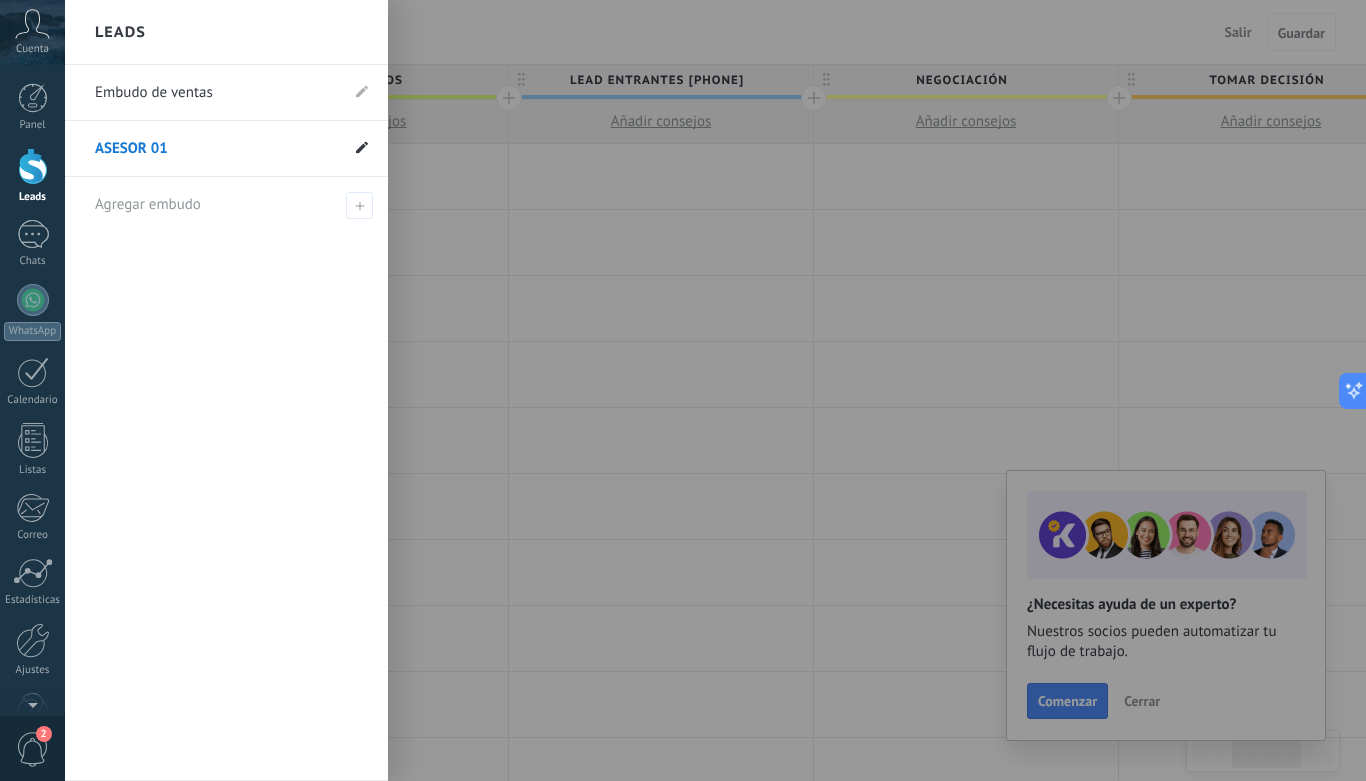 click at bounding box center [362, 148] 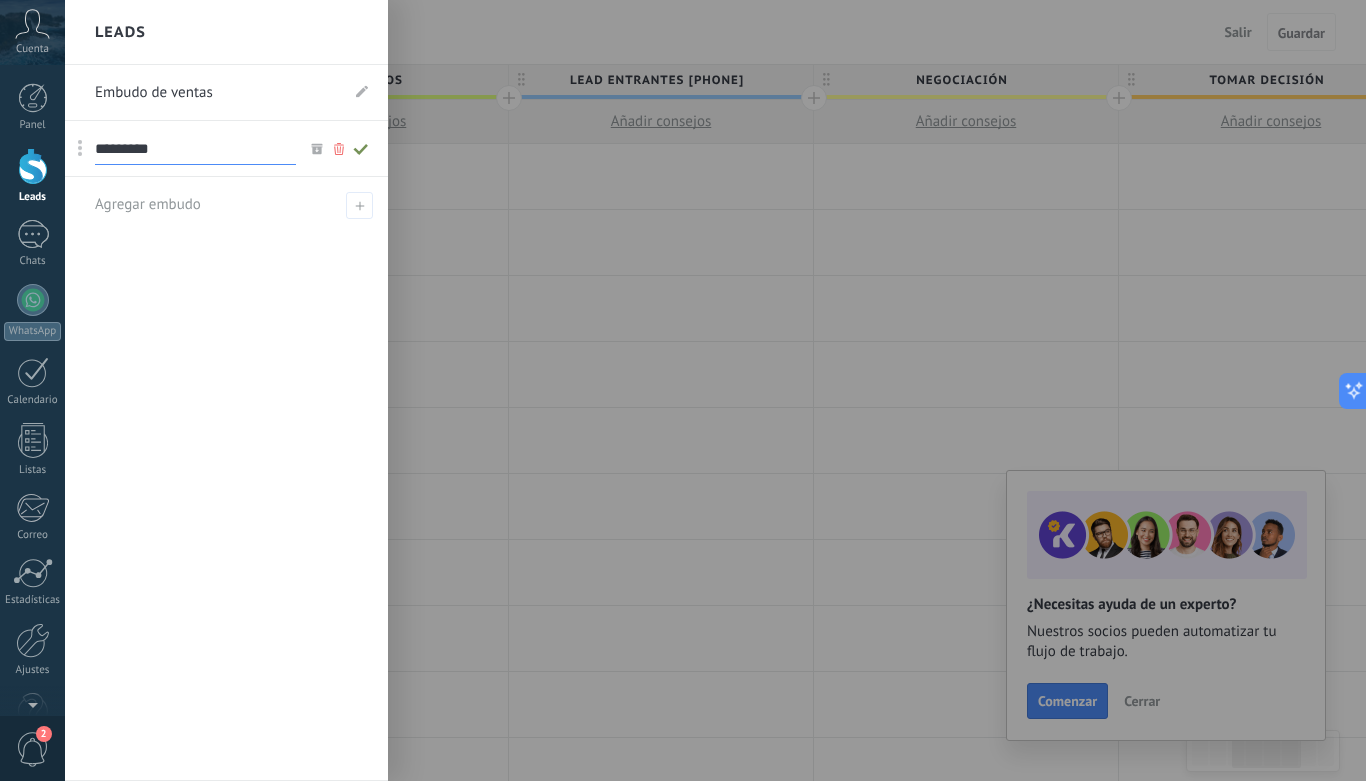 click on "*********" at bounding box center (195, 149) 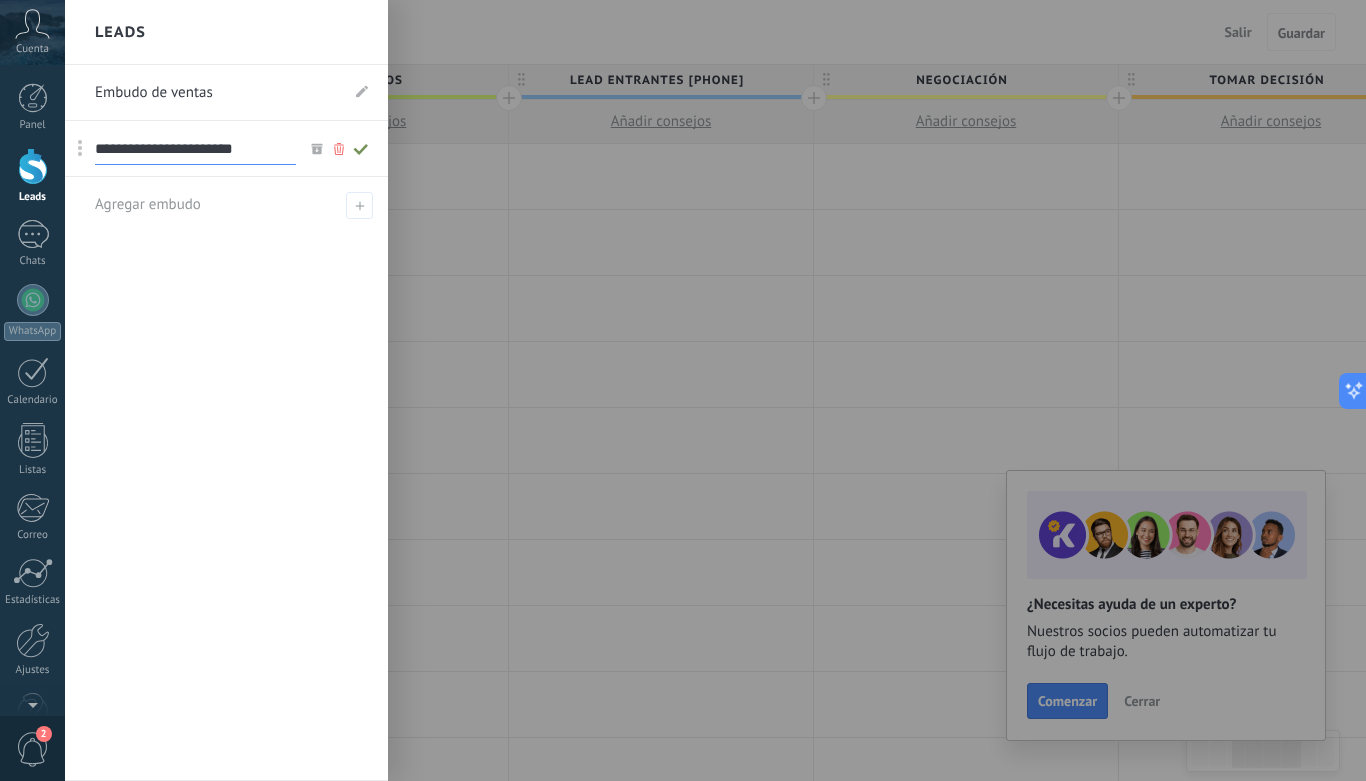 type on "**********" 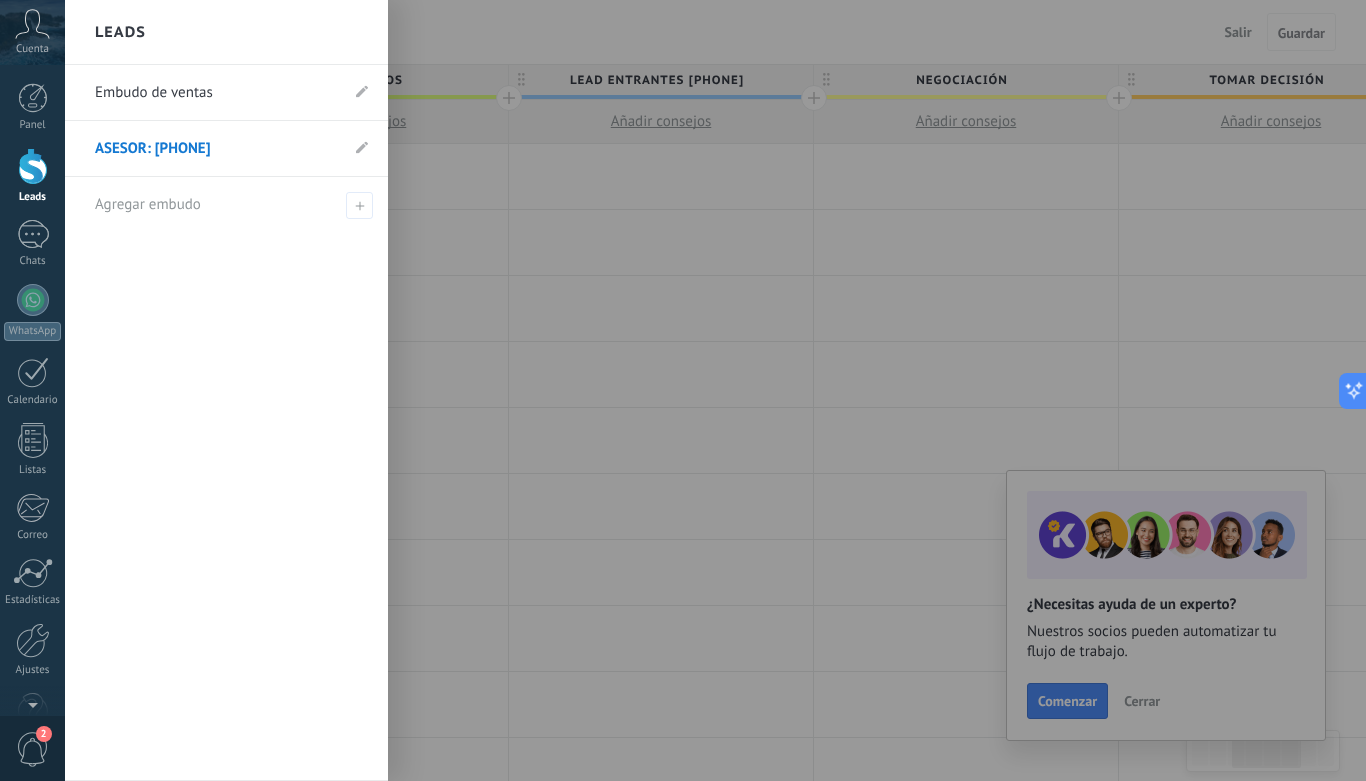 click at bounding box center [748, 390] 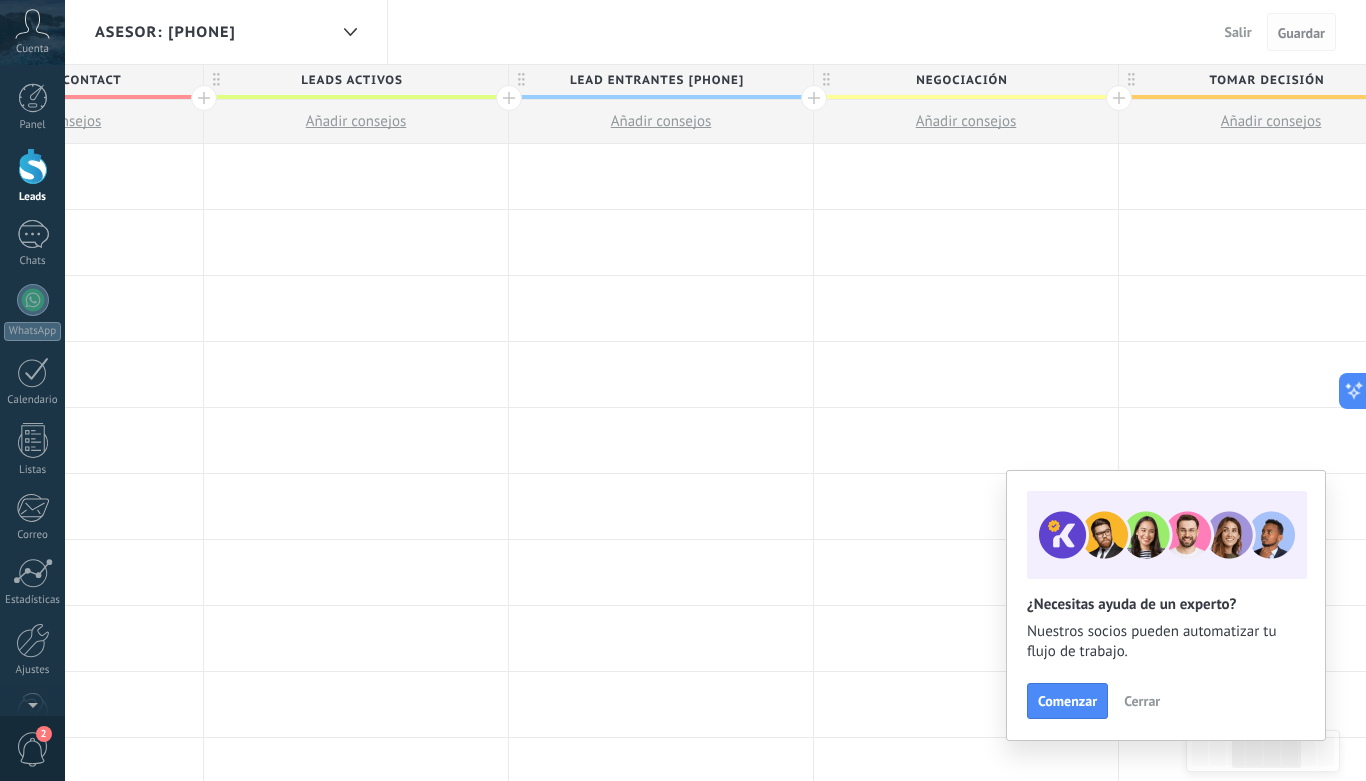 click on "Guardar" at bounding box center (1301, 33) 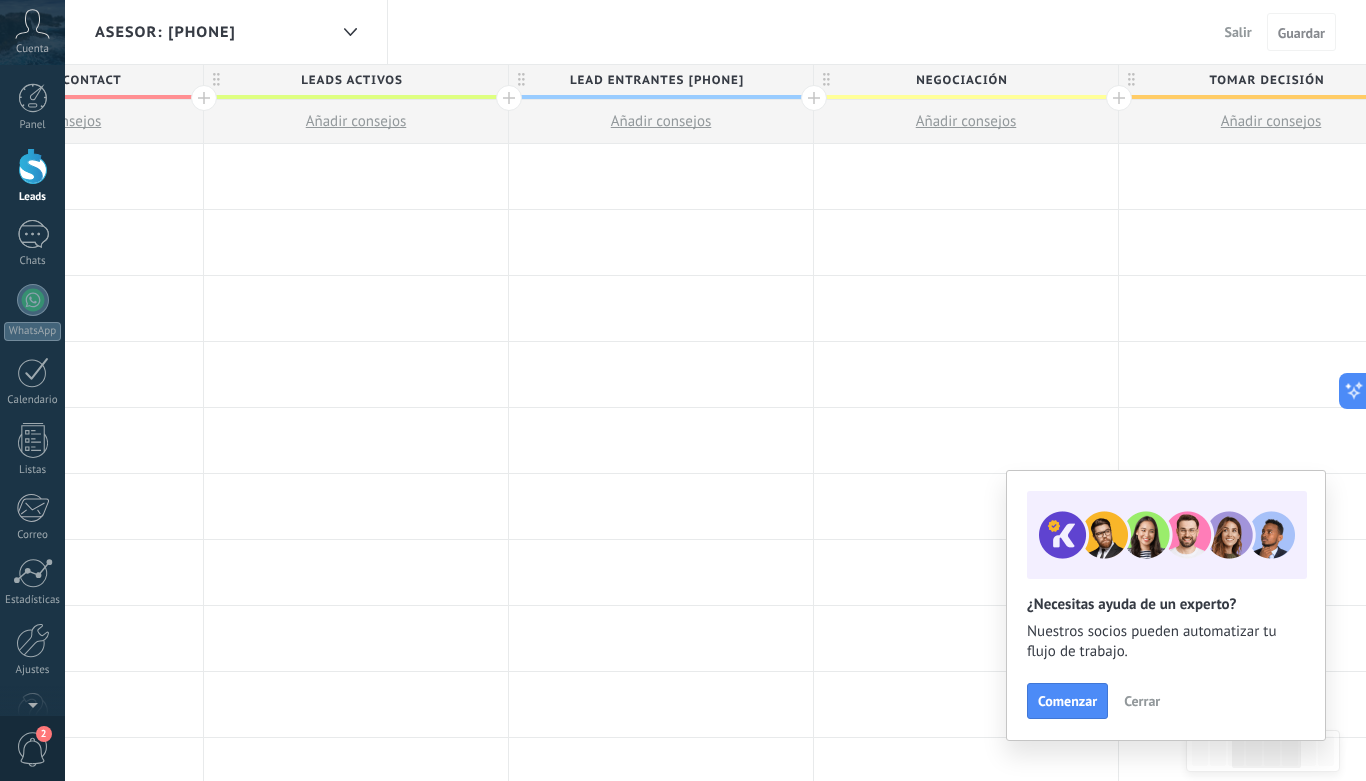 click on "Salir" at bounding box center (1238, 32) 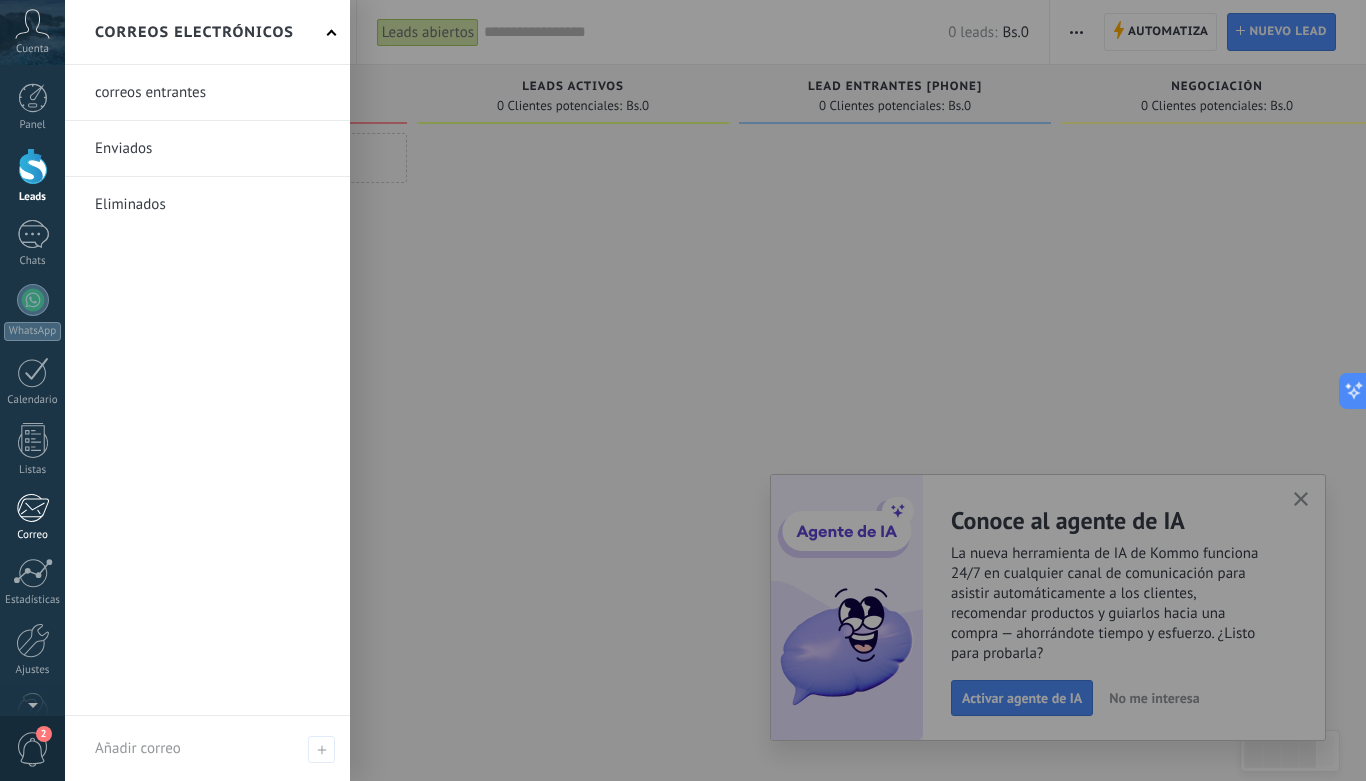click at bounding box center (32, 508) 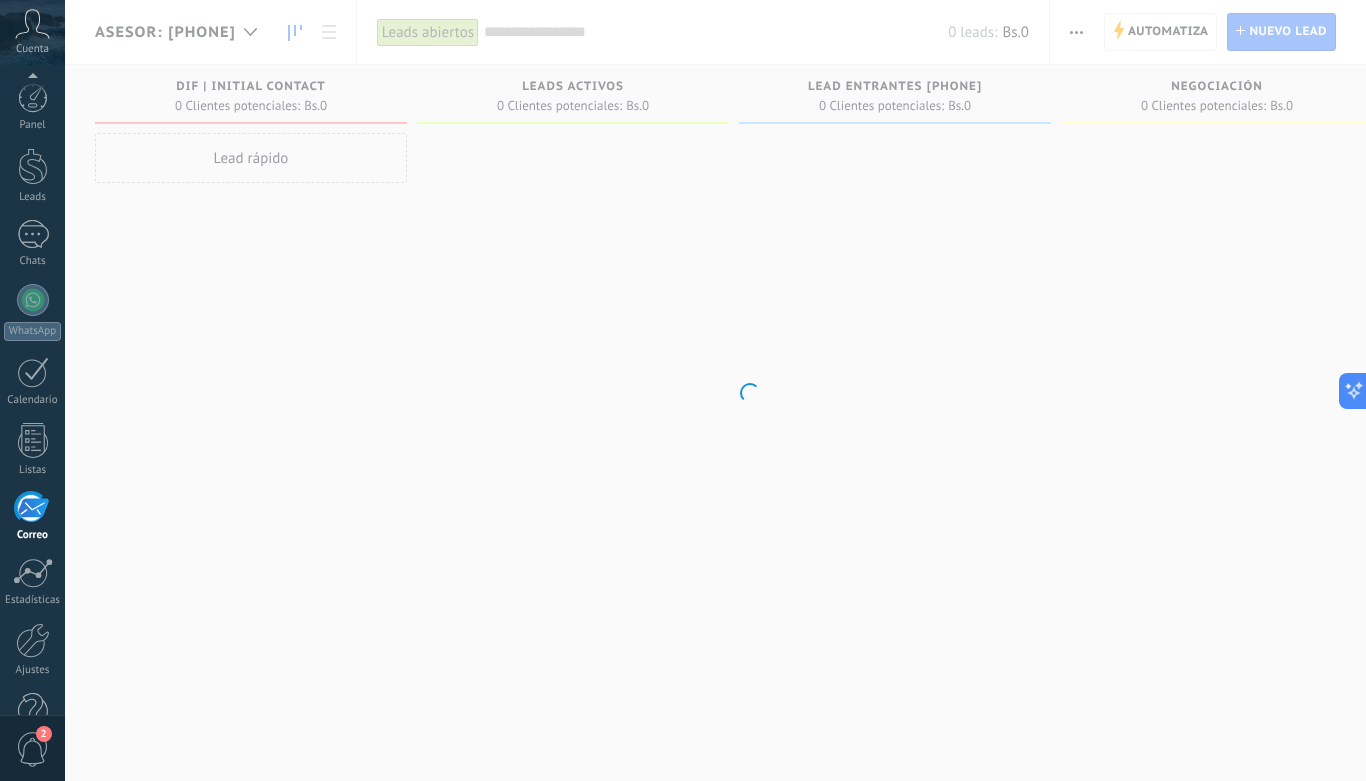 scroll, scrollTop: 51, scrollLeft: 0, axis: vertical 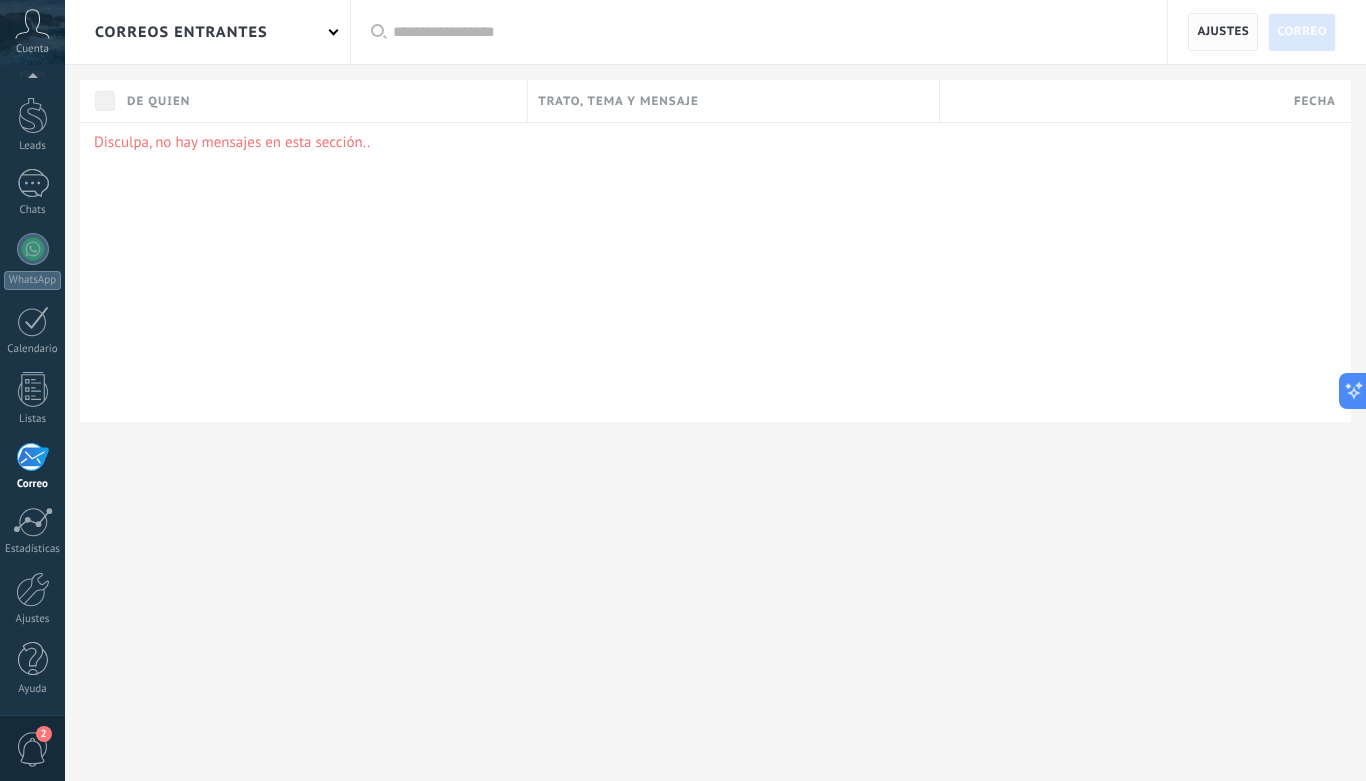click on "Ajustes" at bounding box center (1223, 32) 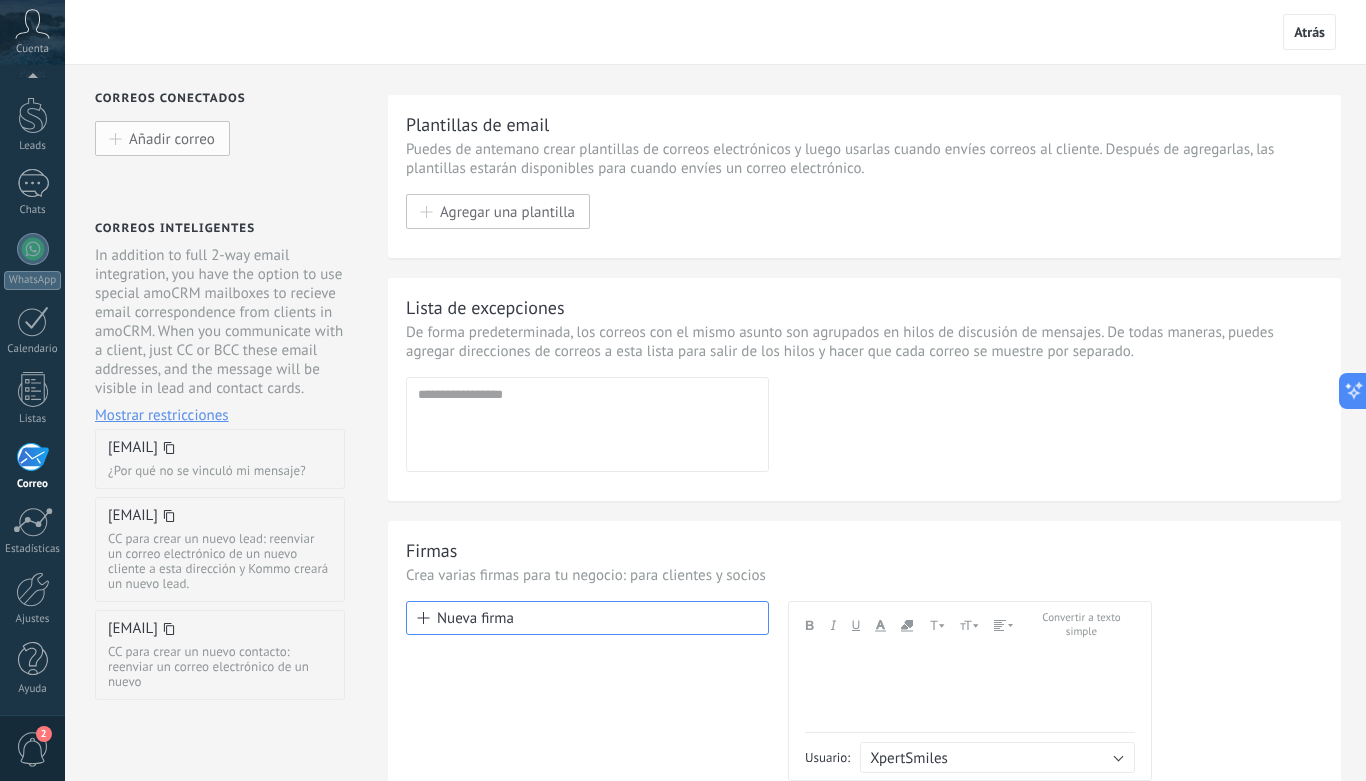 click on "Añadir correo" at bounding box center [172, 138] 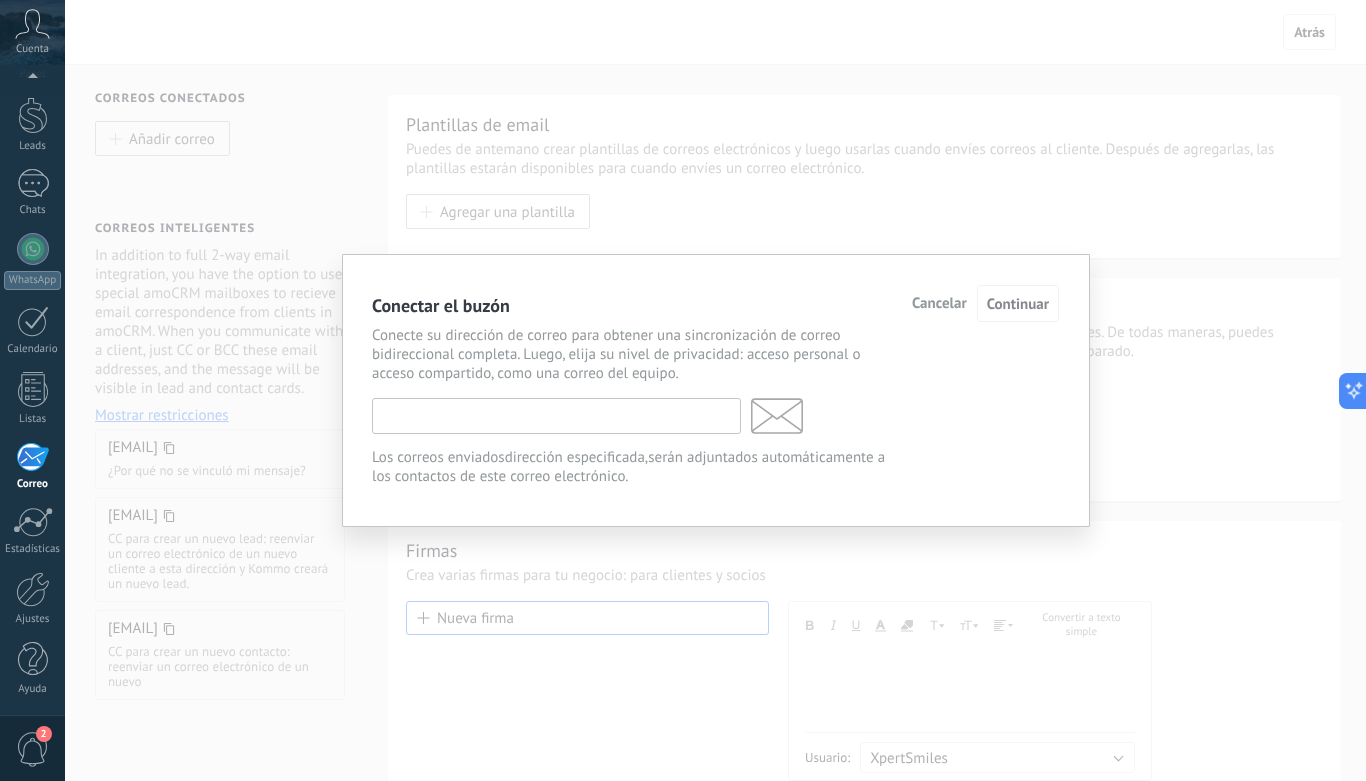 click at bounding box center (556, 416) 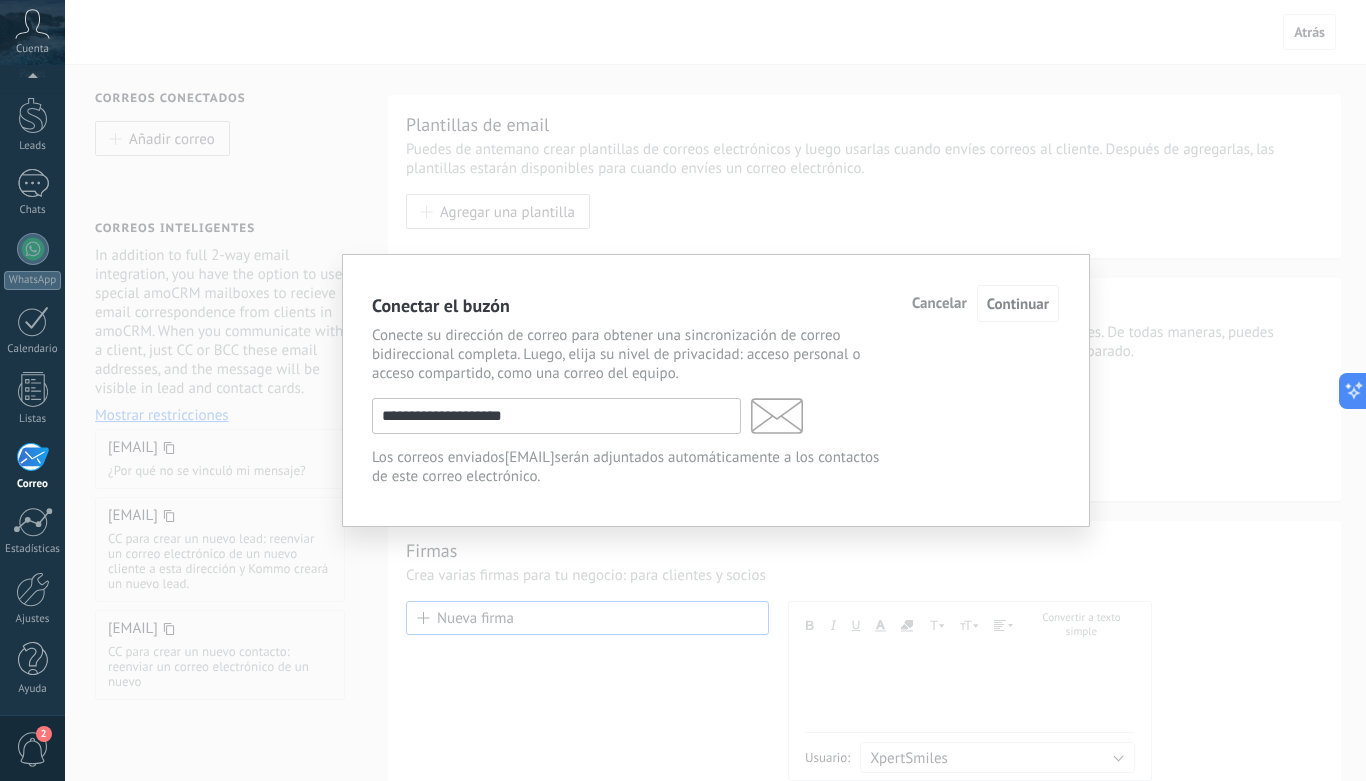 type on "**********" 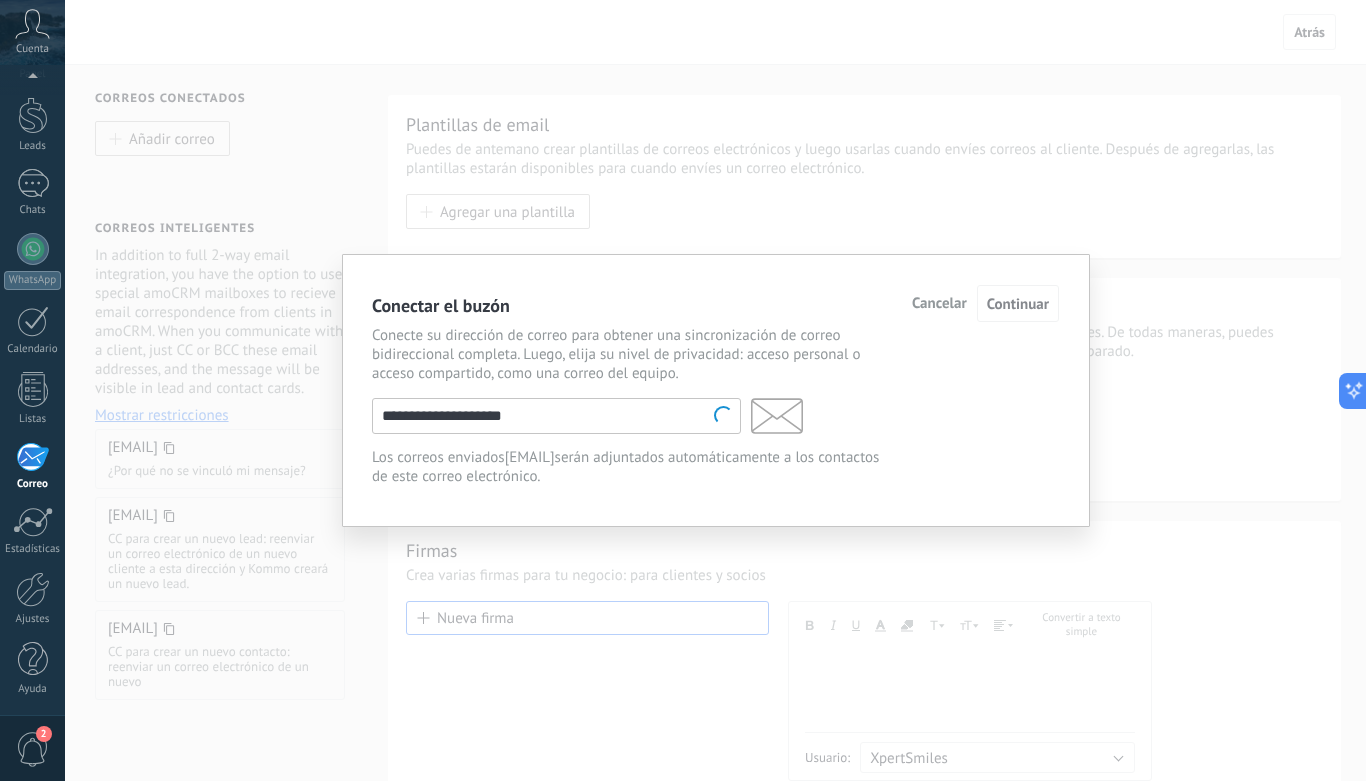 click on "Conecte su dirección de correo para obtener una sincronización de correo bidireccional completa. Luego, elija su nivel de privacidad: acceso personal o acceso compartido, como una correo del equipo." at bounding box center (635, 354) 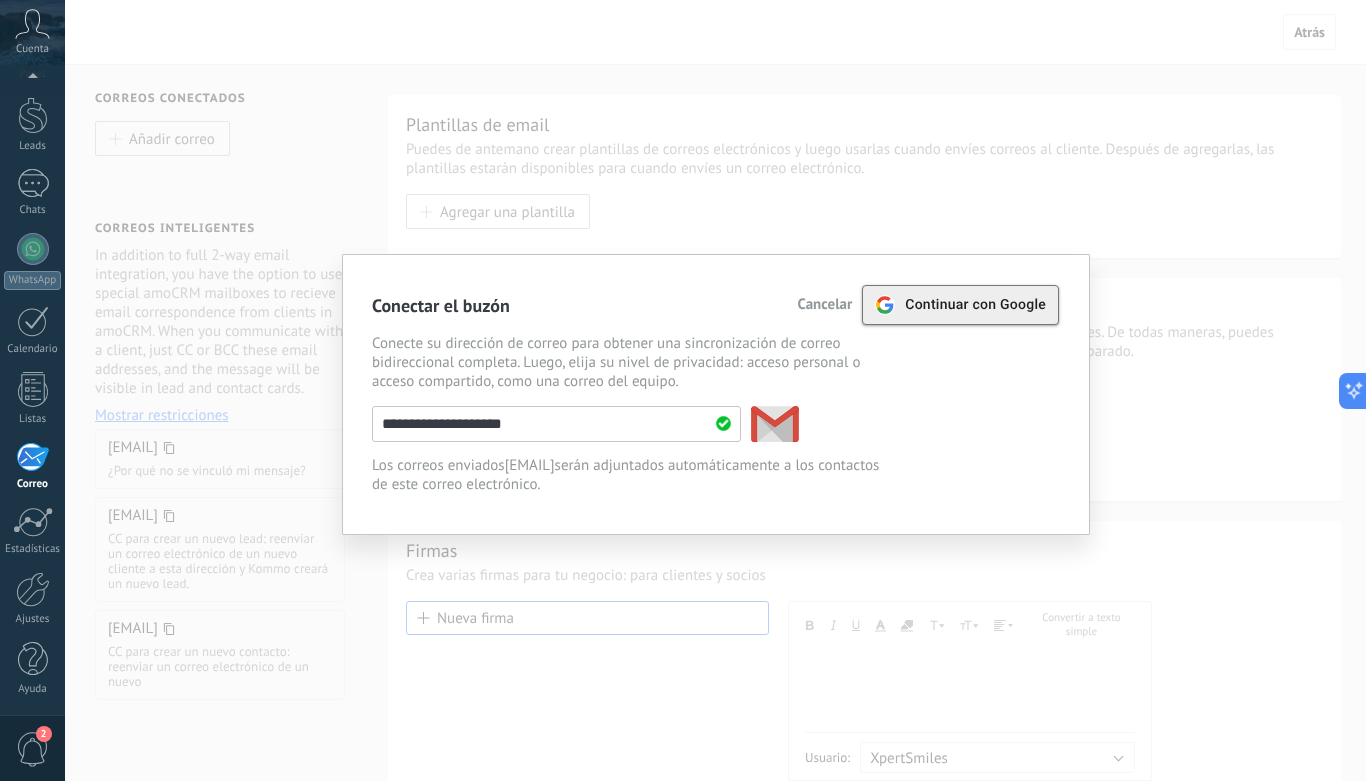 click on "Continuar con Google" at bounding box center (975, 305) 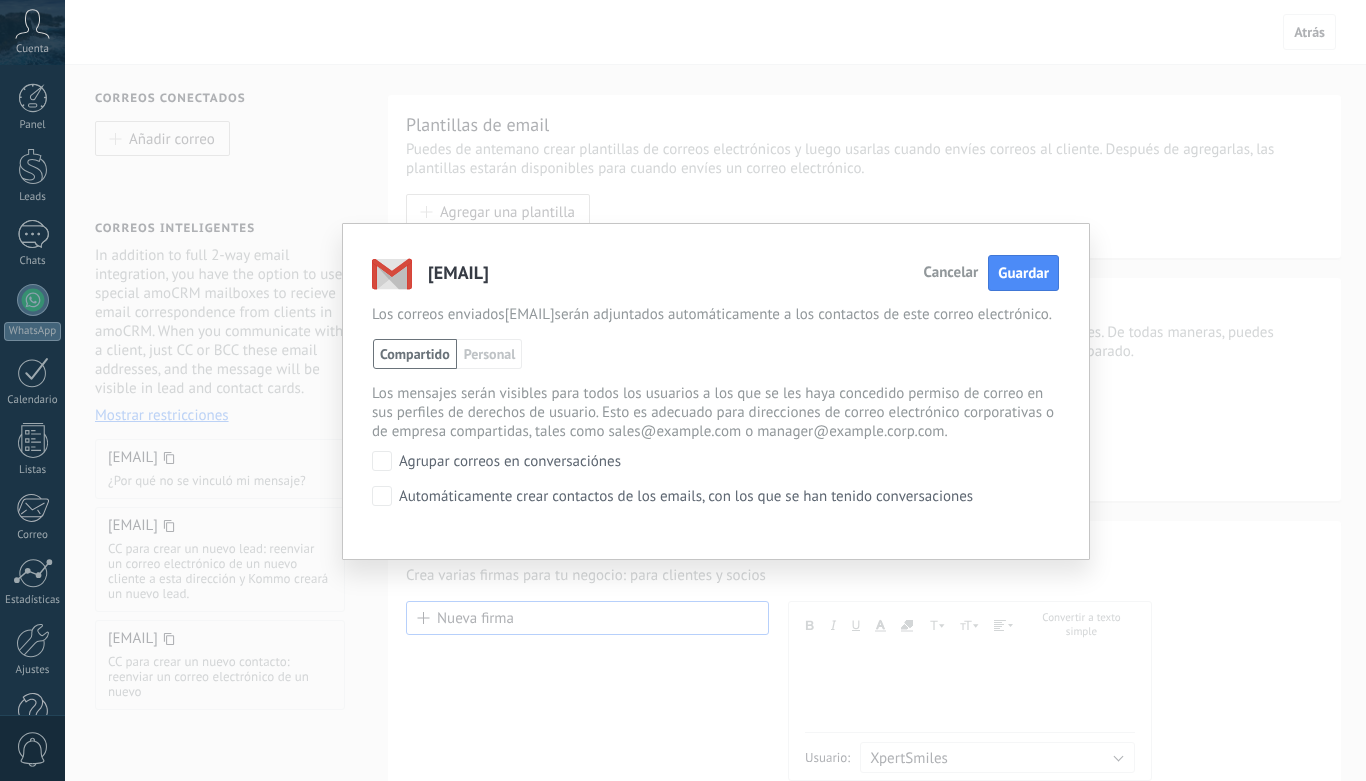 scroll, scrollTop: 0, scrollLeft: 0, axis: both 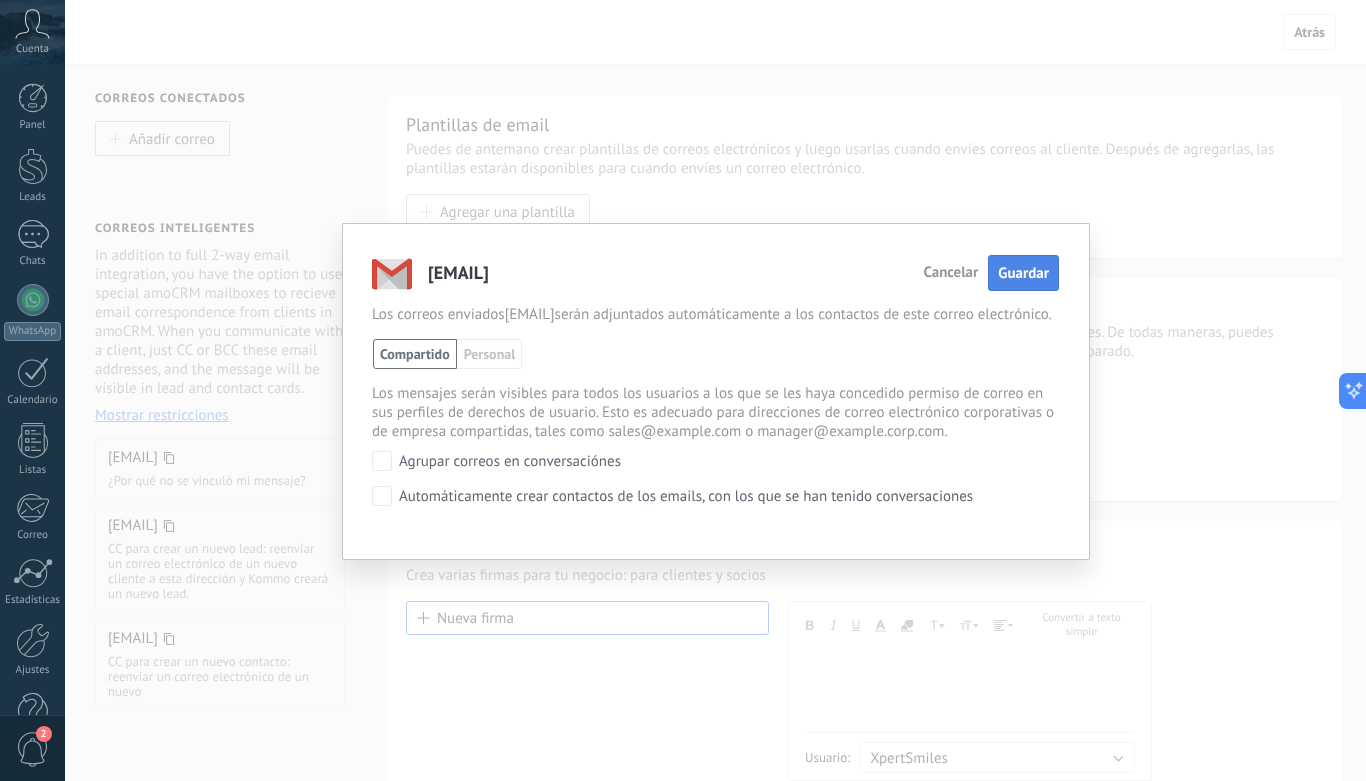 click on "Guardar" at bounding box center (1023, 273) 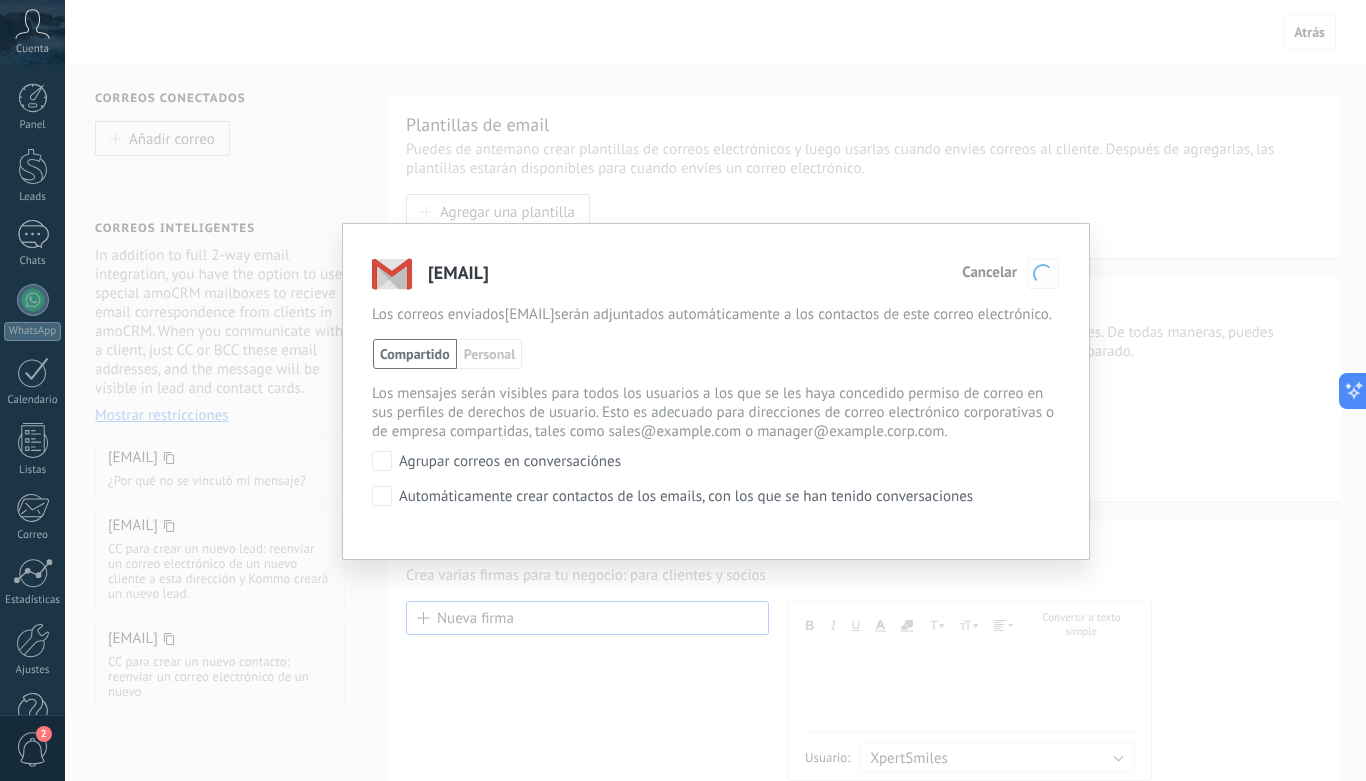 scroll, scrollTop: 0, scrollLeft: 0, axis: both 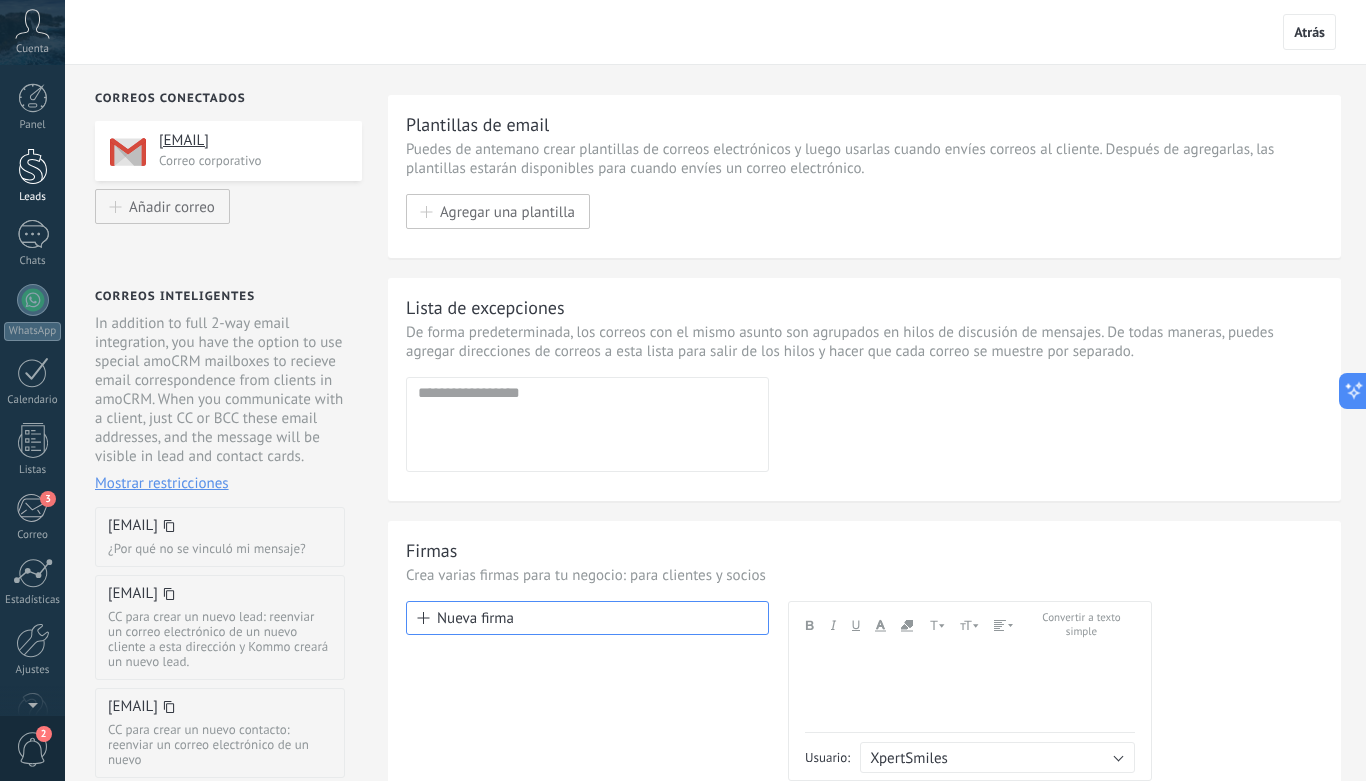 click at bounding box center [33, 166] 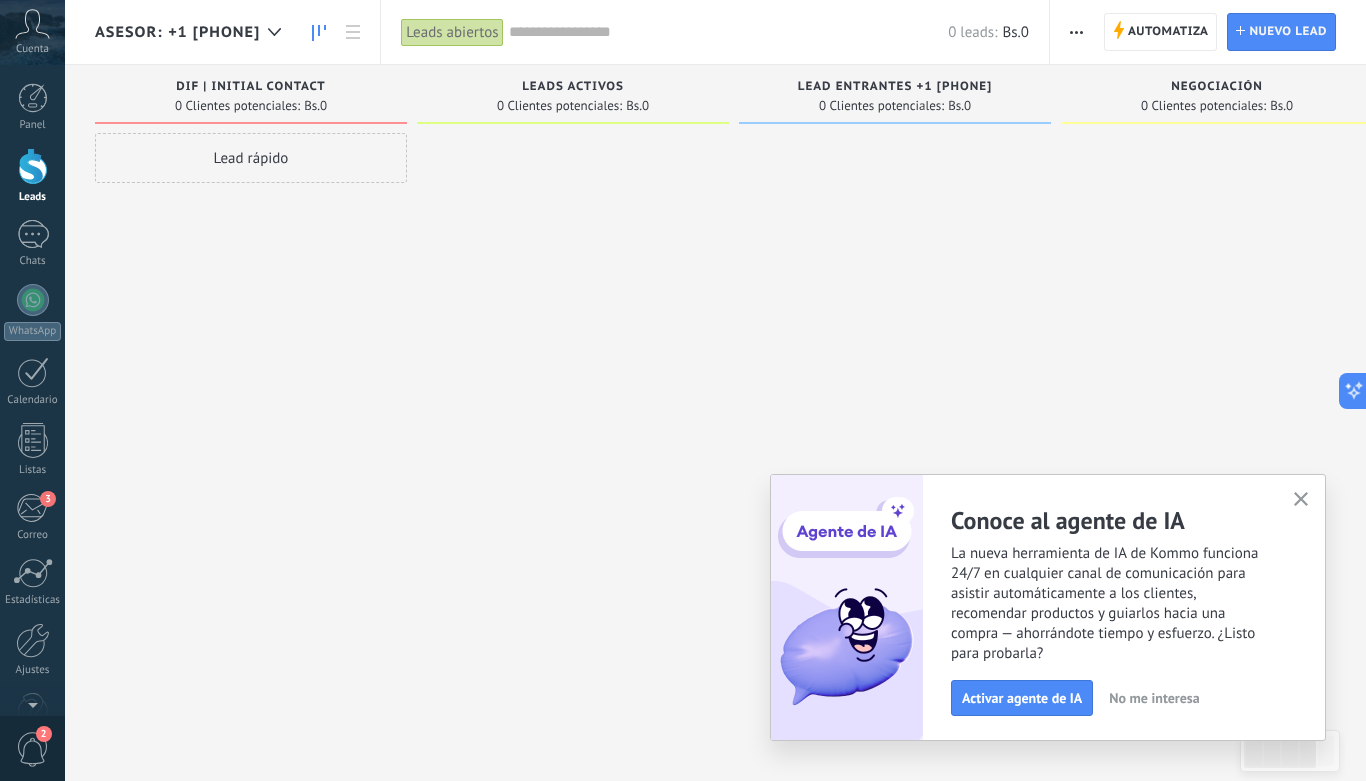 click on "ASESOR: +1 [PHONE]" at bounding box center (177, 32) 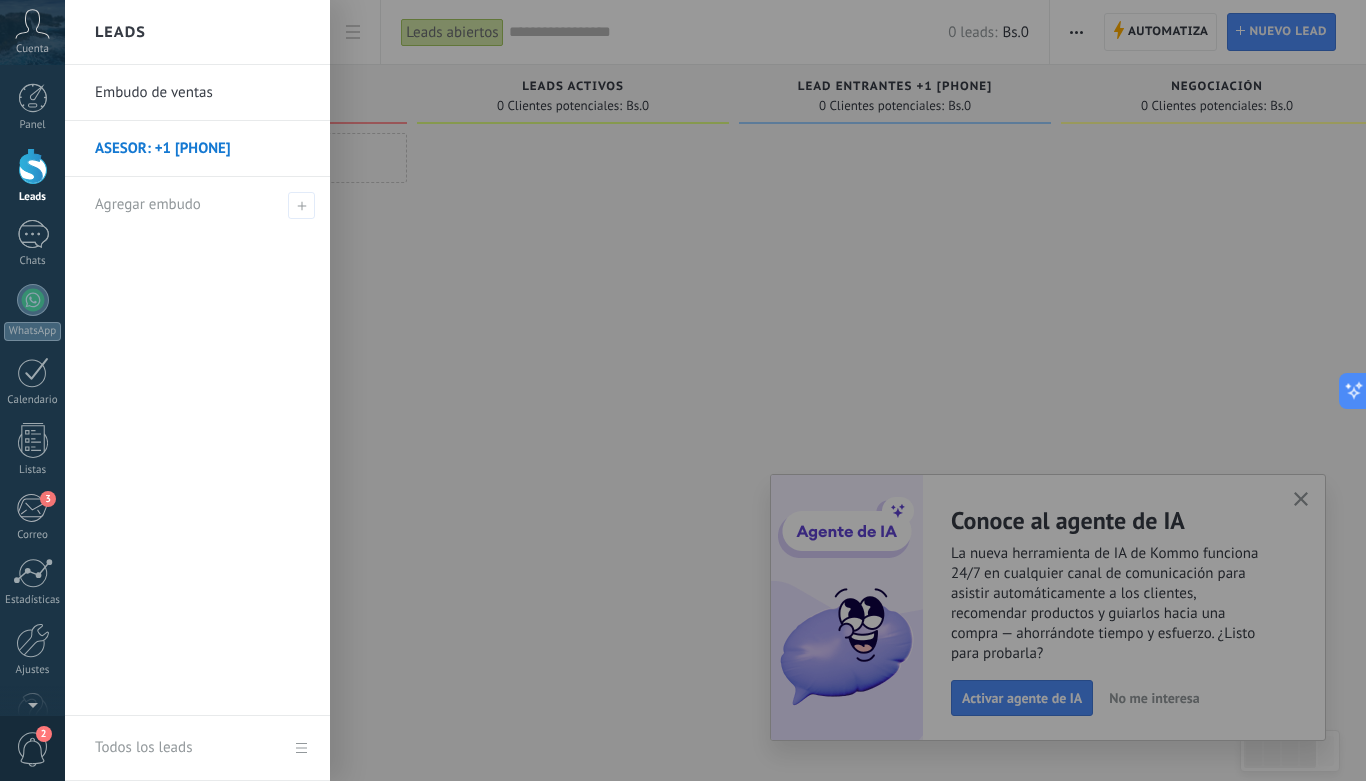 click at bounding box center [748, 390] 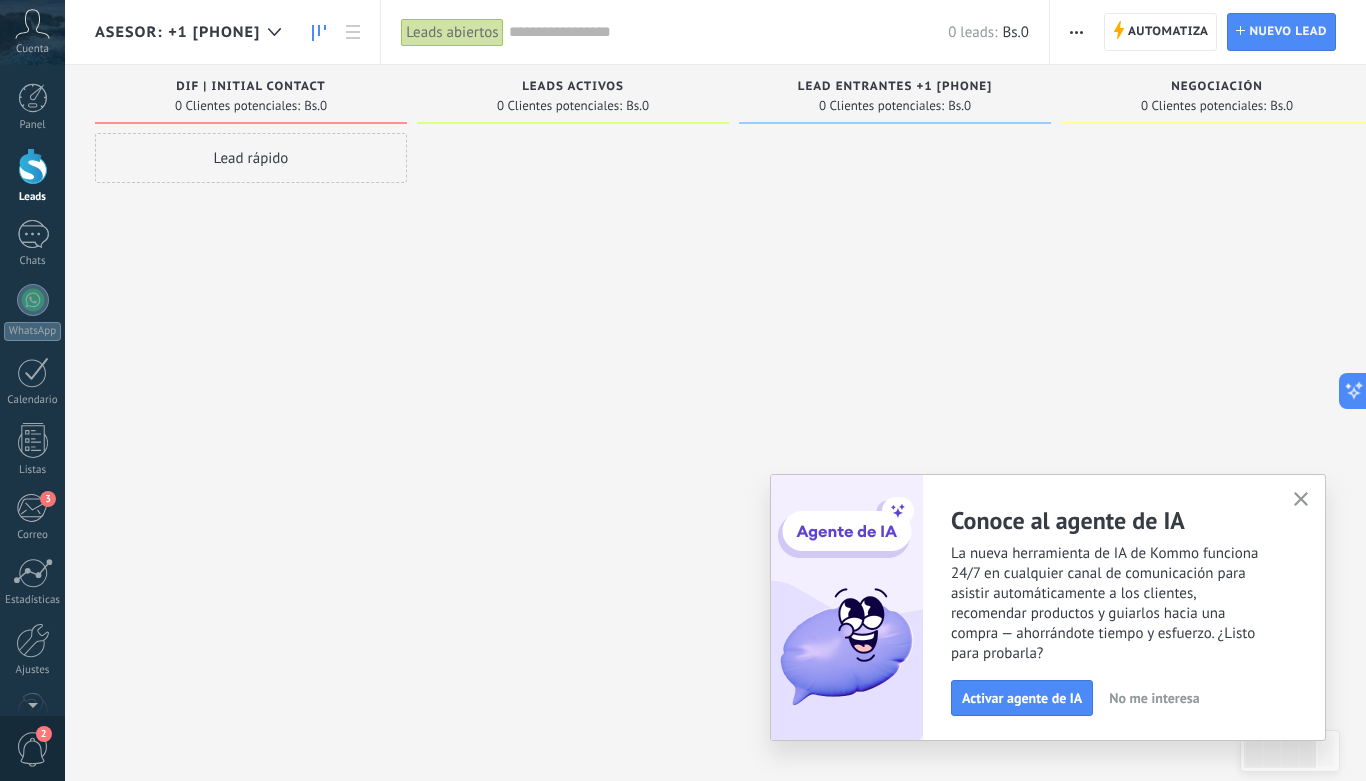 click 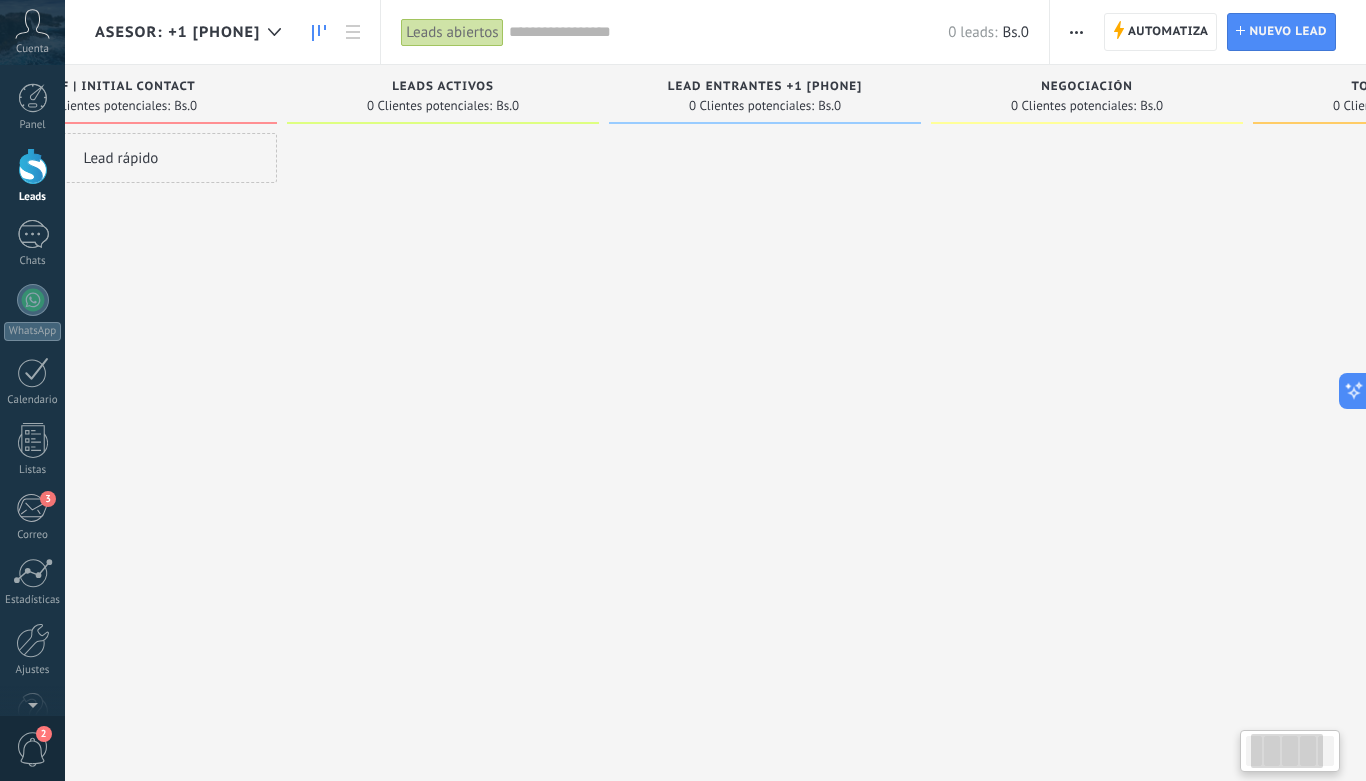 scroll, scrollTop: 0, scrollLeft: 136, axis: horizontal 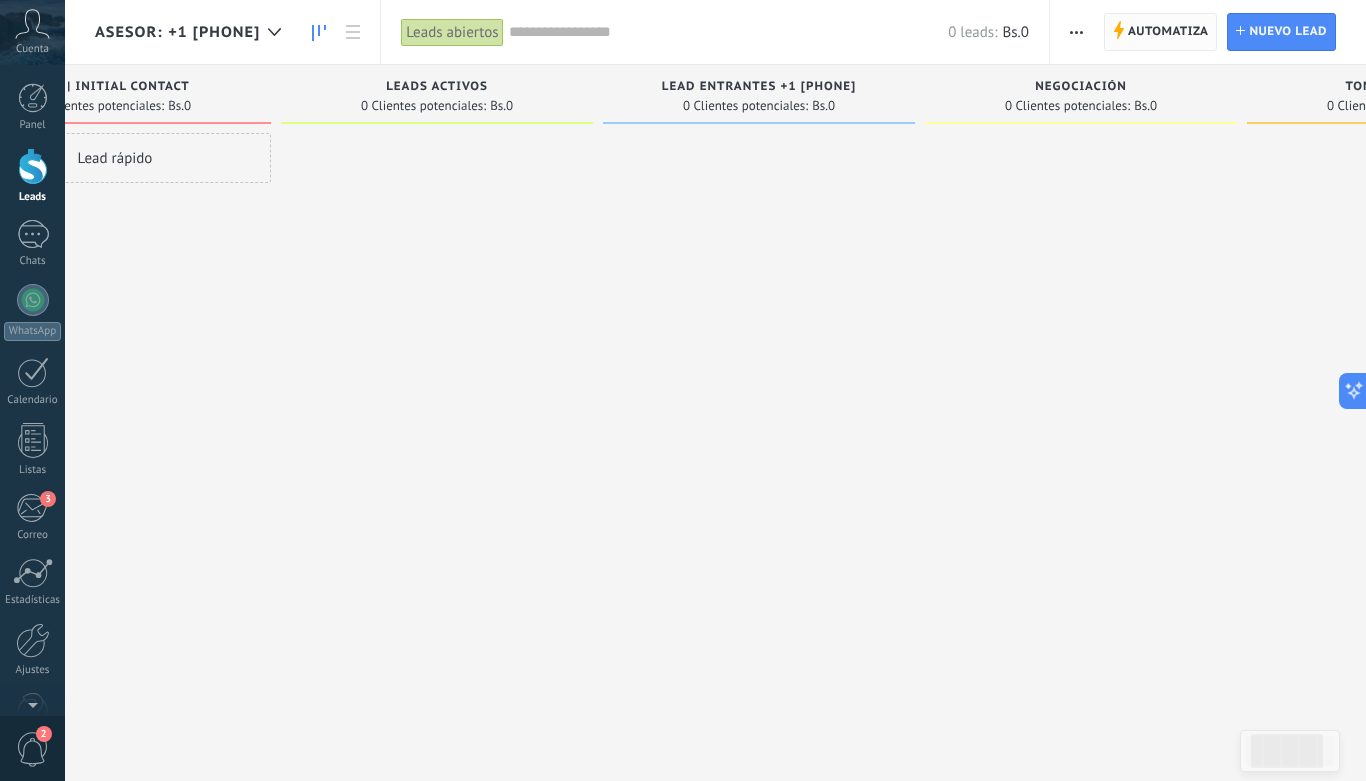click on "Automatiza Automatiza" at bounding box center [1161, 32] 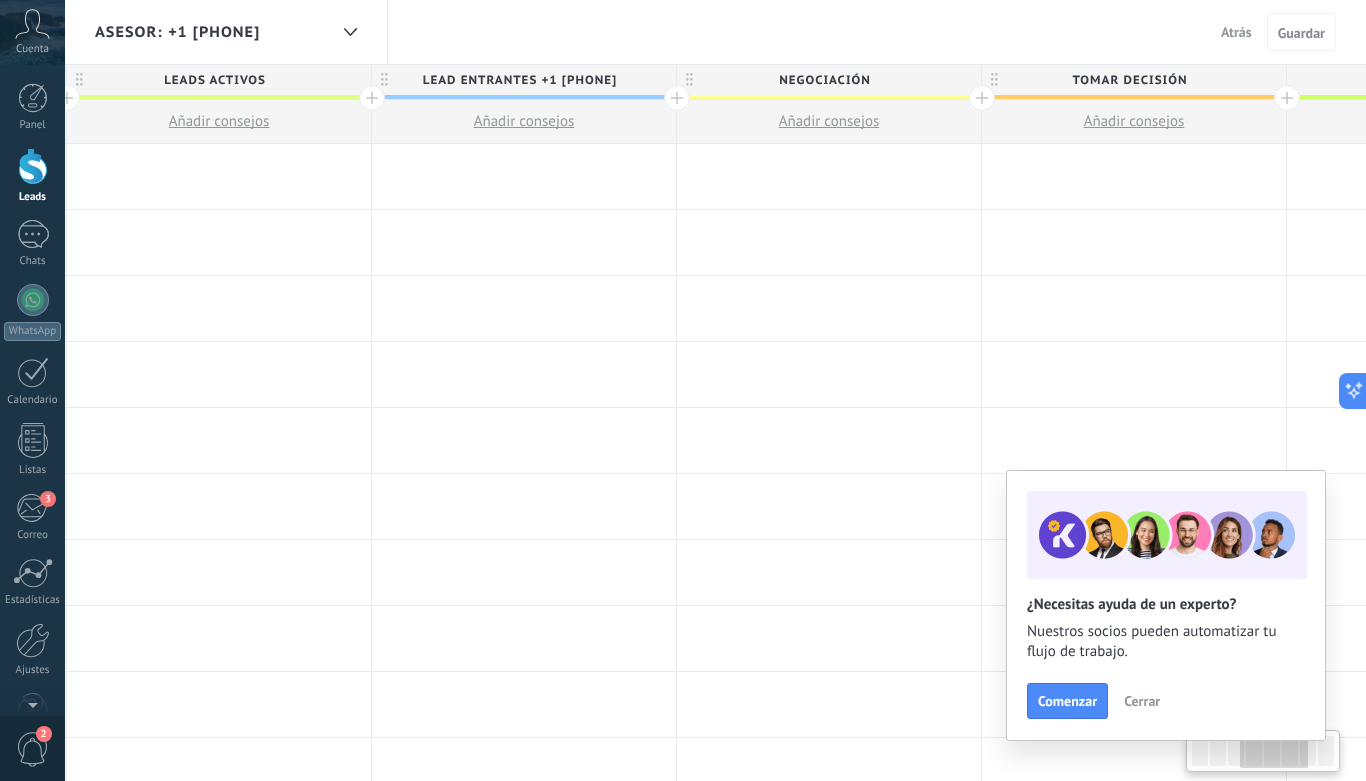 scroll, scrollTop: 0, scrollLeft: 948, axis: horizontal 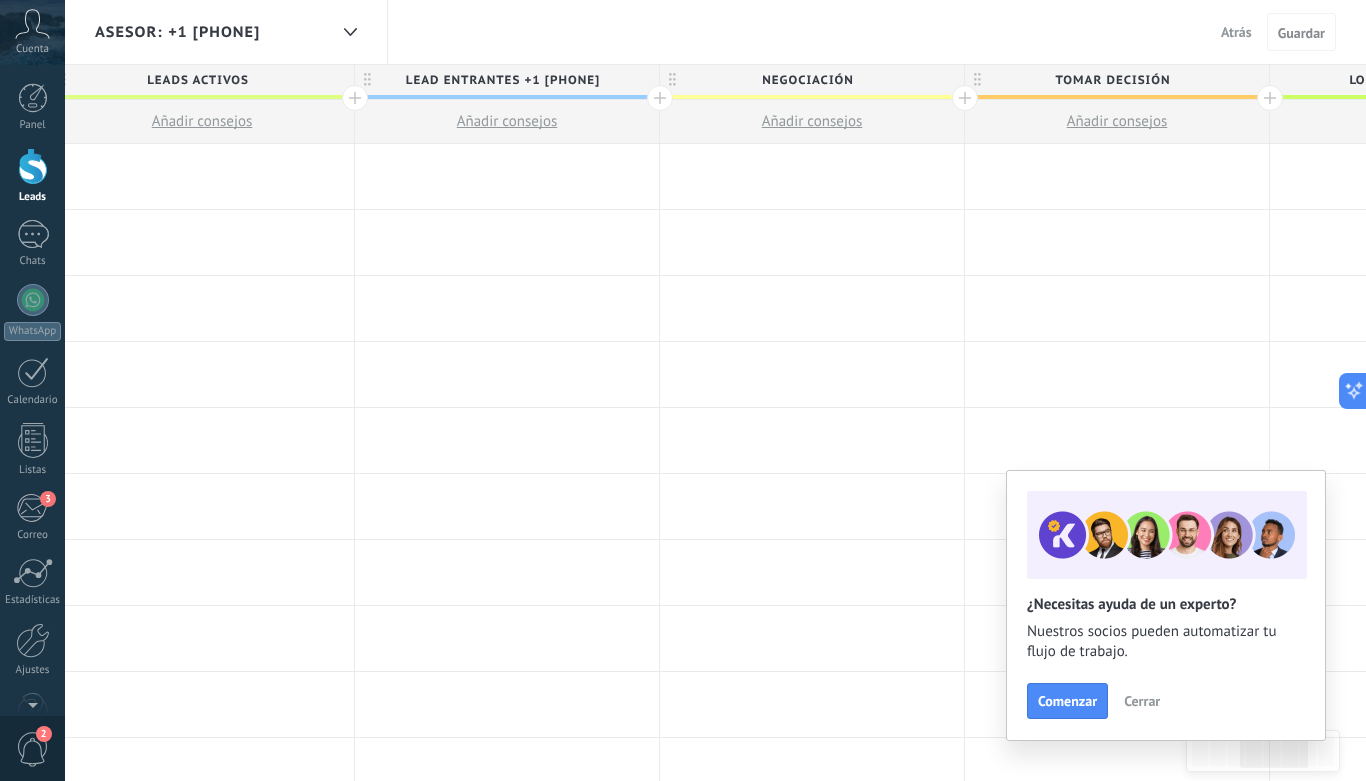 click at bounding box center [660, 98] 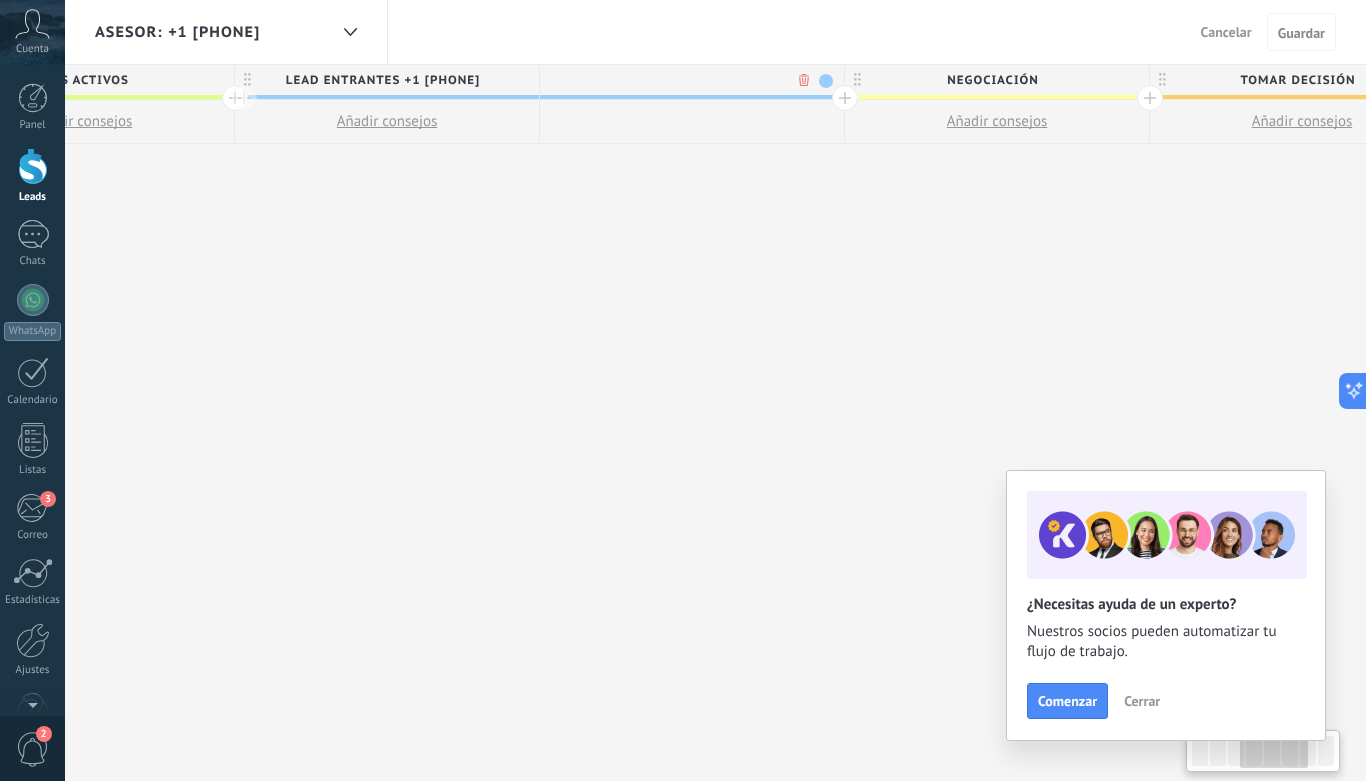 scroll, scrollTop: 0, scrollLeft: 1096, axis: horizontal 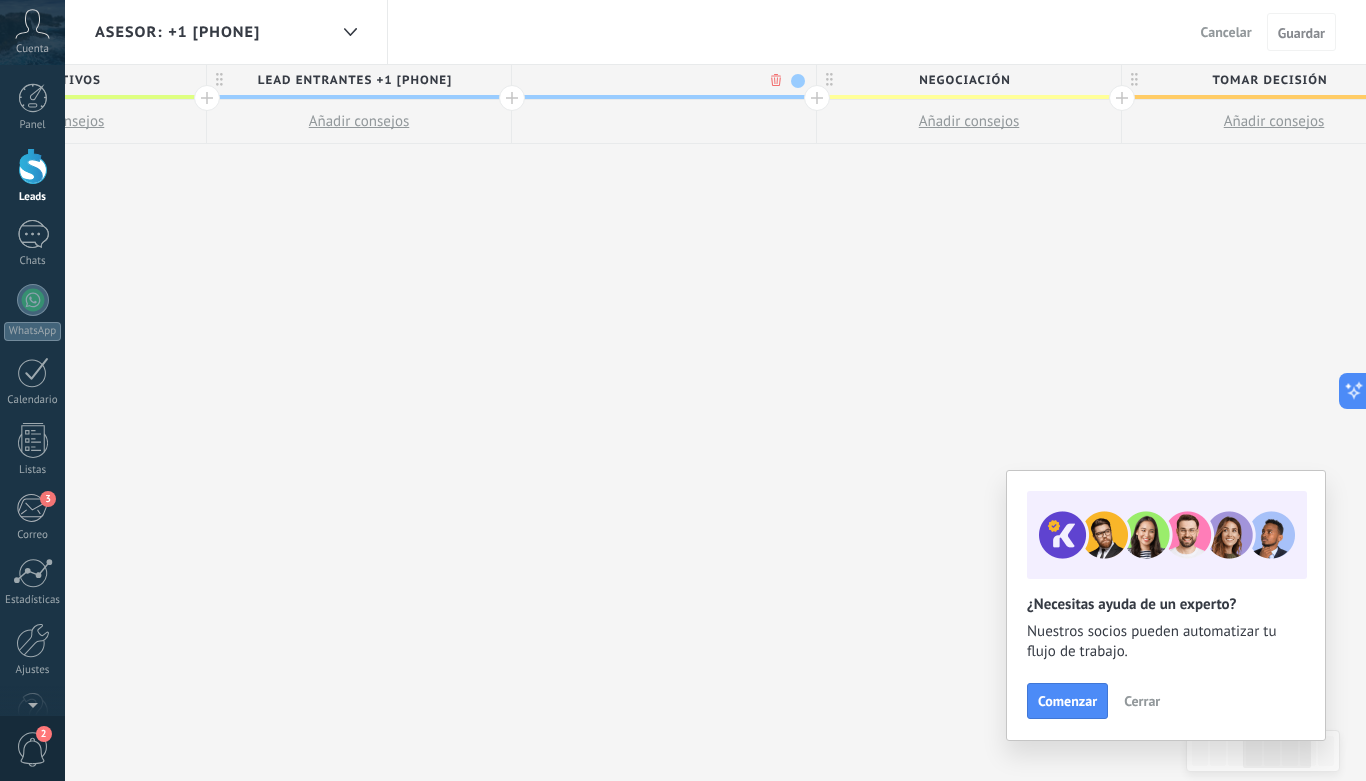 click on "LEAD ENTRANTES +1 [PHONE]" at bounding box center [354, 80] 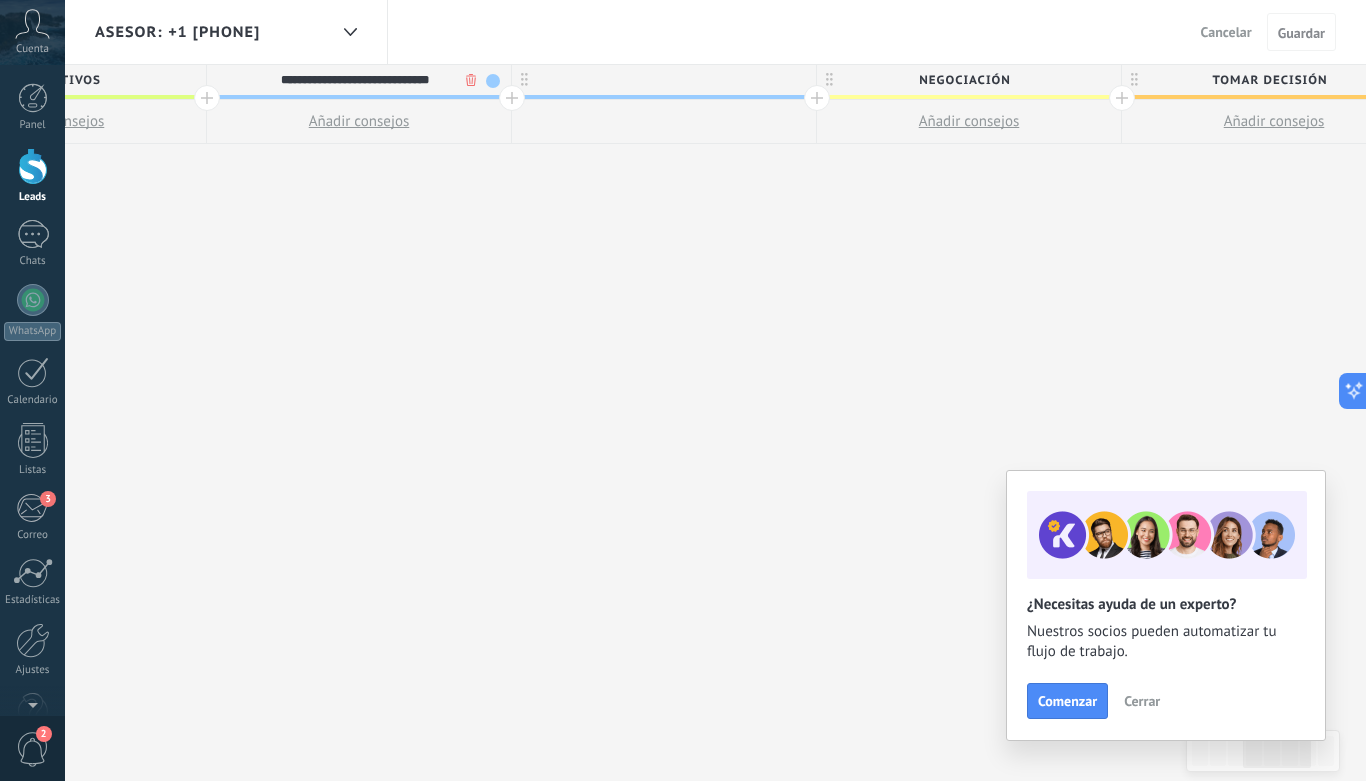 click on "**********" at bounding box center [354, 80] 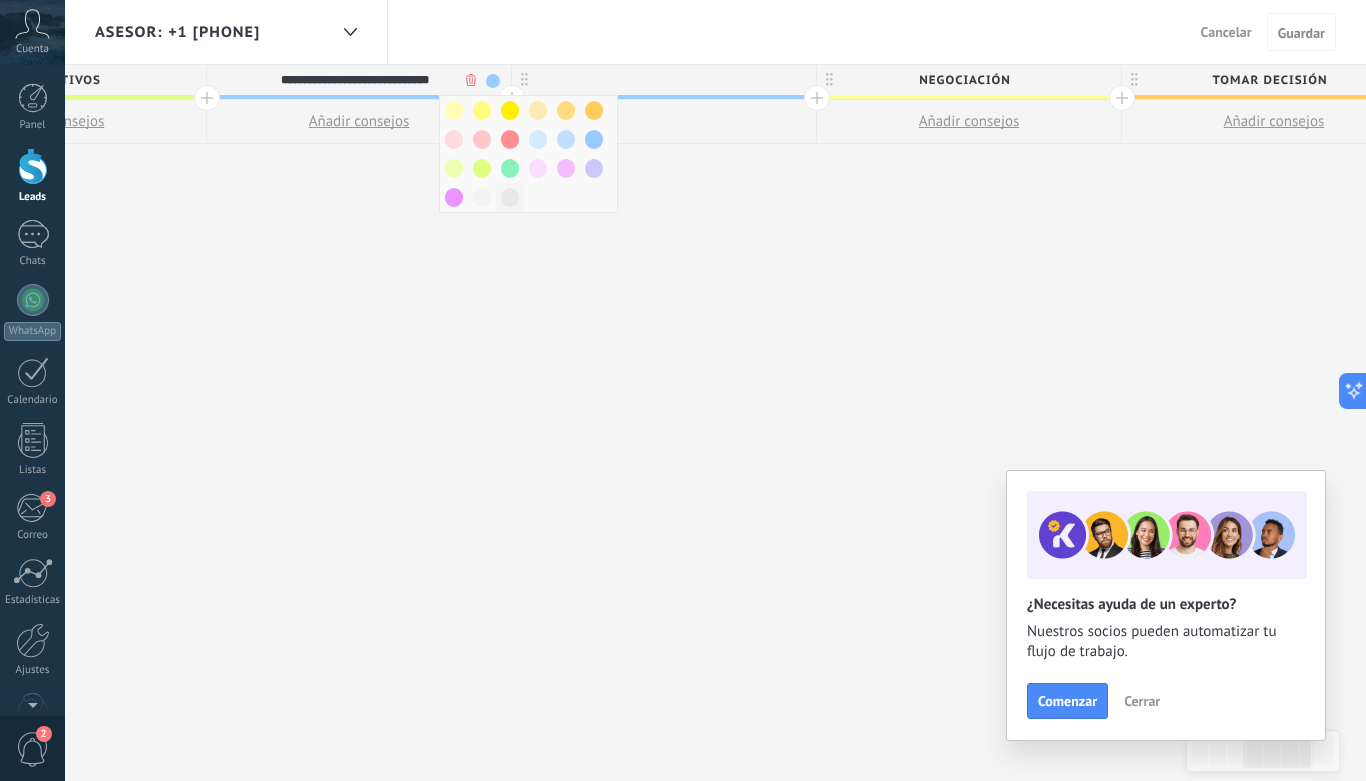 click at bounding box center (510, 197) 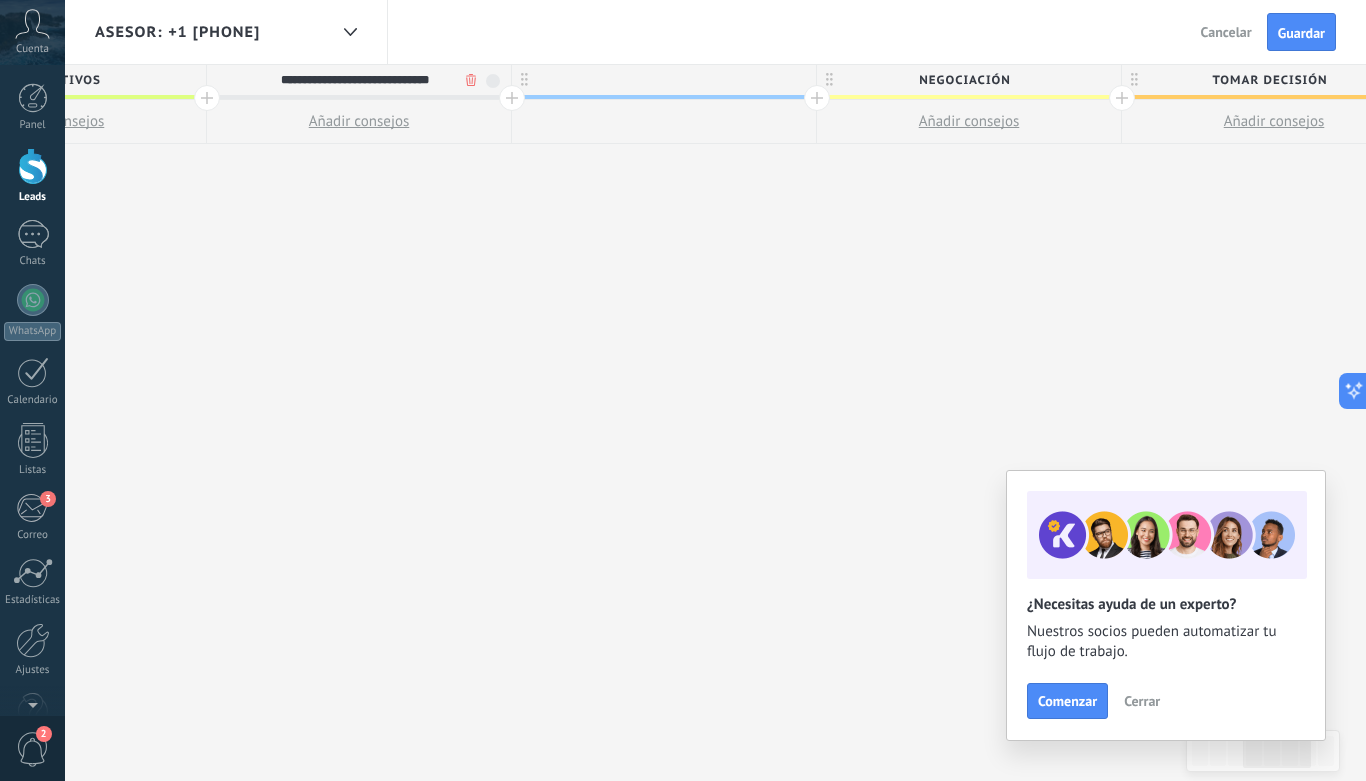 click at bounding box center (664, 80) 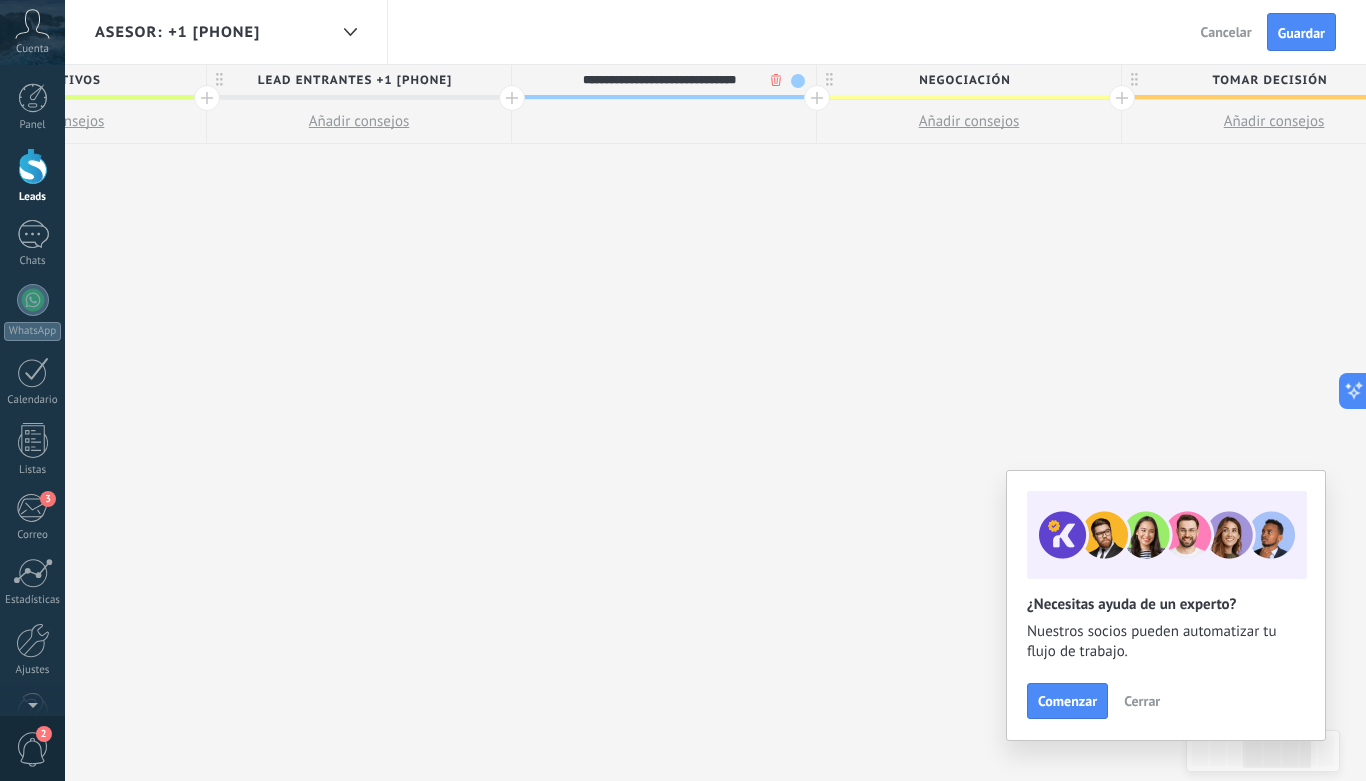 type on "**********" 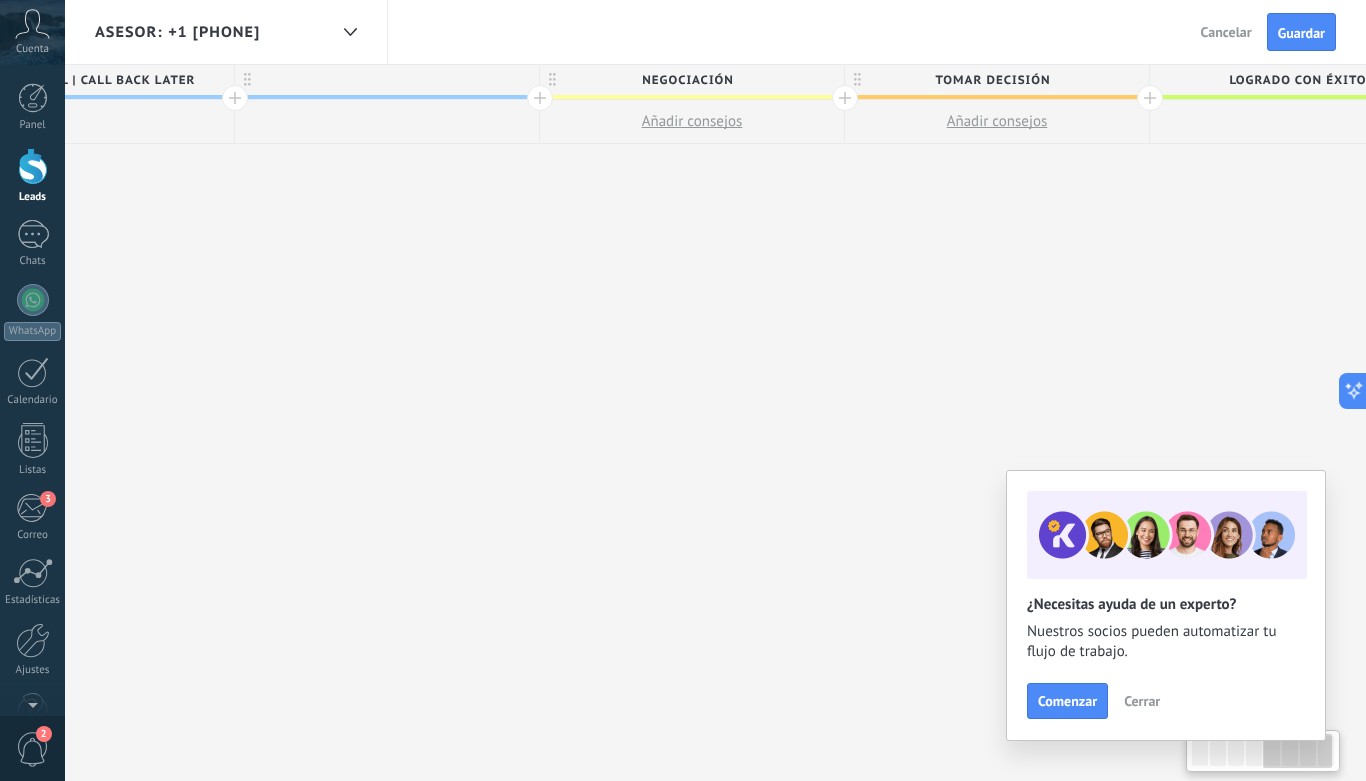 scroll, scrollTop: 0, scrollLeft: 1645, axis: horizontal 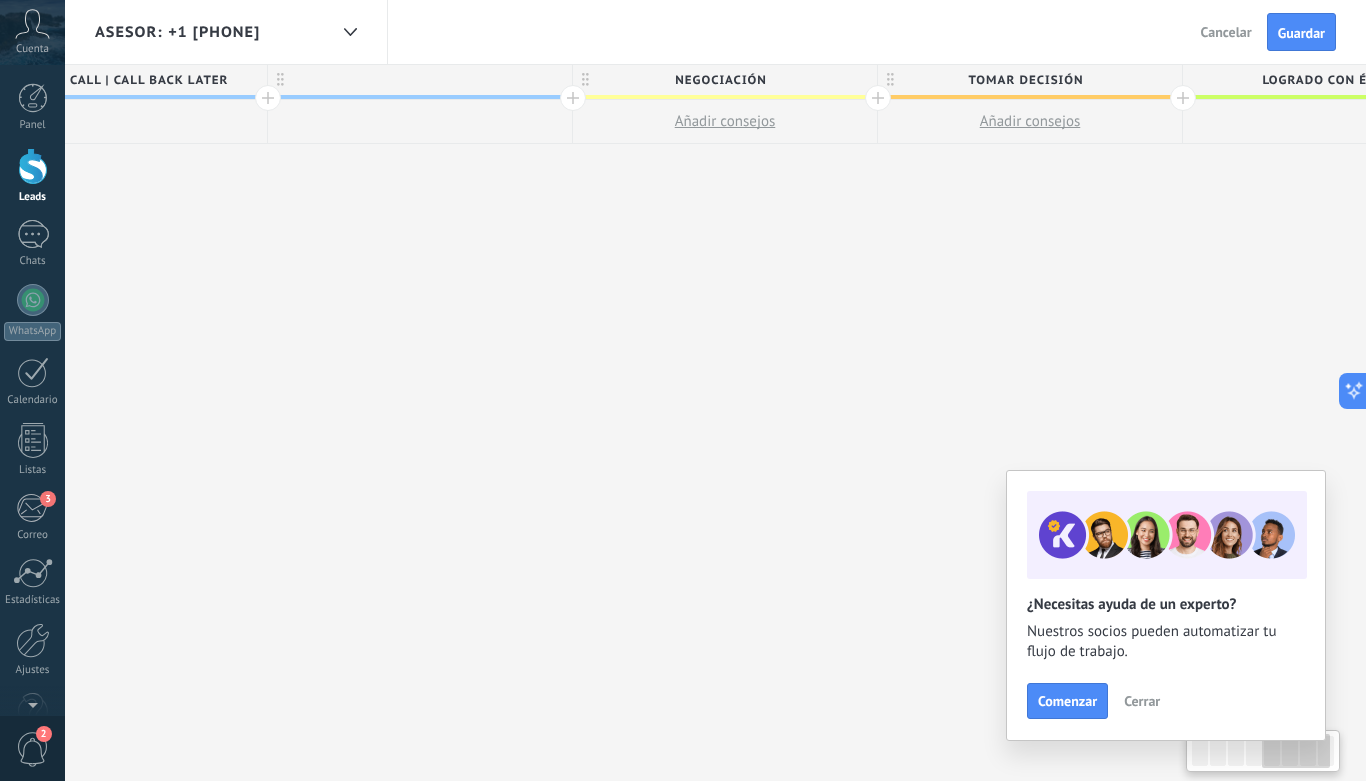 click at bounding box center [420, 80] 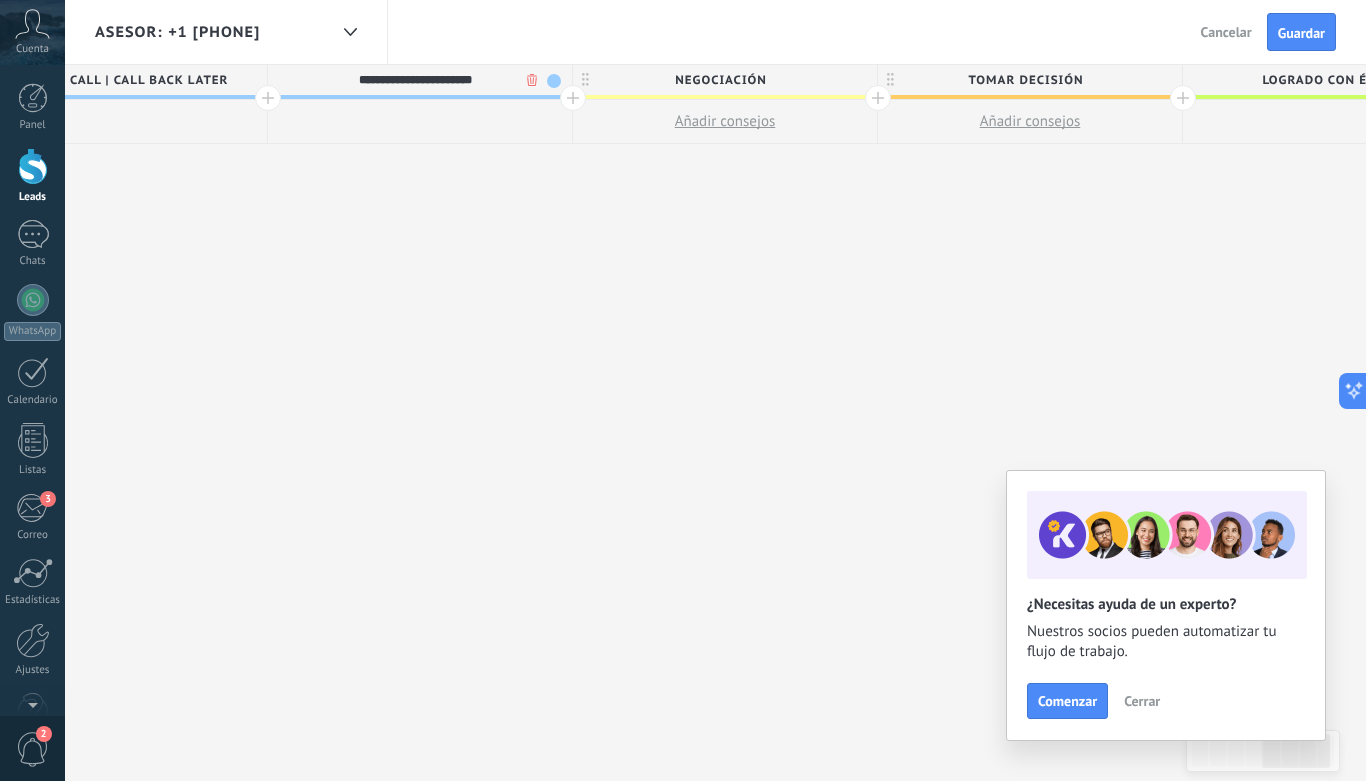 click on "**********" at bounding box center [415, 80] 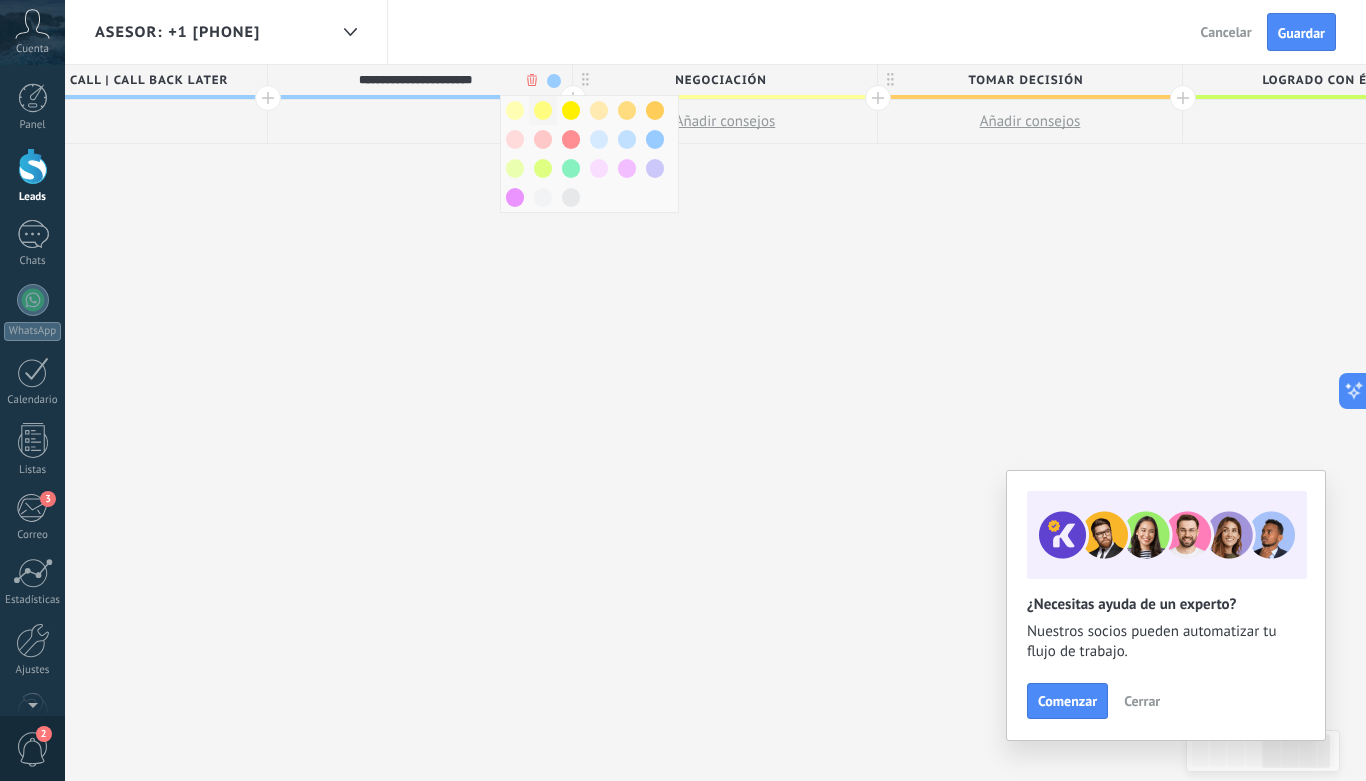 click at bounding box center [543, 110] 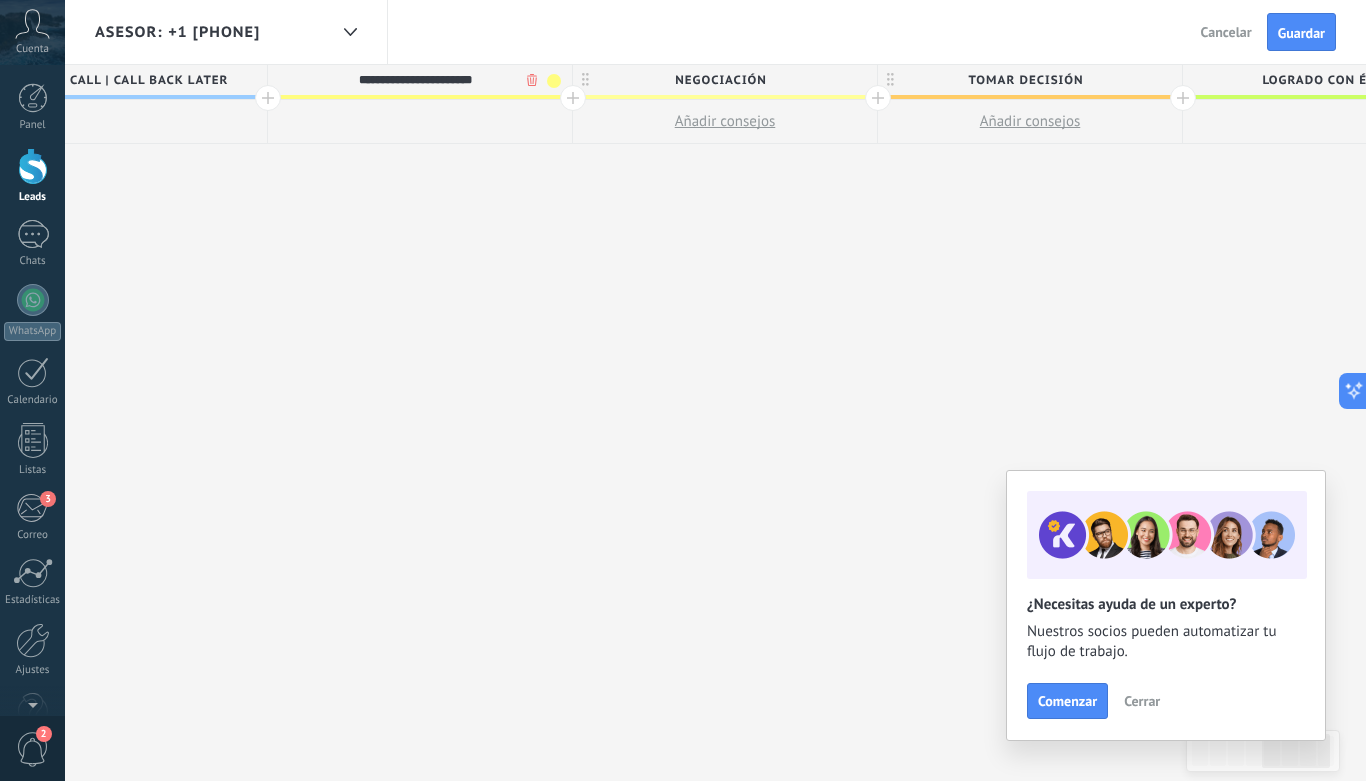 click at bounding box center [573, 98] 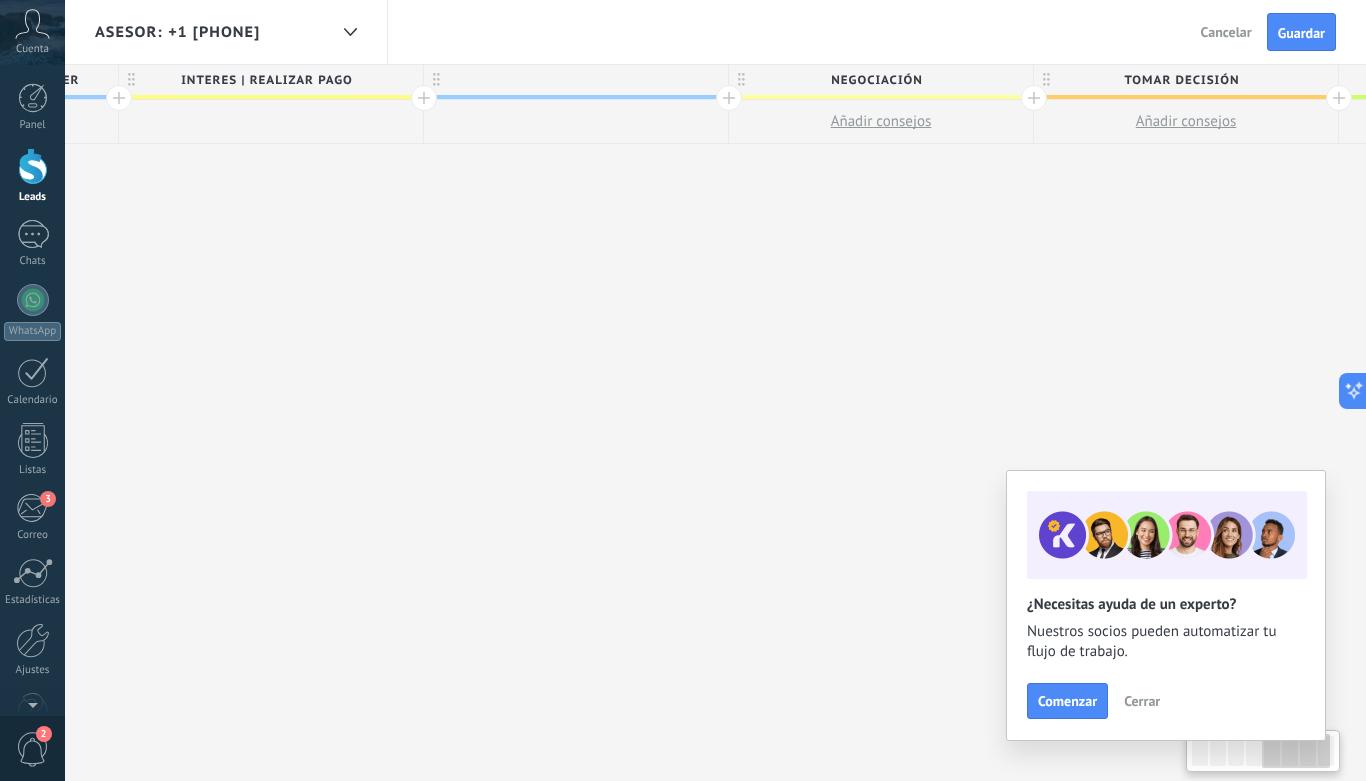 scroll, scrollTop: 0, scrollLeft: 1789, axis: horizontal 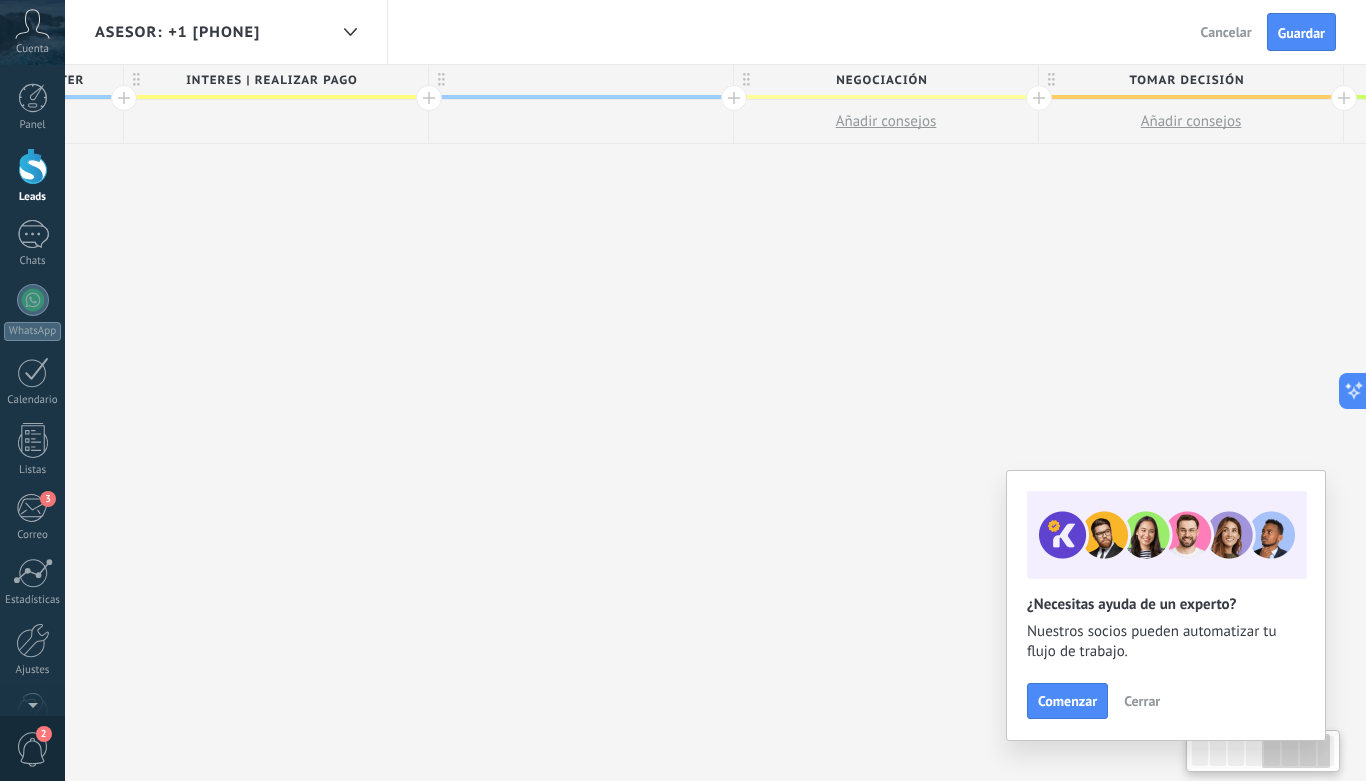 click at bounding box center (581, 80) 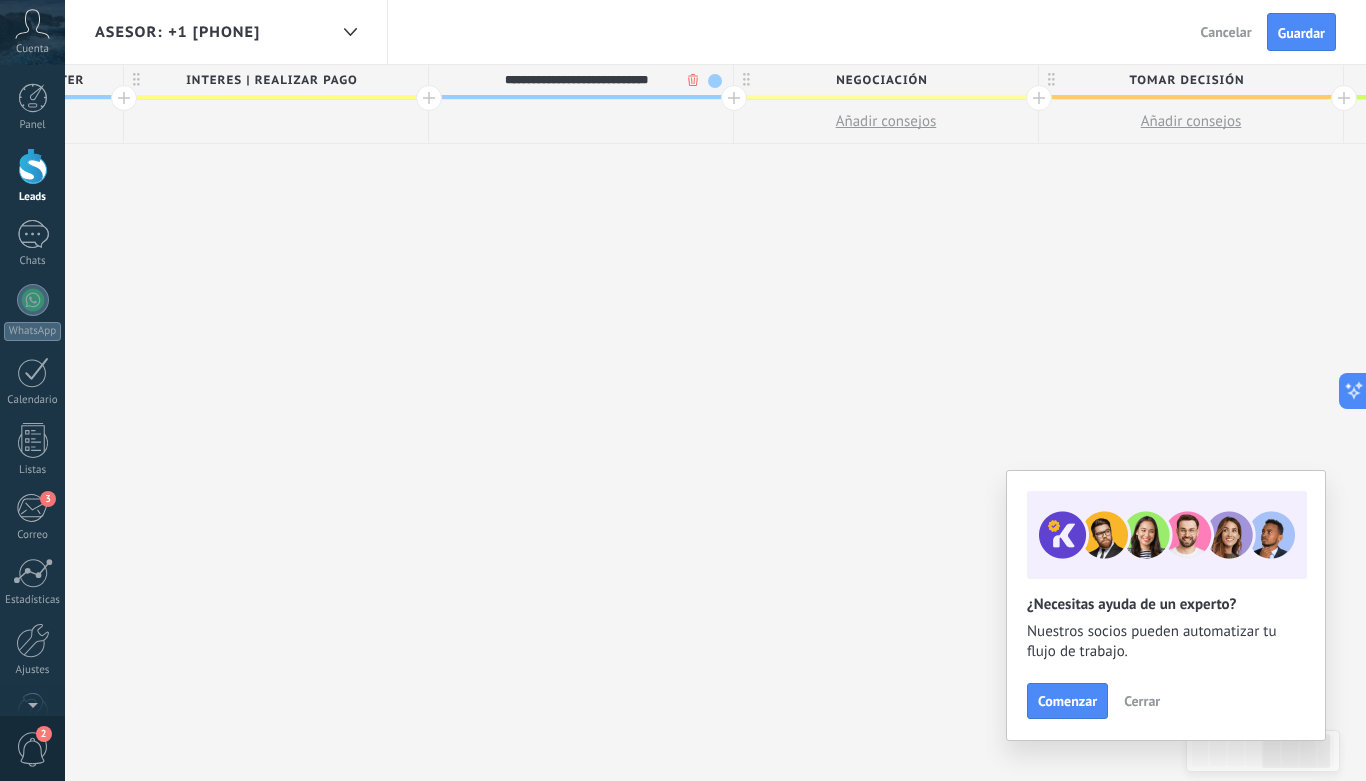 type on "**********" 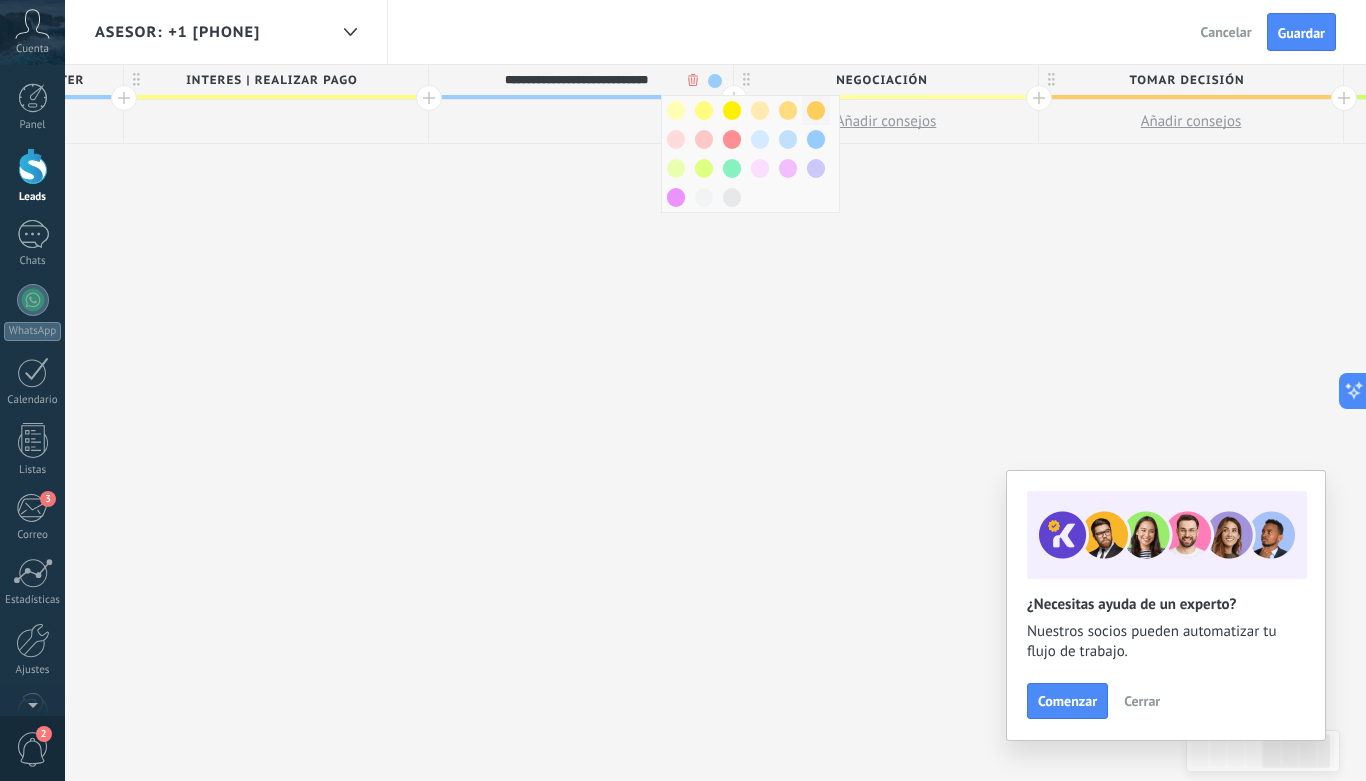 click at bounding box center [816, 110] 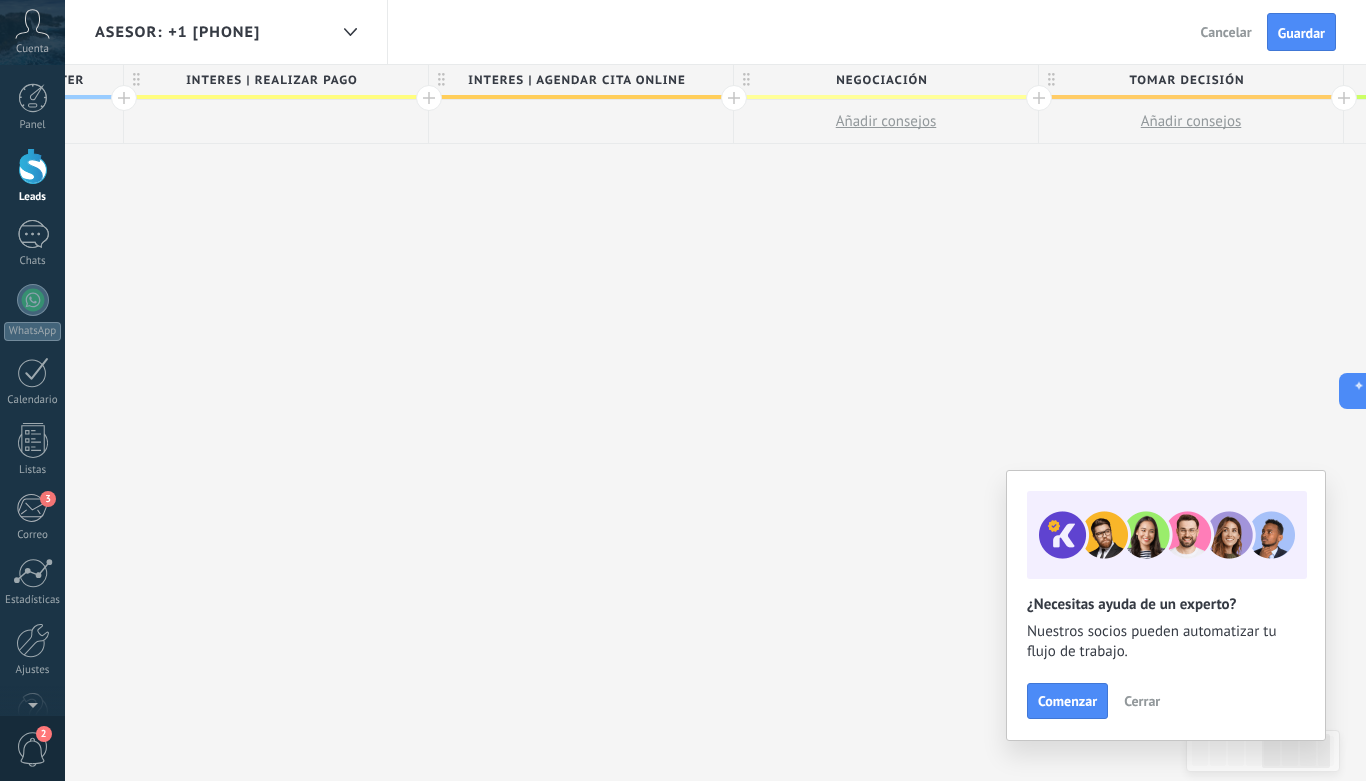 click on "INTERES | REALIZAR PAGO" at bounding box center (271, 80) 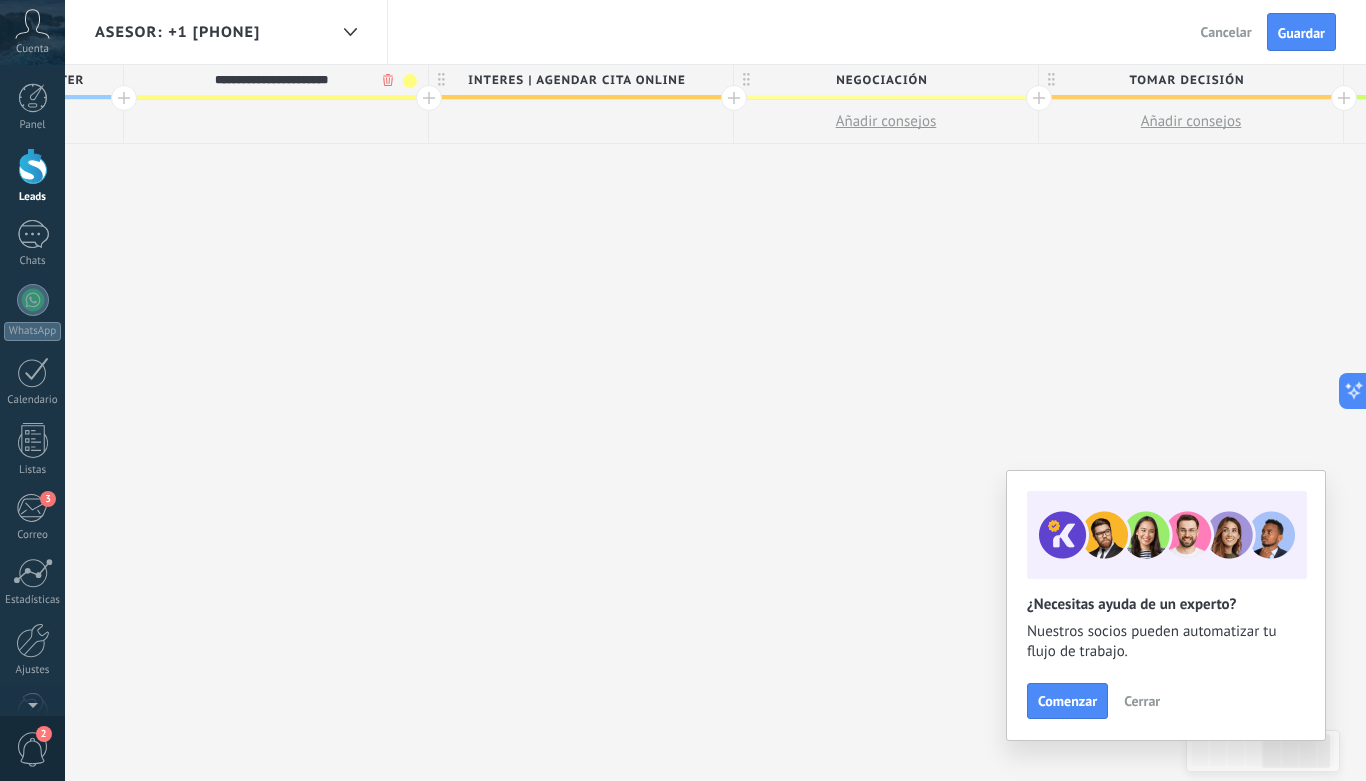 click at bounding box center [410, 81] 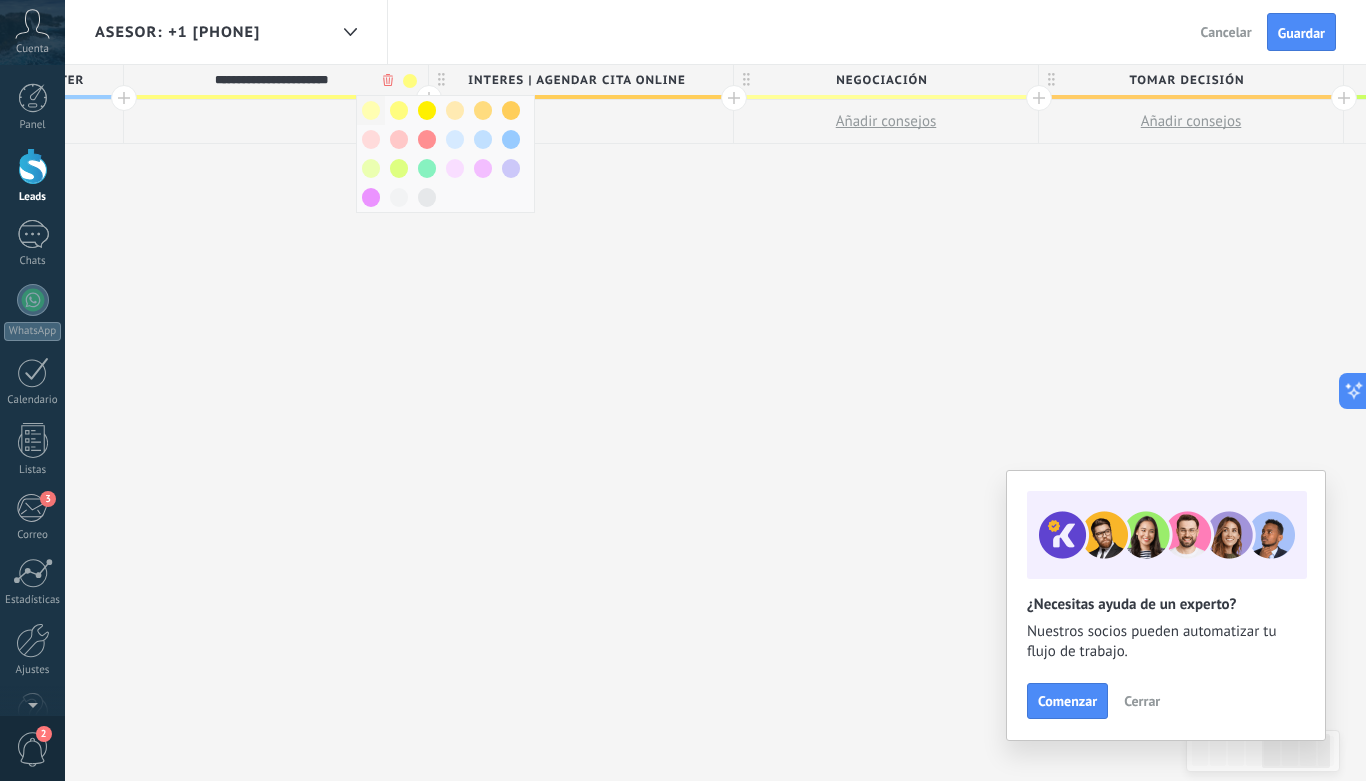 click at bounding box center [371, 110] 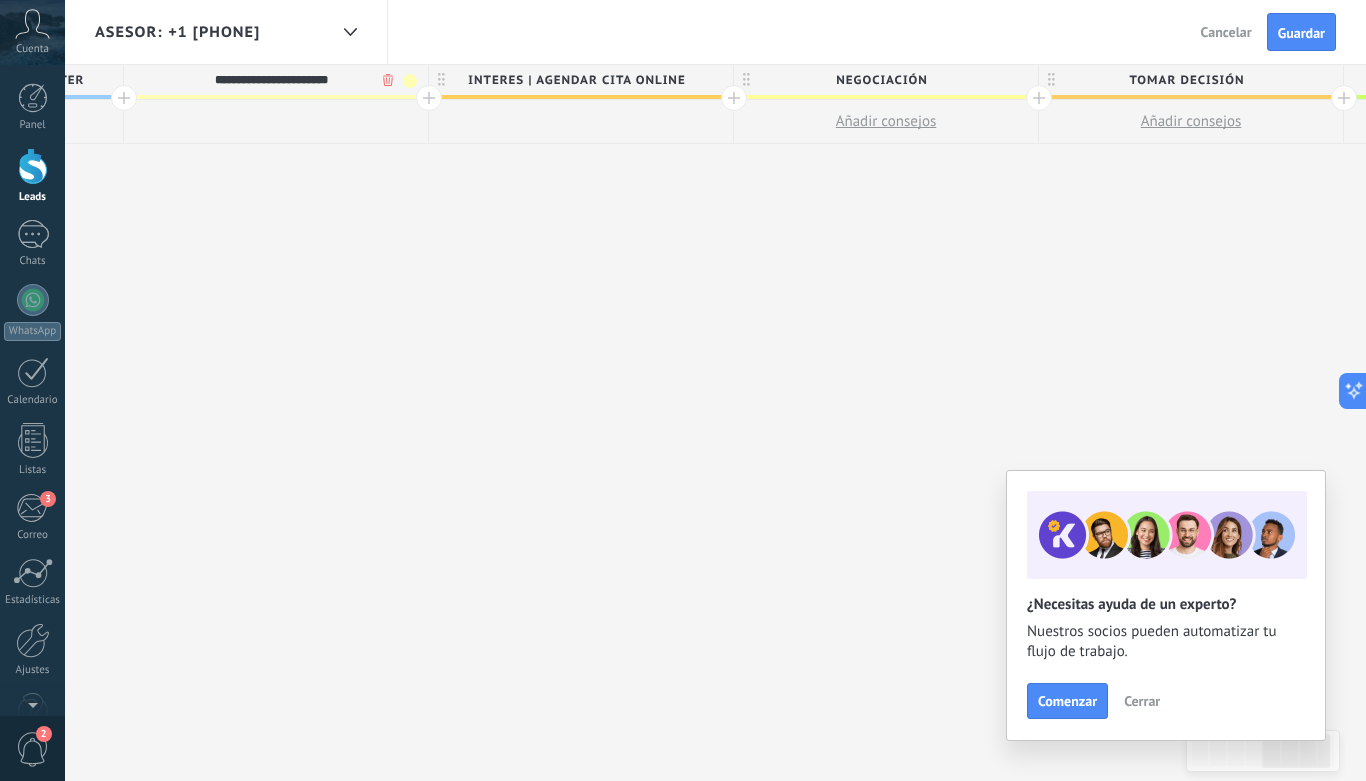 click on "INTERES | AGENDAR CITA online" at bounding box center [576, 80] 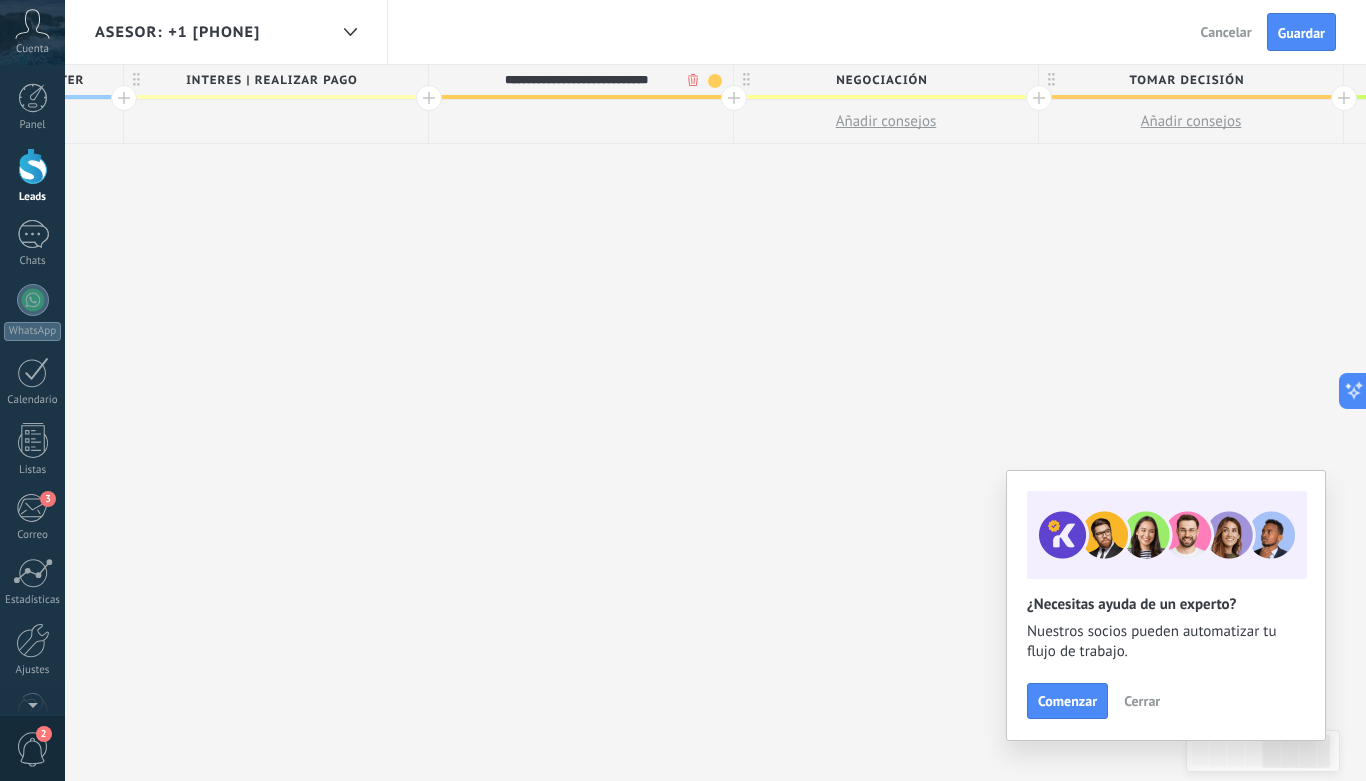 click at bounding box center (715, 81) 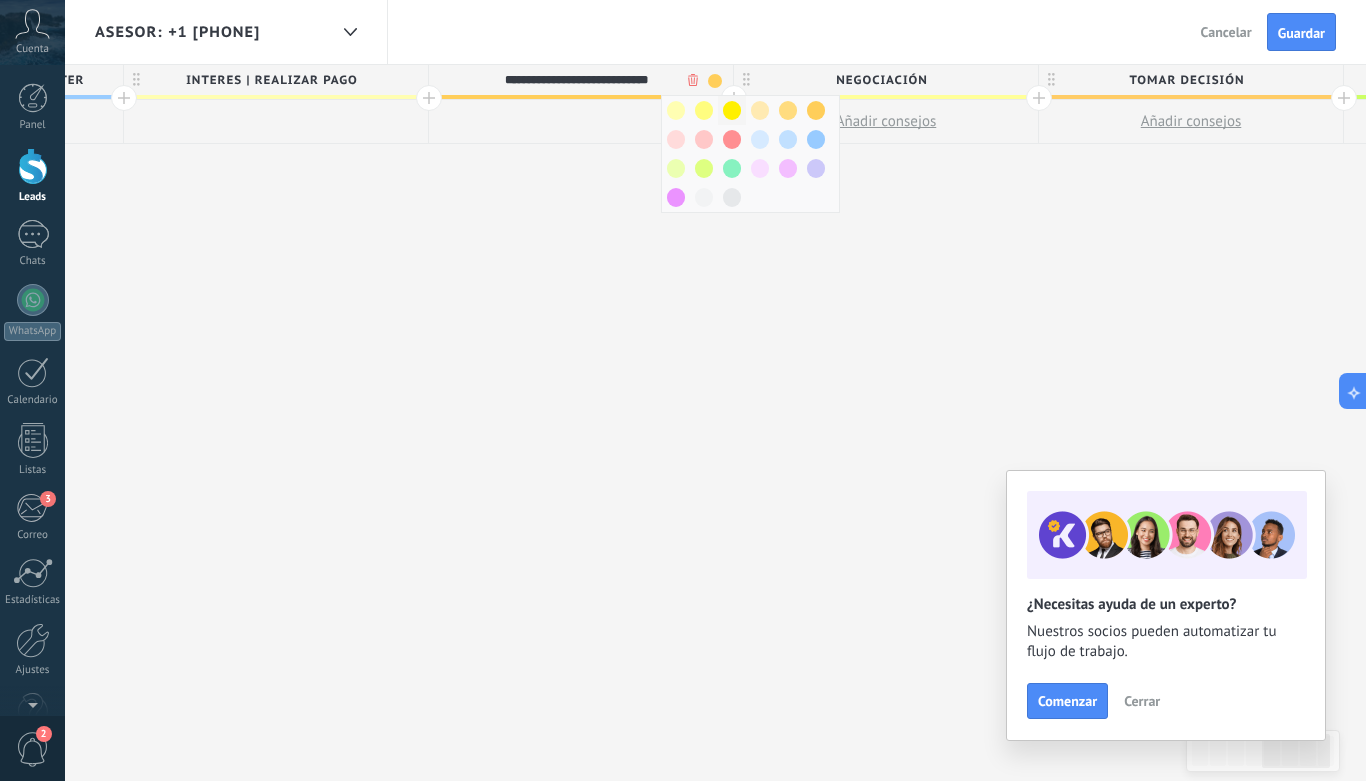click at bounding box center (732, 110) 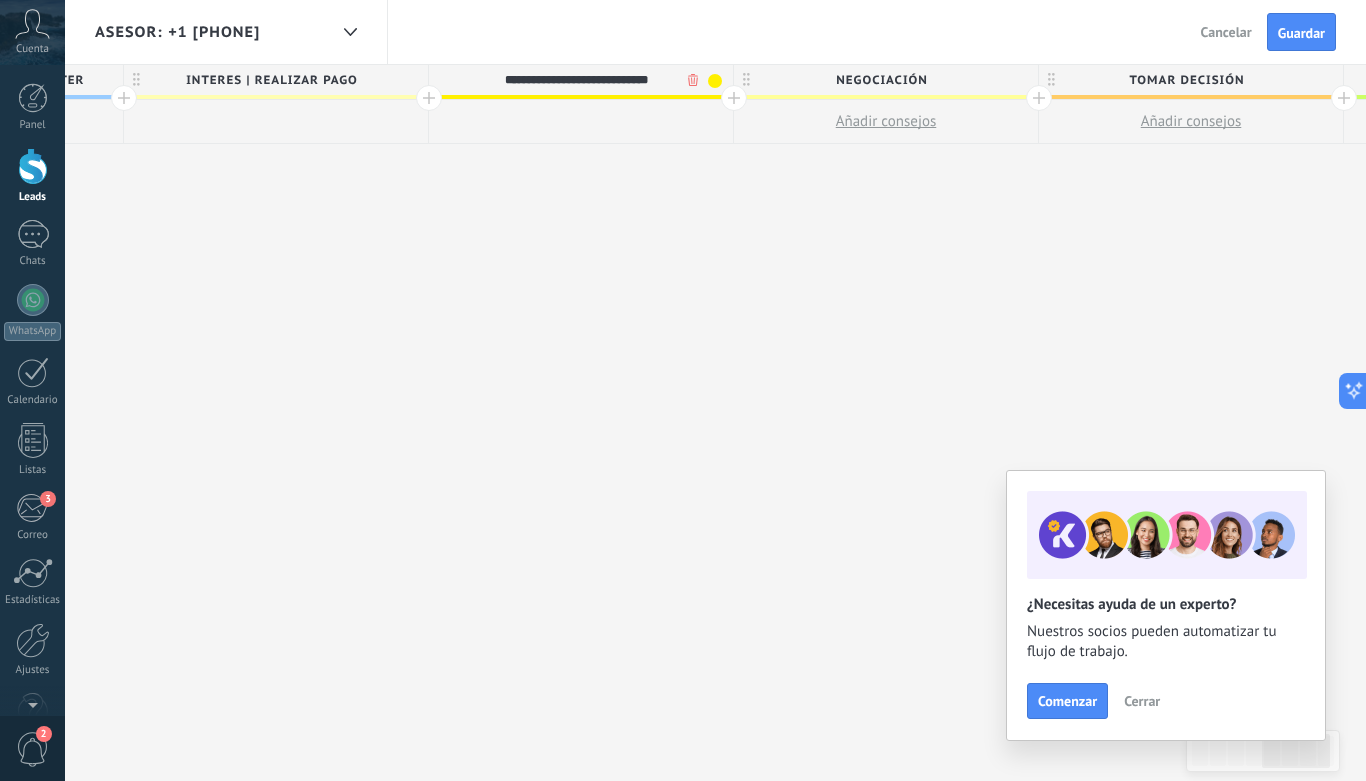 click at bounding box center (734, 98) 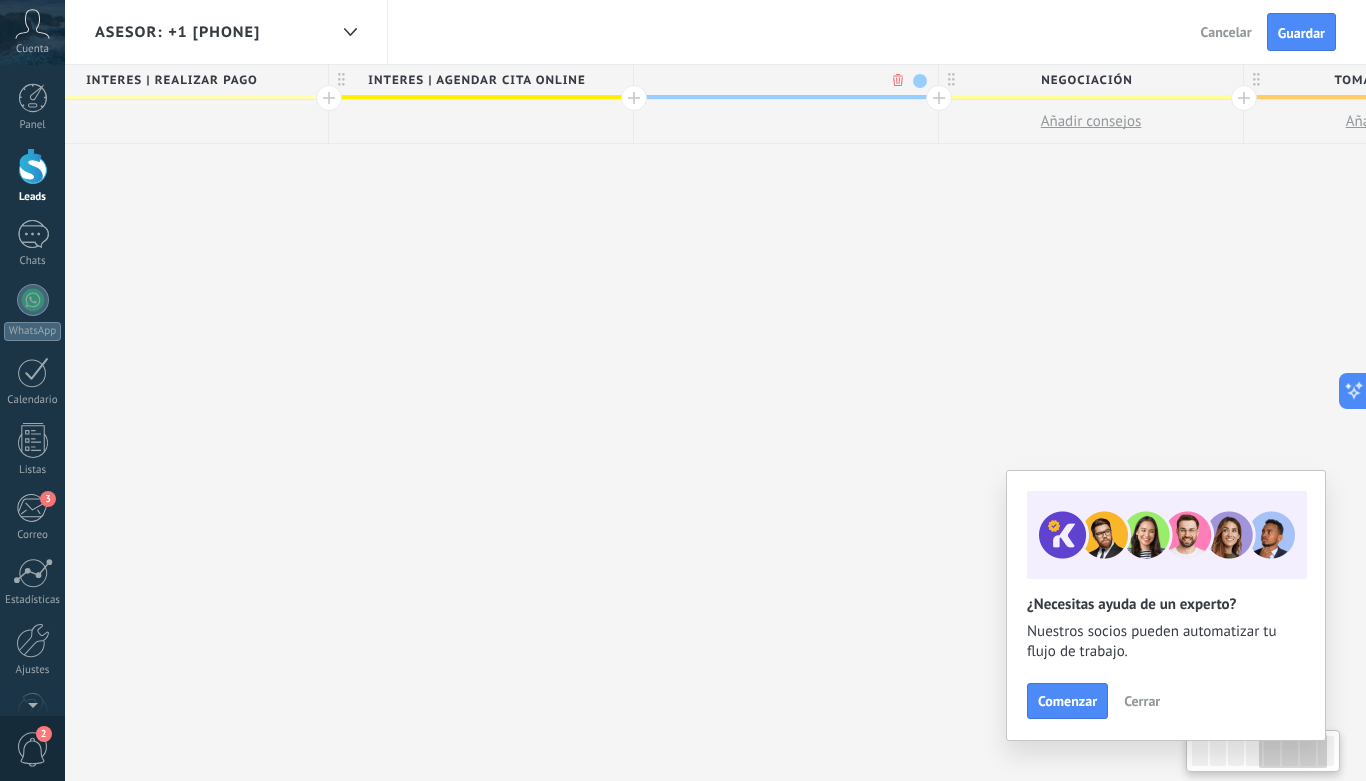 scroll, scrollTop: 0, scrollLeft: 1937, axis: horizontal 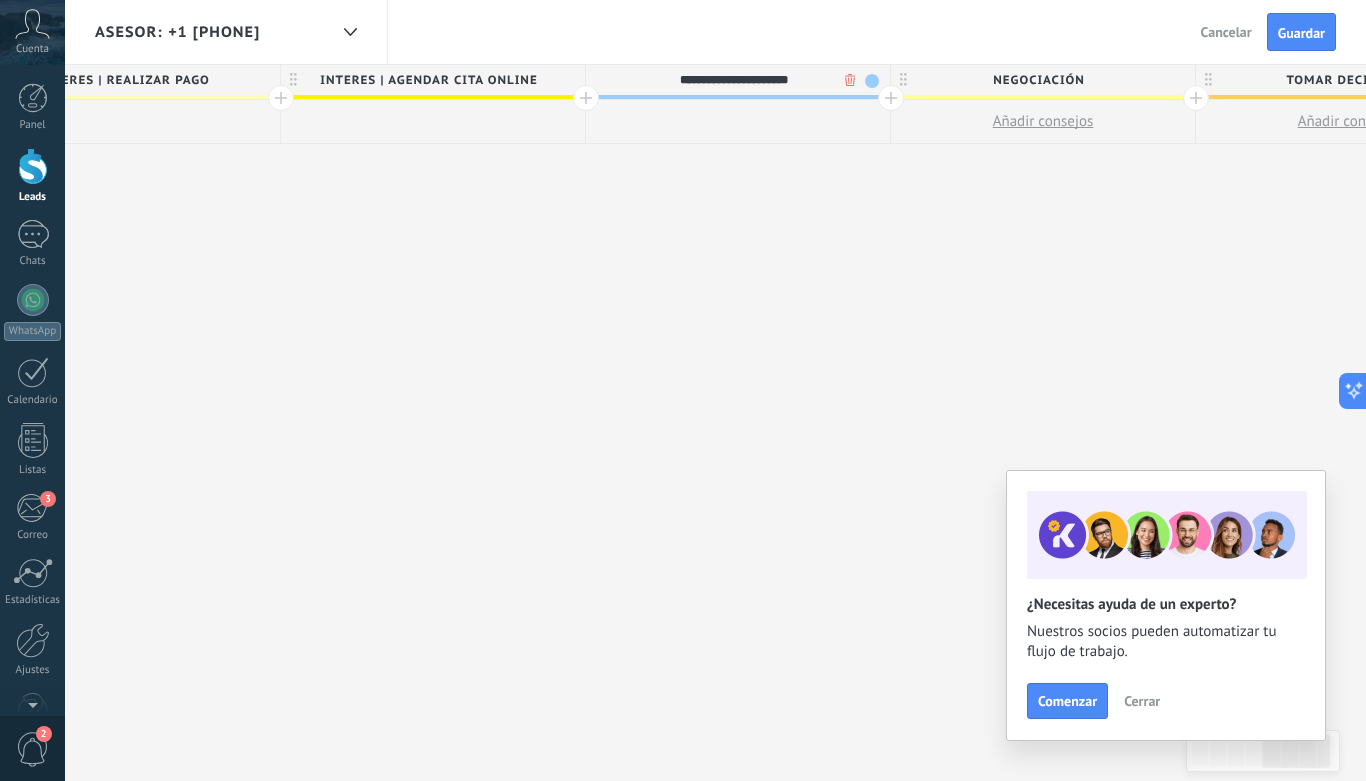 type on "**********" 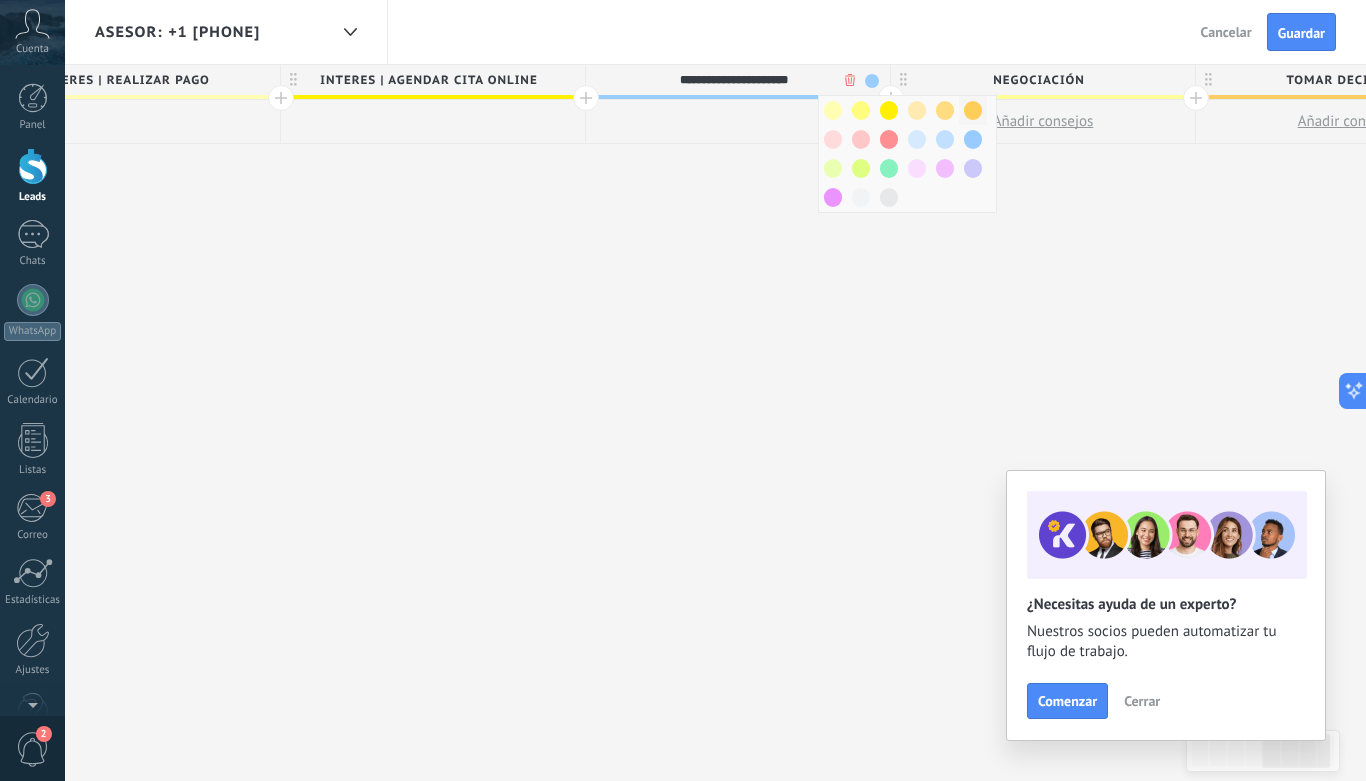 click at bounding box center (973, 110) 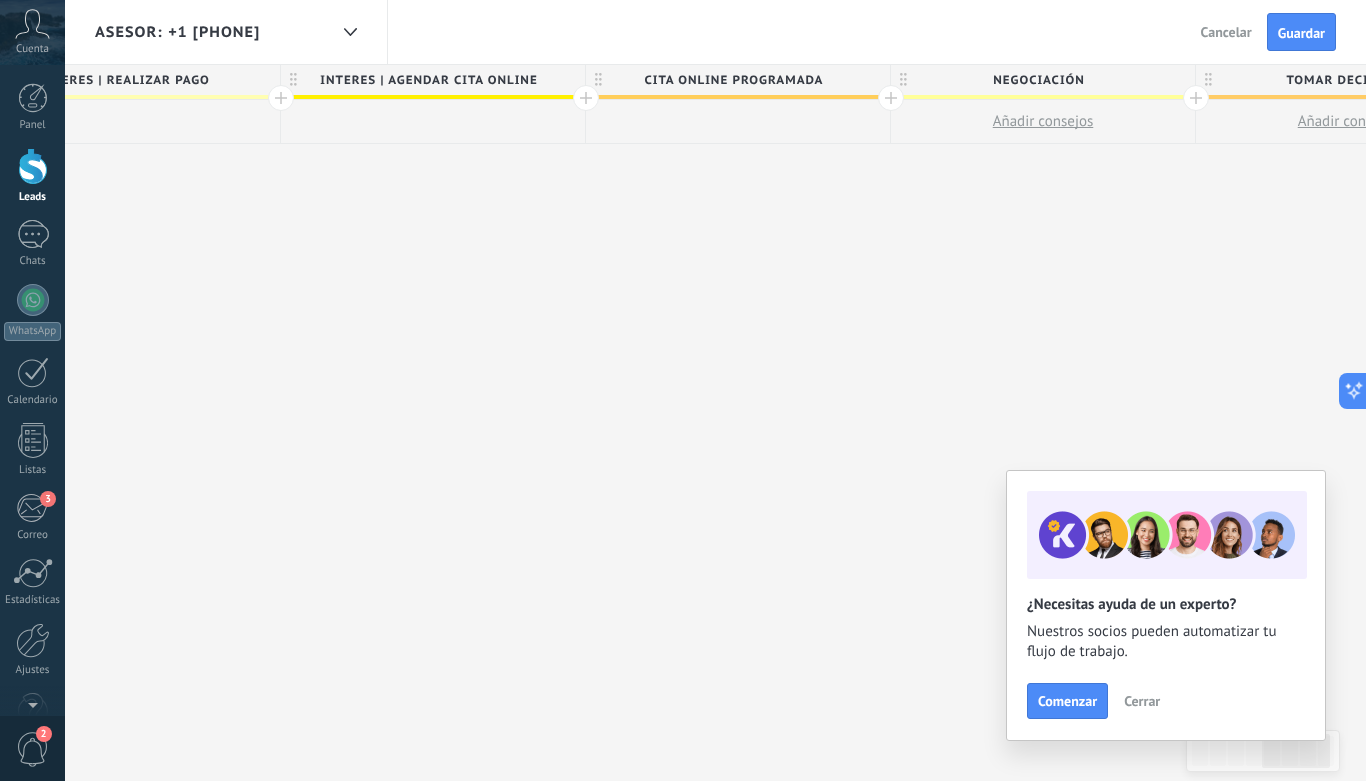 click at bounding box center (891, 98) 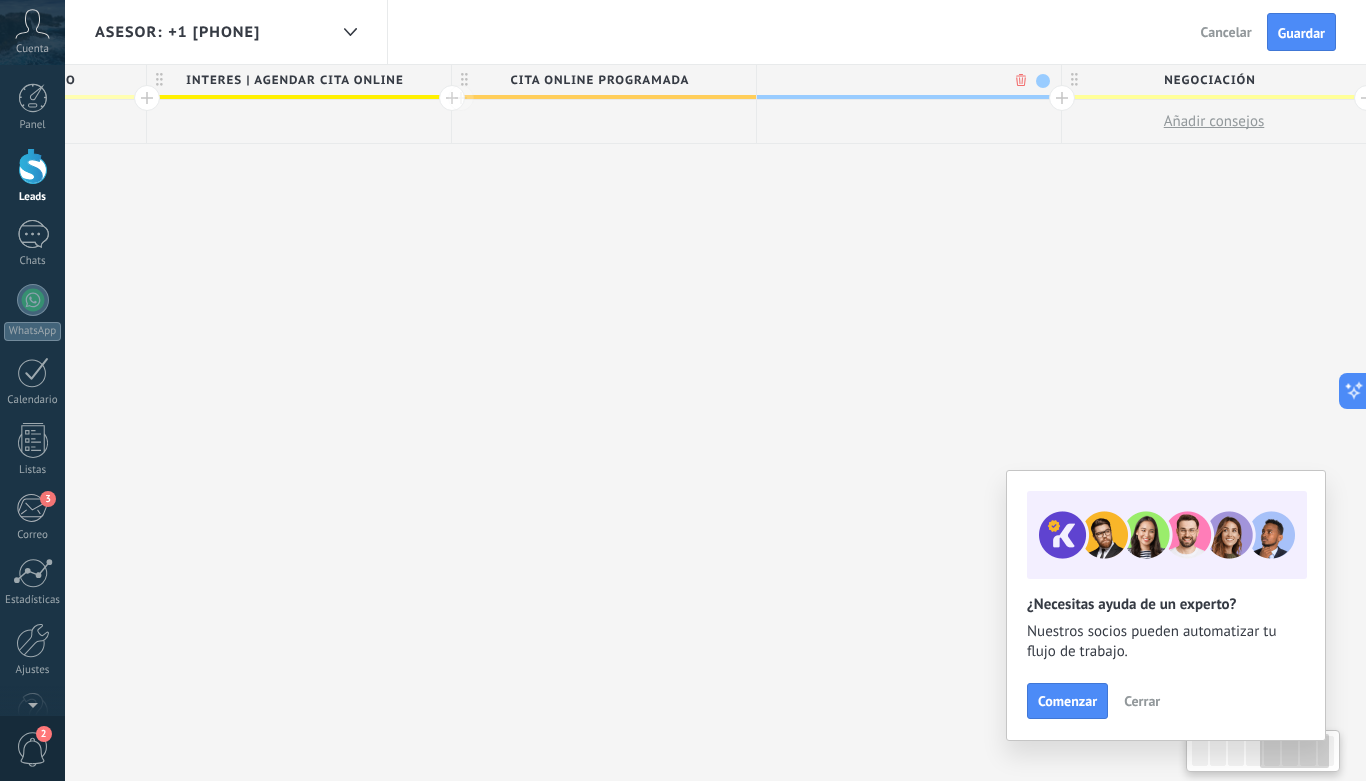 scroll, scrollTop: 0, scrollLeft: 2085, axis: horizontal 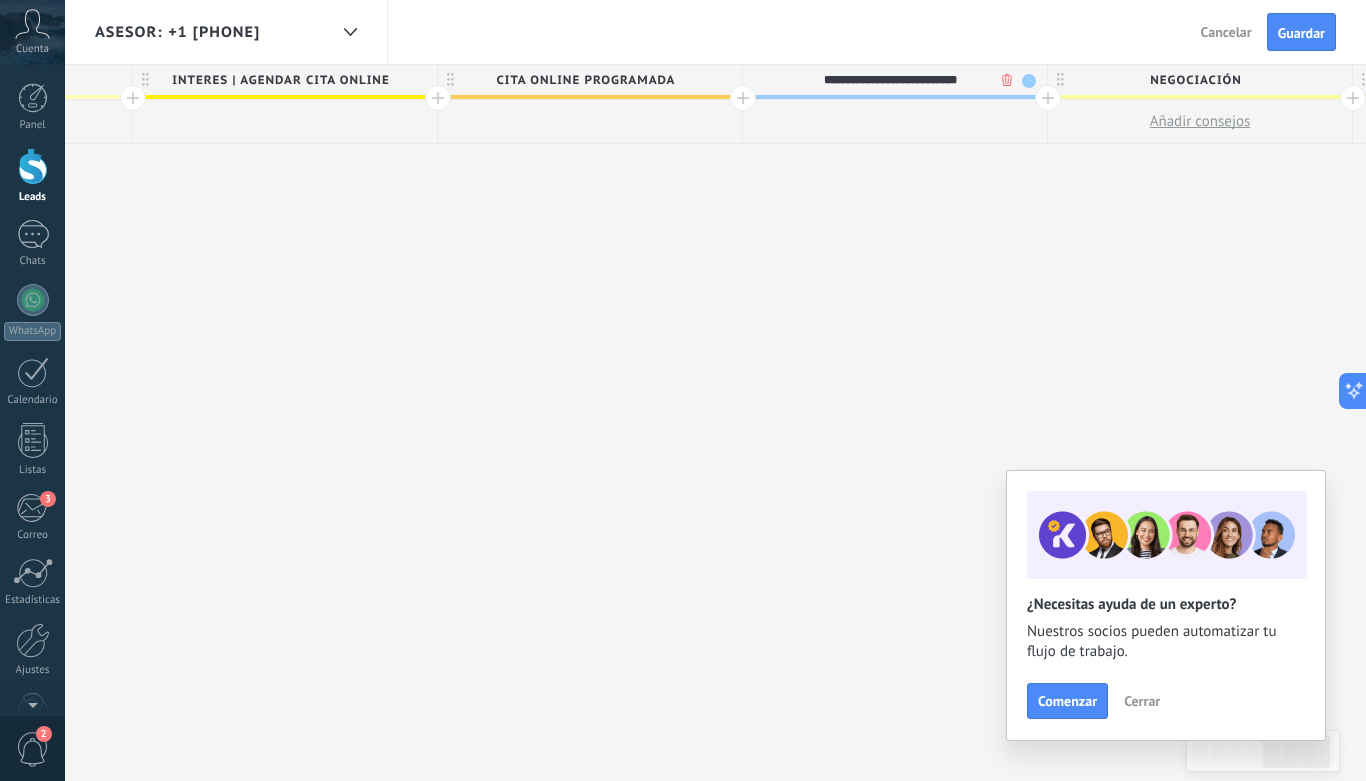 type on "**********" 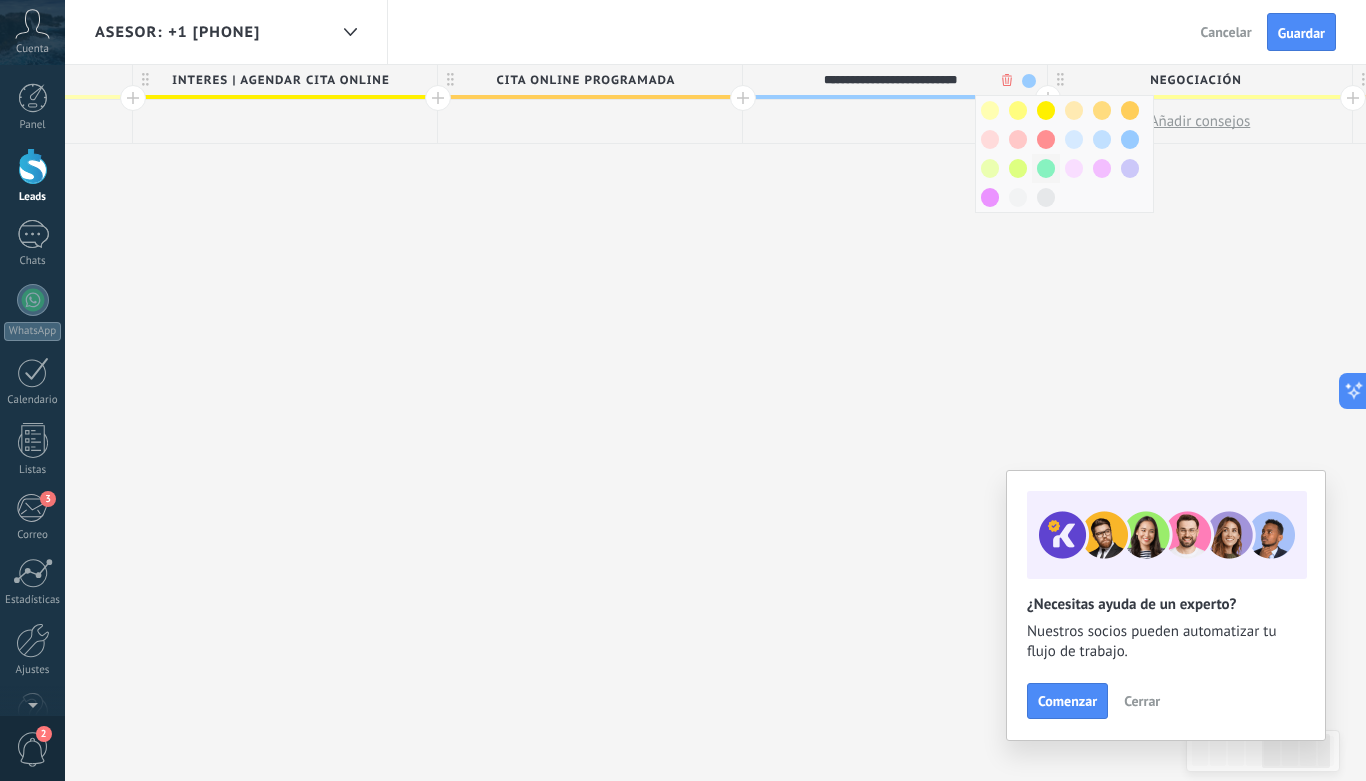 click at bounding box center (1046, 168) 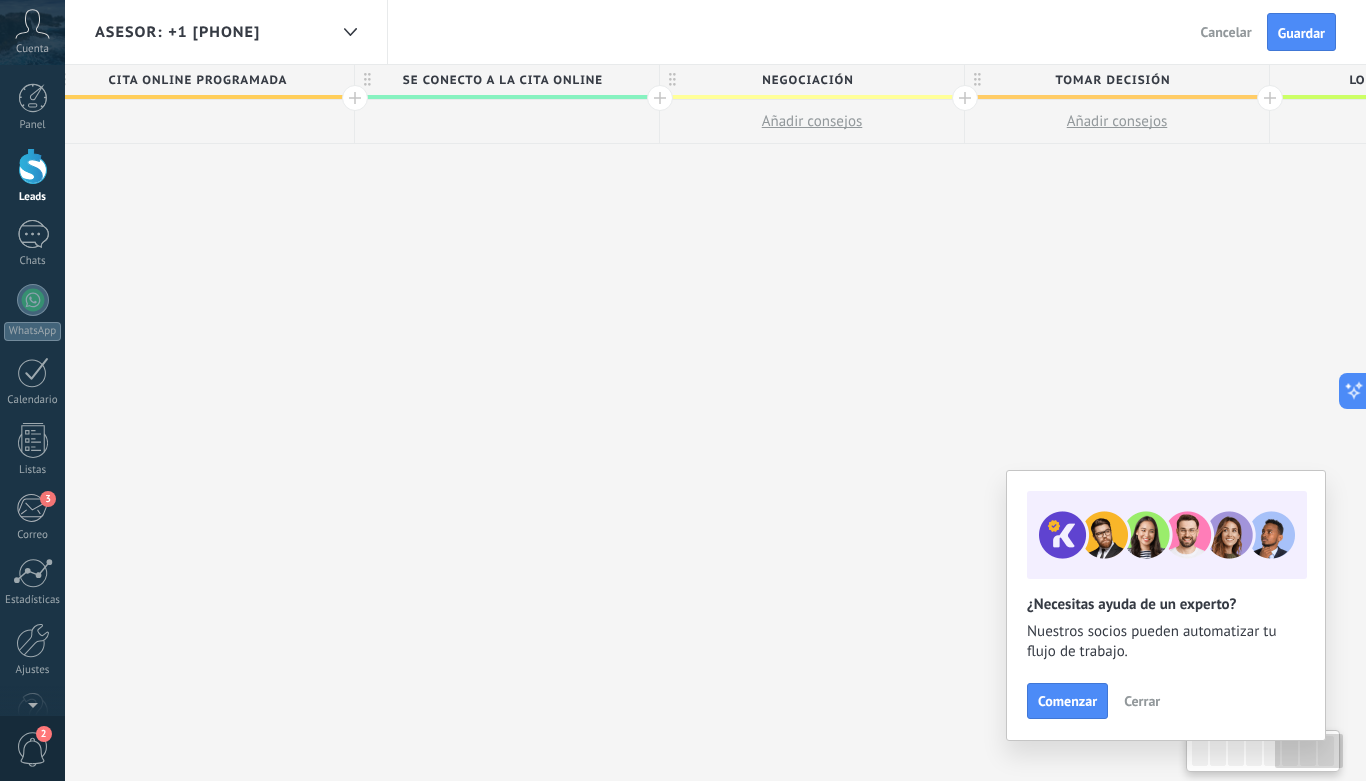 scroll, scrollTop: 0, scrollLeft: 2570, axis: horizontal 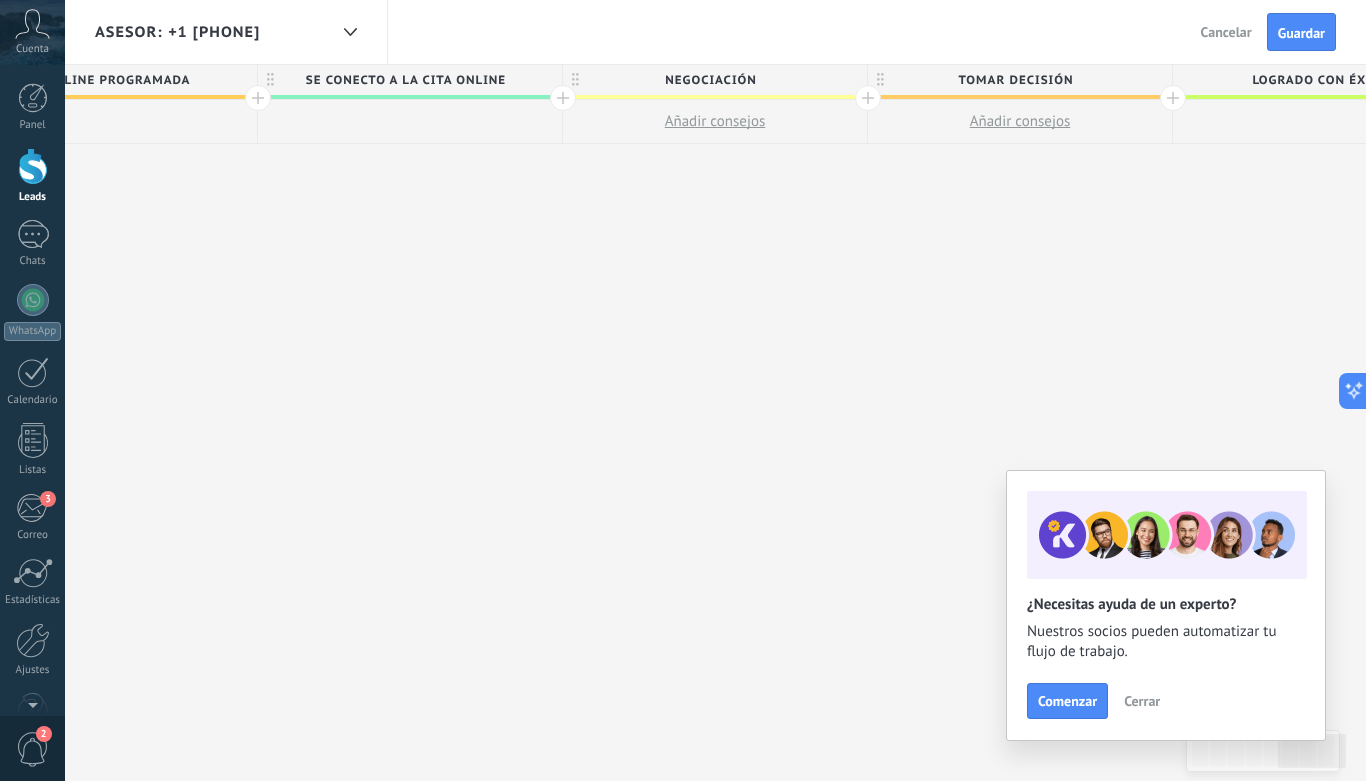 click on "Negociación" at bounding box center [710, 80] 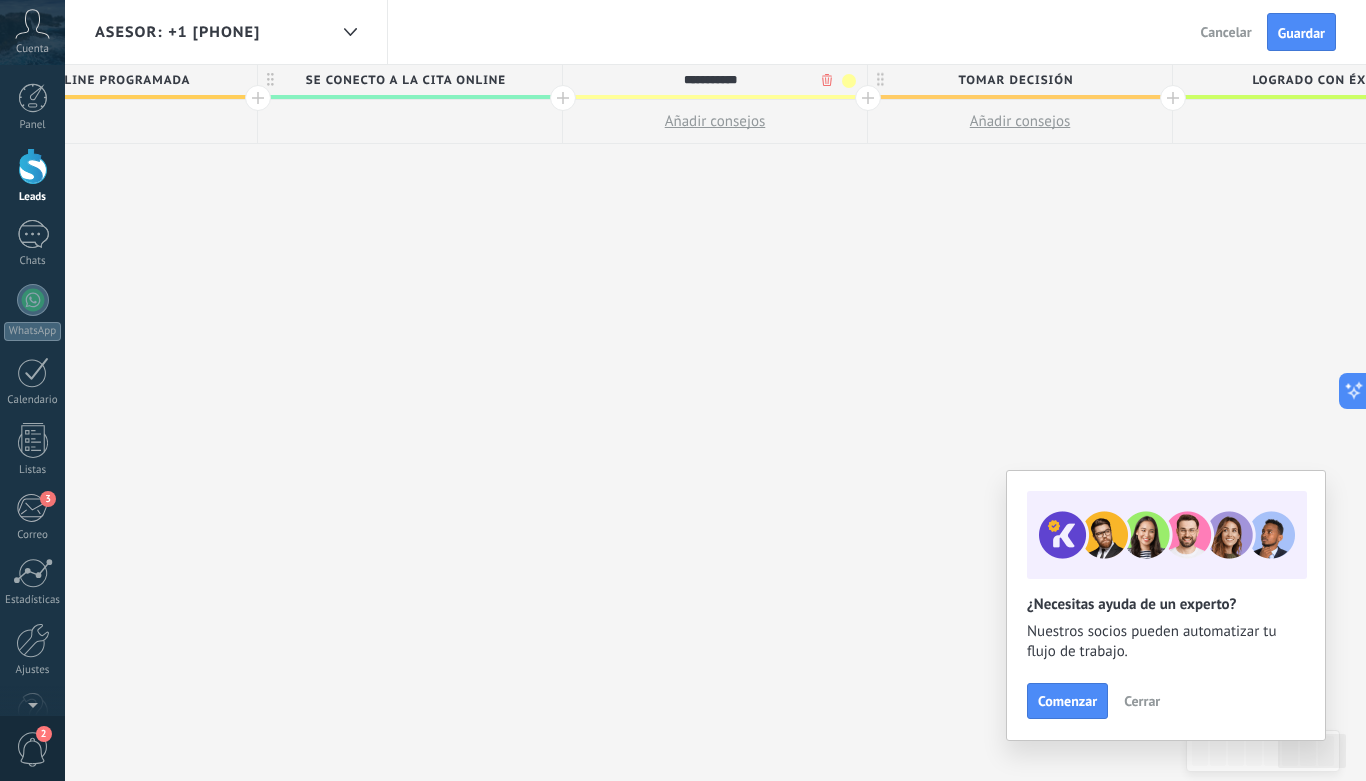 click on ".abccls-1,.abccls-2{fill-rule:evenodd}.abccls-2{fill:#fff} .abfcls-1{fill:none}.abfcls-2{fill:#fff} .abncls-1{isolation:isolate}.abncls-2{opacity:.06}.abncls-2,.abncls-3,.abncls-6{mix-blend-mode:multiply}.abncls-3{opacity:.15}.abncls-4,.abncls-8{fill:#fff}.abncls-5{fill:url(#abnlinear-gradient)}.abncls-6{opacity:.04}.abncls-7{fill:url(#abnlinear-gradient-2)}.abncls-8{fill-rule:evenodd} .abqst0{fill:#ffa200} .abwcls-1{fill:#252525} .cls-1{isolation:isolate} .acicls-1{fill:none} .aclcls-1{fill:#232323} .acnst0{display:none} .addcls-1,.addcls-2{fill:none;stroke-miterlimit:10}.addcls-1{stroke:#dfe0e5}.addcls-2{stroke:#a1a7ab} .adecls-1,.adecls-2{fill:none;stroke-miterlimit:10}.adecls-1{stroke:#dfe0e5}.adecls-2{stroke:#a1a7ab} .adqcls-1{fill:#8591a5;fill-rule:evenodd} .aeccls-1{fill:#5c9f37} .aeecls-1{fill:#f86161} .aejcls-1{fill:#8591a5;fill-rule:evenodd} .aekcls-1{fill-rule:evenodd} .aelcls-1{fill-rule:evenodd;fill:currentColor} .aemcls-1{fill-rule:evenodd;fill:currentColor} .aencls-2{fill:#f86161;opacity:.3}" at bounding box center [683, 390] 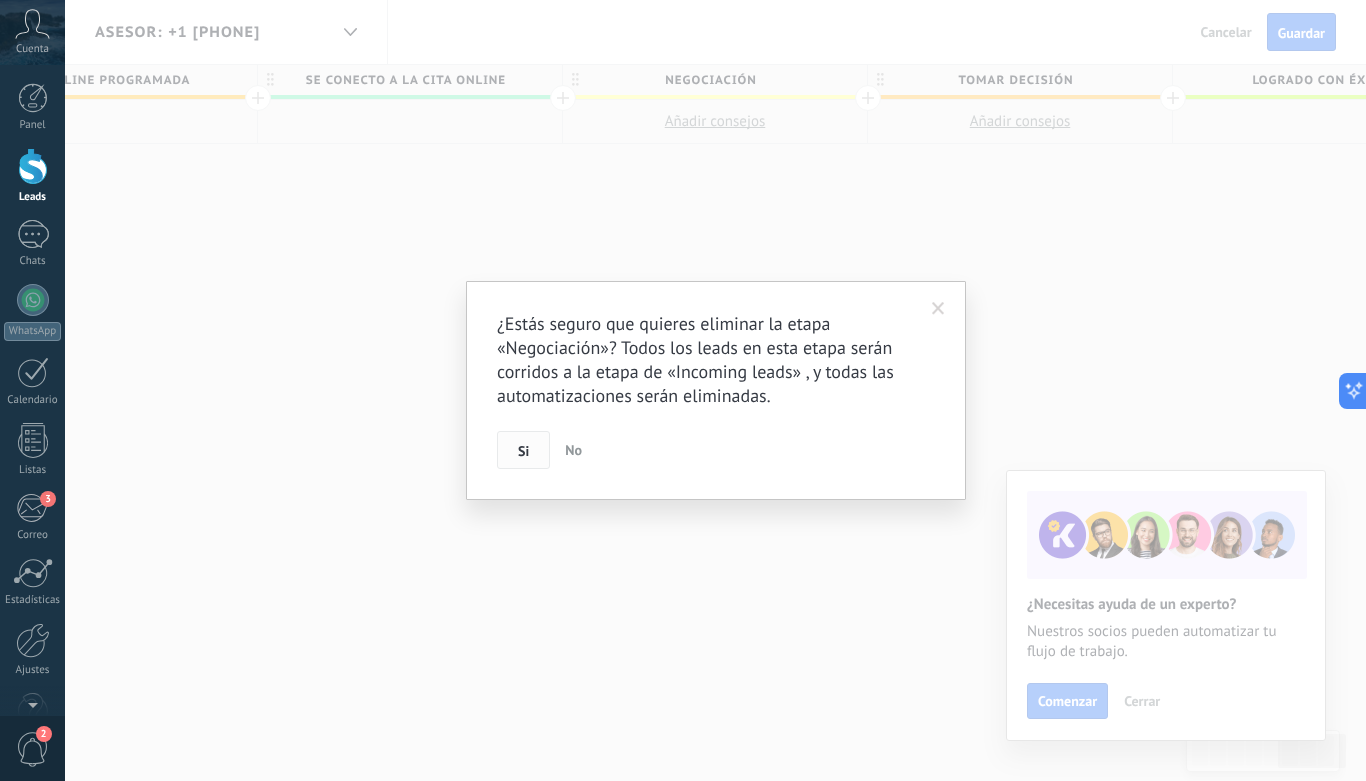 click on "Si" at bounding box center [523, 451] 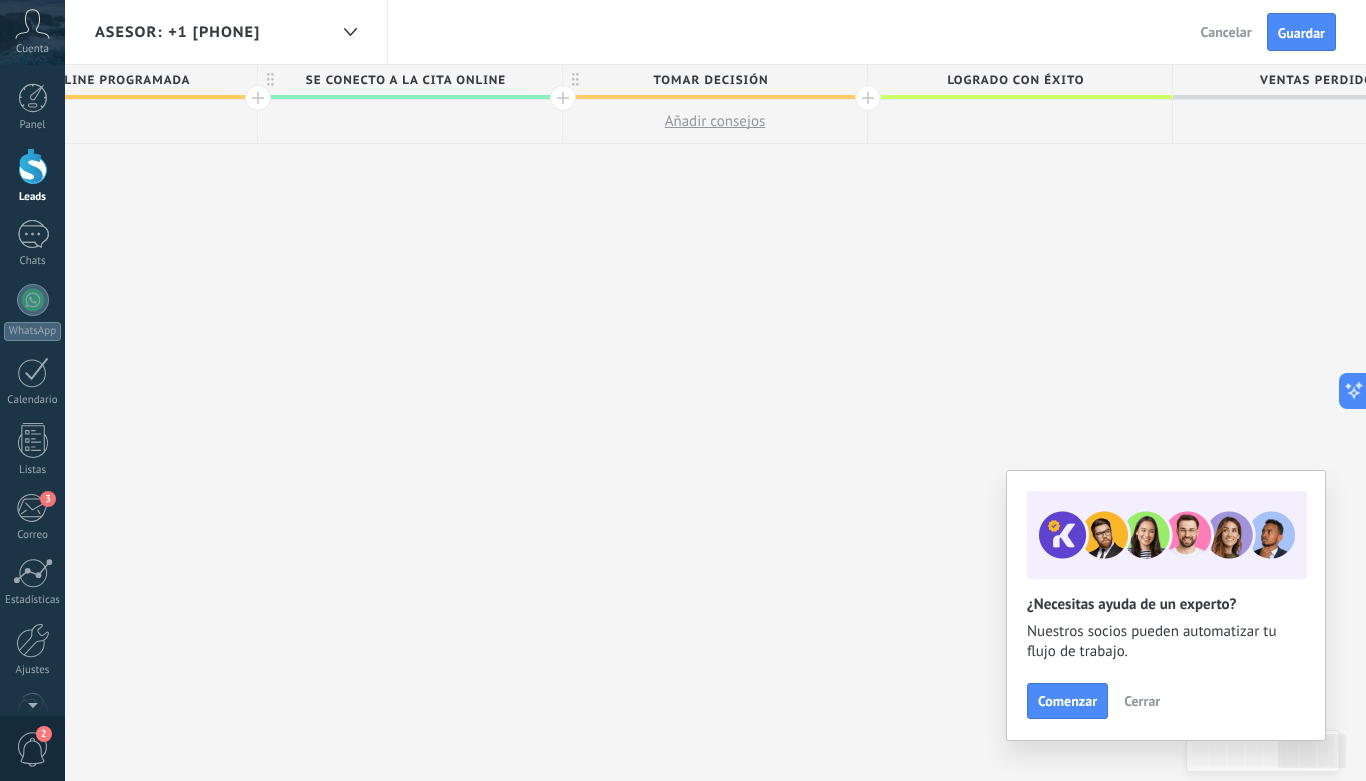click on "Tomar decisión" at bounding box center [710, 80] 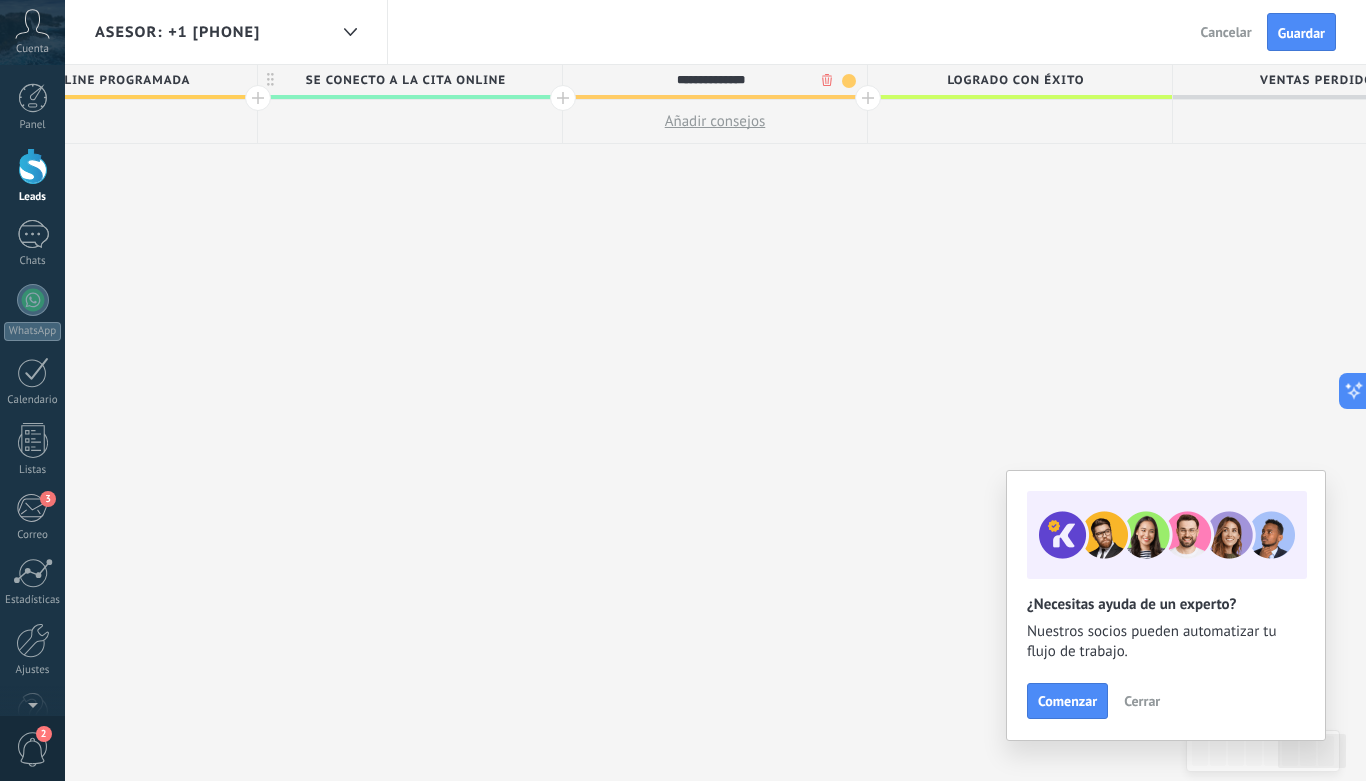 click on ".abccls-1,.abccls-2{fill-rule:evenodd}.abccls-2{fill:#fff} .abfcls-1{fill:none}.abfcls-2{fill:#fff} .abncls-1{isolation:isolate}.abncls-2{opacity:.06}.abncls-2,.abncls-3,.abncls-6{mix-blend-mode:multiply}.abncls-3{opacity:.15}.abncls-4,.abncls-8{fill:#fff}.abncls-5{fill:url(#abnlinear-gradient)}.abncls-6{opacity:.04}.abncls-7{fill:url(#abnlinear-gradient-2)}.abncls-8{fill-rule:evenodd} .abqst0{fill:#ffa200} .abwcls-1{fill:#252525} .cls-1{isolation:isolate} .acicls-1{fill:none} .aclcls-1{fill:#232323} .acnst0{display:none} .addcls-1,.addcls-2{fill:none;stroke-miterlimit:10}.addcls-1{stroke:#dfe0e5}.addcls-2{stroke:#a1a7ab} .adecls-1,.adecls-2{fill:none;stroke-miterlimit:10}.adecls-1{stroke:#dfe0e5}.adecls-2{stroke:#a1a7ab} .adqcls-1{fill:#8591a5;fill-rule:evenodd} .aeccls-1{fill:#5c9f37} .aeecls-1{fill:#f86161} .aejcls-1{fill:#8591a5;fill-rule:evenodd} .aekcls-1{fill-rule:evenodd} .aelcls-1{fill-rule:evenodd;fill:currentColor} .aemcls-1{fill-rule:evenodd;fill:currentColor} .aencls-2{fill:#f86161;opacity:.3}" at bounding box center (683, 390) 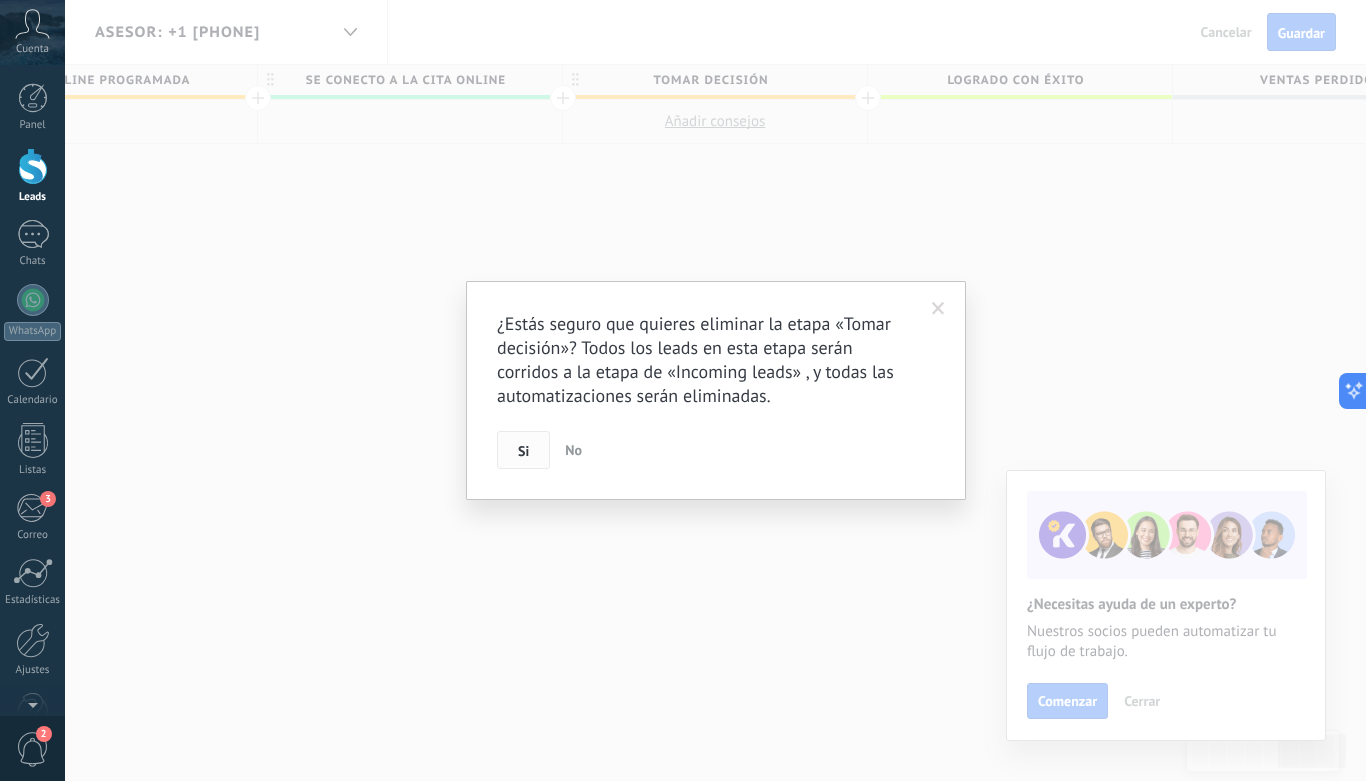 click on "Si" at bounding box center [523, 451] 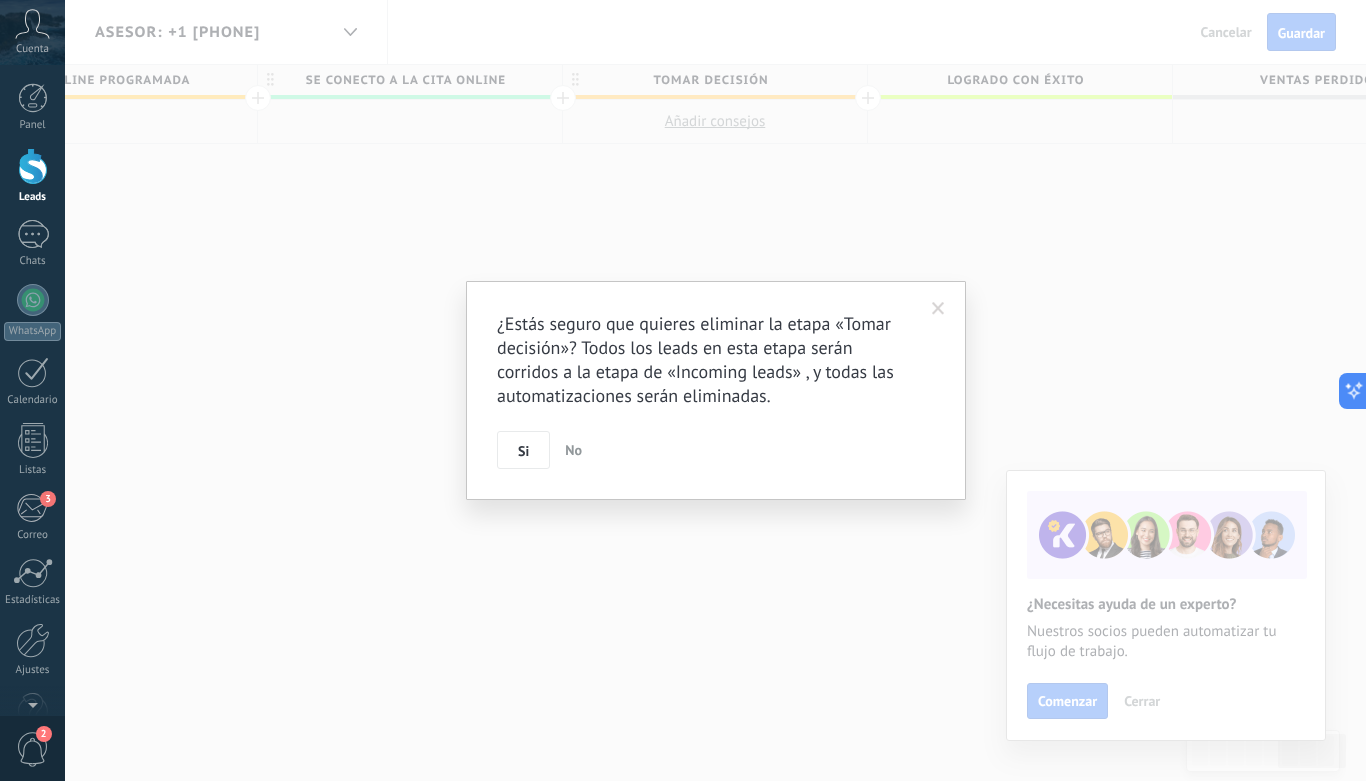scroll, scrollTop: 0, scrollLeft: 2377, axis: horizontal 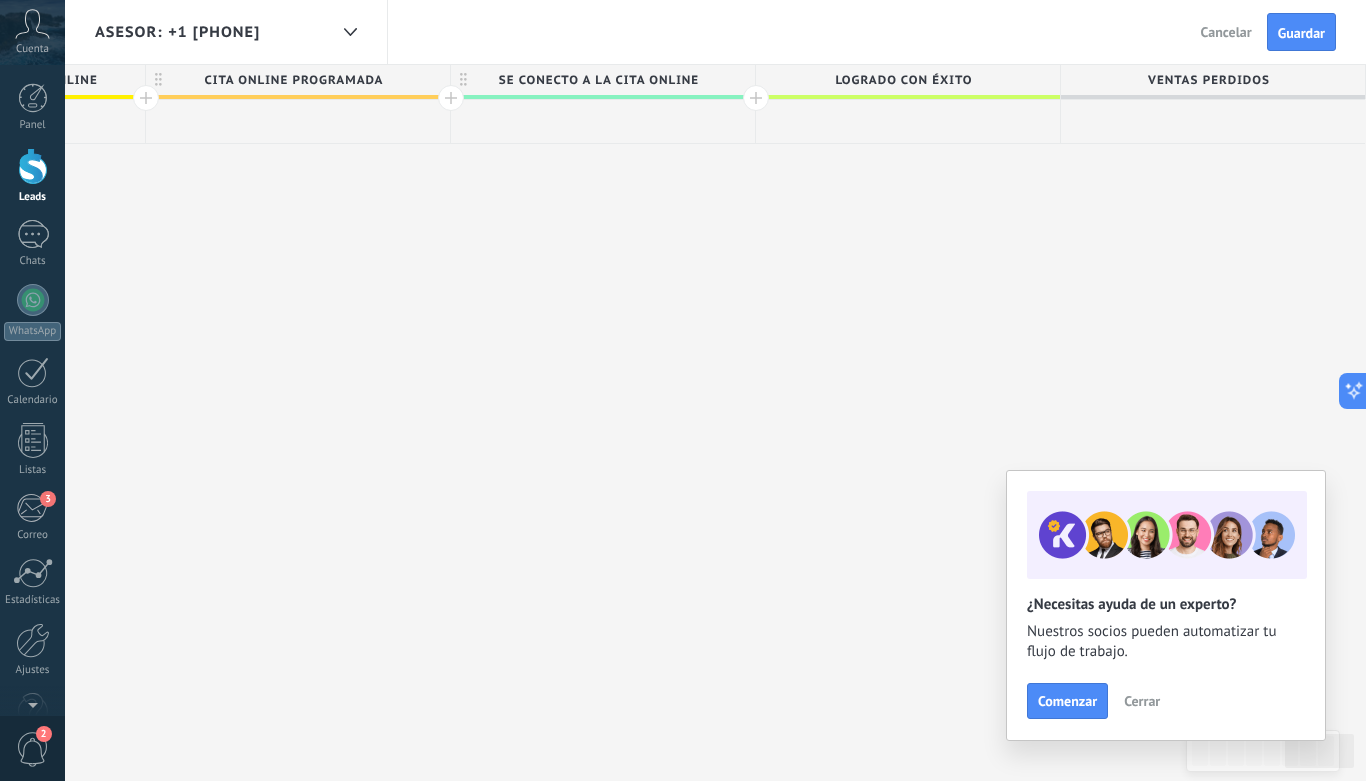 click on "Logrado con éxito" at bounding box center [903, 80] 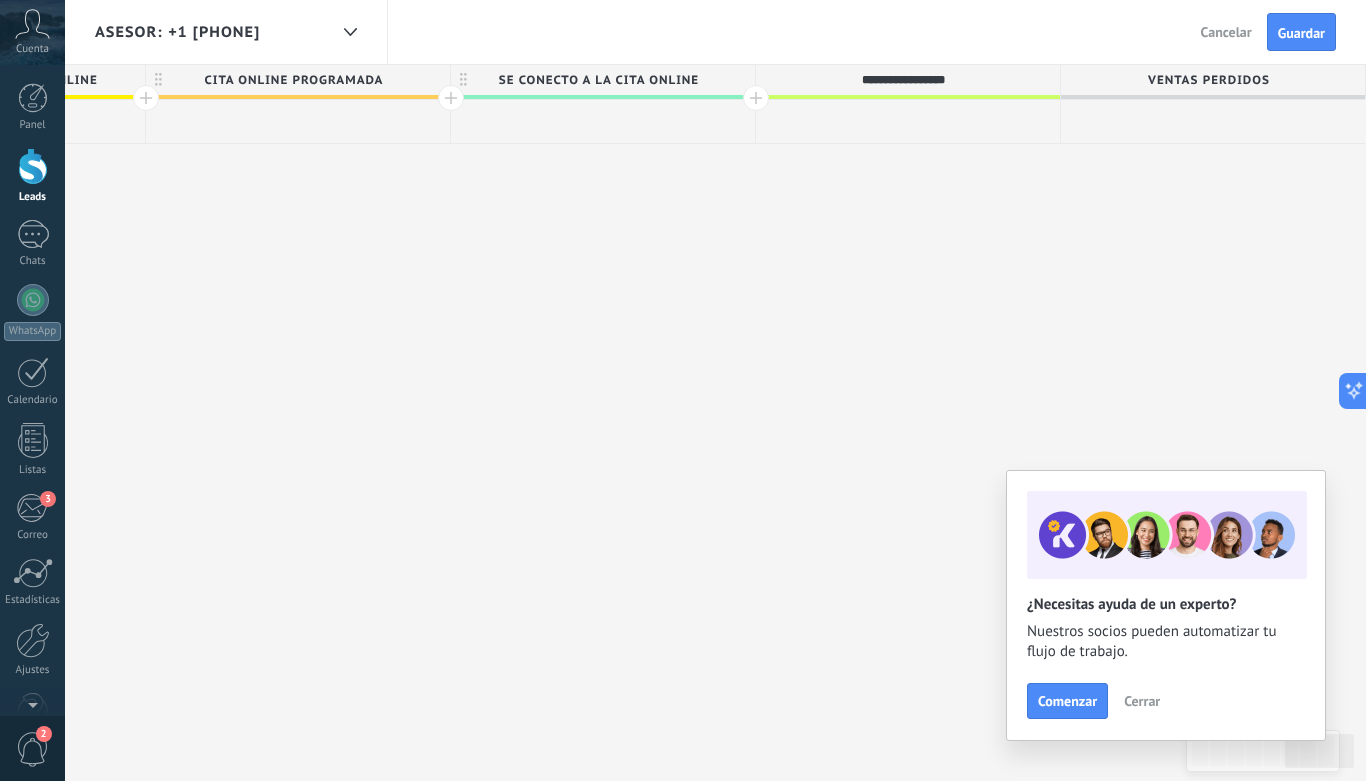 click at bounding box center (756, 98) 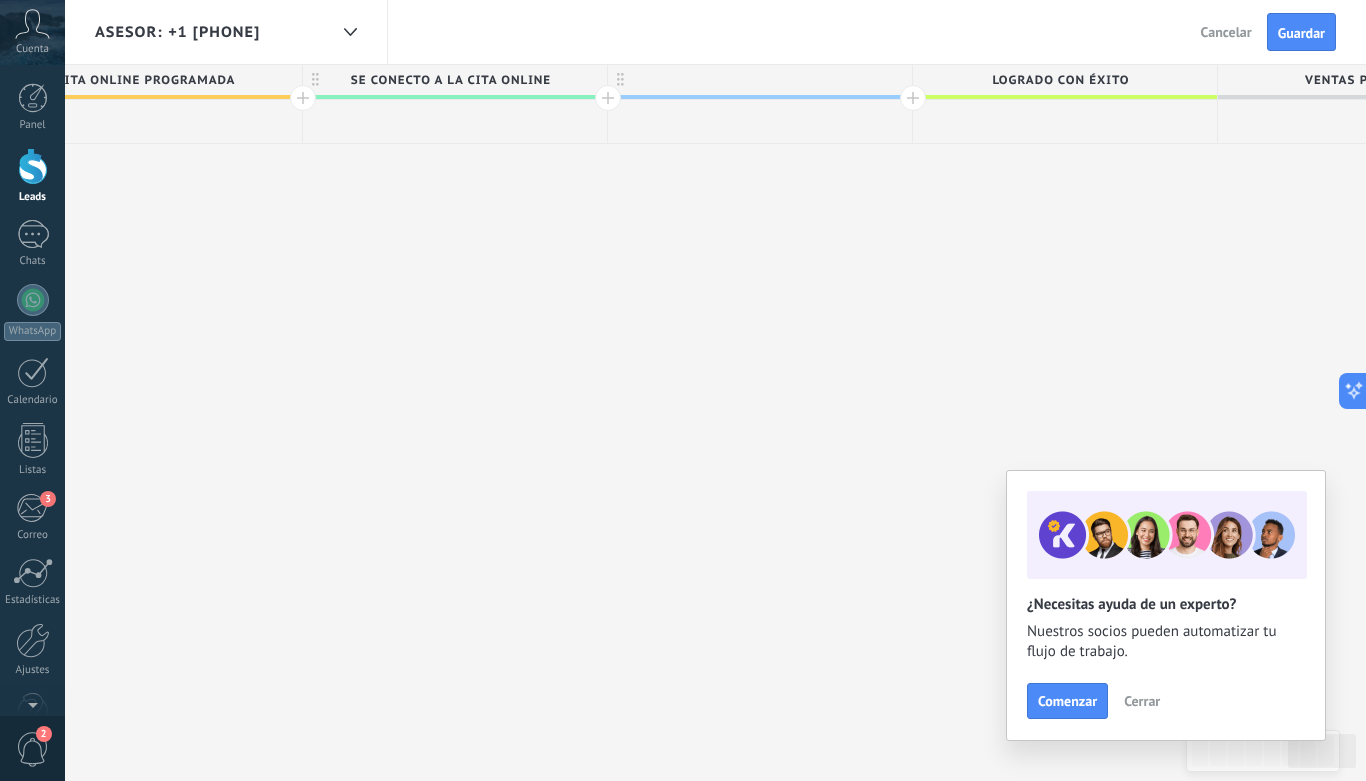 scroll, scrollTop: 0, scrollLeft: 2682, axis: horizontal 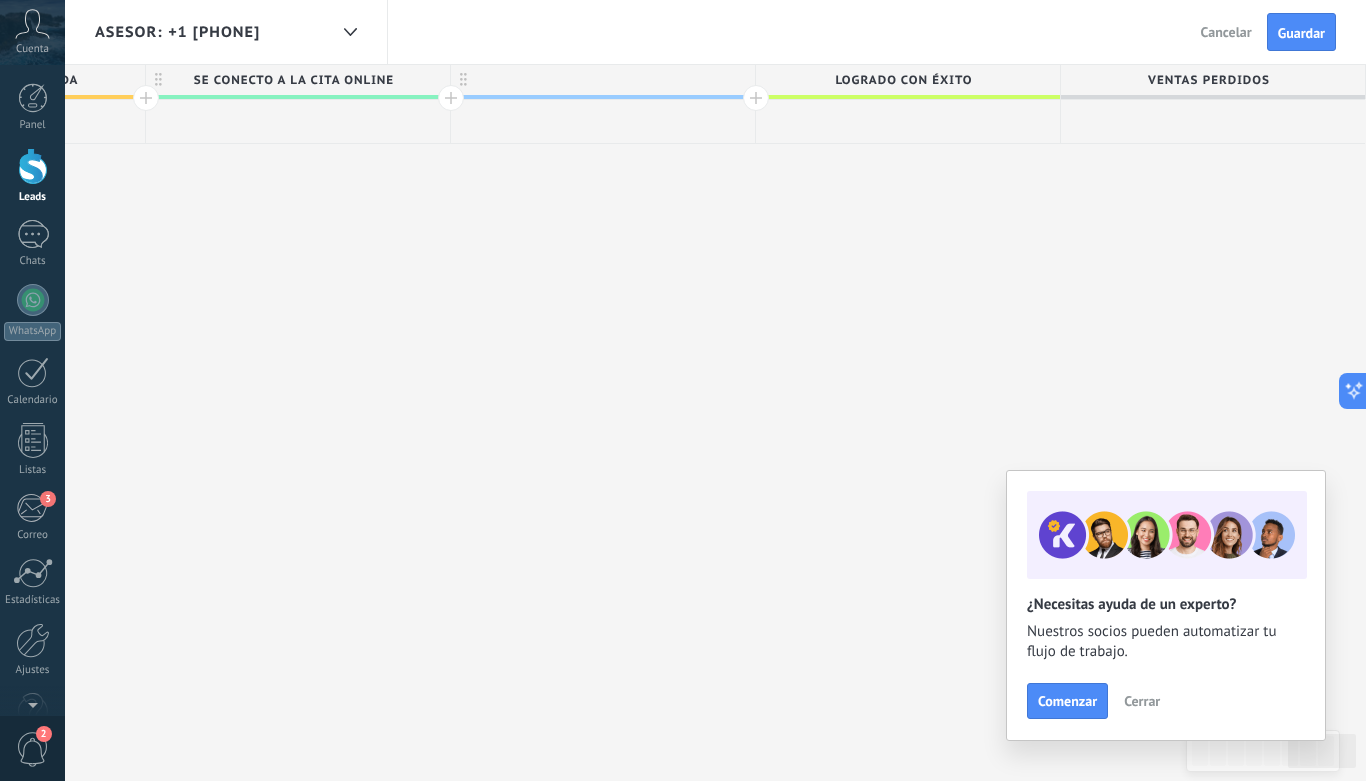 click at bounding box center [603, 80] 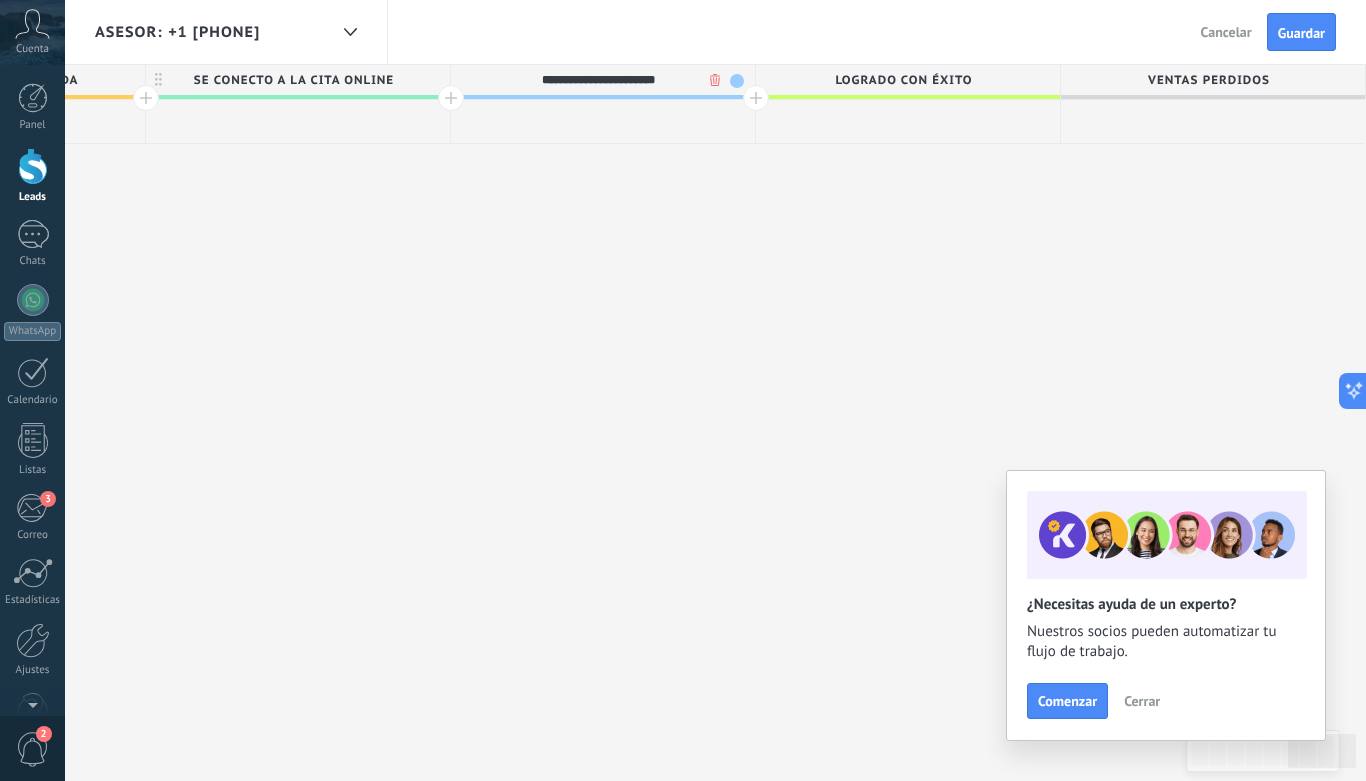 type on "**********" 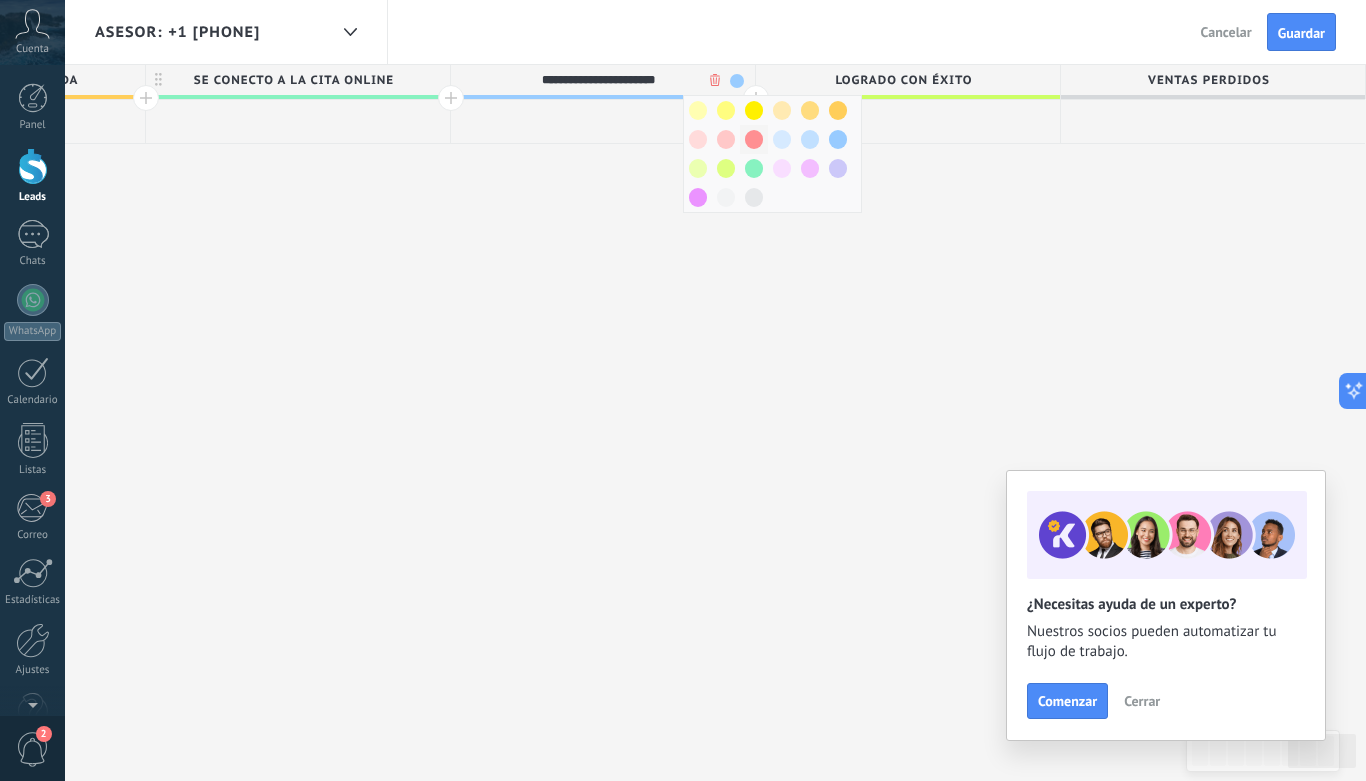 click at bounding box center [754, 139] 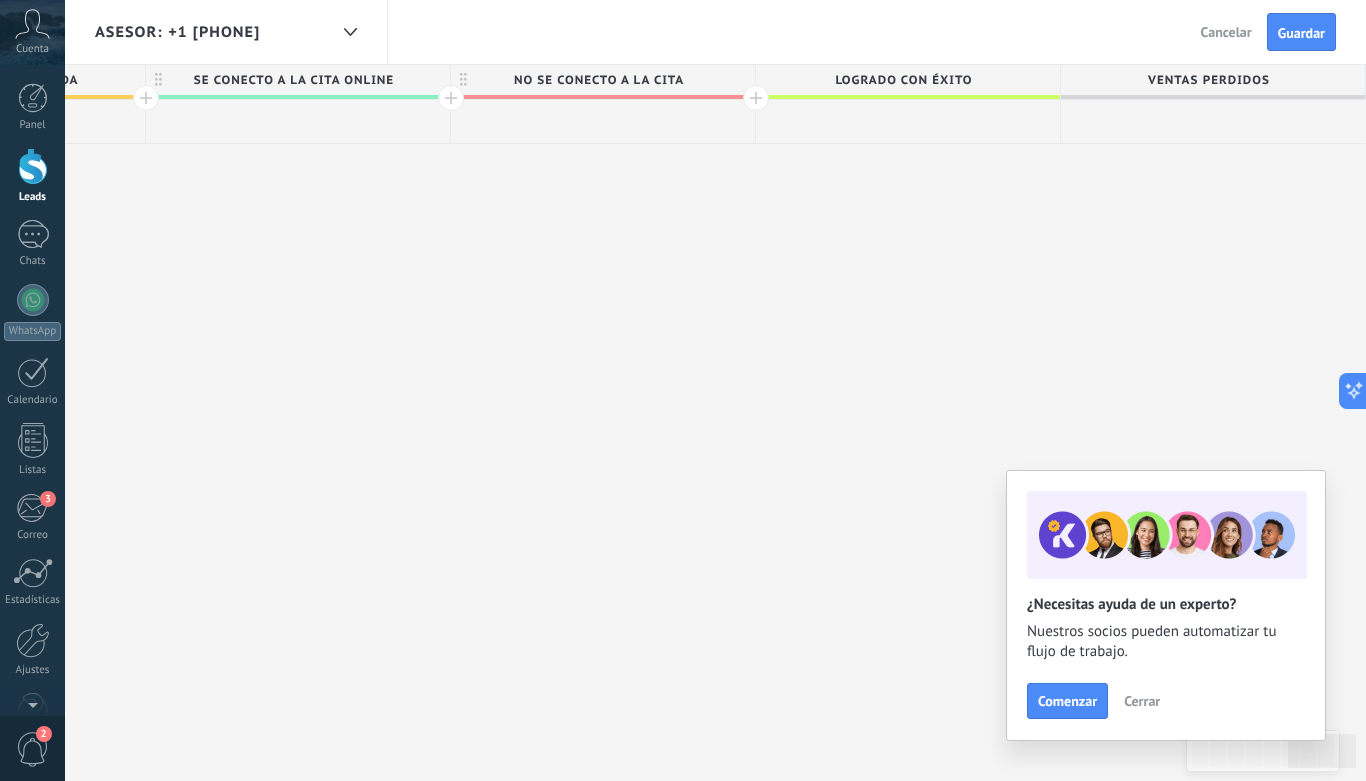 click at bounding box center [756, 98] 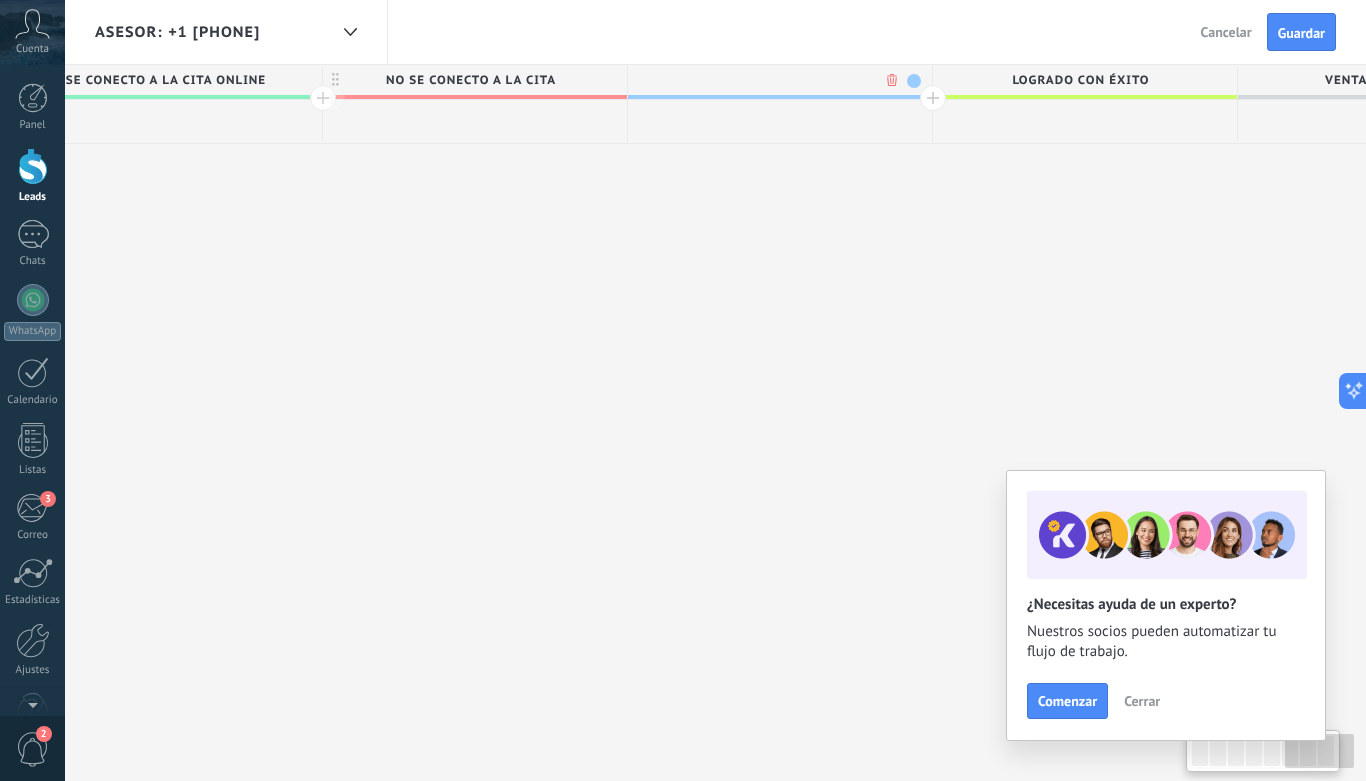 scroll, scrollTop: 0, scrollLeft: 2830, axis: horizontal 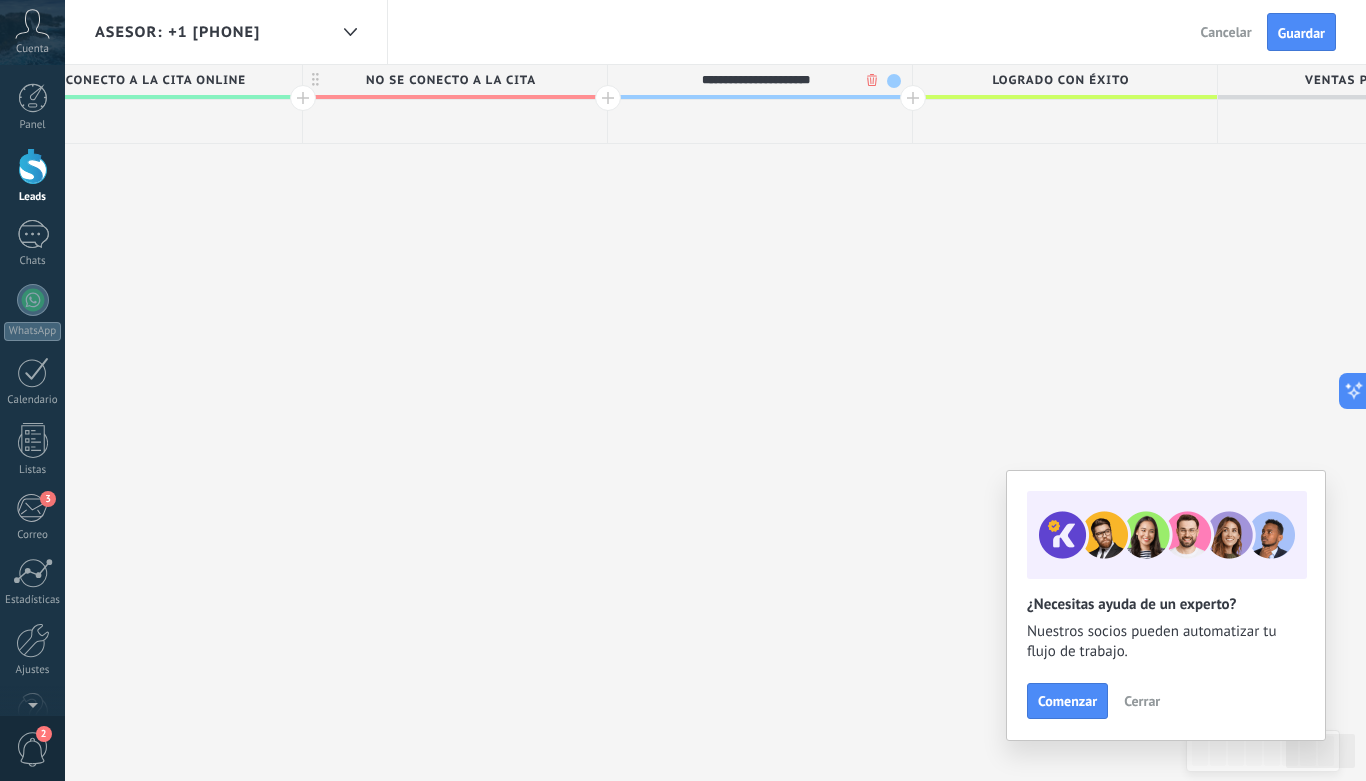 type on "**********" 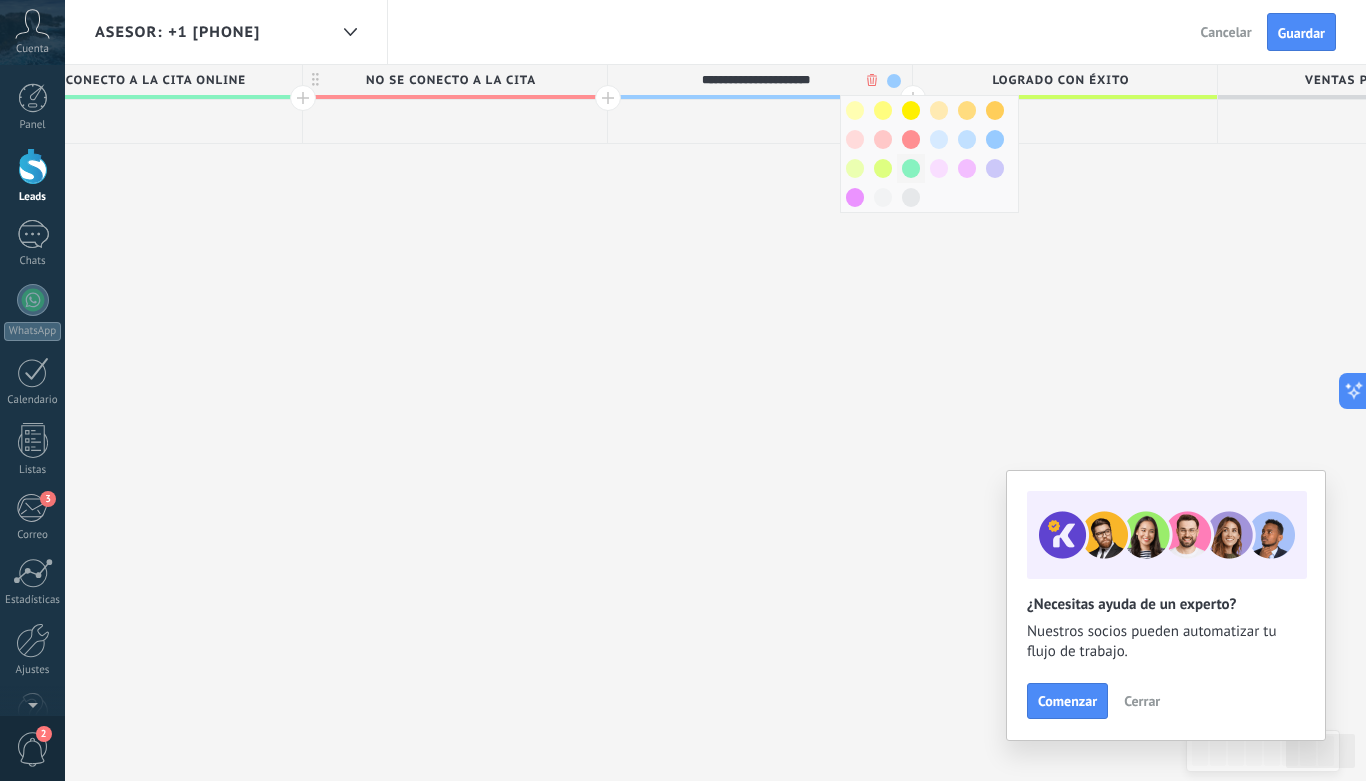 click at bounding box center [911, 168] 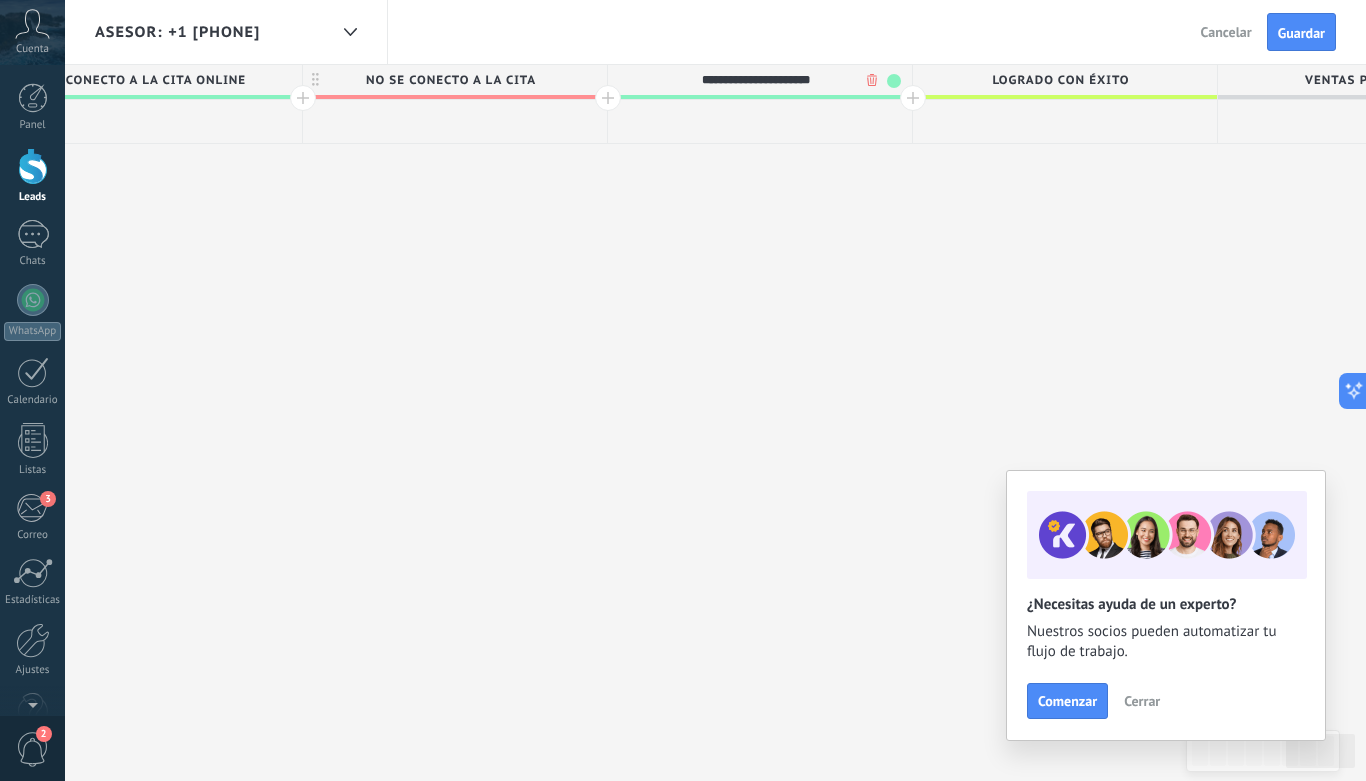 click at bounding box center (913, 98) 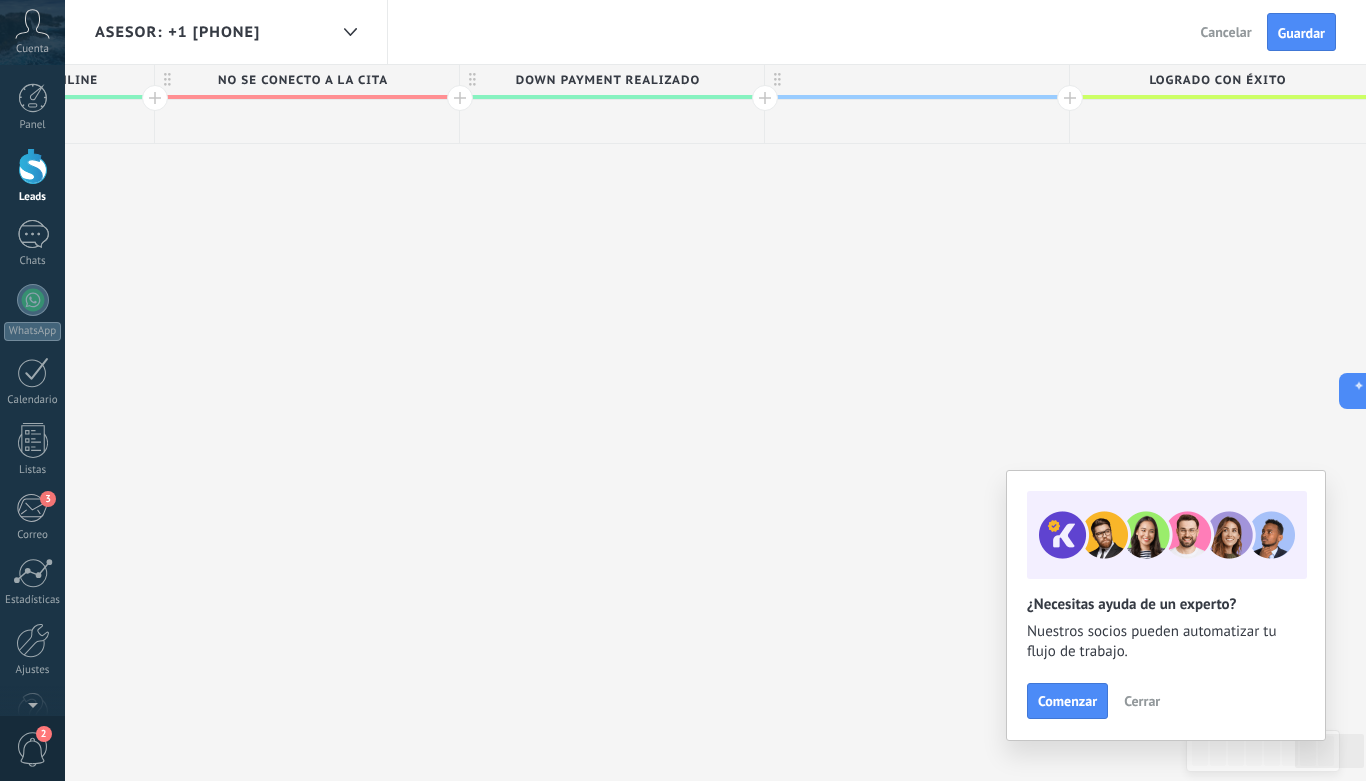 scroll, scrollTop: 0, scrollLeft: 3292, axis: horizontal 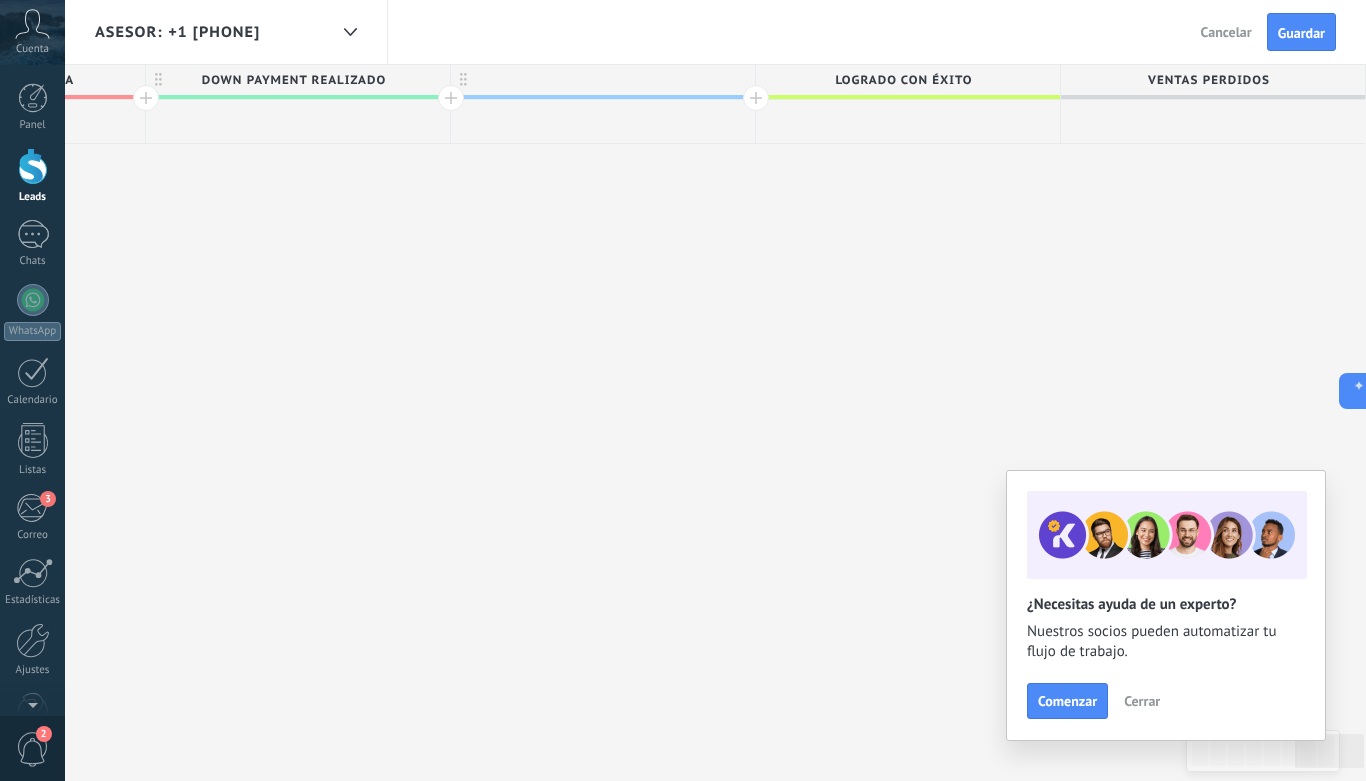 click at bounding box center (603, 80) 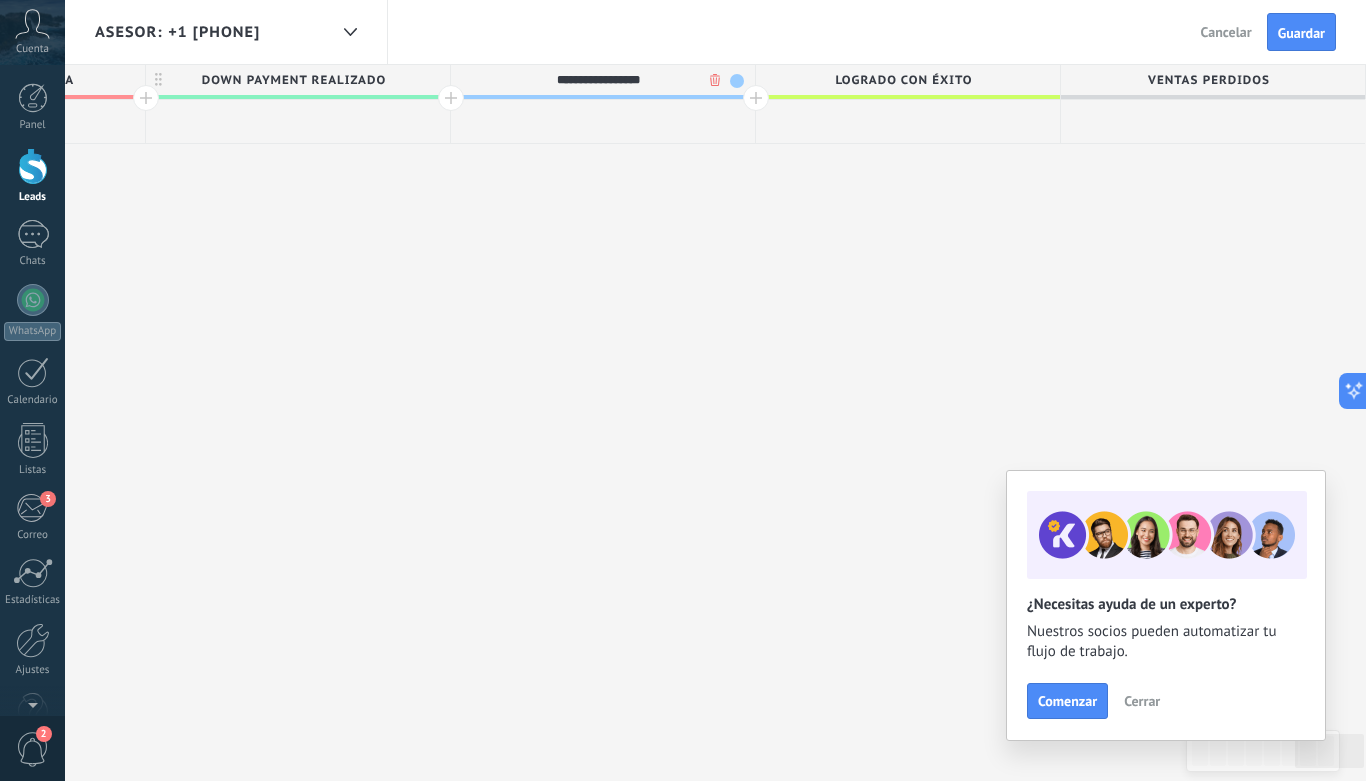 type on "**********" 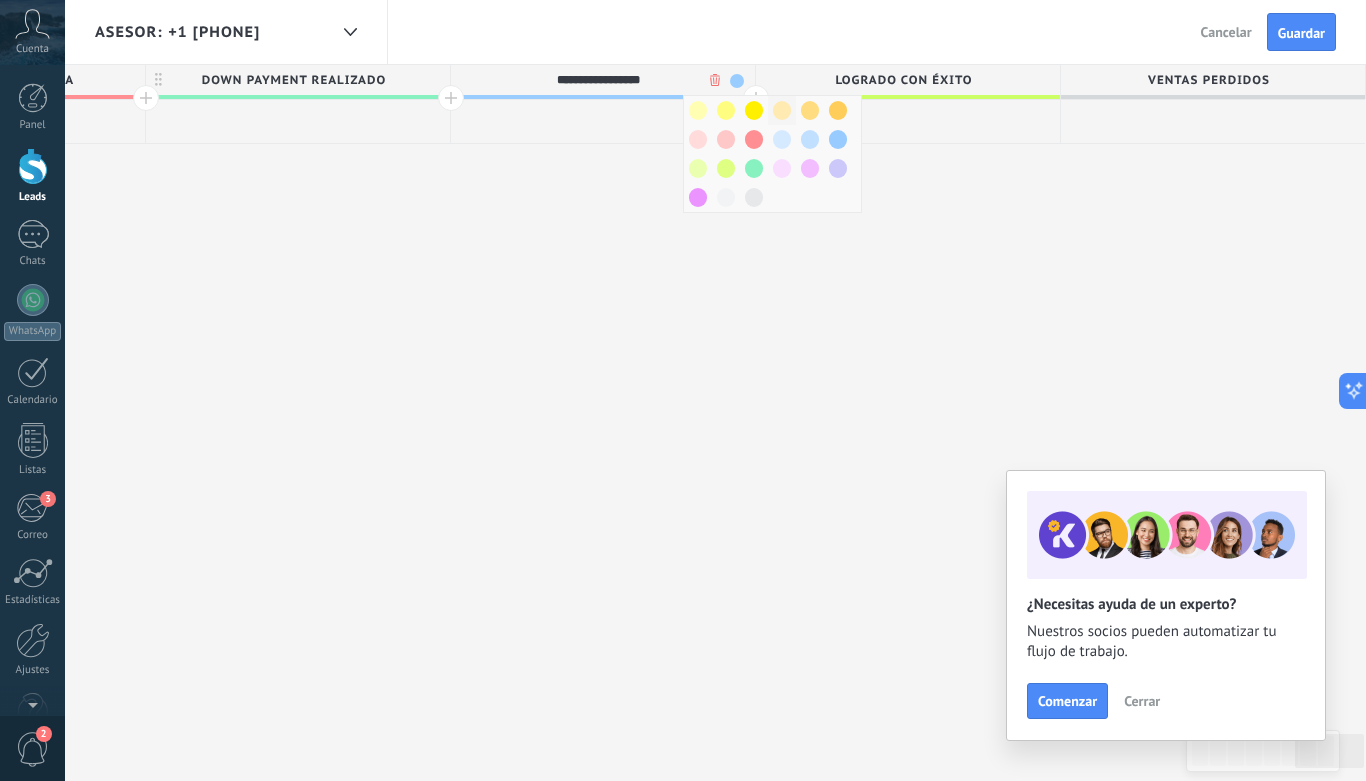 click at bounding box center [782, 110] 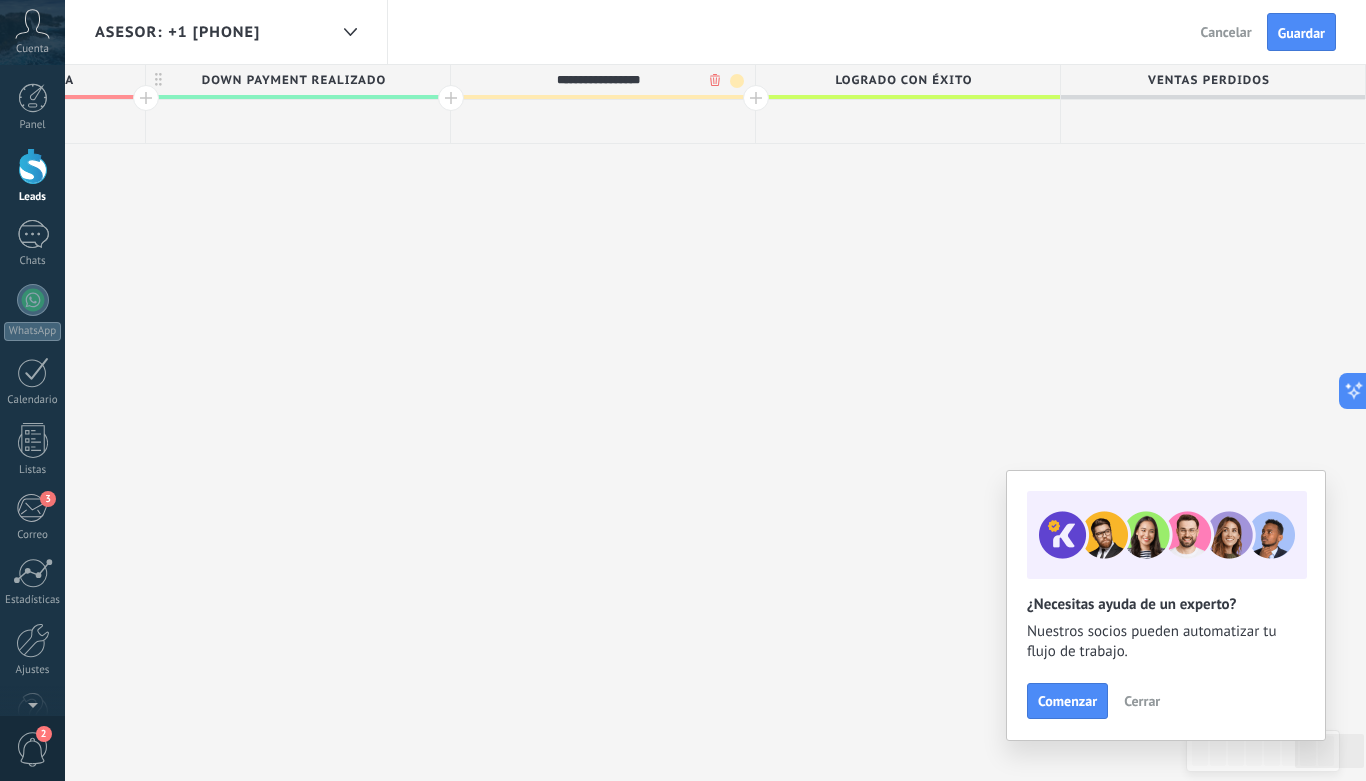 click at bounding box center (737, 81) 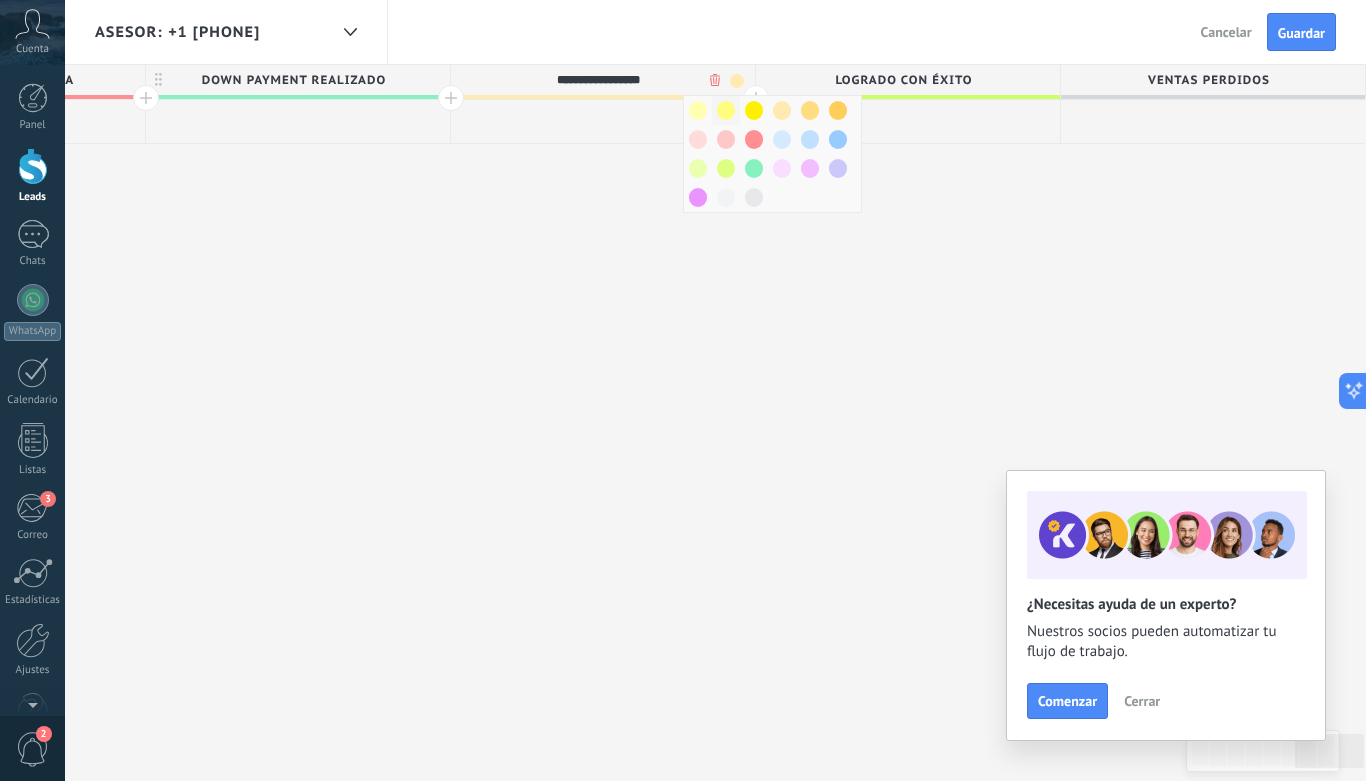 click at bounding box center (726, 110) 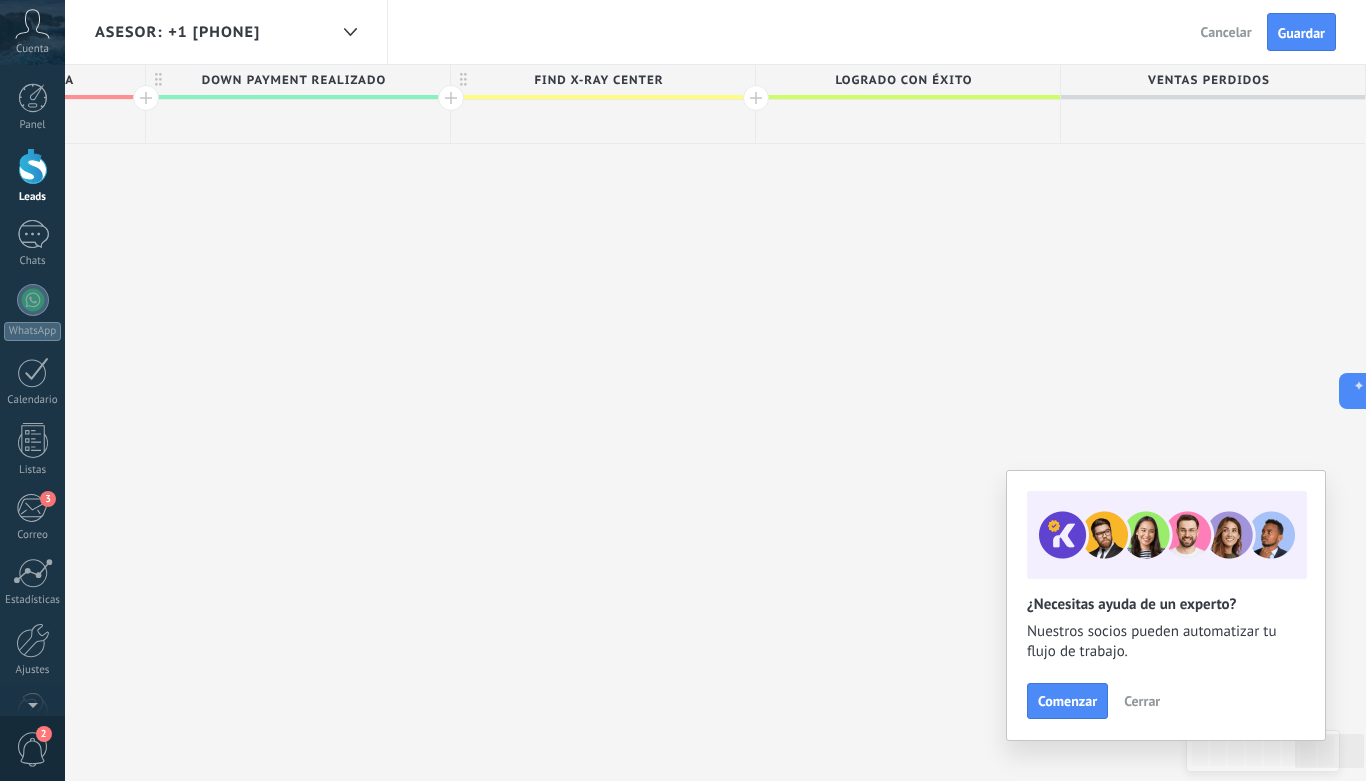 click on "Find X-ray Center" at bounding box center [598, 80] 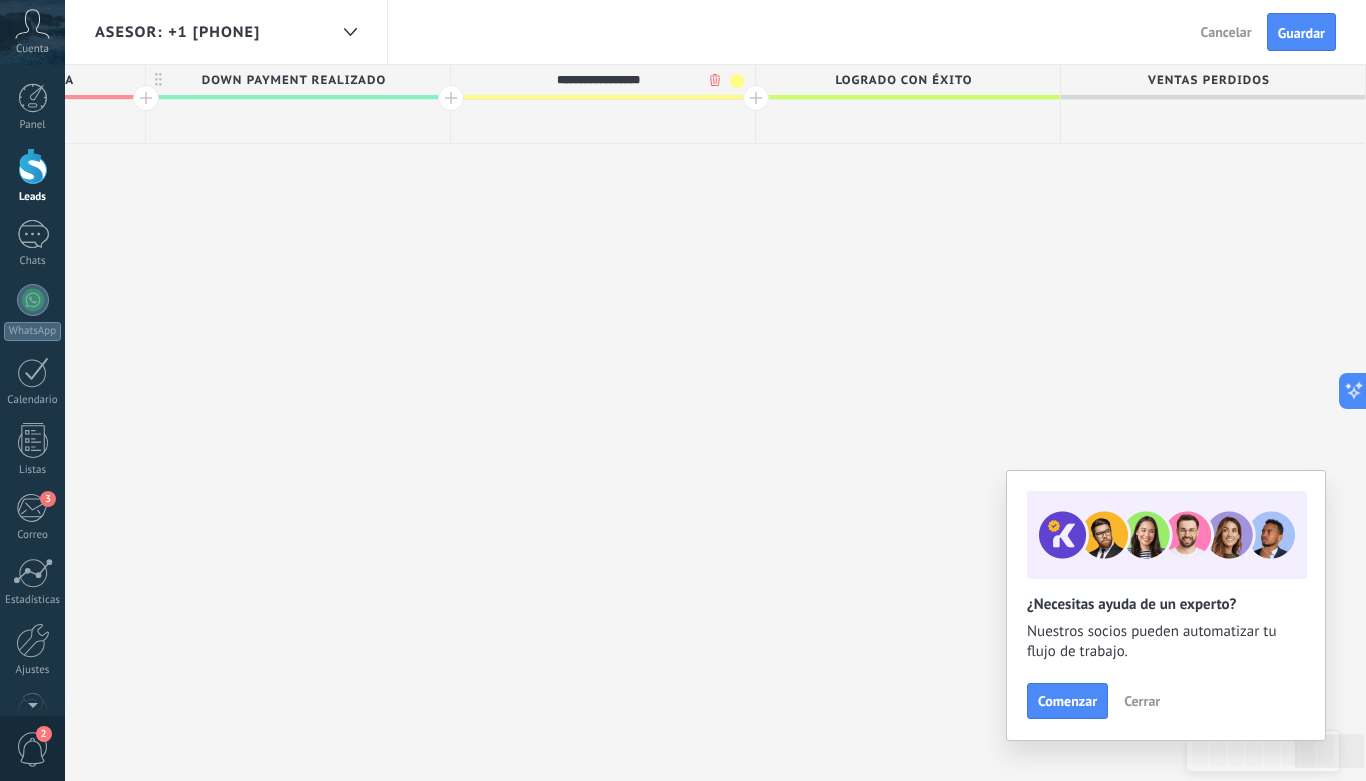 click at bounding box center (737, 81) 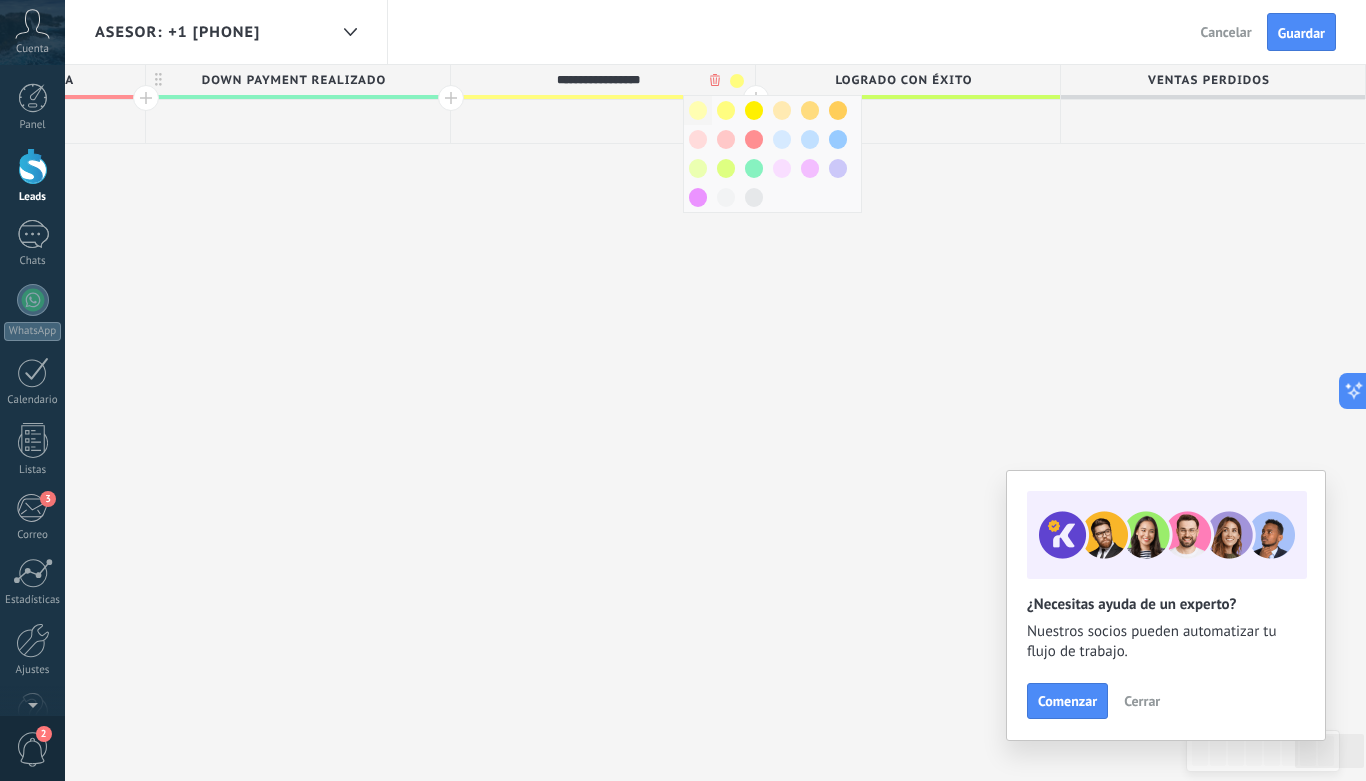 click at bounding box center [698, 110] 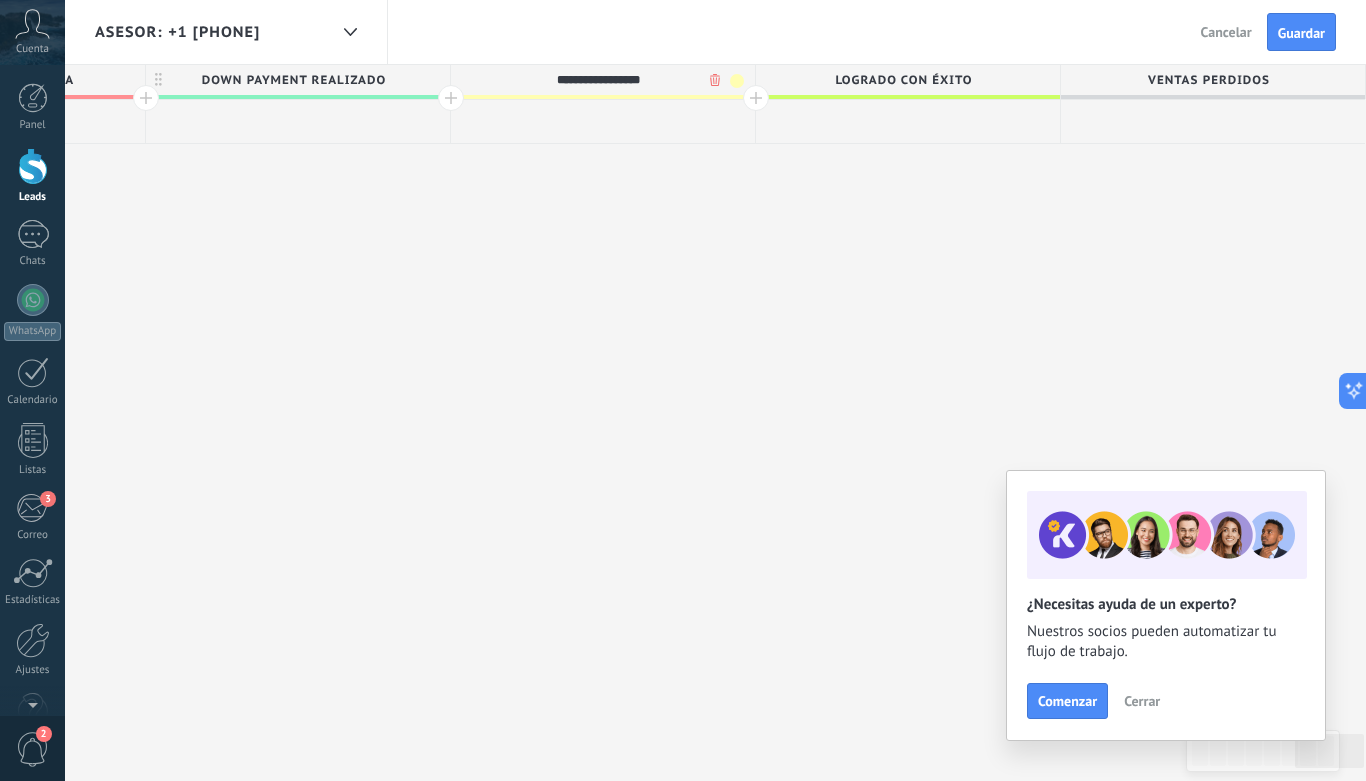 click at bounding box center [756, 98] 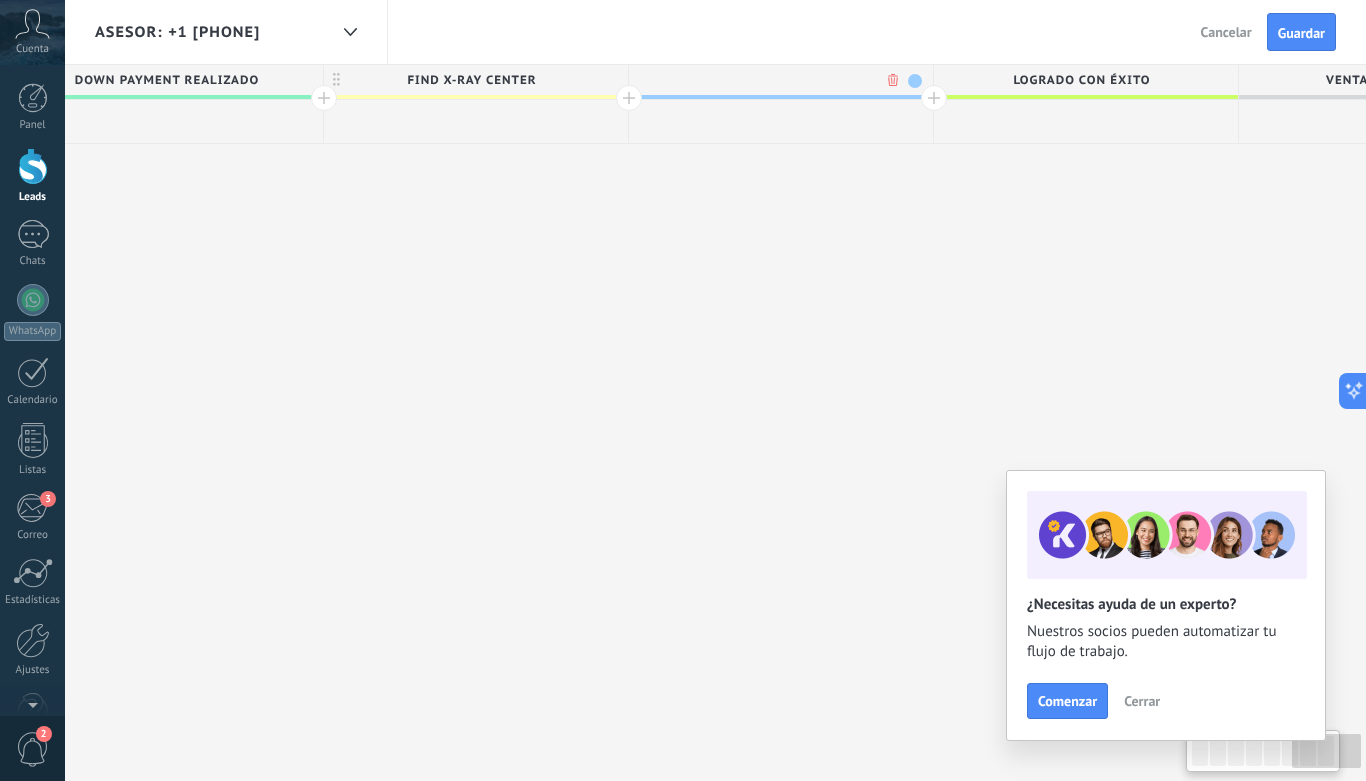 scroll, scrollTop: 0, scrollLeft: 3440, axis: horizontal 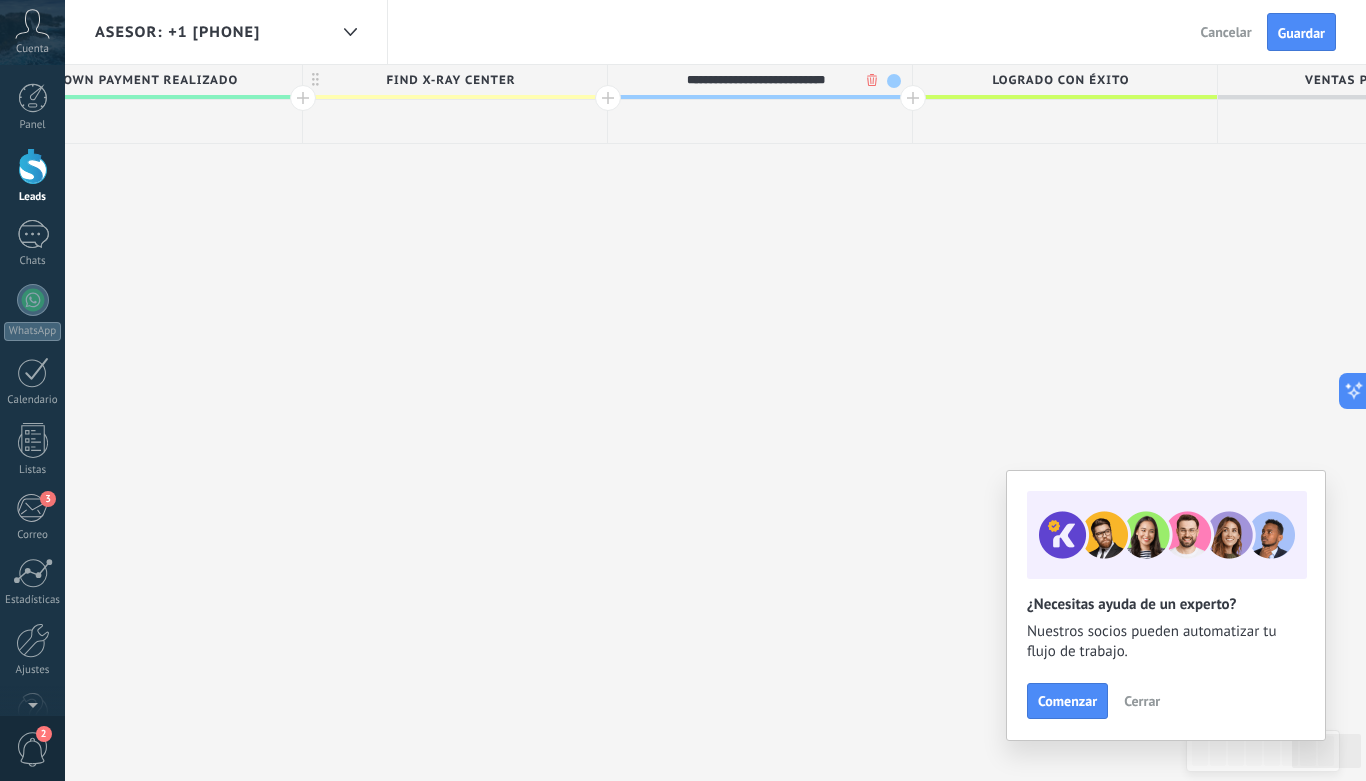 type on "**********" 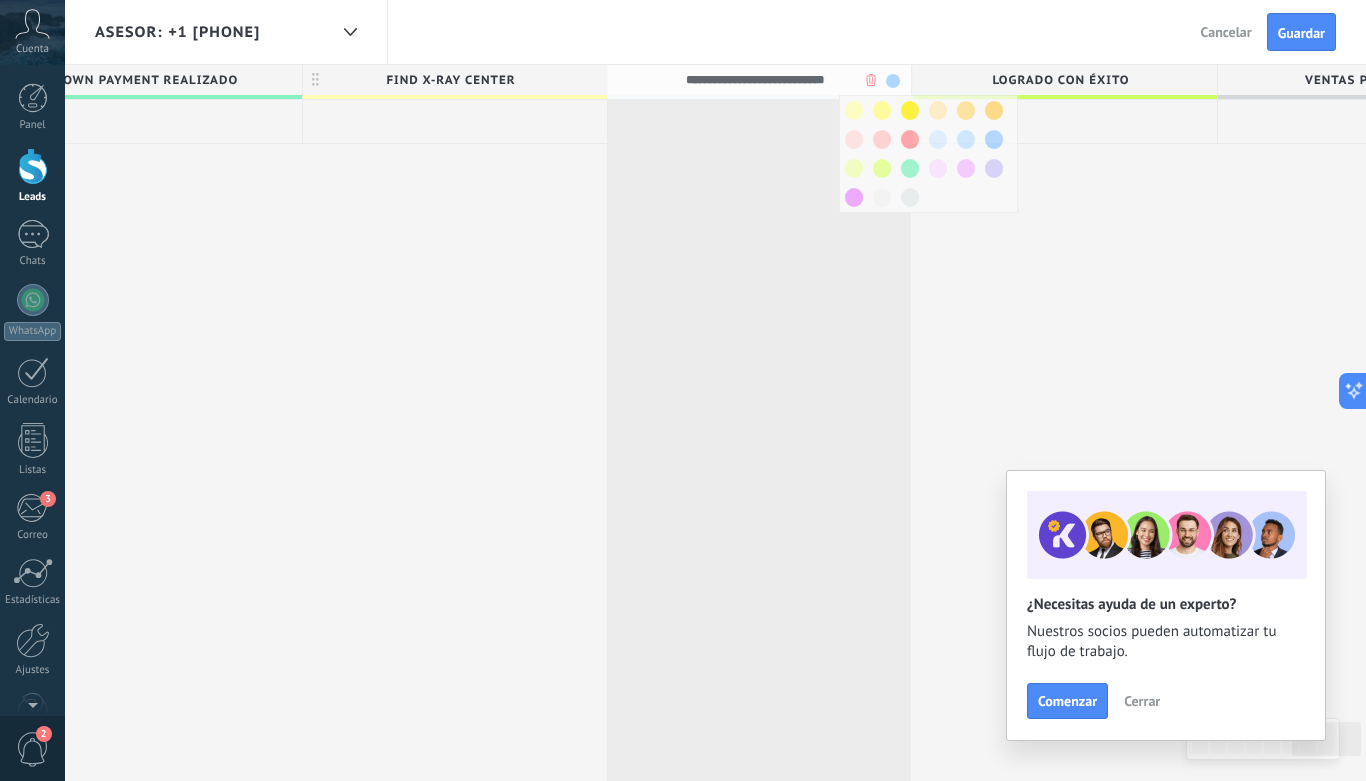scroll, scrollTop: 0, scrollLeft: 3597, axis: horizontal 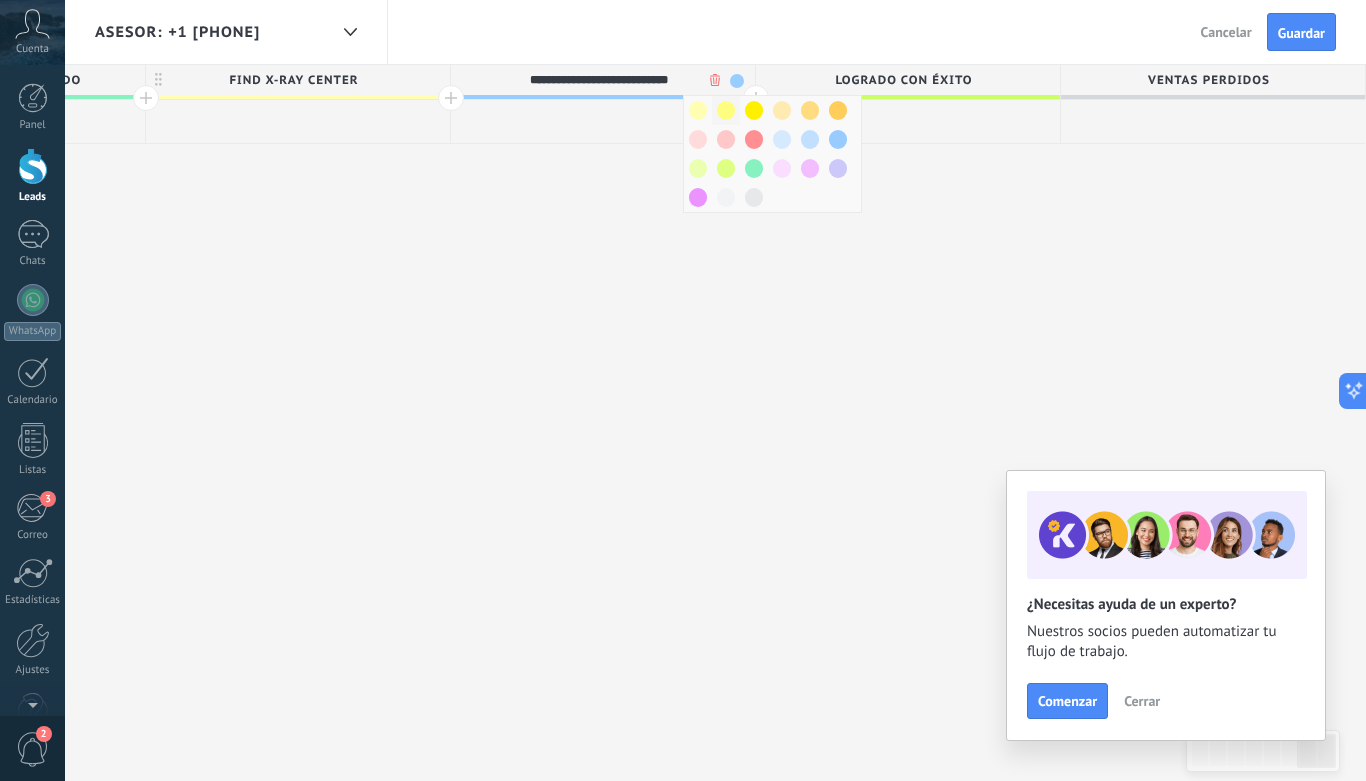 click at bounding box center (726, 110) 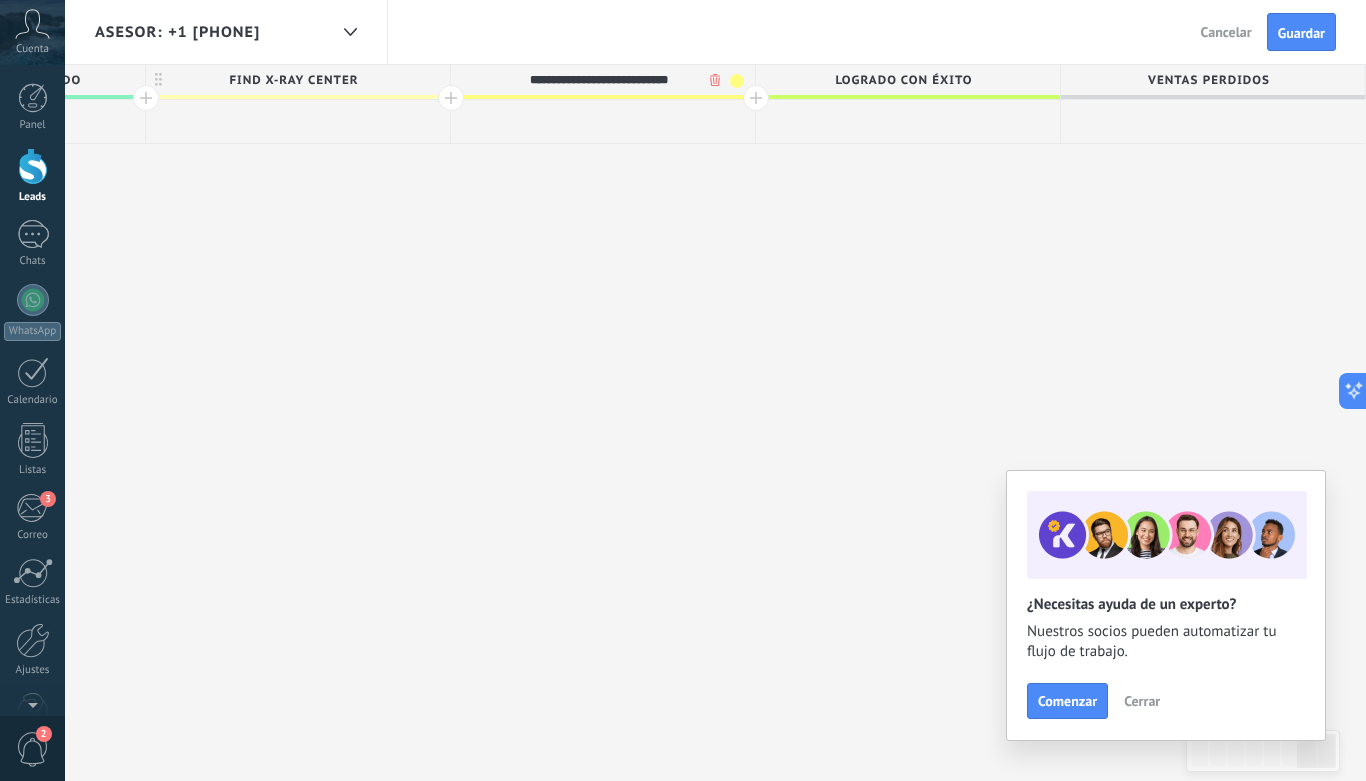 click at bounding box center [756, 98] 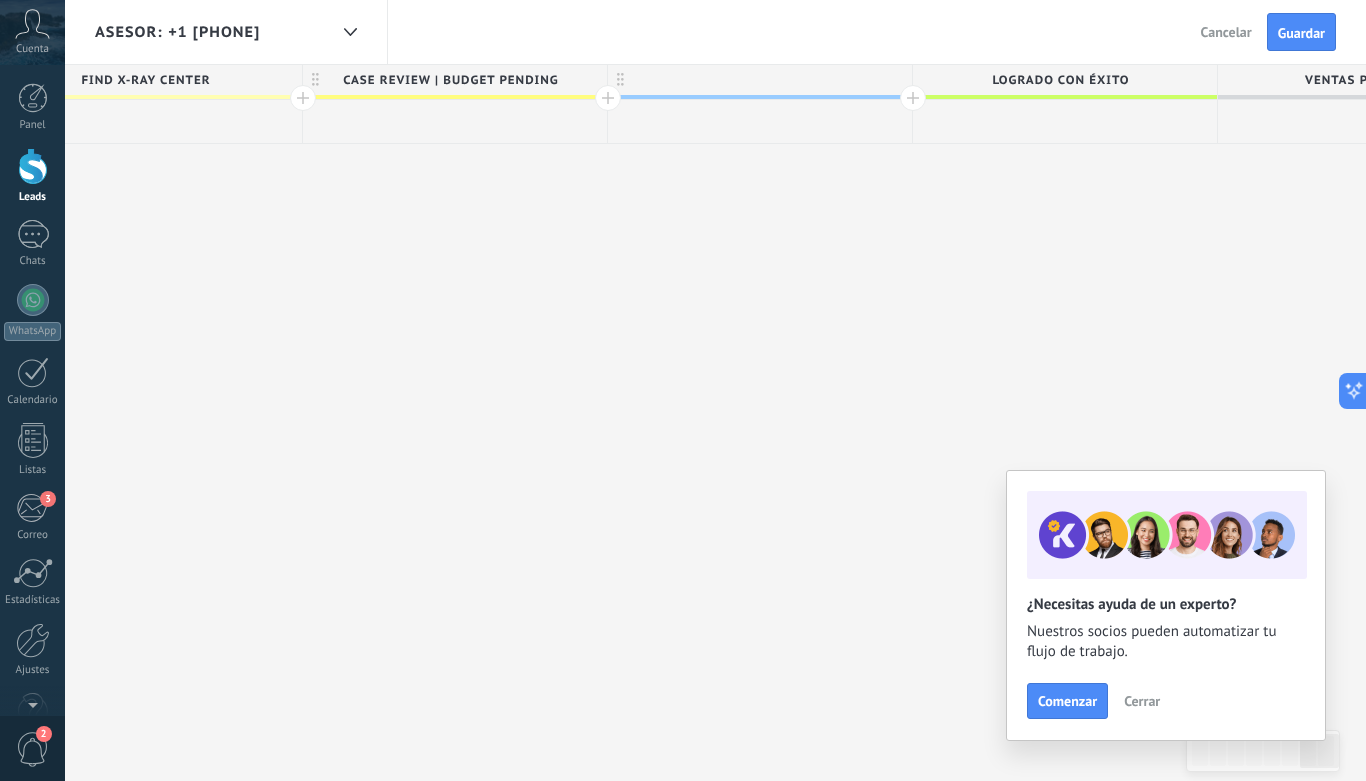scroll, scrollTop: 0, scrollLeft: 3902, axis: horizontal 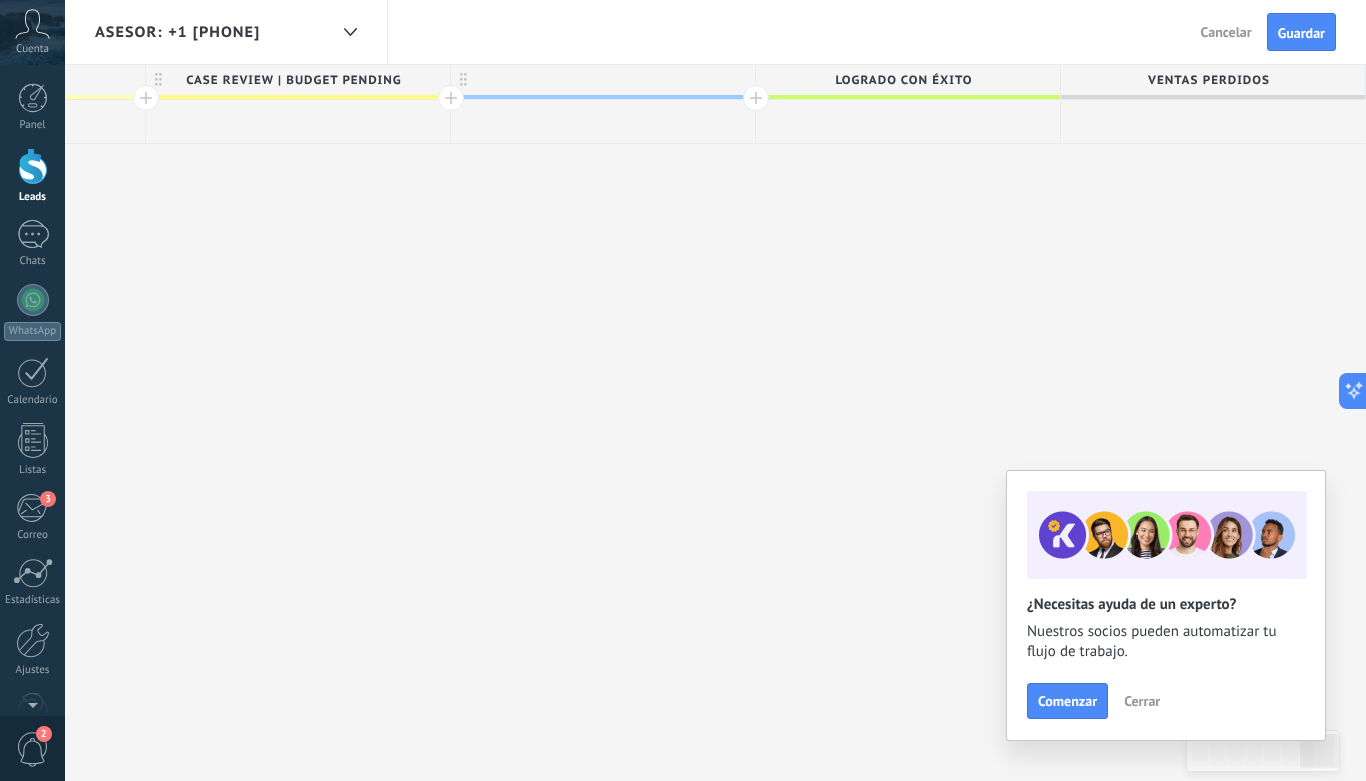 click at bounding box center [603, 80] 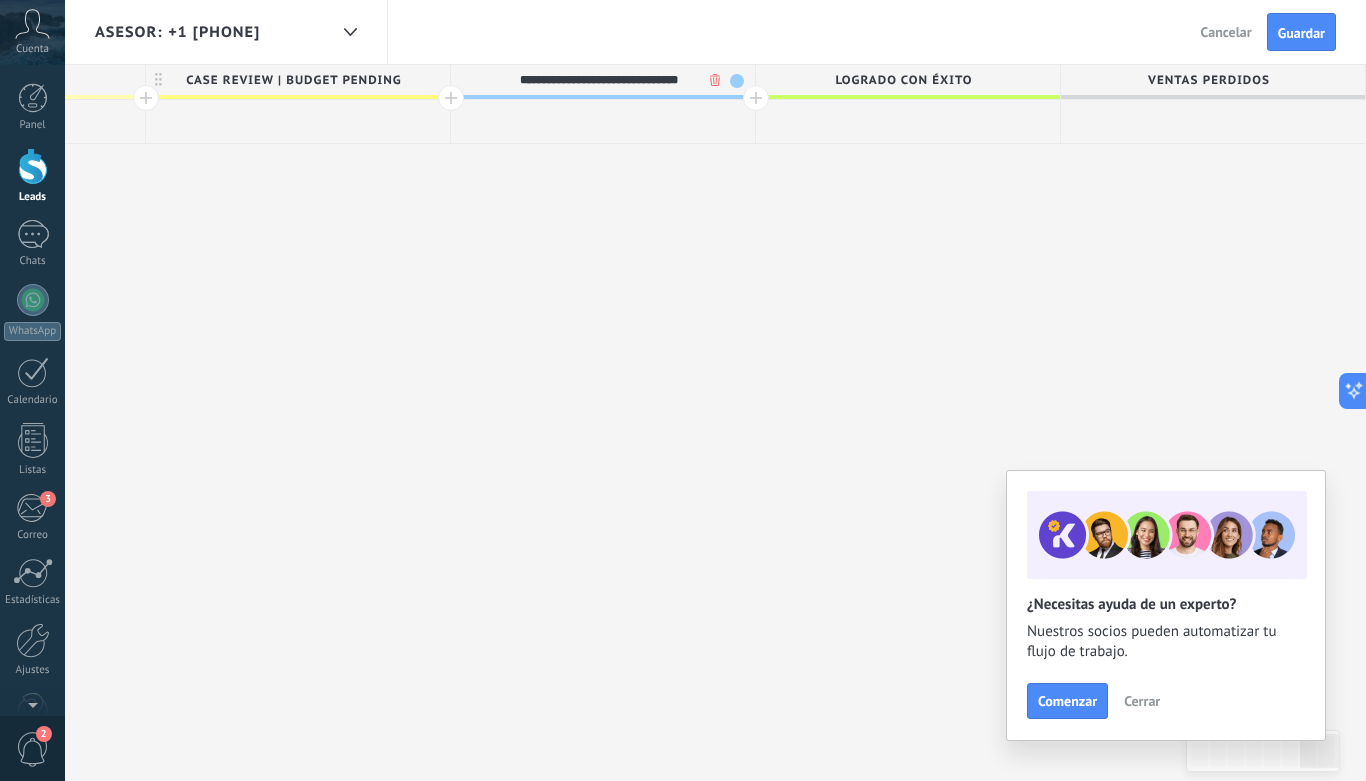 type on "**********" 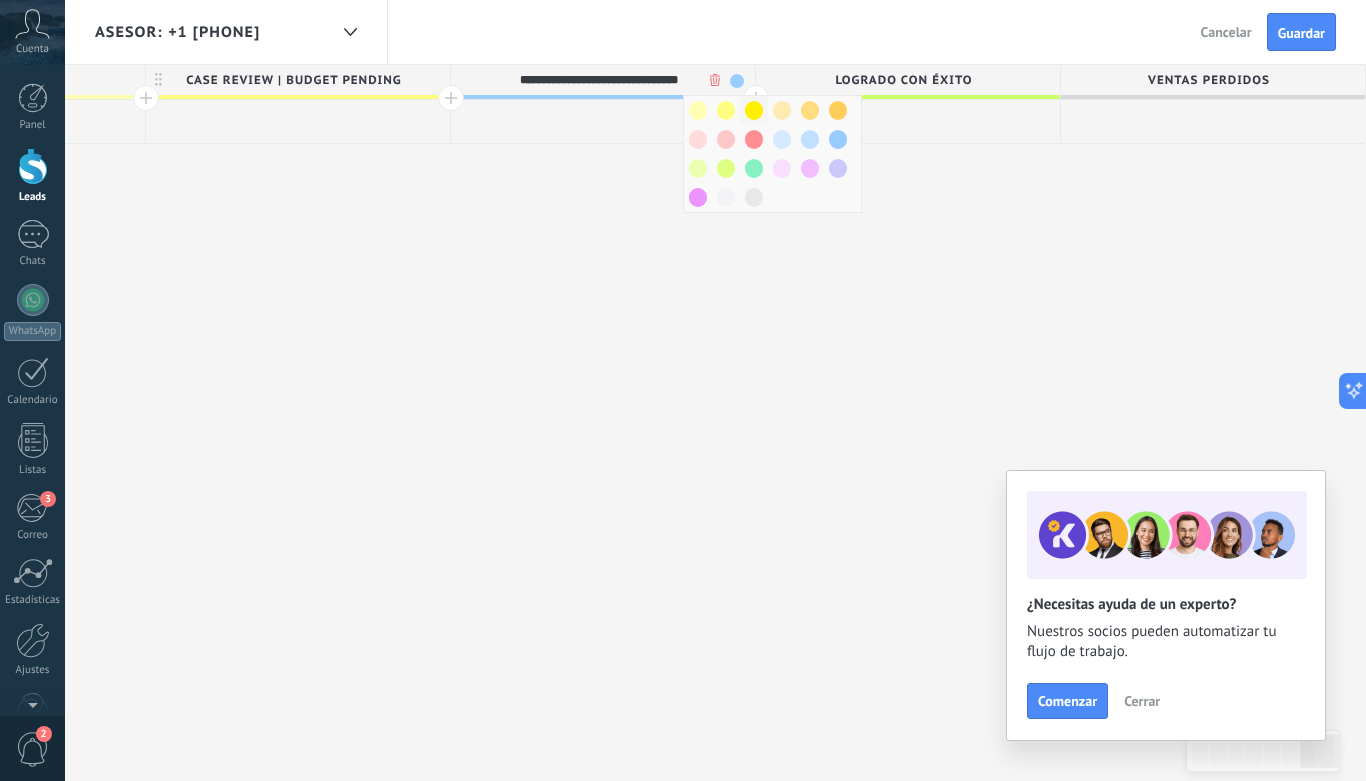 click at bounding box center [754, 110] 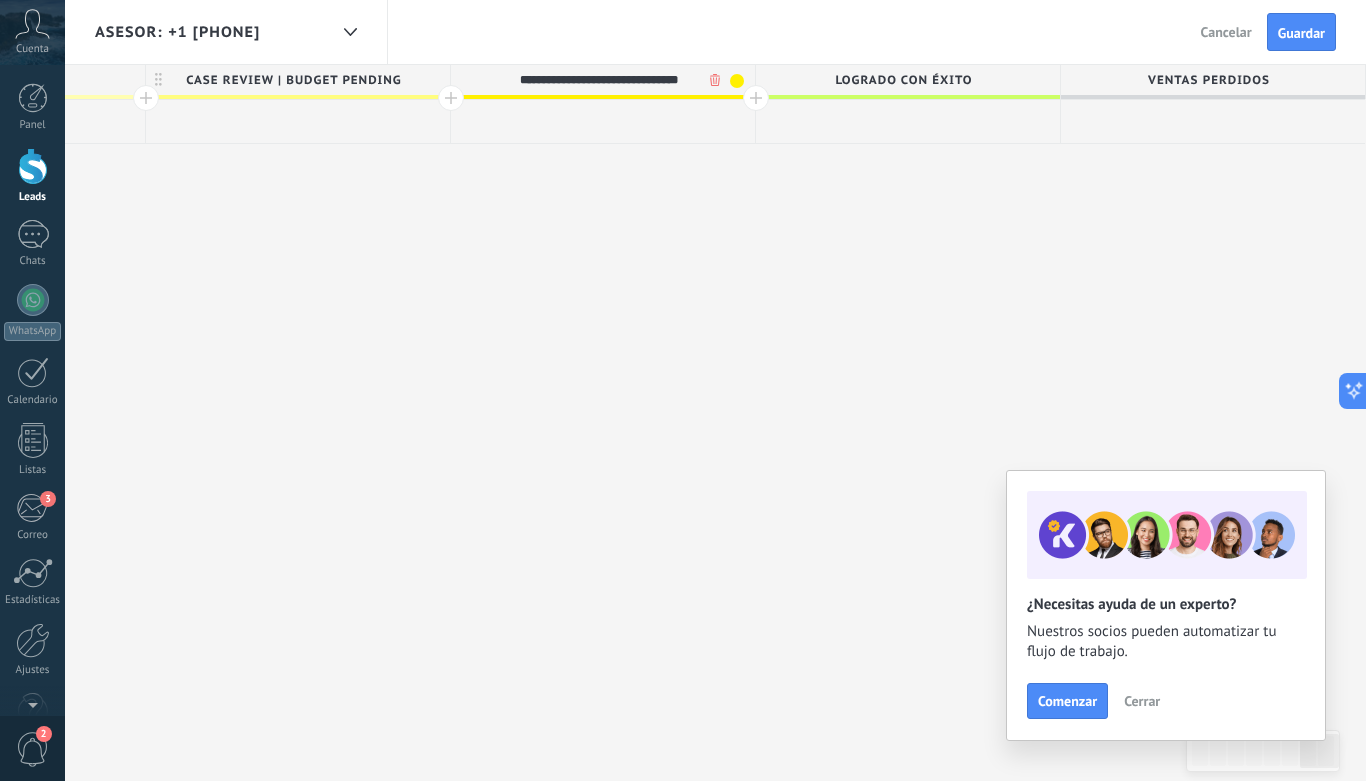 click at bounding box center [756, 98] 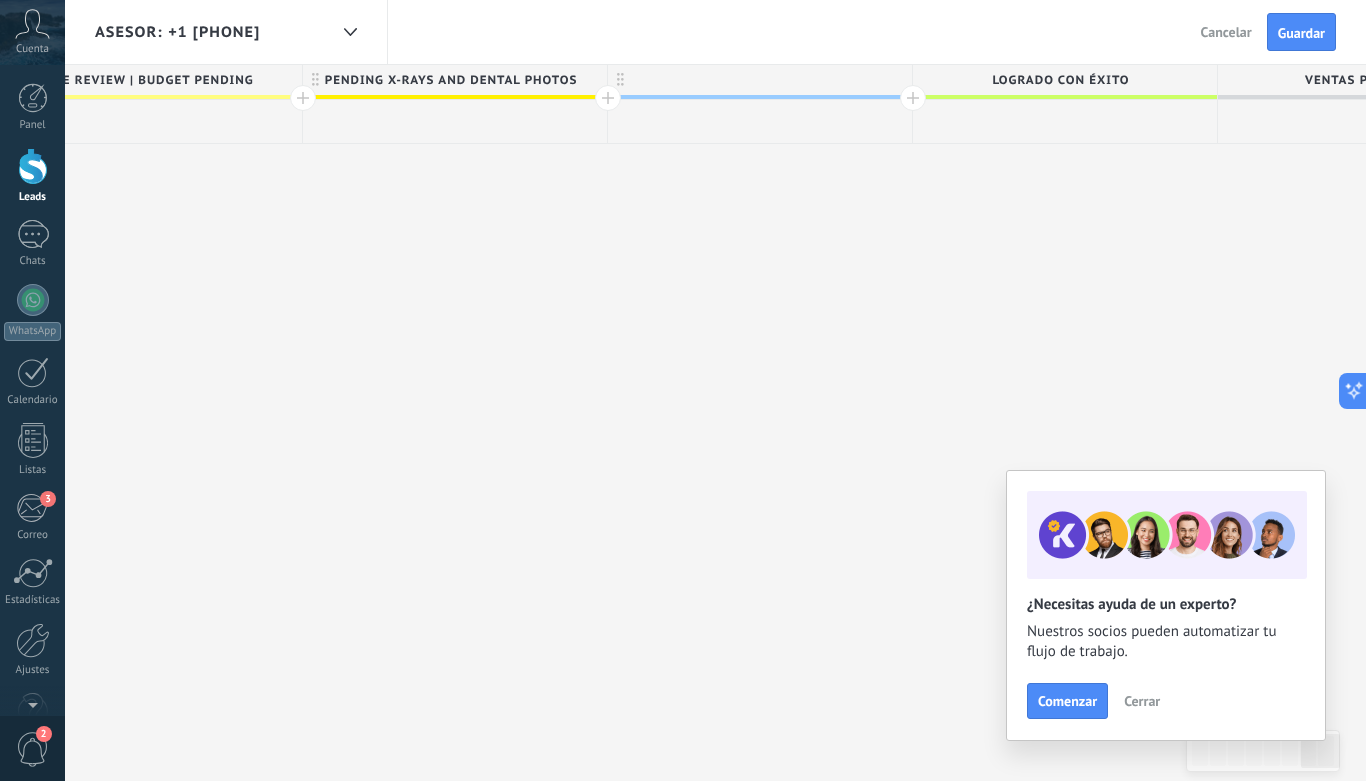 scroll, scrollTop: 0, scrollLeft: 4207, axis: horizontal 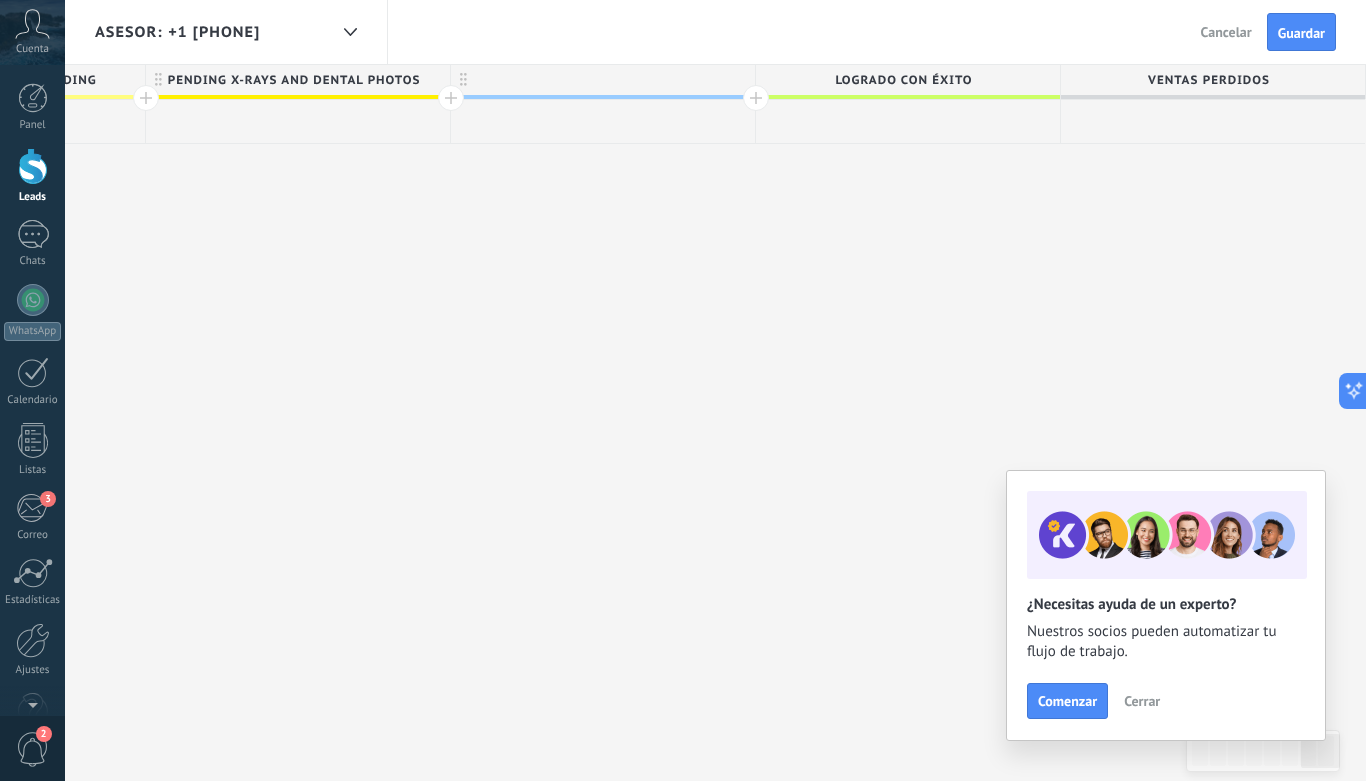 click at bounding box center (603, 80) 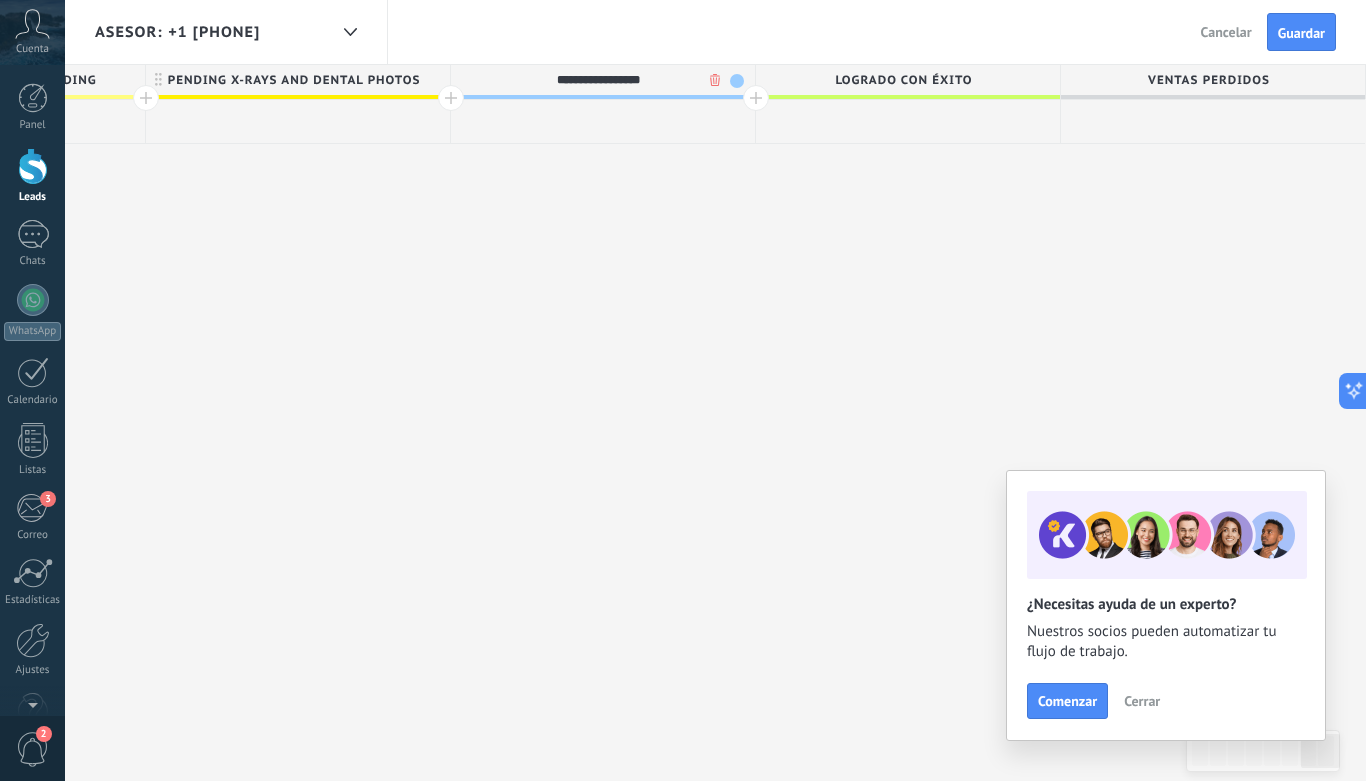 type on "**********" 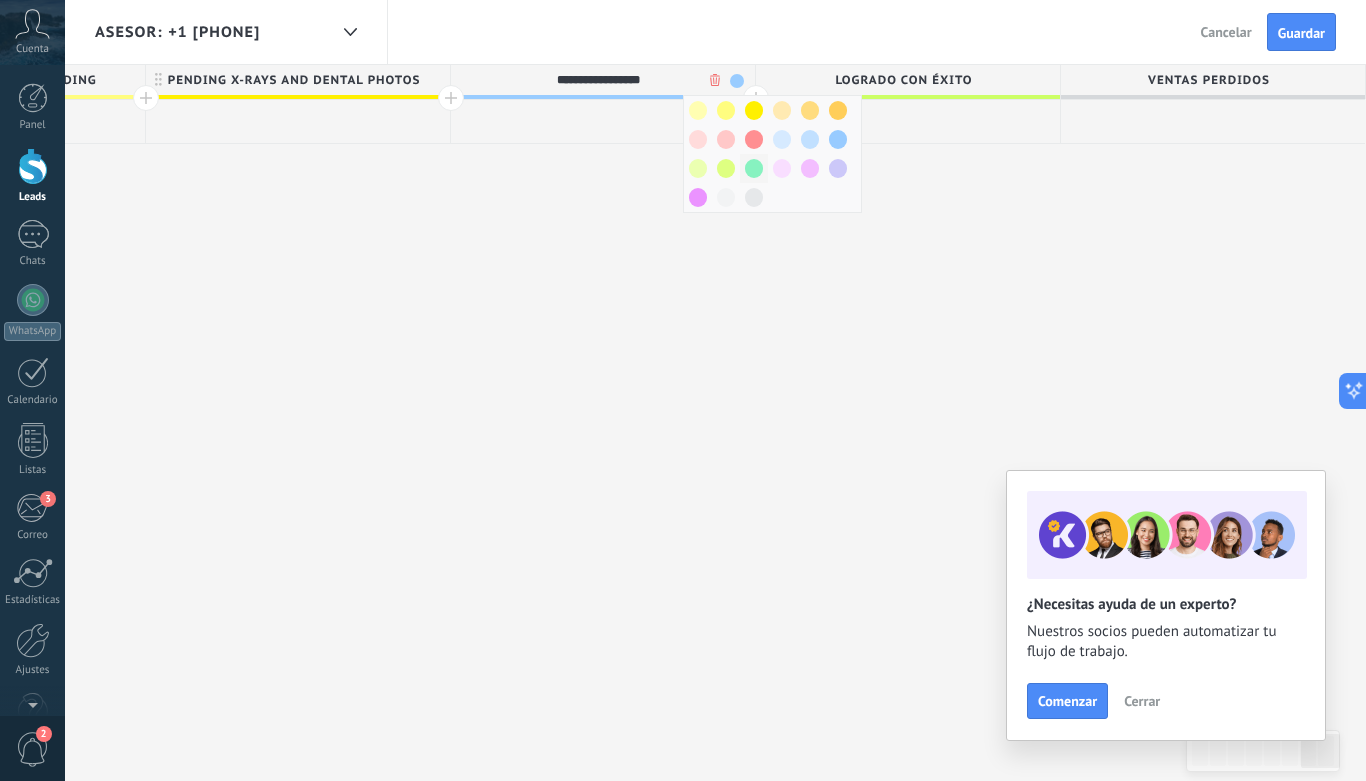 click at bounding box center [754, 168] 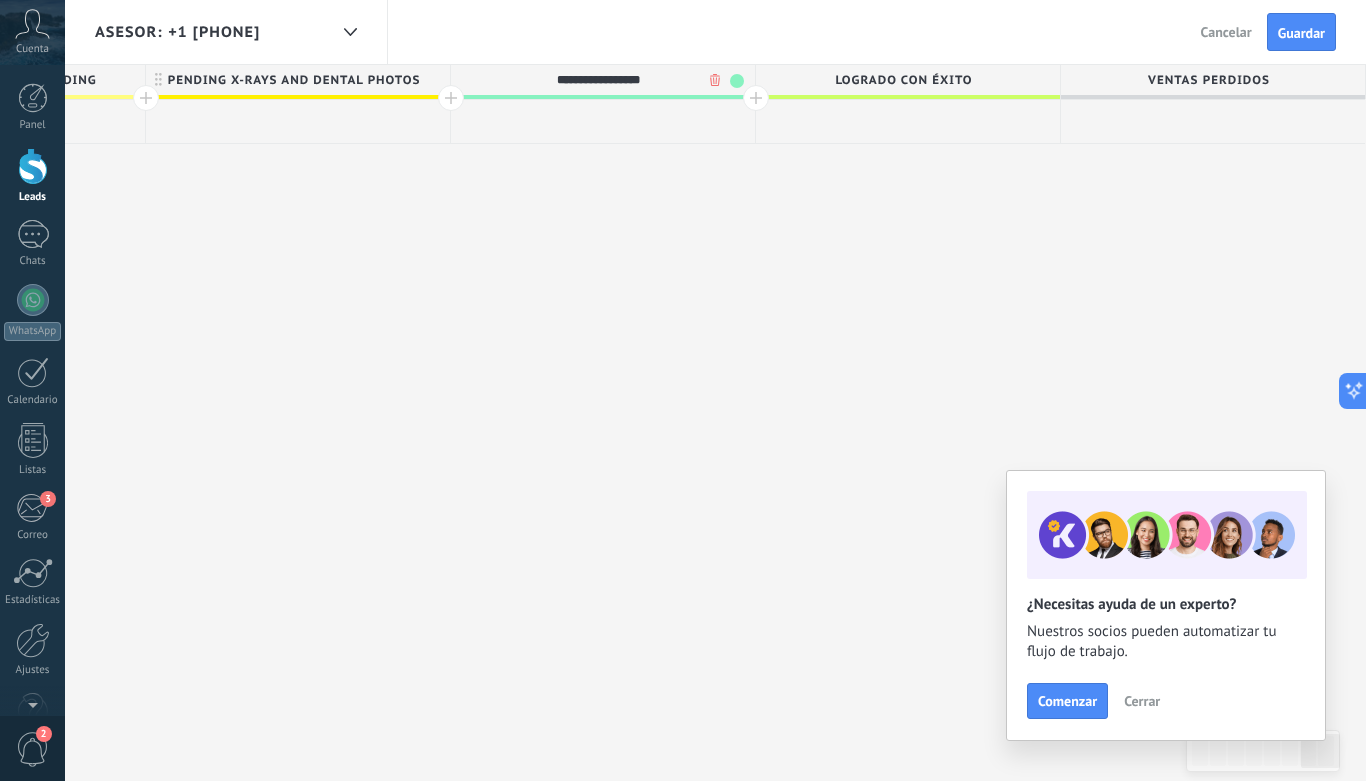 click at bounding box center [756, 98] 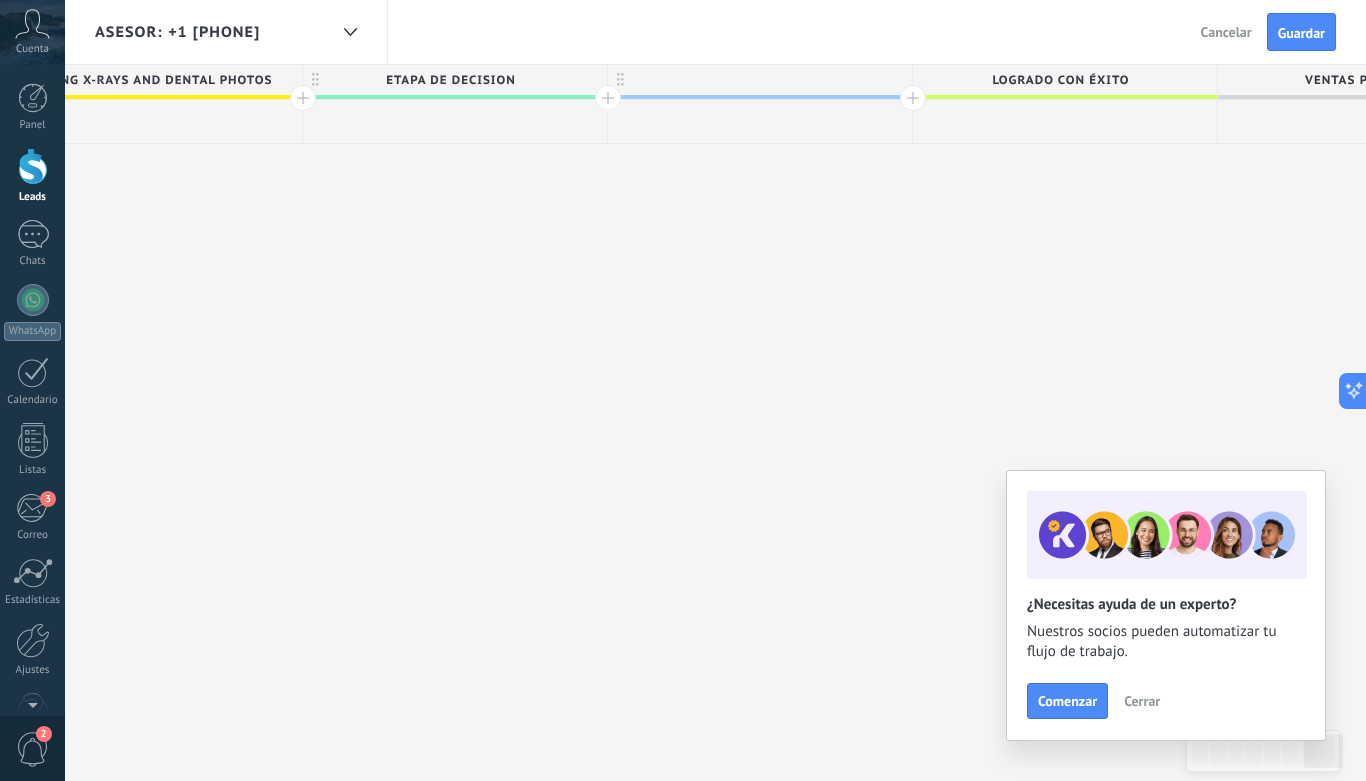 scroll, scrollTop: 0, scrollLeft: 4512, axis: horizontal 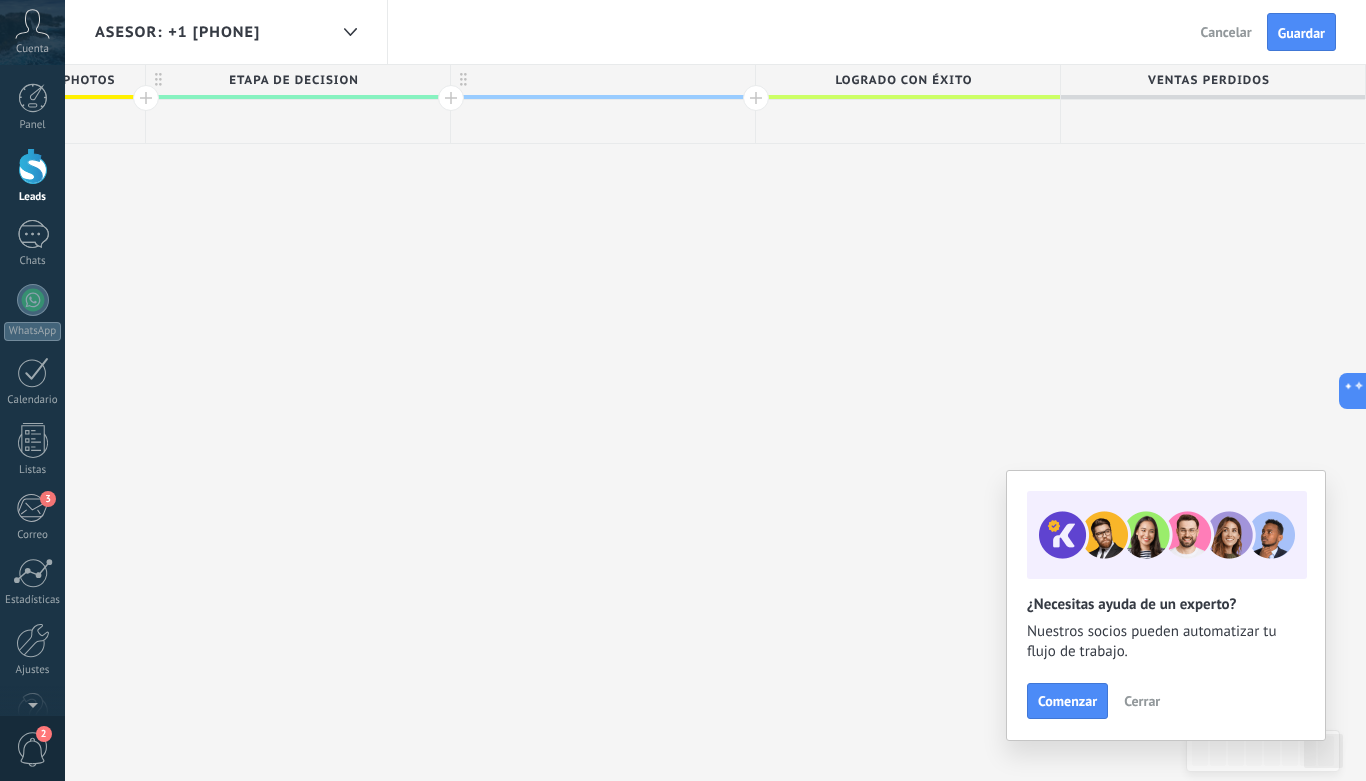click on "ASESOR: +1 619 923 4325 Atrás Cancelar Guardar" at bounding box center [715, 32] 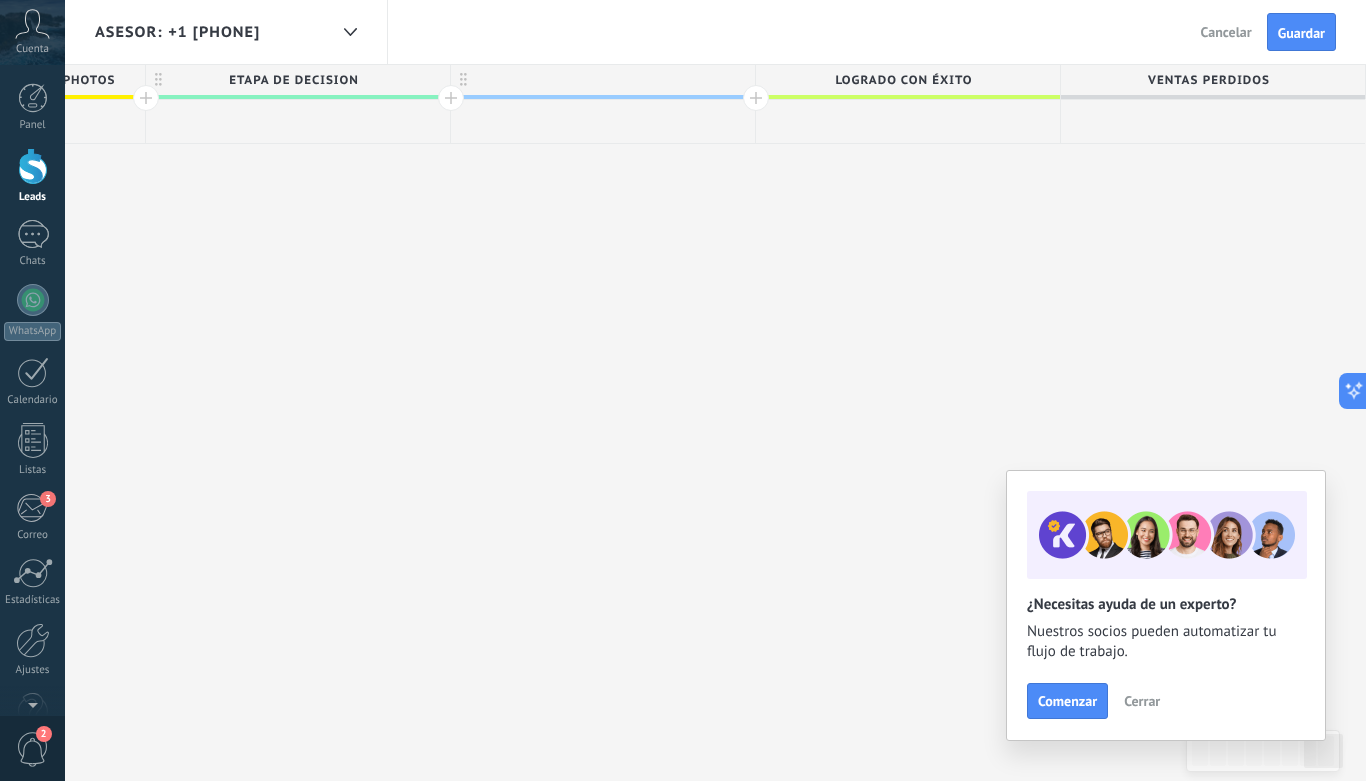 click at bounding box center (603, 80) 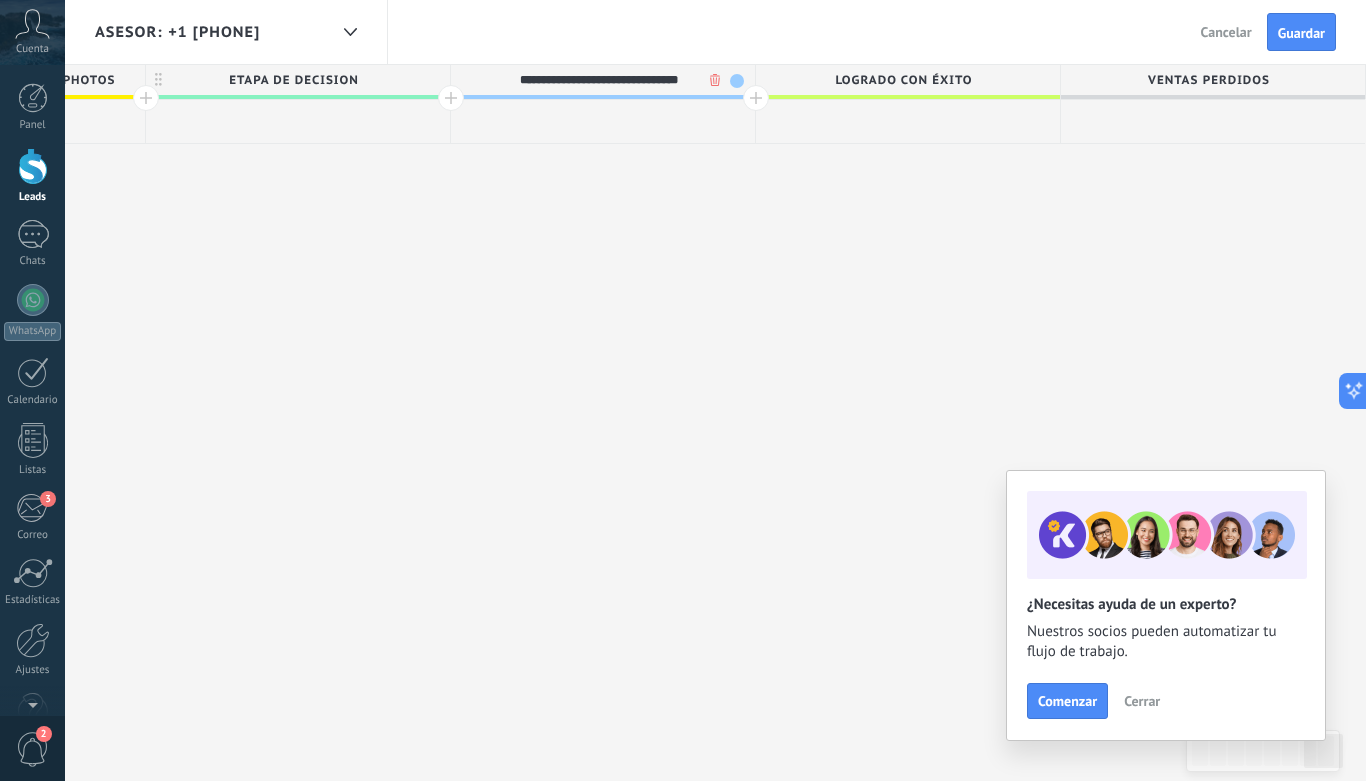 type on "**********" 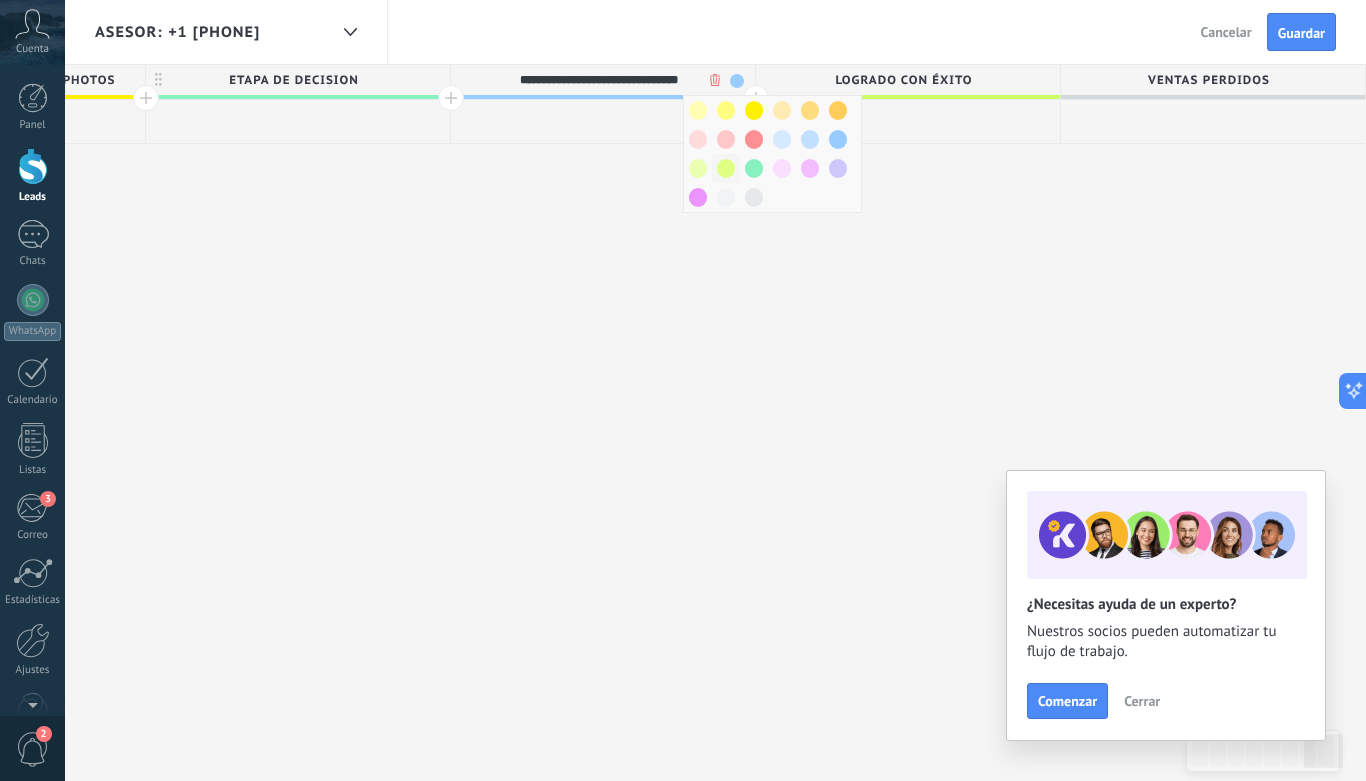 click at bounding box center (726, 168) 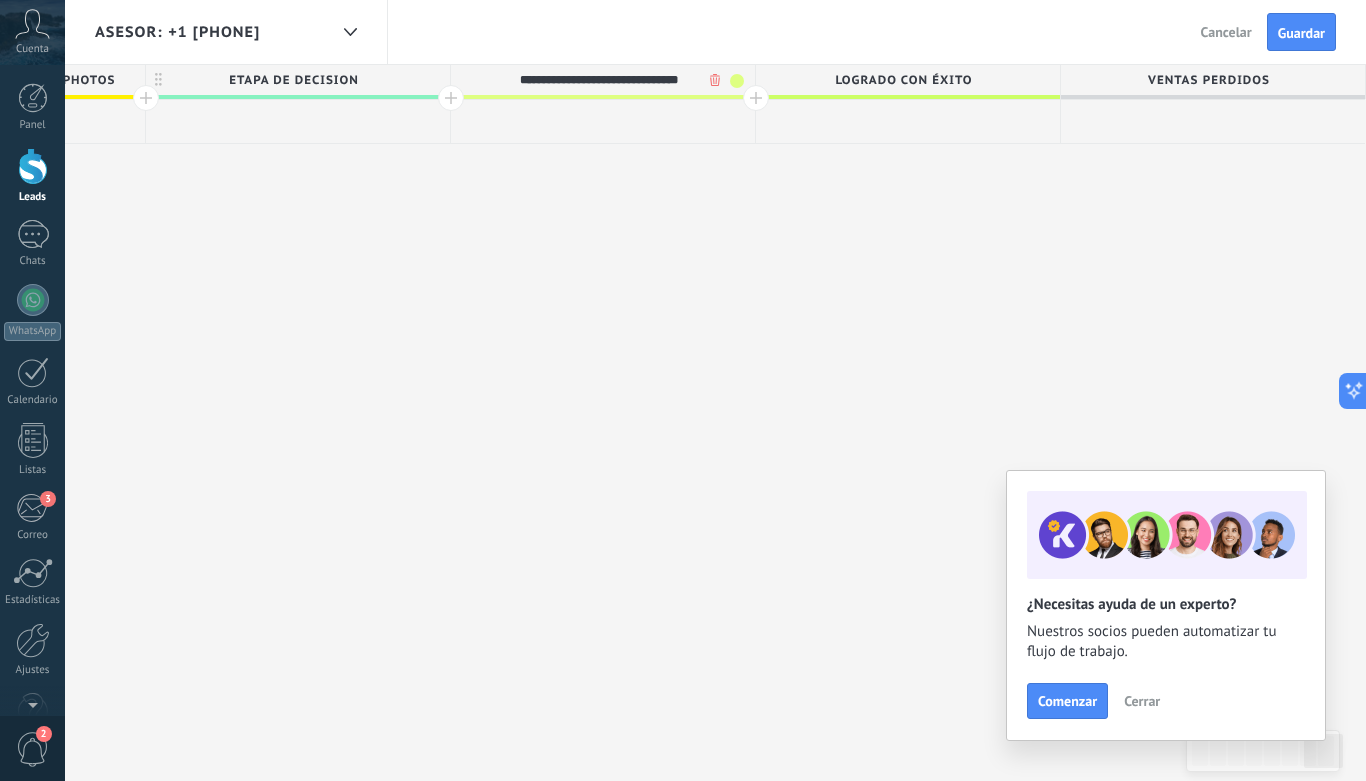 click at bounding box center (756, 98) 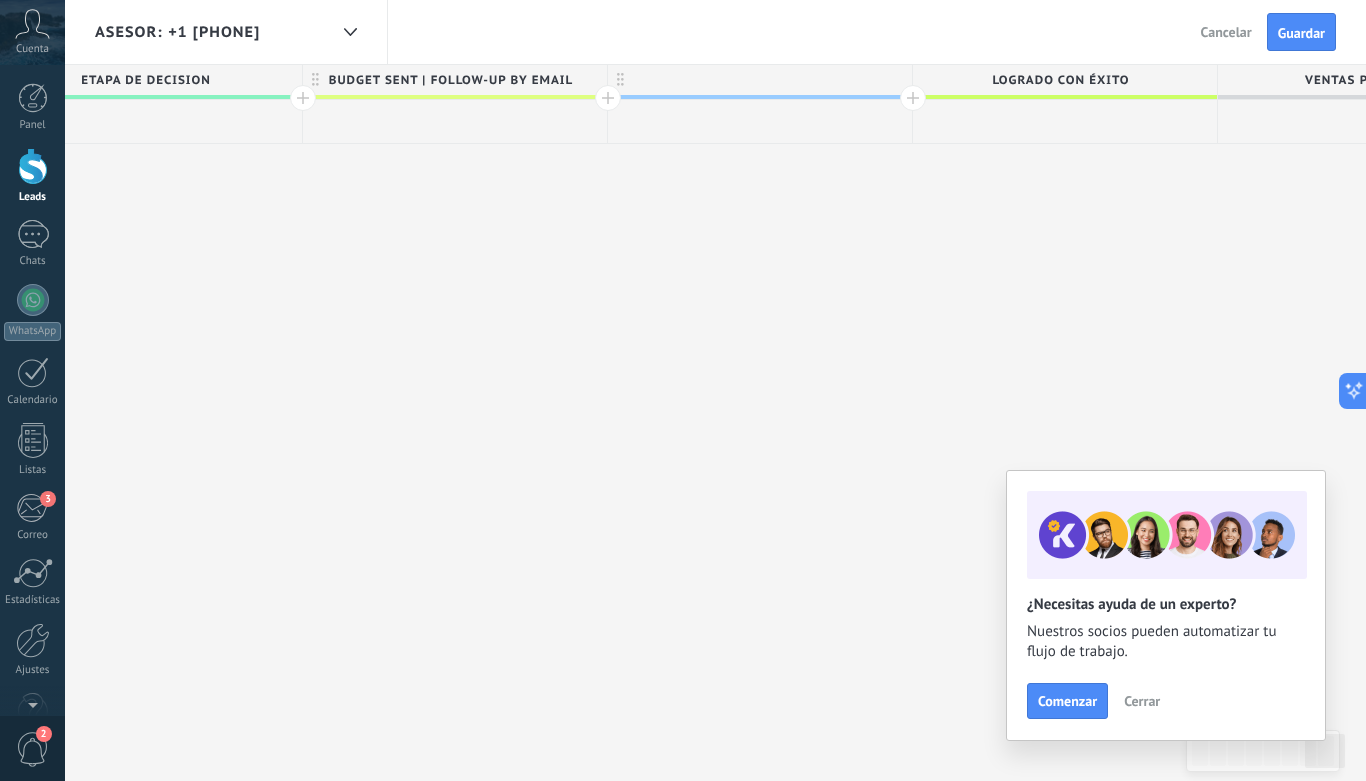 scroll, scrollTop: 0, scrollLeft: 4817, axis: horizontal 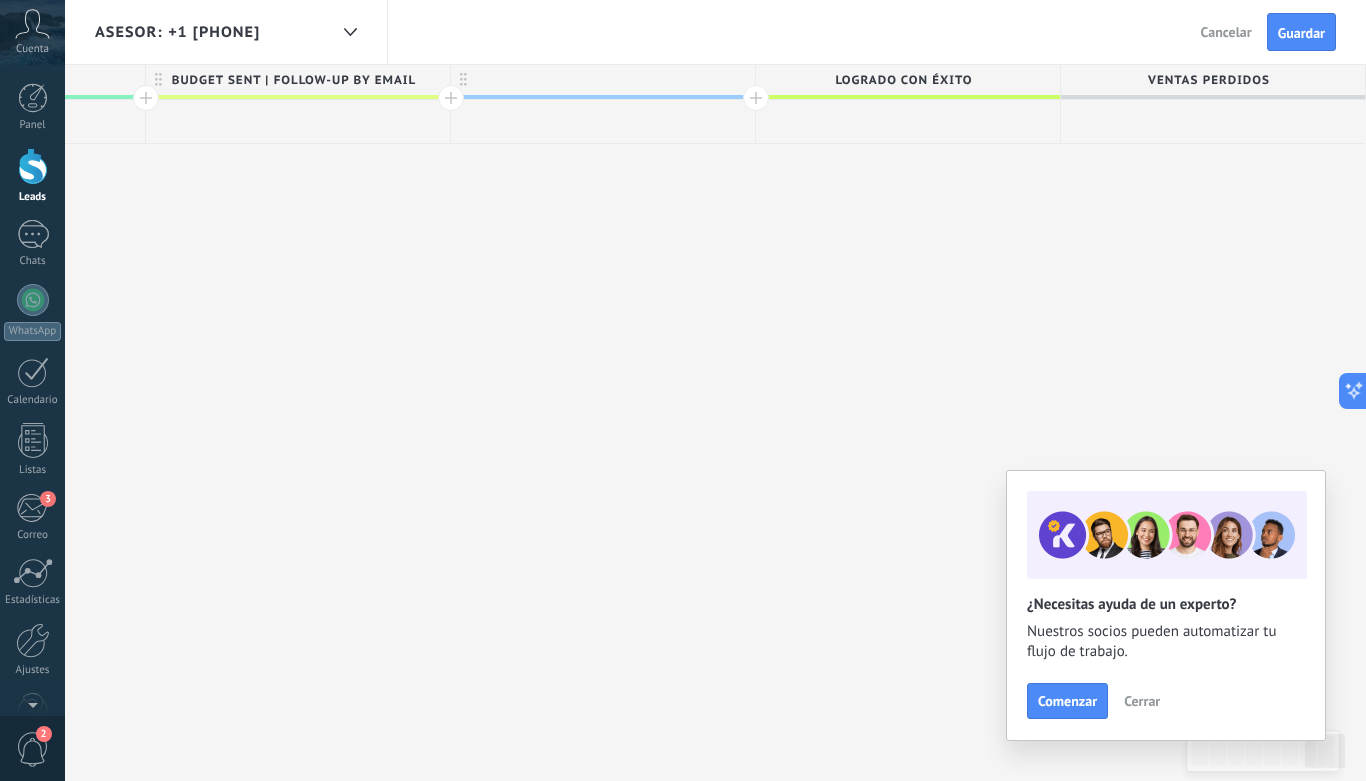 click at bounding box center [603, 80] 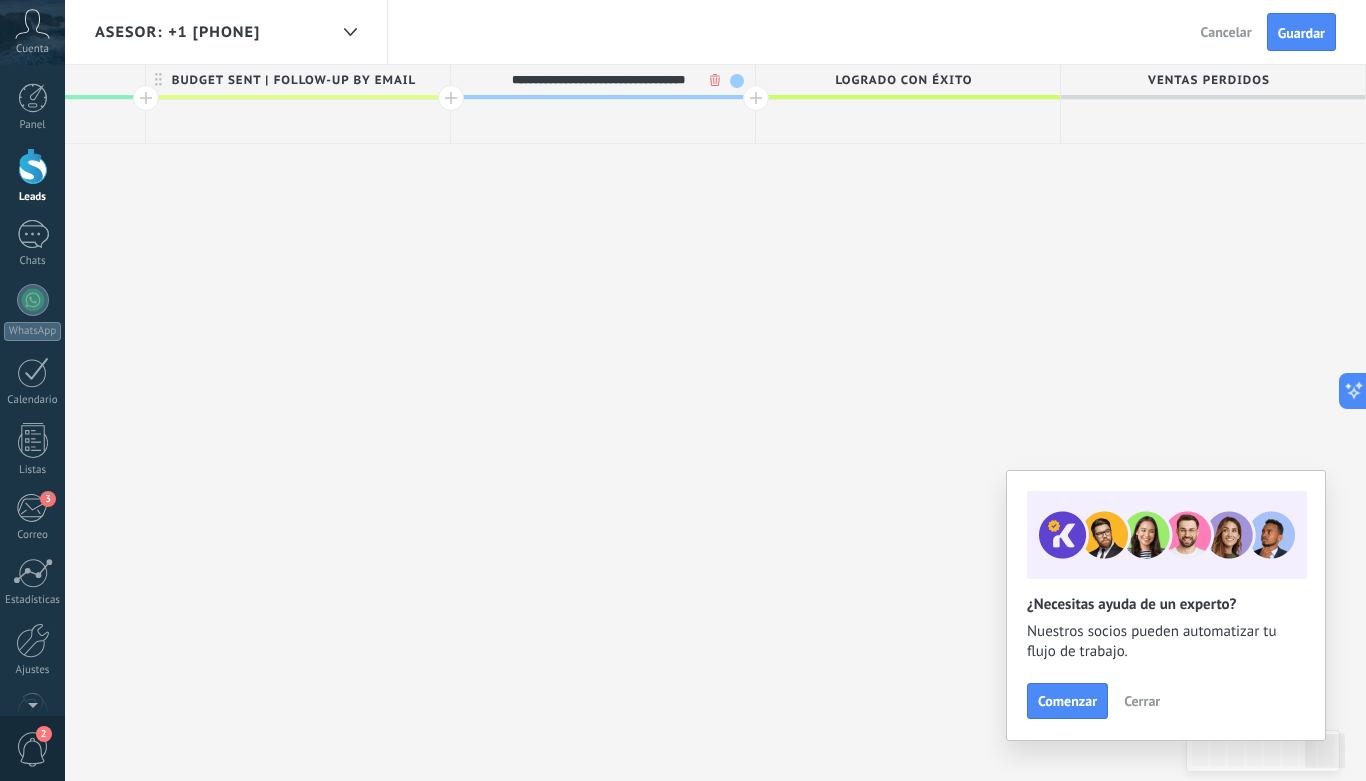 type on "**********" 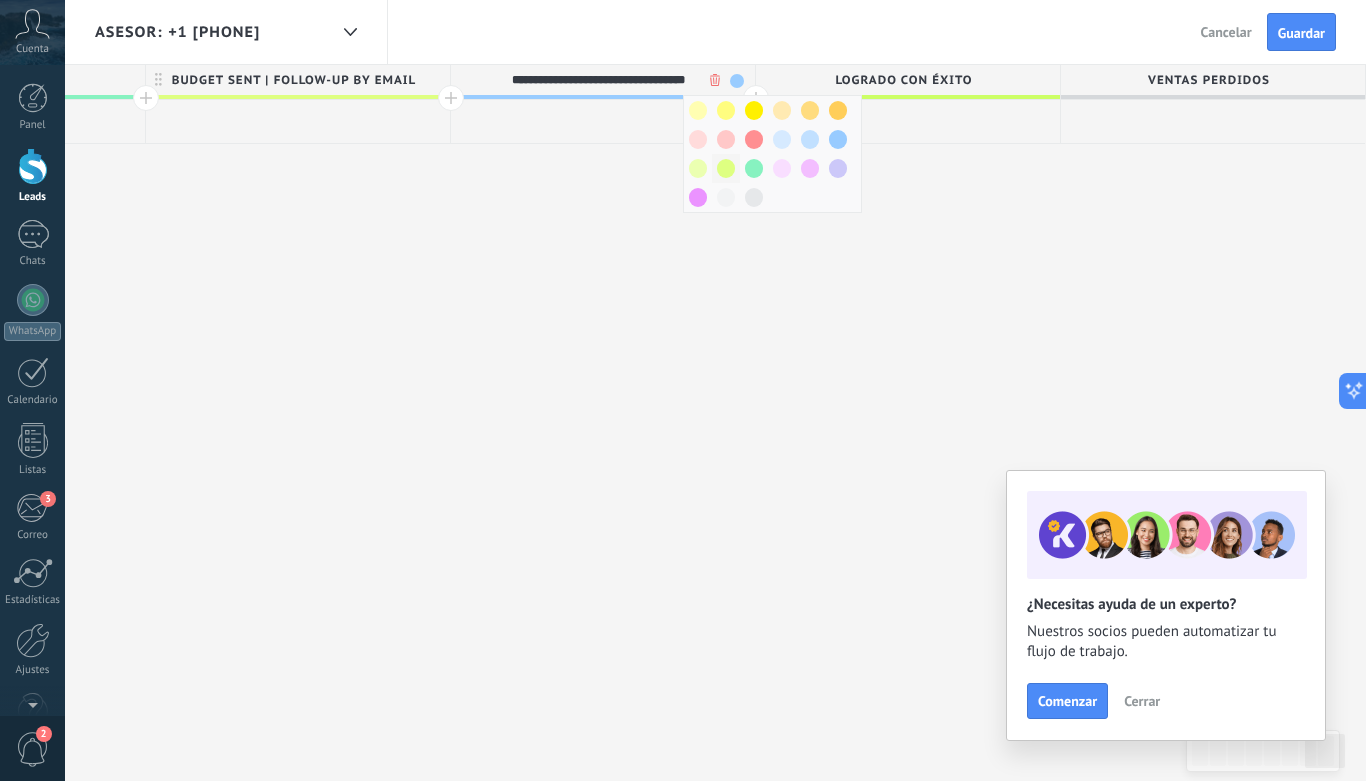 click at bounding box center (726, 168) 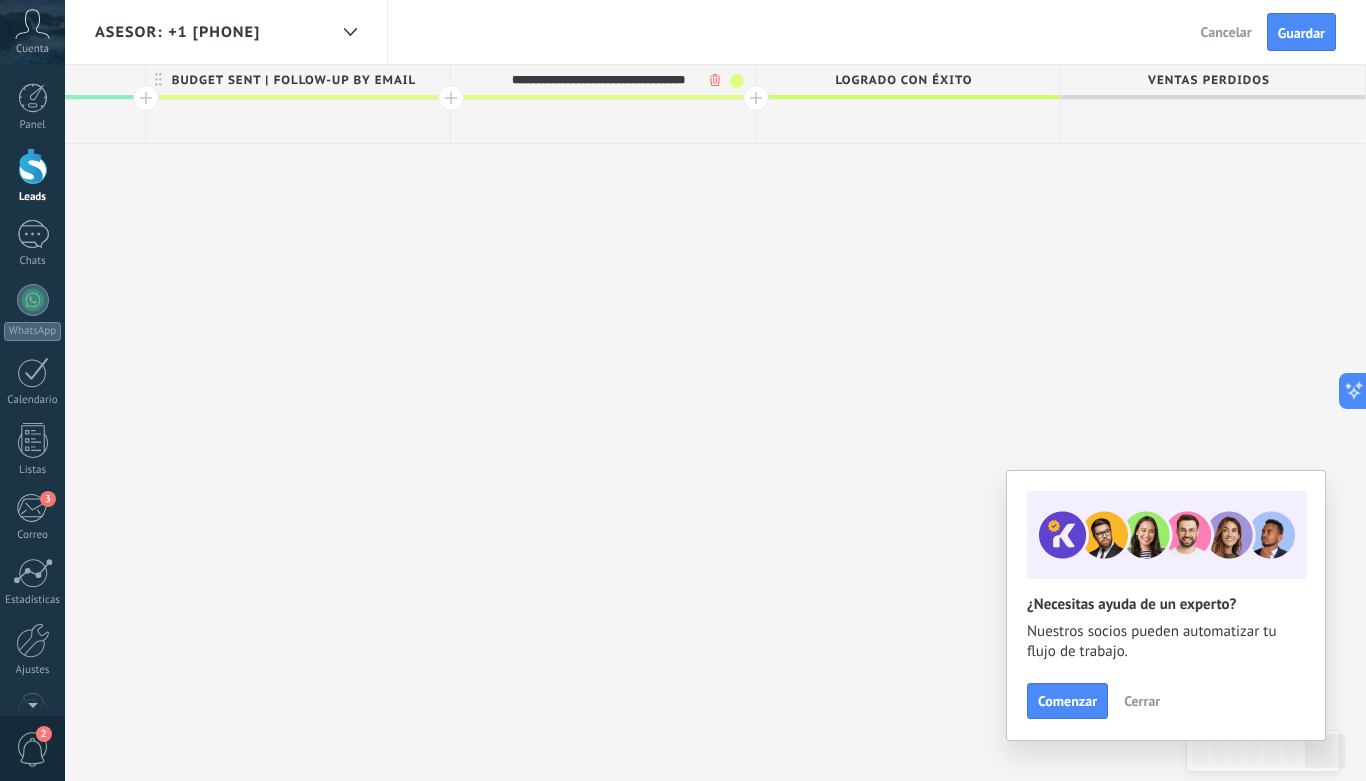 click at bounding box center (756, 98) 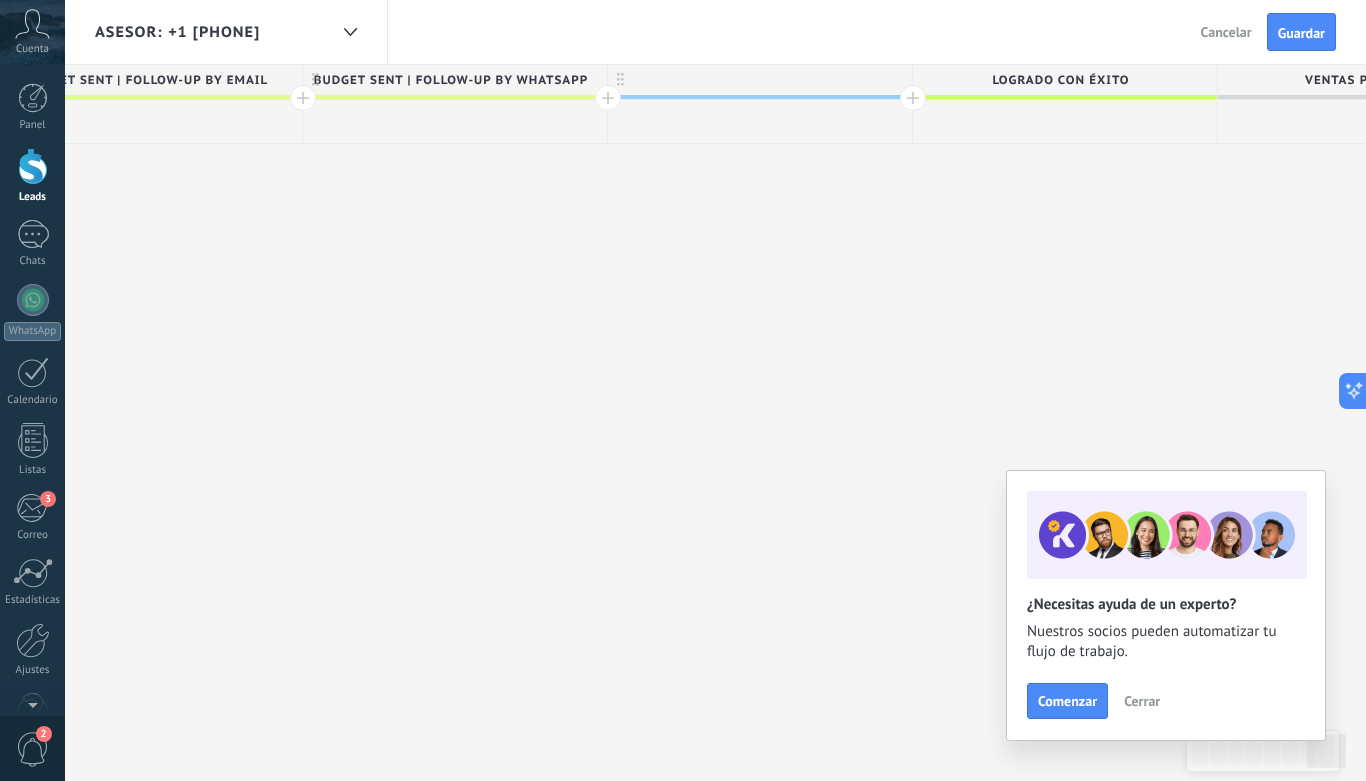 scroll, scrollTop: 0, scrollLeft: 5122, axis: horizontal 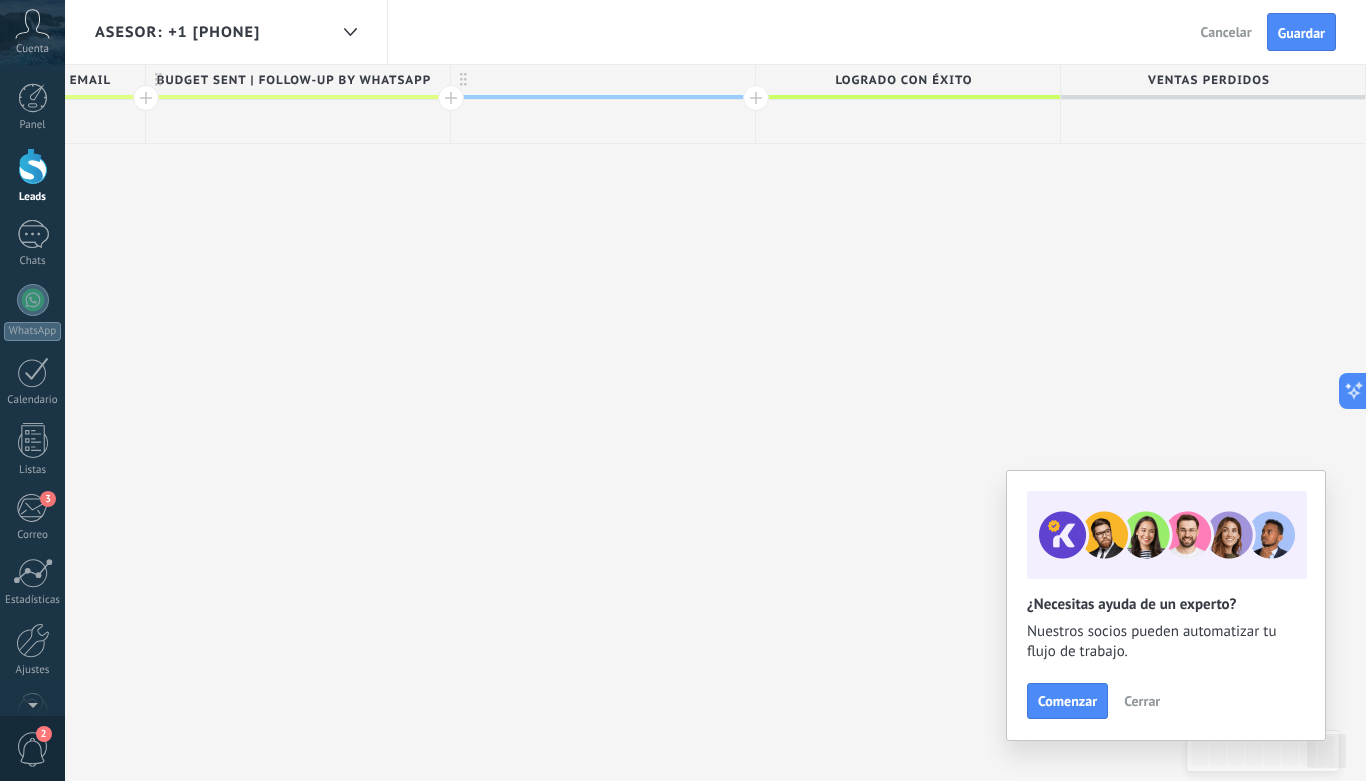 click at bounding box center (603, 80) 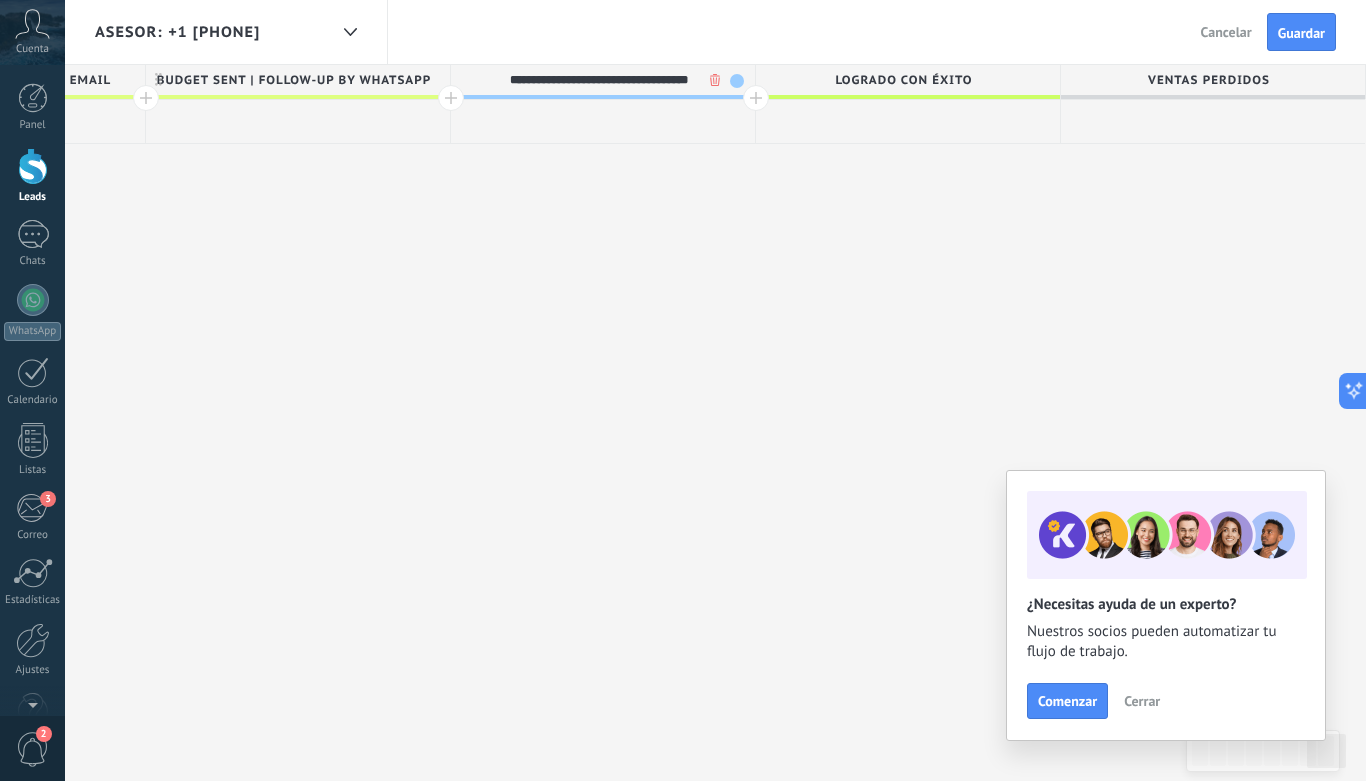 type on "**********" 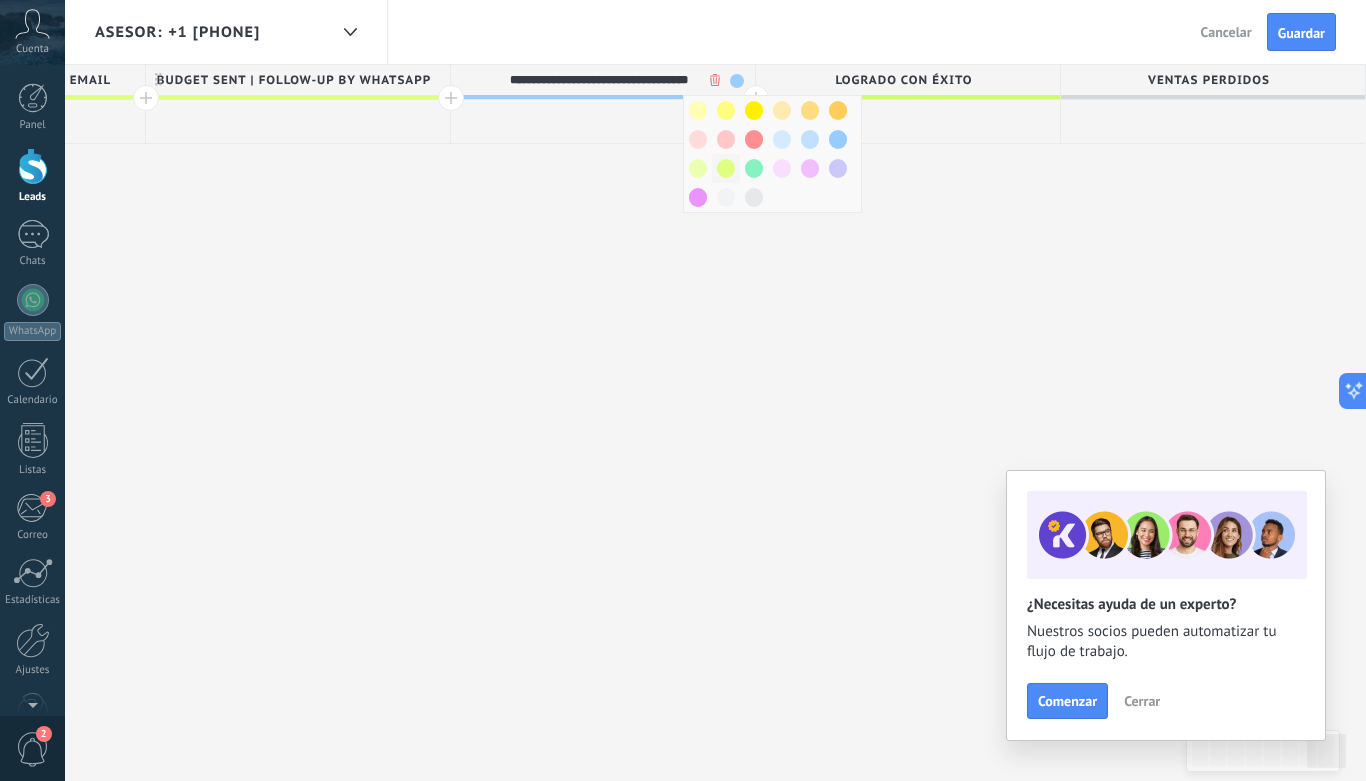 click at bounding box center (726, 168) 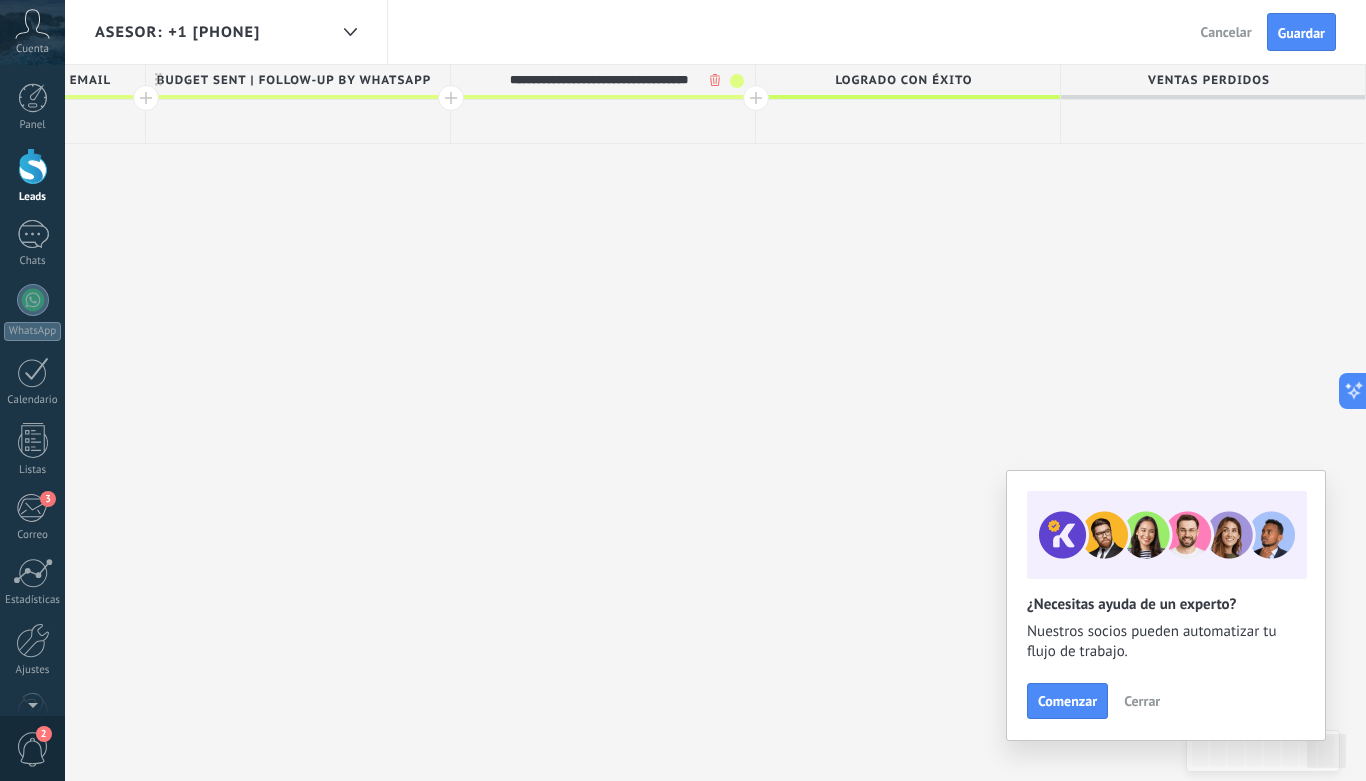 click at bounding box center [756, 98] 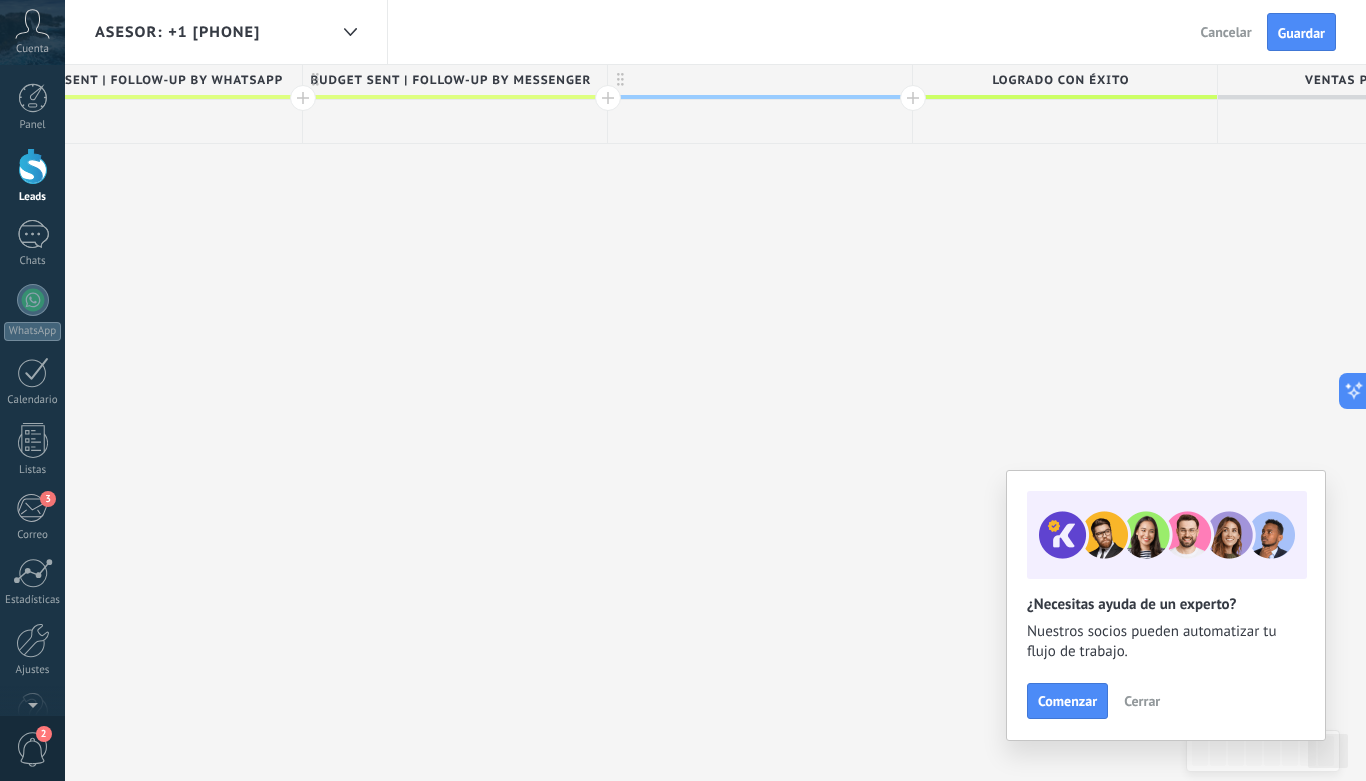scroll, scrollTop: 0, scrollLeft: 5427, axis: horizontal 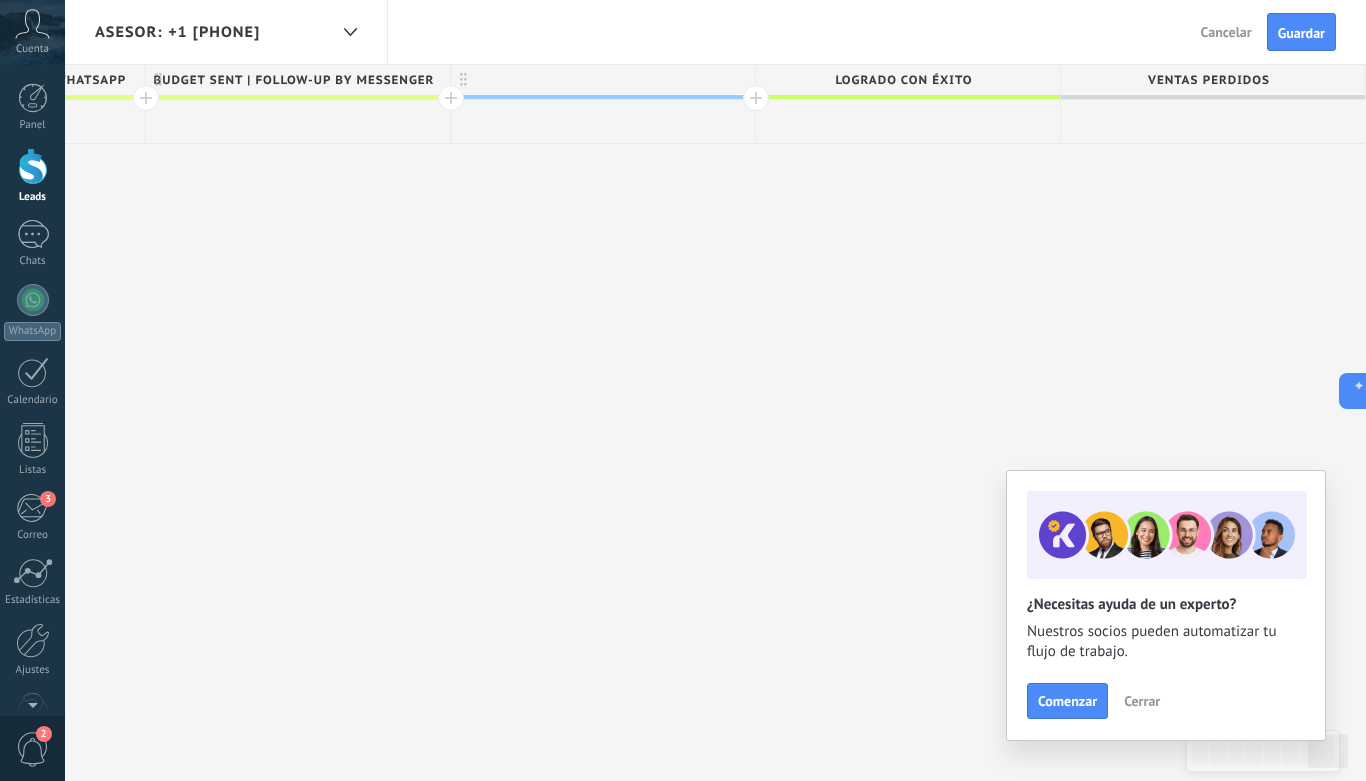 click at bounding box center (603, 80) 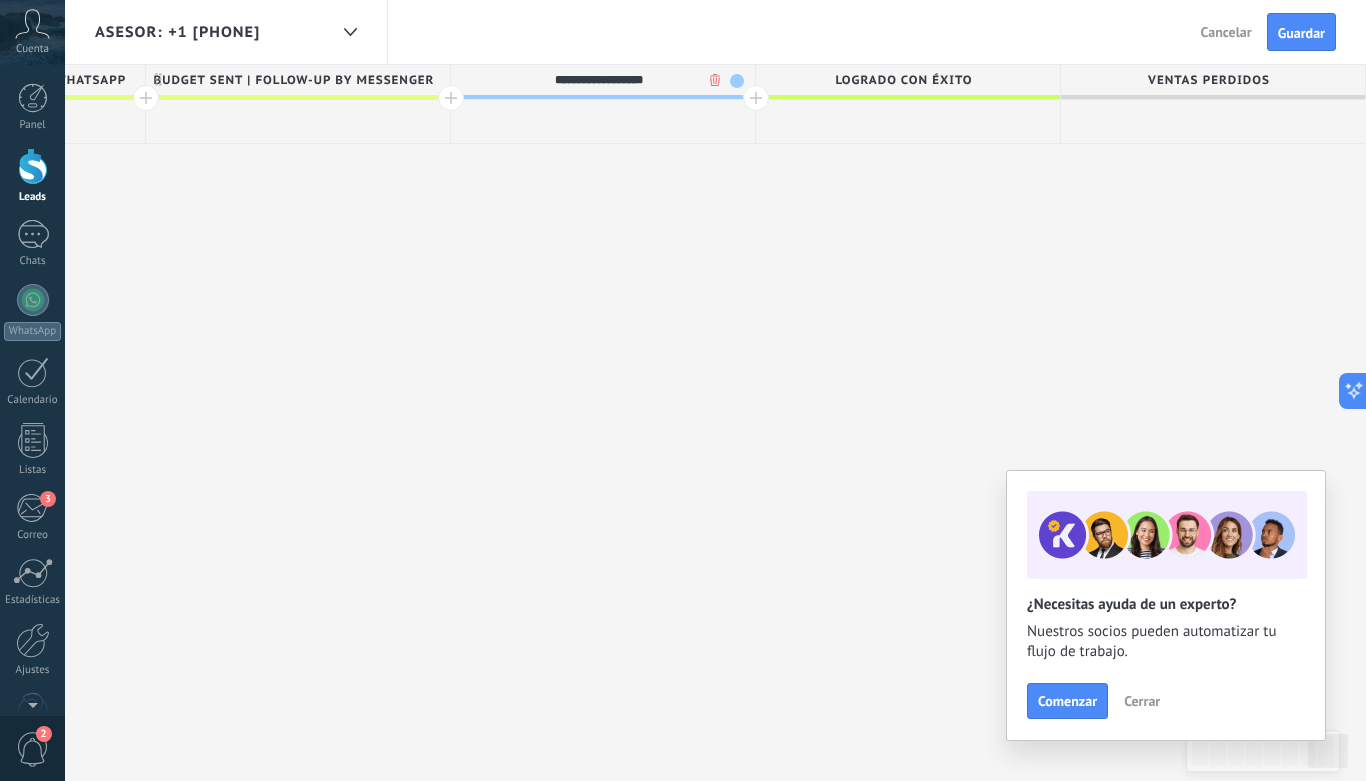 type on "**********" 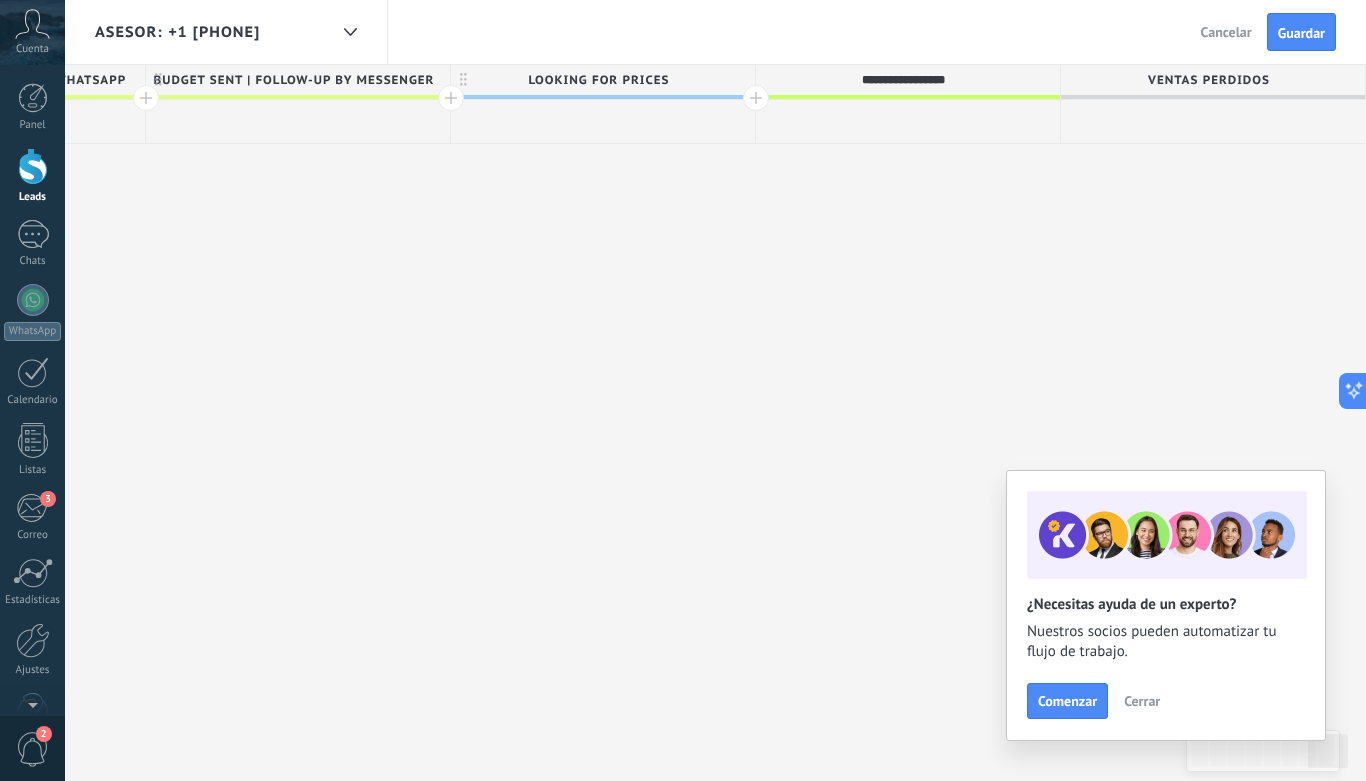 click at bounding box center (756, 98) 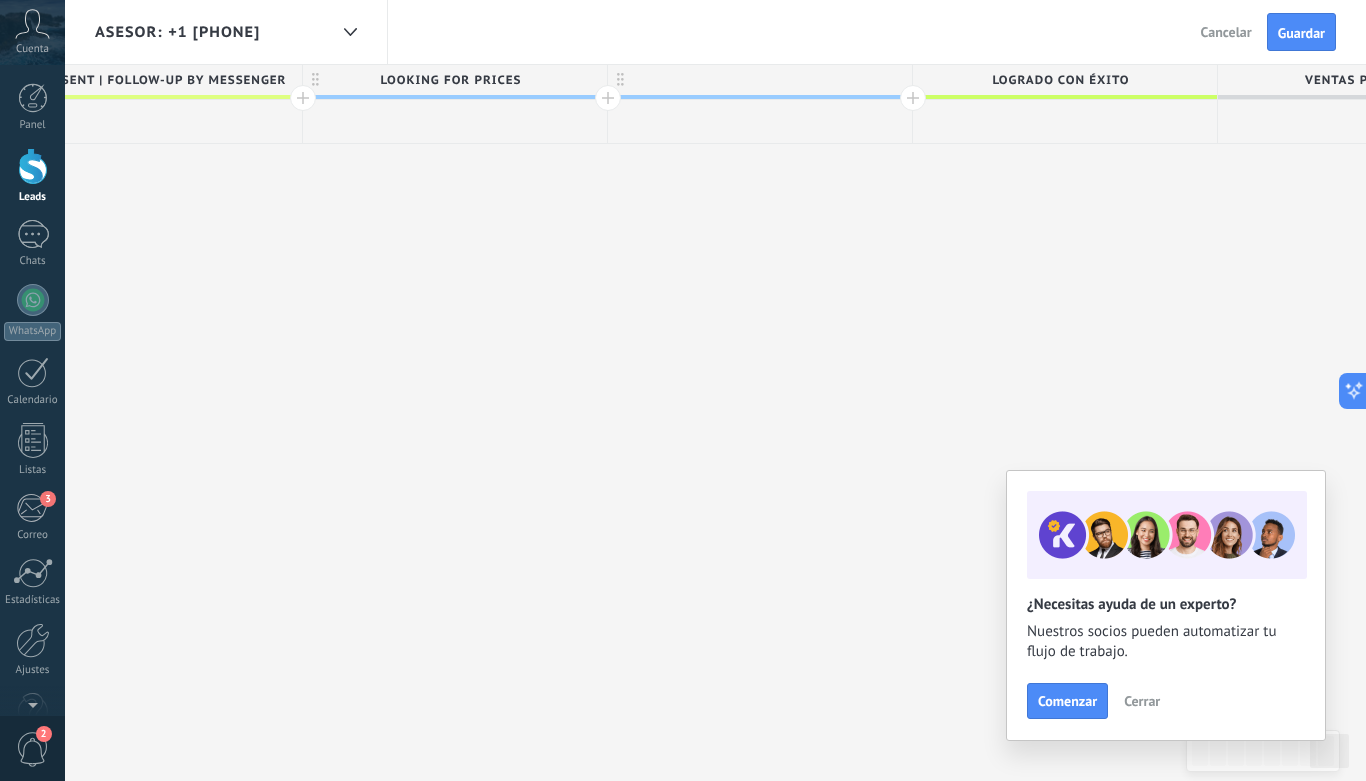 scroll, scrollTop: 0, scrollLeft: 5732, axis: horizontal 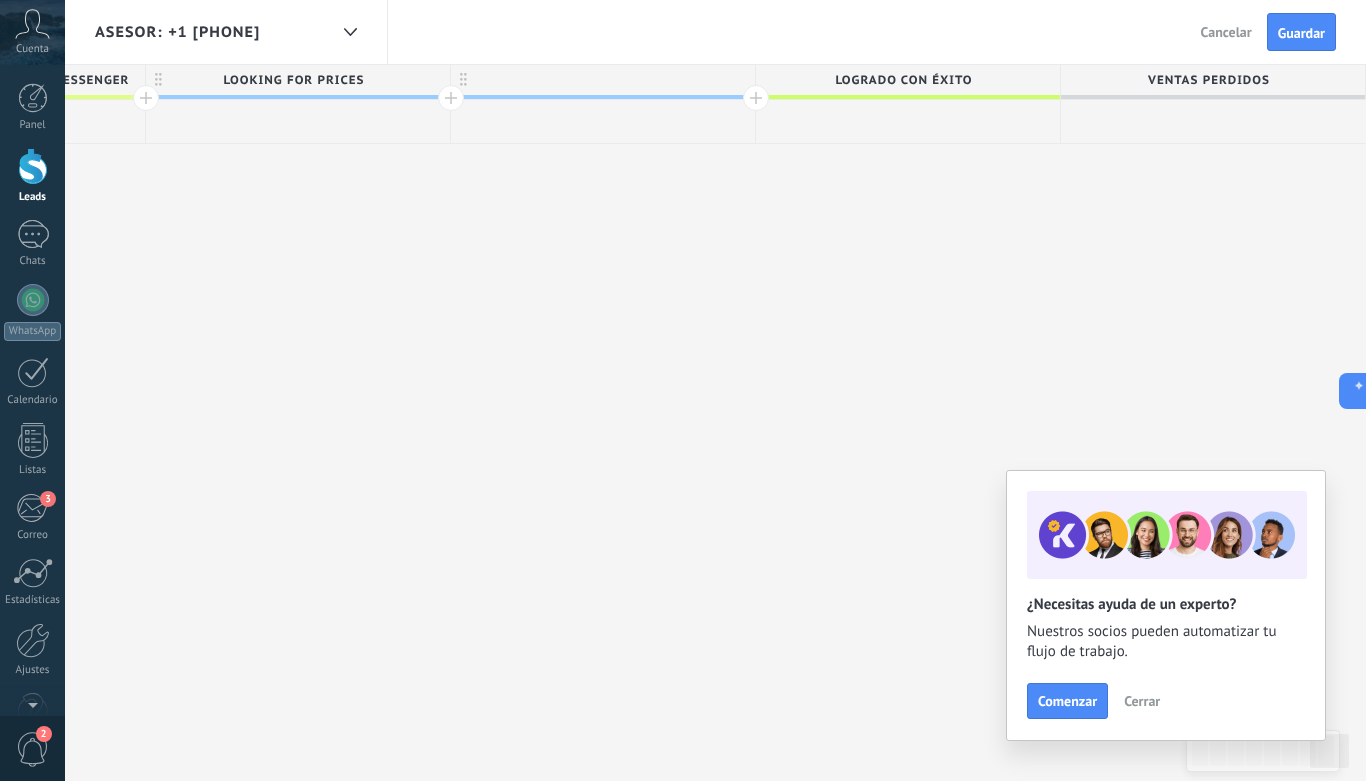 click at bounding box center [603, 80] 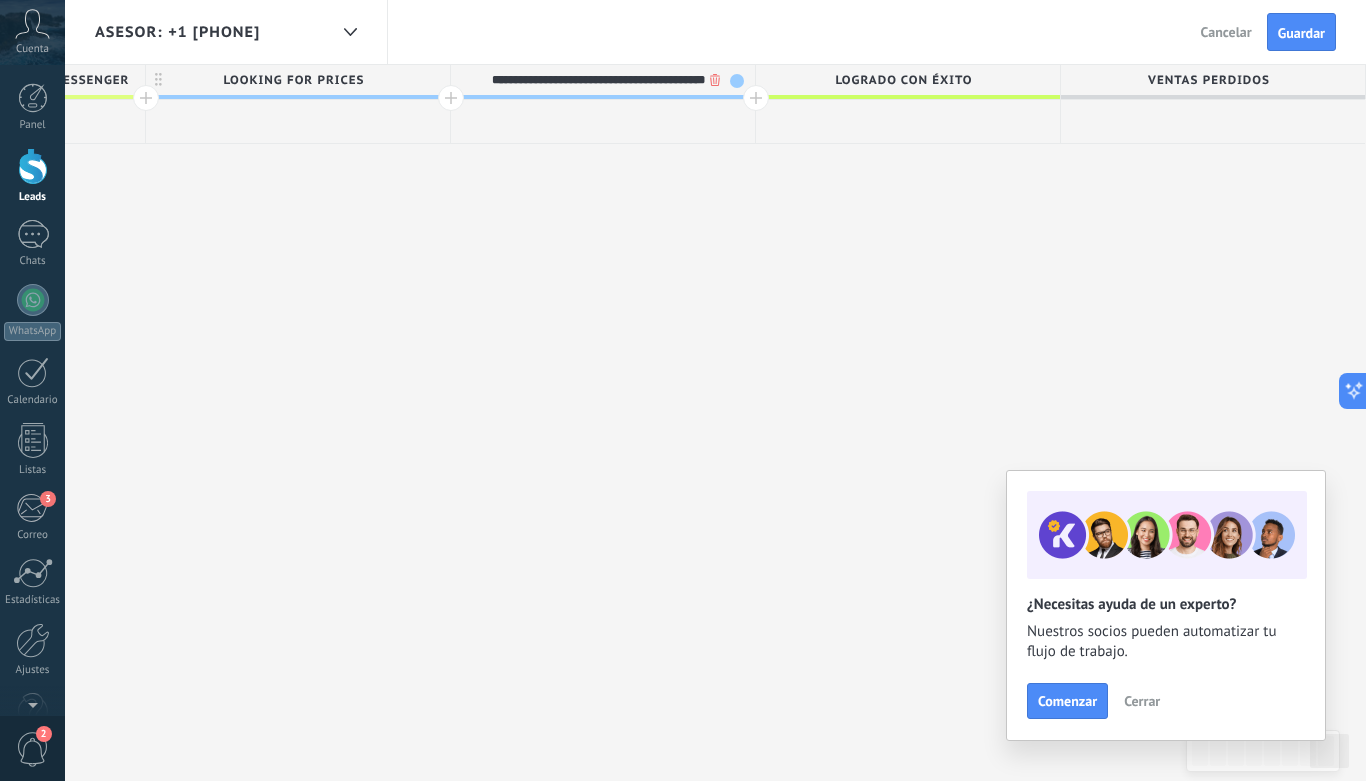 type on "**********" 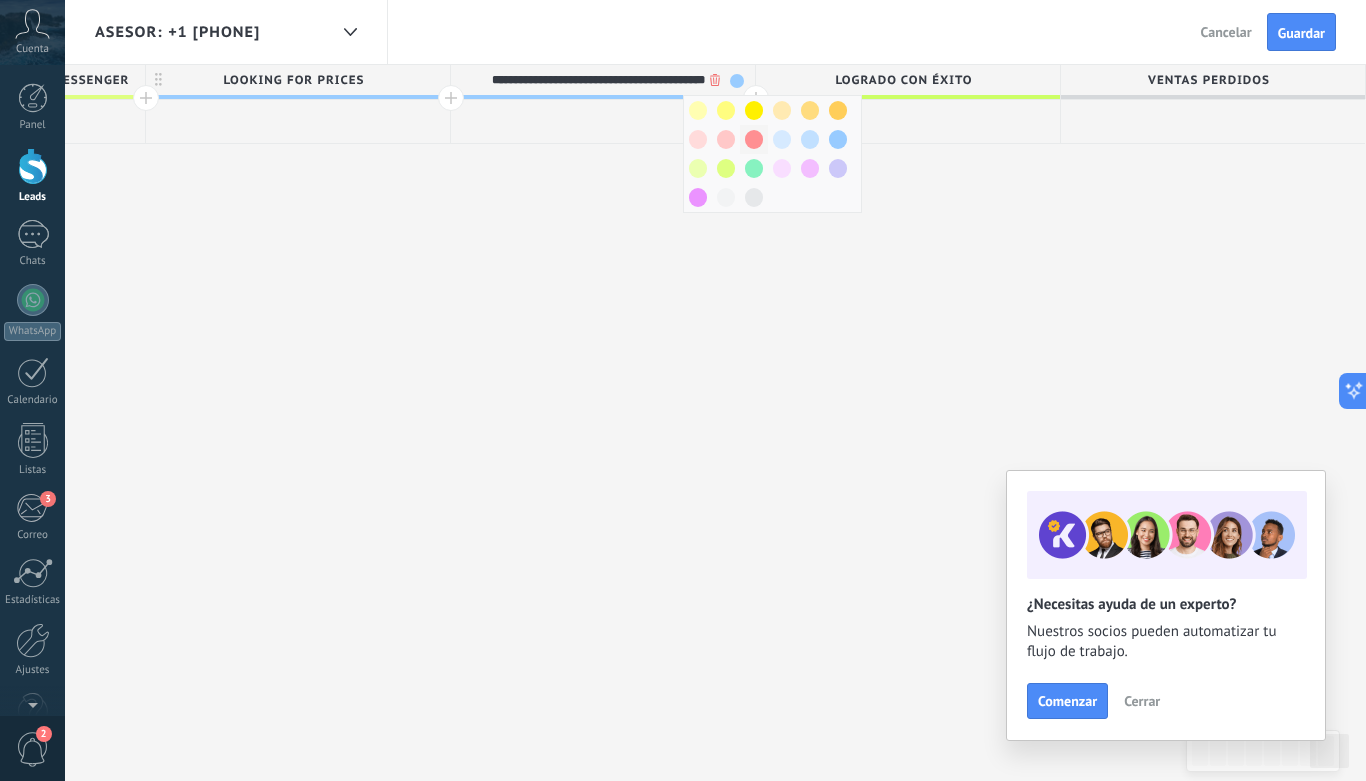 click at bounding box center (754, 139) 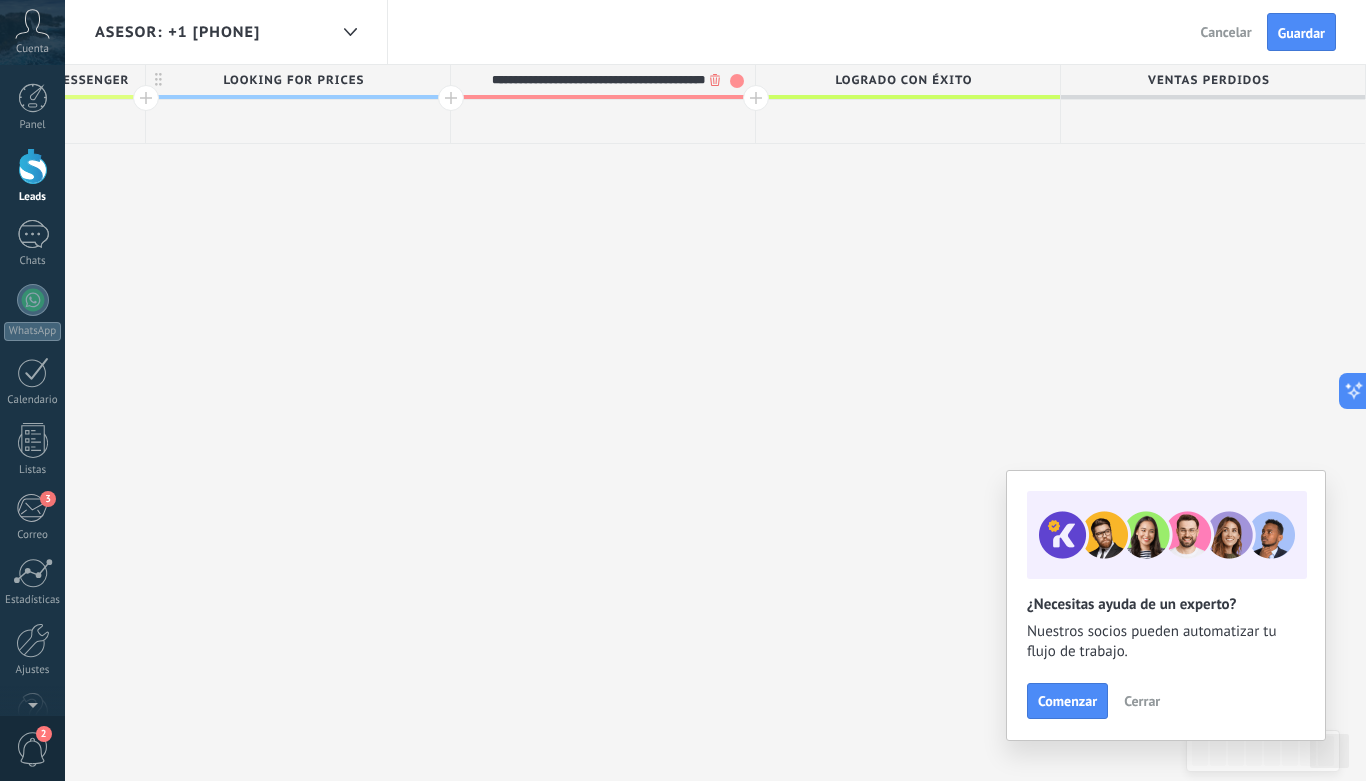 click at bounding box center (756, 98) 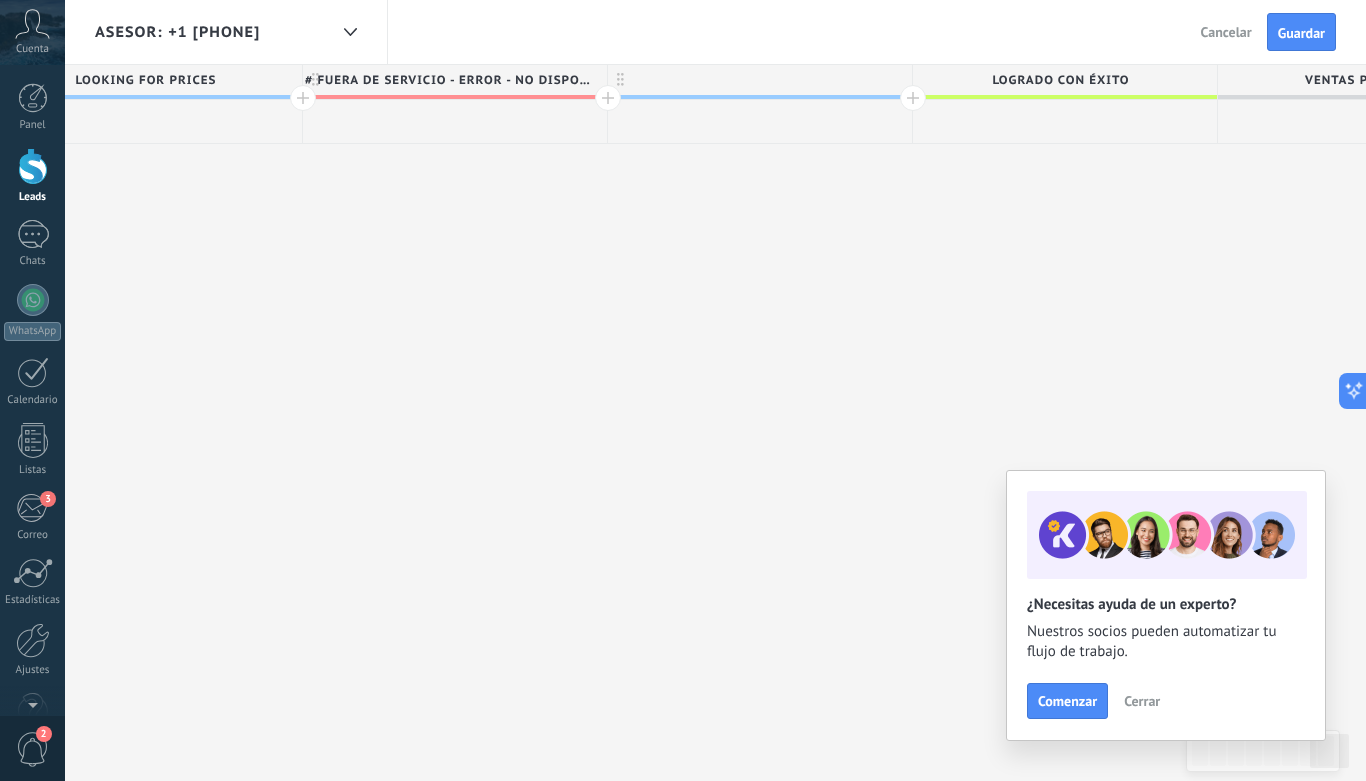scroll, scrollTop: 0, scrollLeft: 6037, axis: horizontal 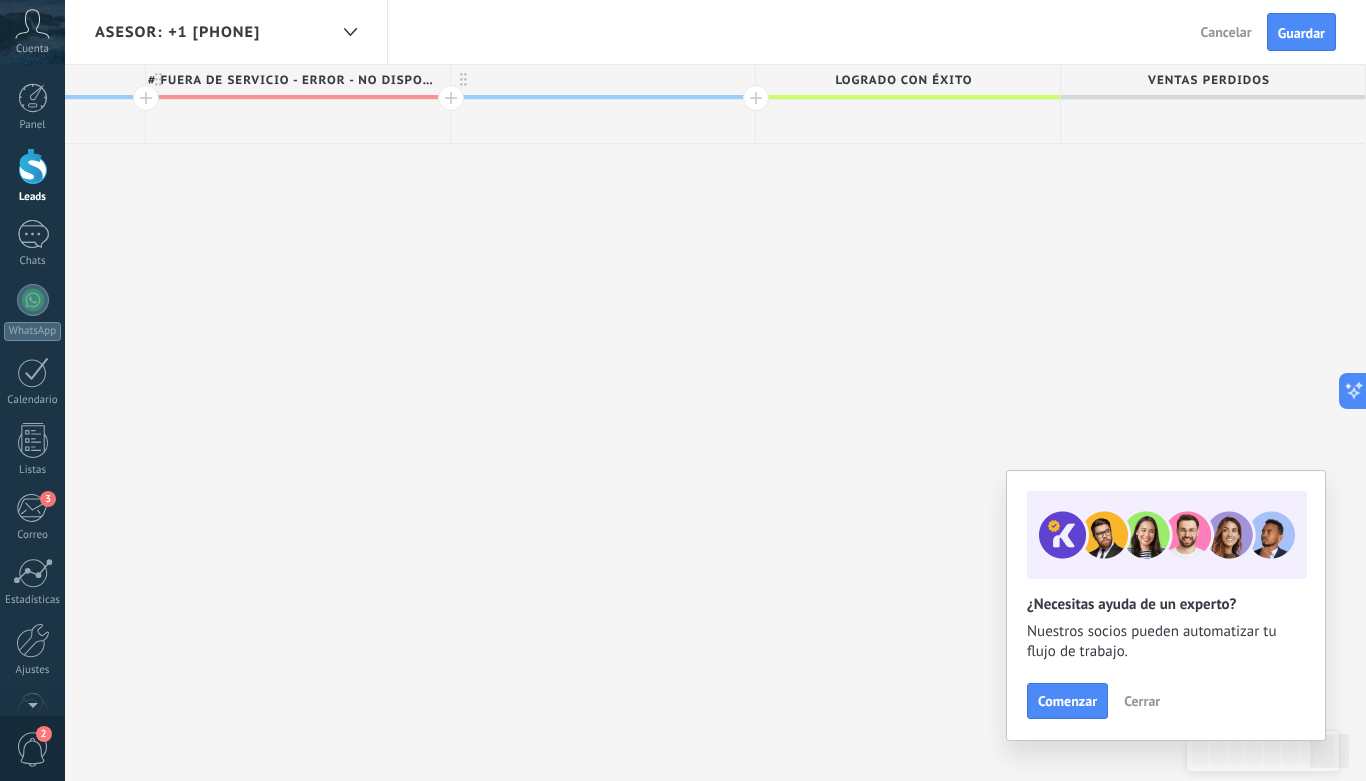 click at bounding box center (603, 80) 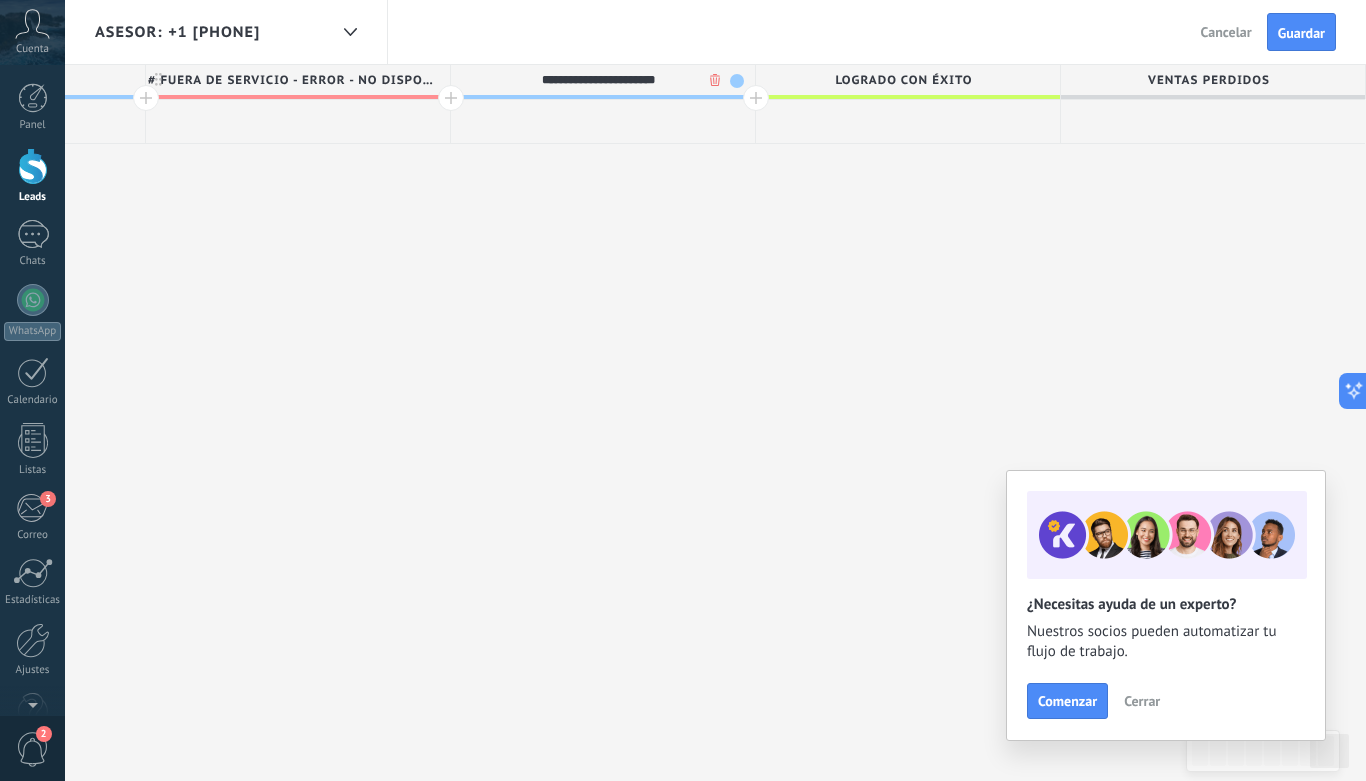 type on "**********" 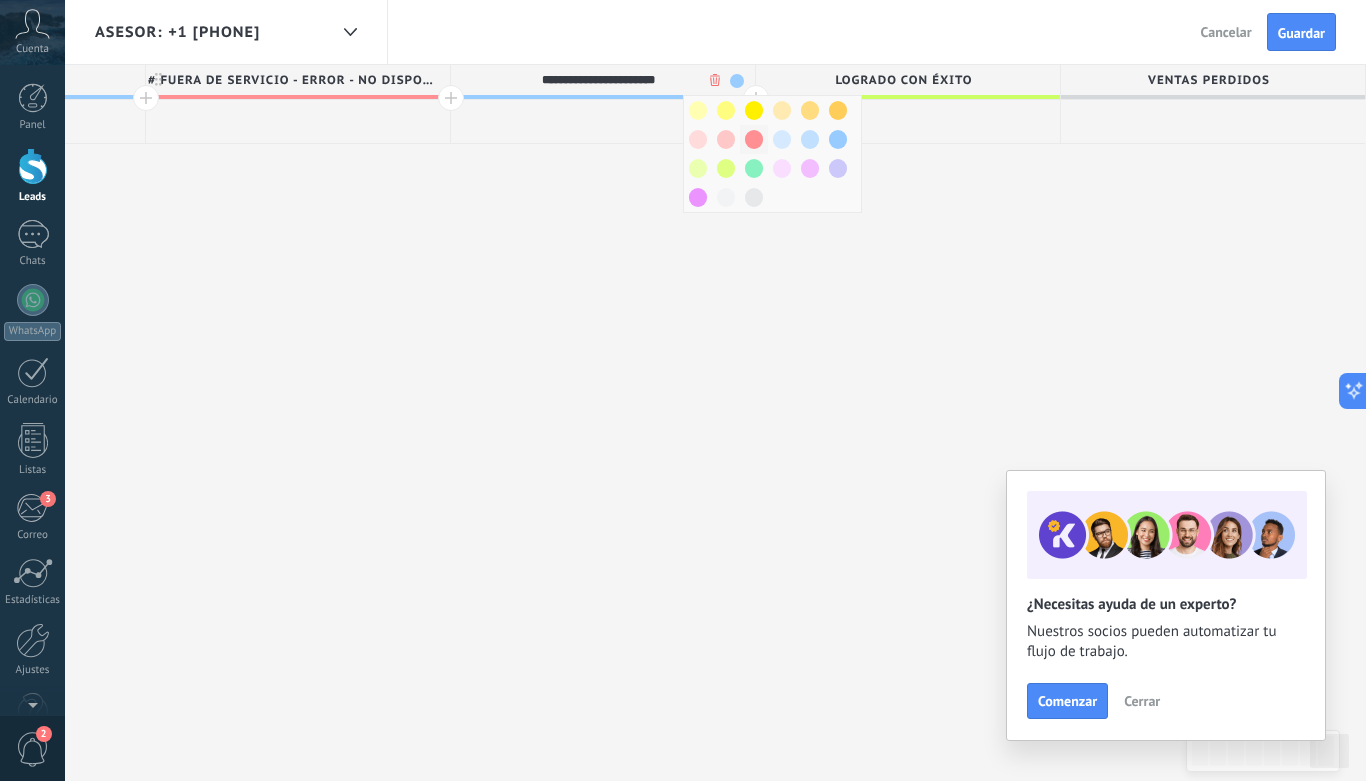 click at bounding box center (754, 139) 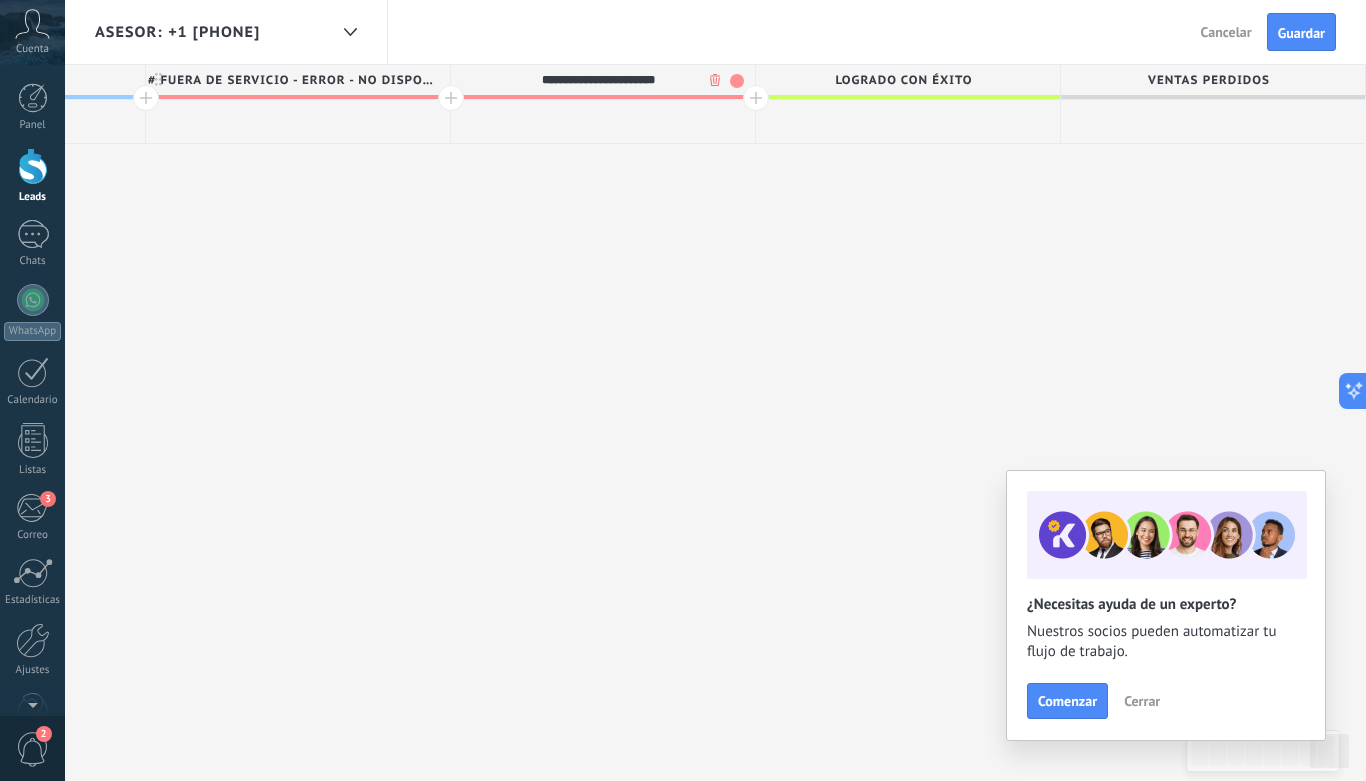 click at bounding box center (756, 98) 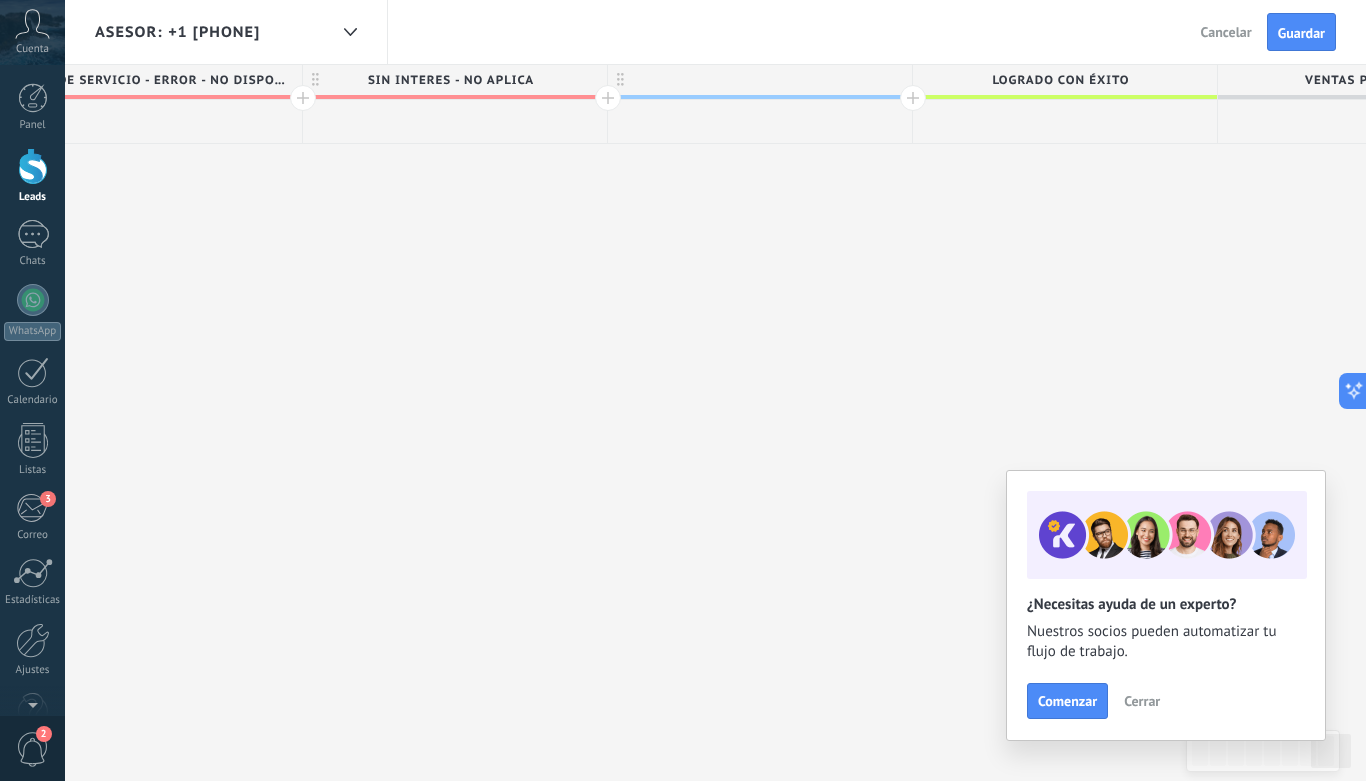 scroll, scrollTop: 0, scrollLeft: 6342, axis: horizontal 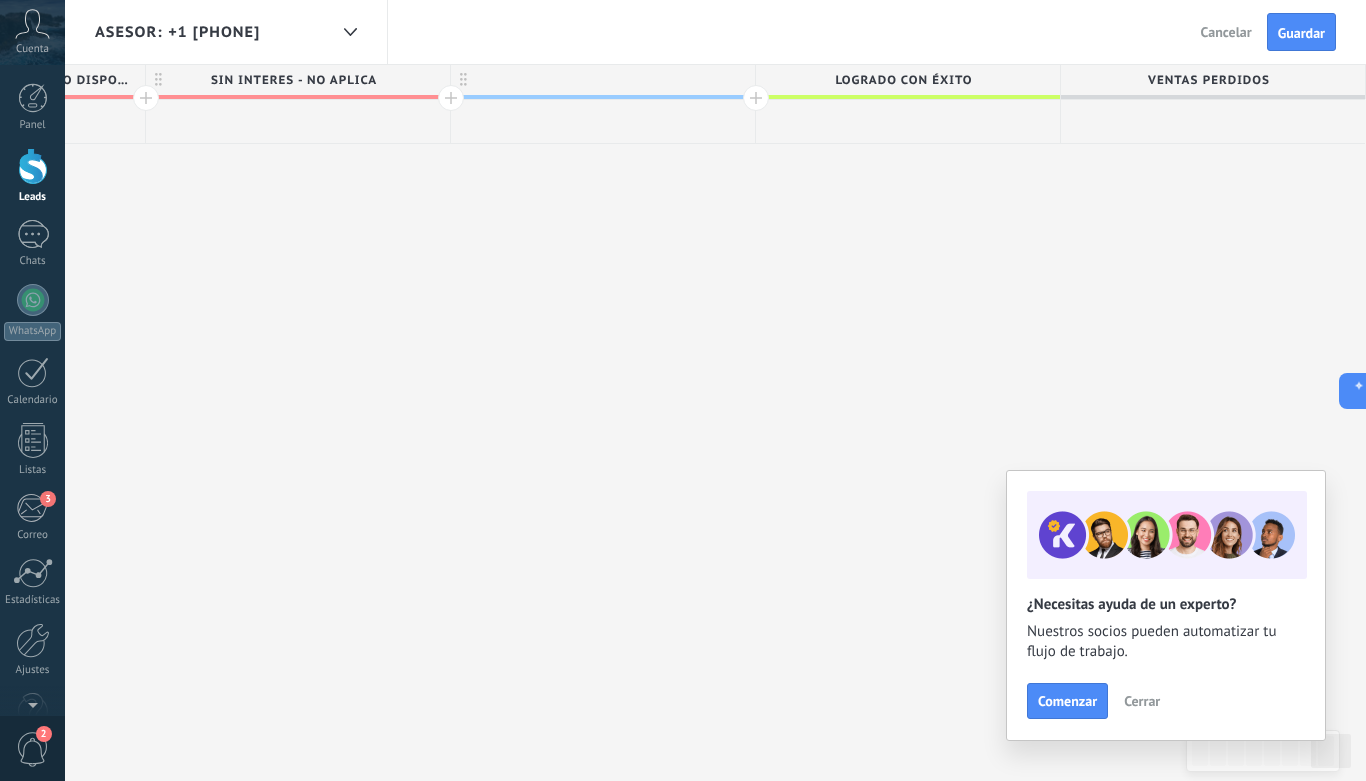 click at bounding box center [603, 80] 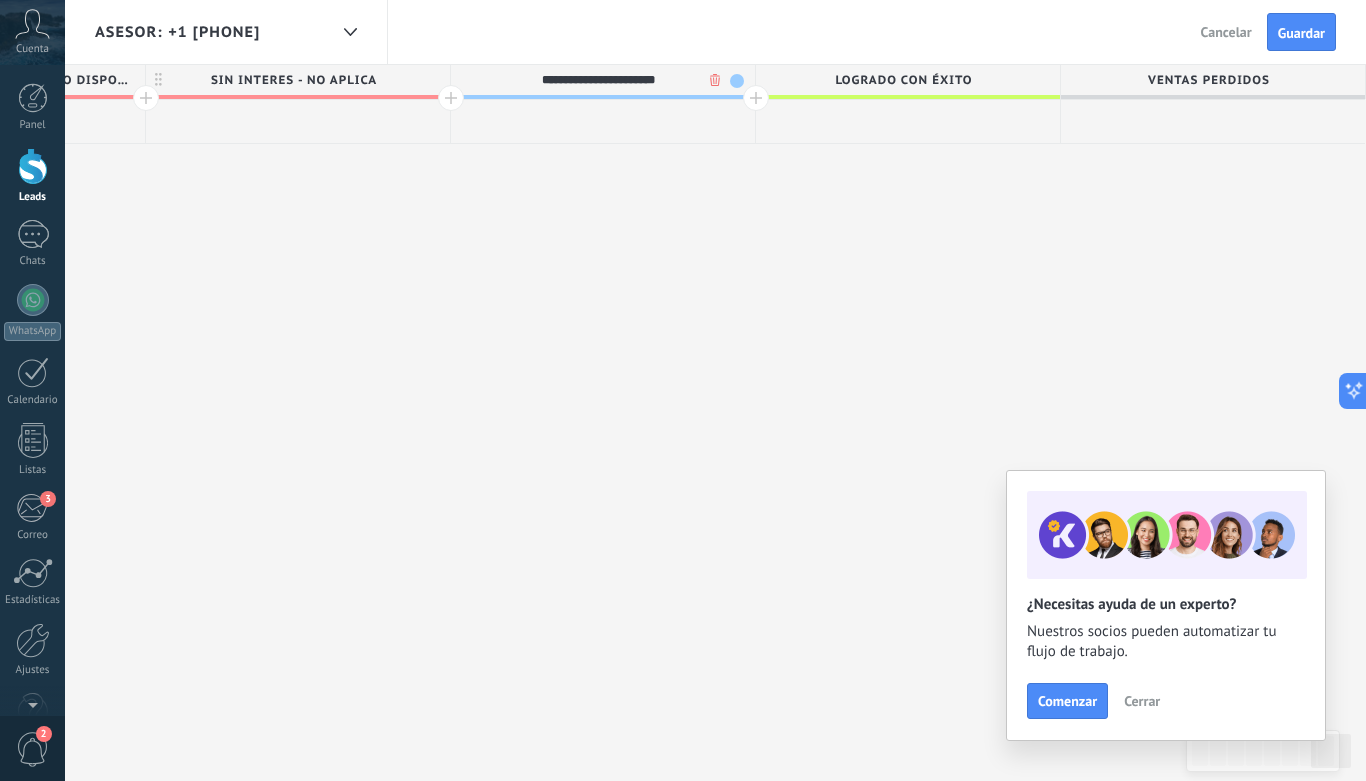 type on "**********" 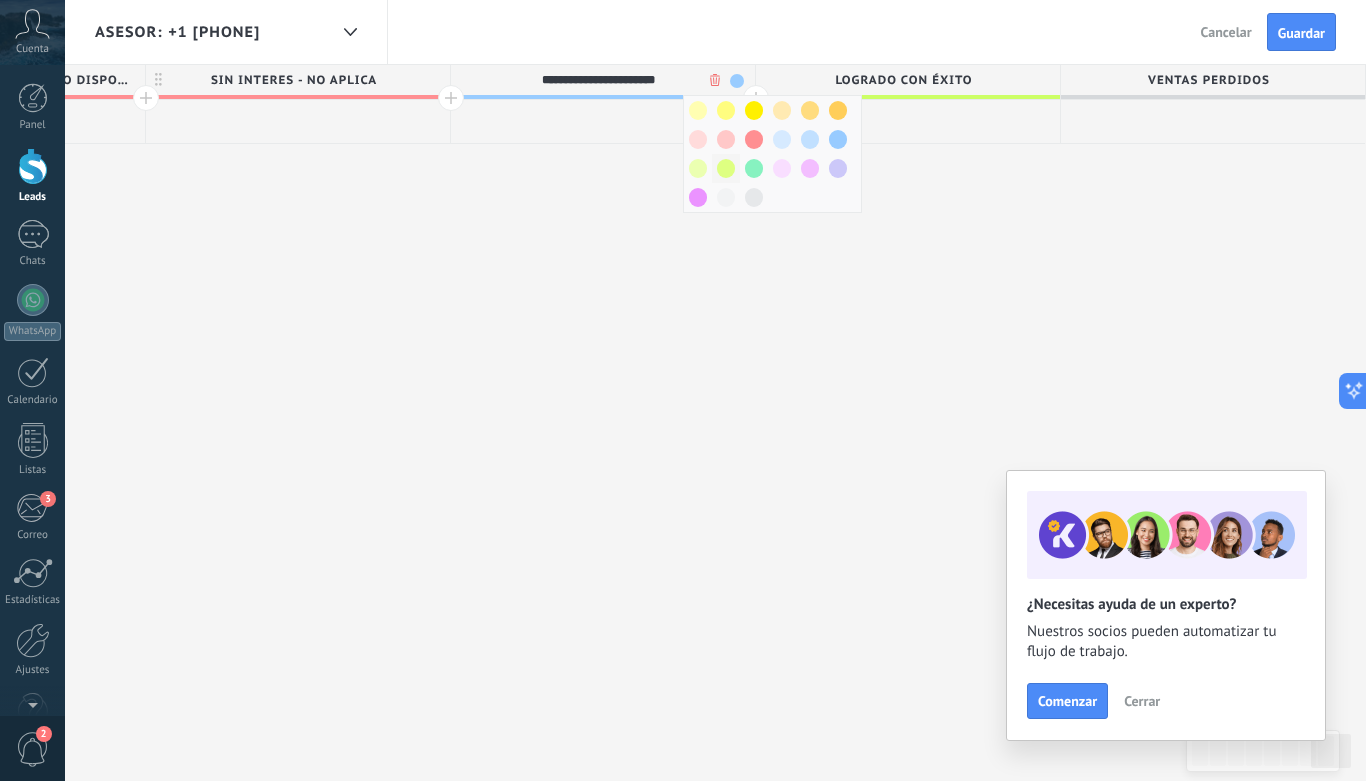 click at bounding box center [726, 168] 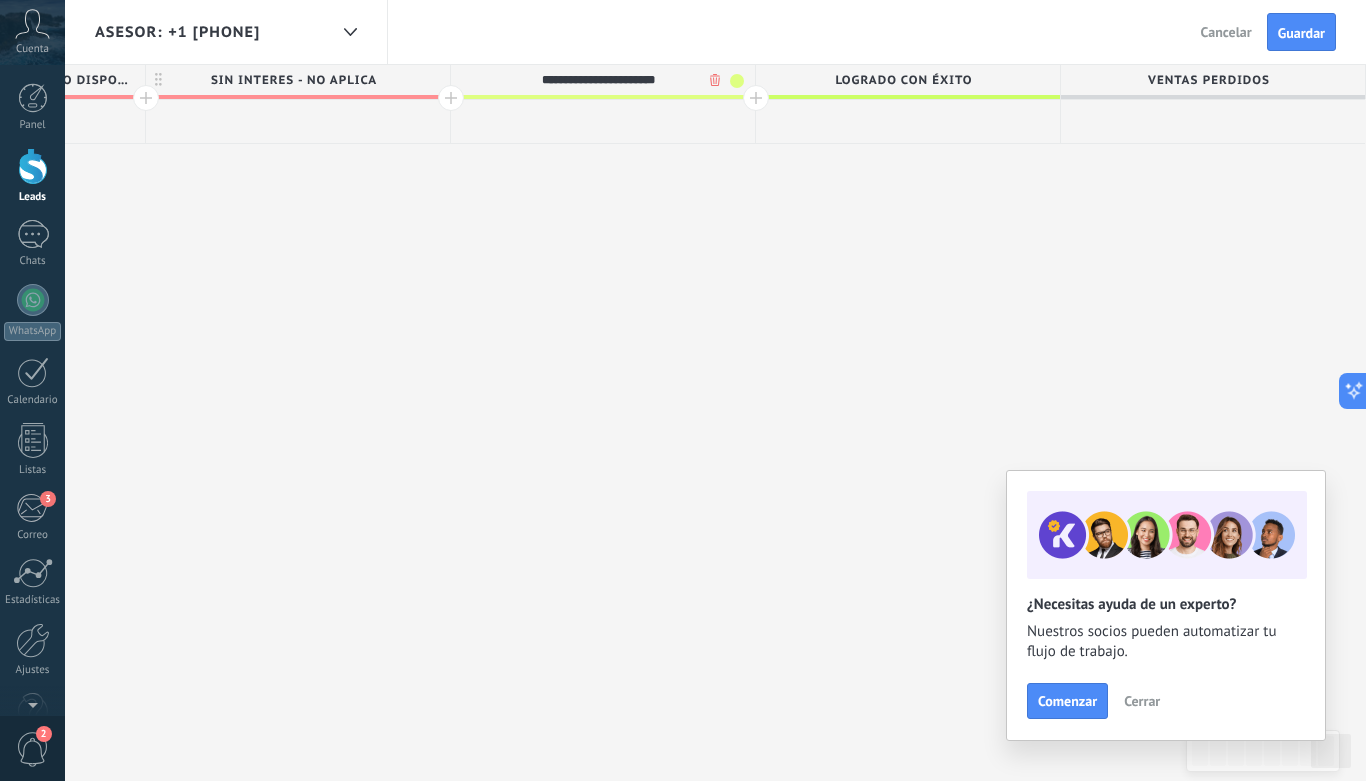 click at bounding box center (737, 81) 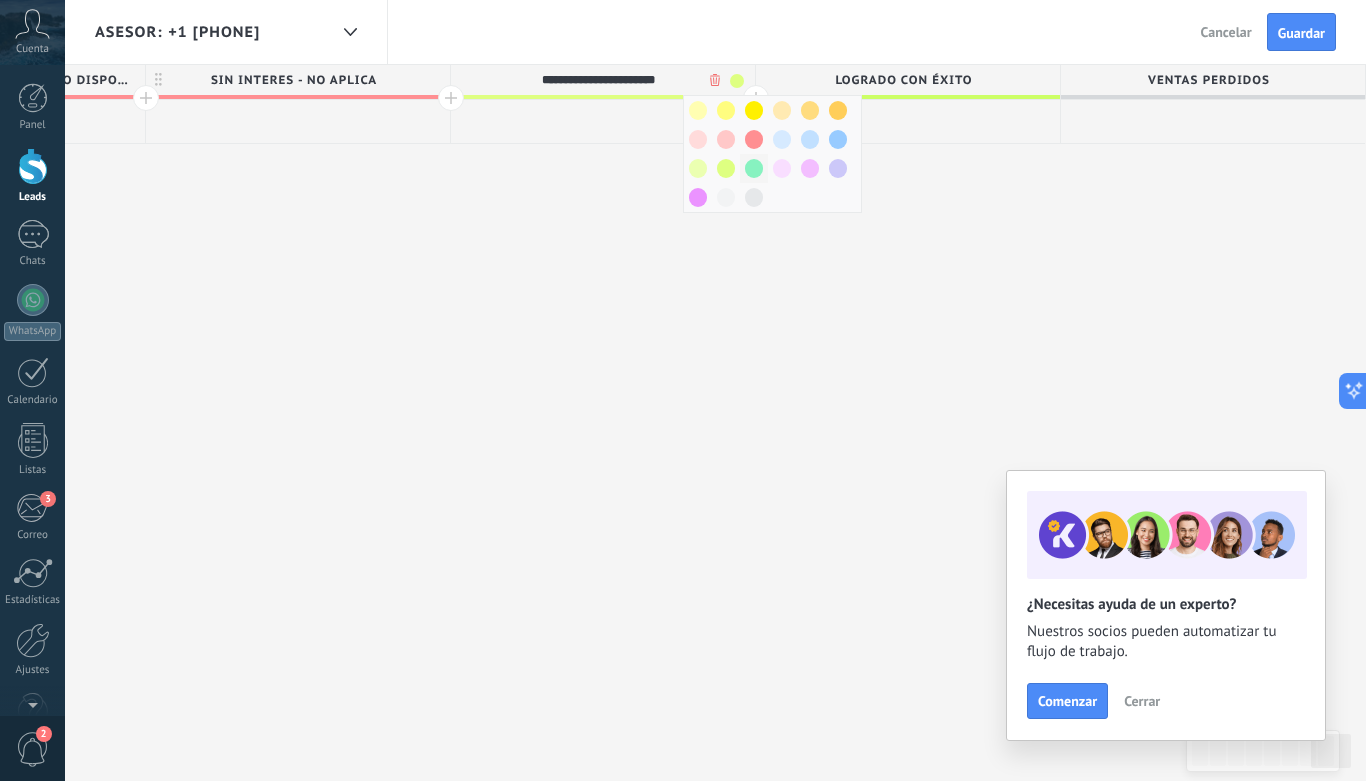 click at bounding box center [754, 168] 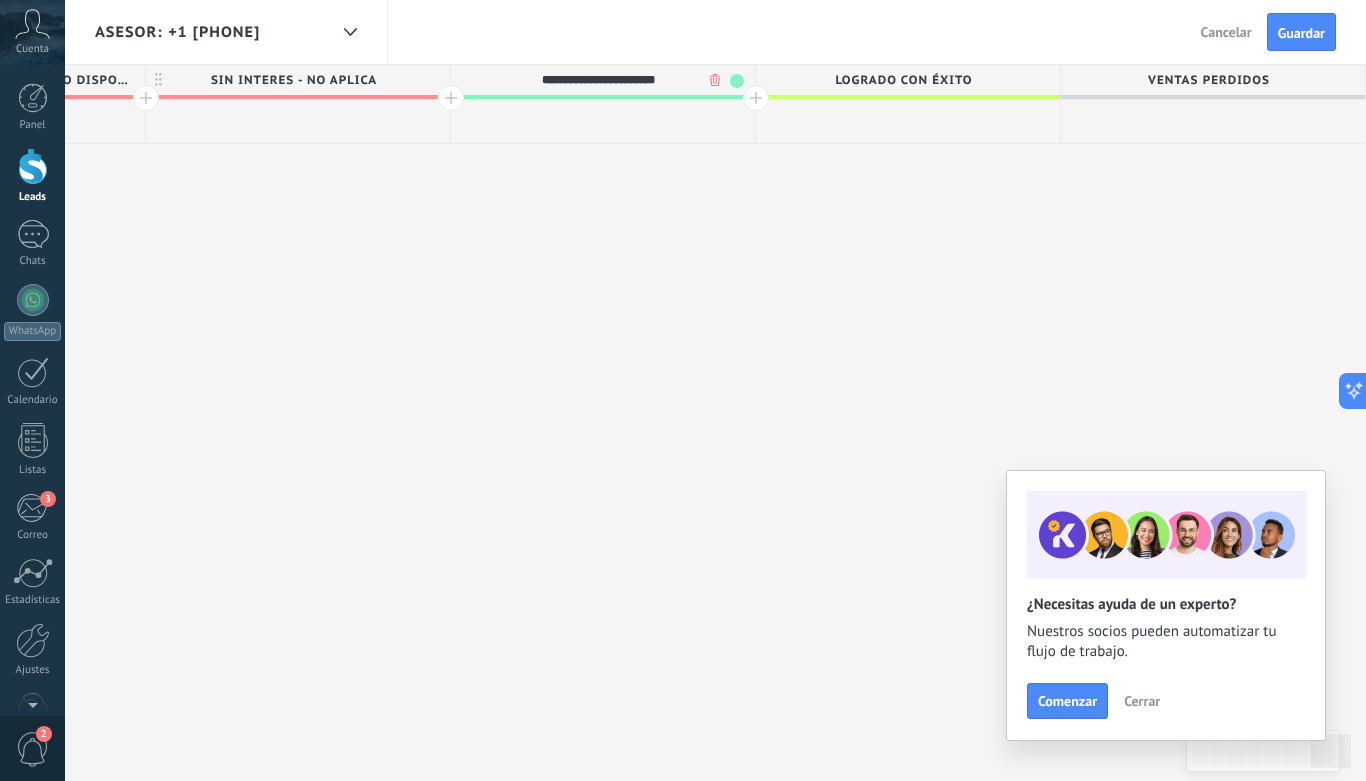 click on "Logrado con éxito" at bounding box center [908, 80] 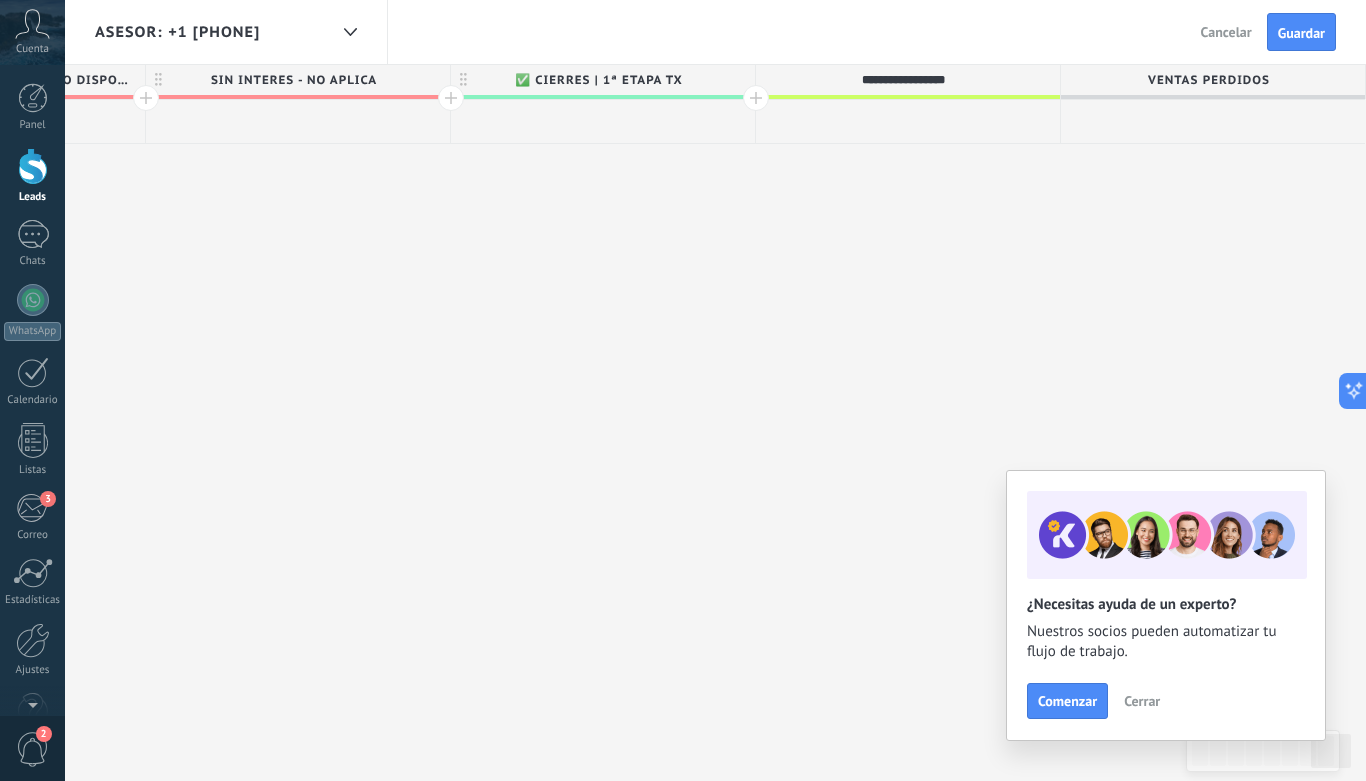 click at bounding box center [756, 98] 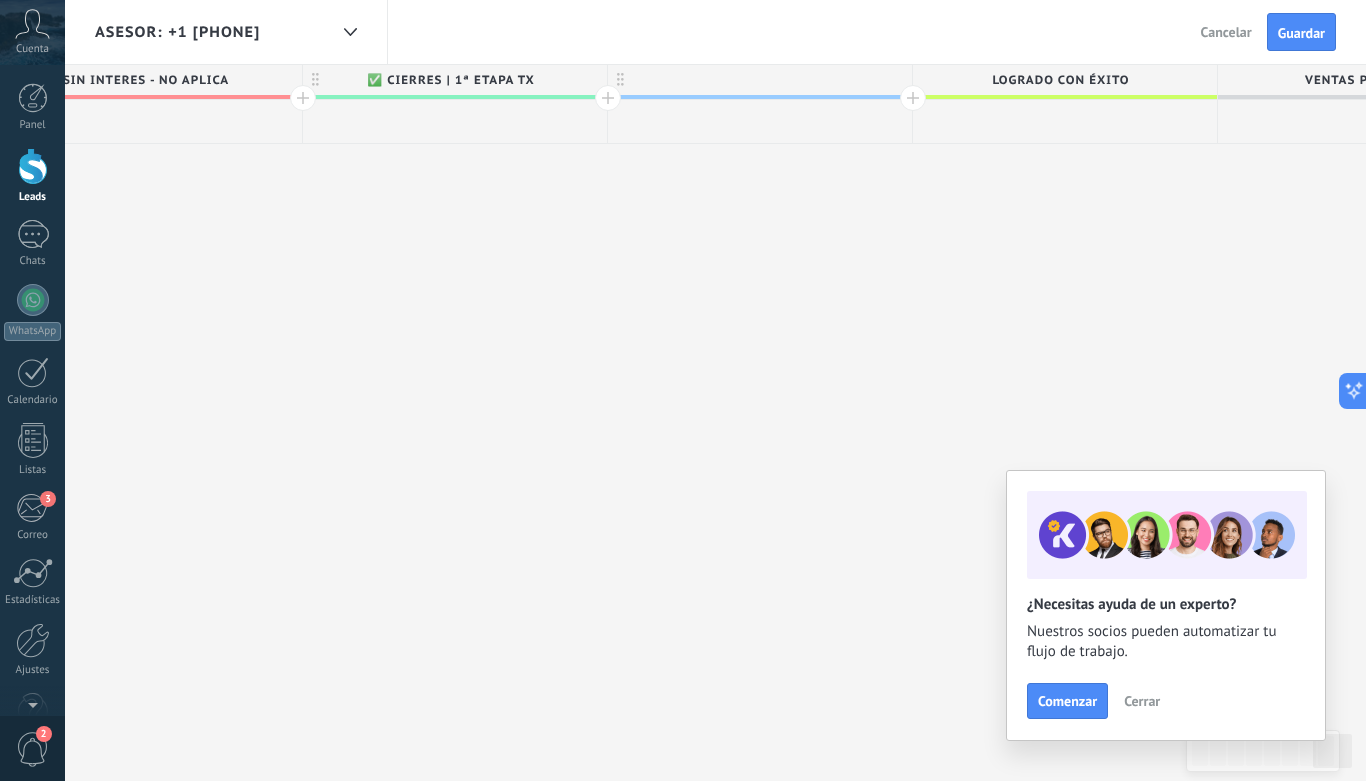 scroll, scrollTop: 0, scrollLeft: 6647, axis: horizontal 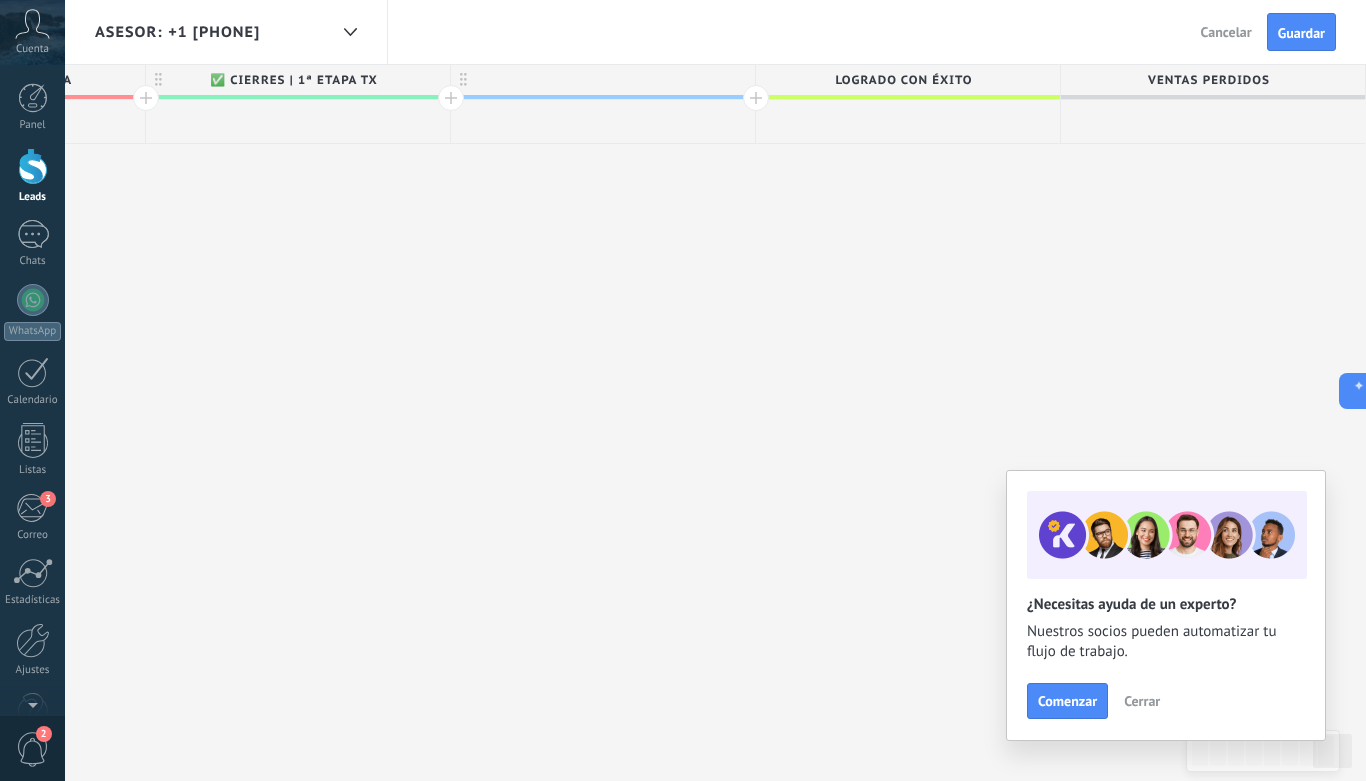 click at bounding box center (603, 80) 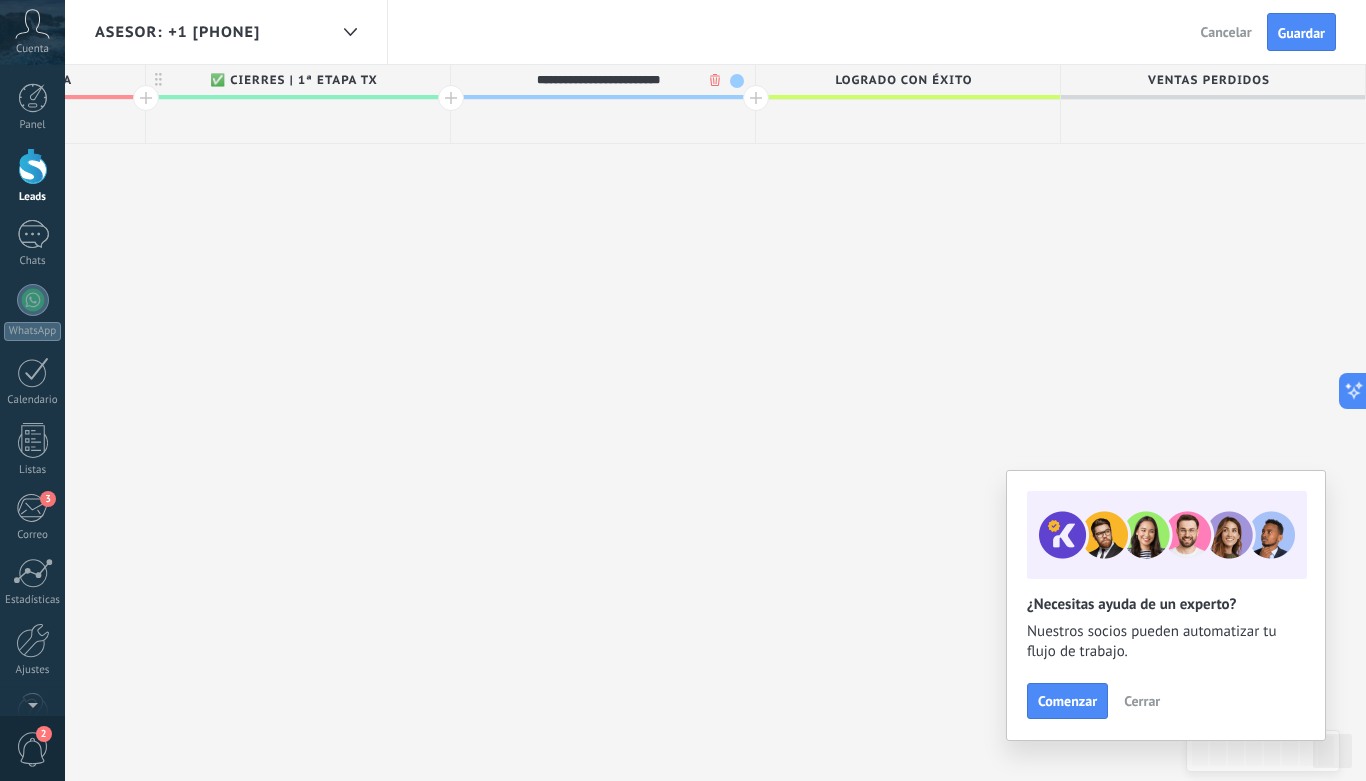 type on "**********" 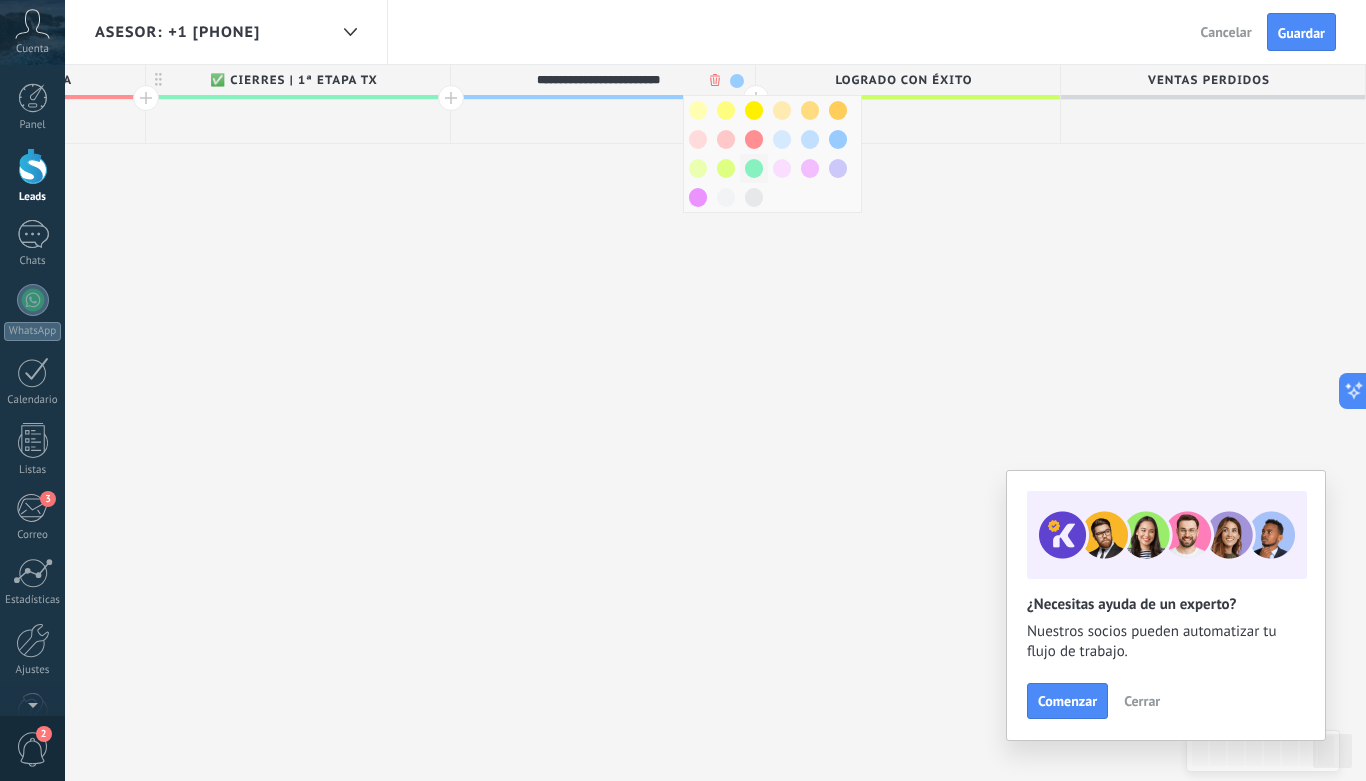 click at bounding box center (754, 168) 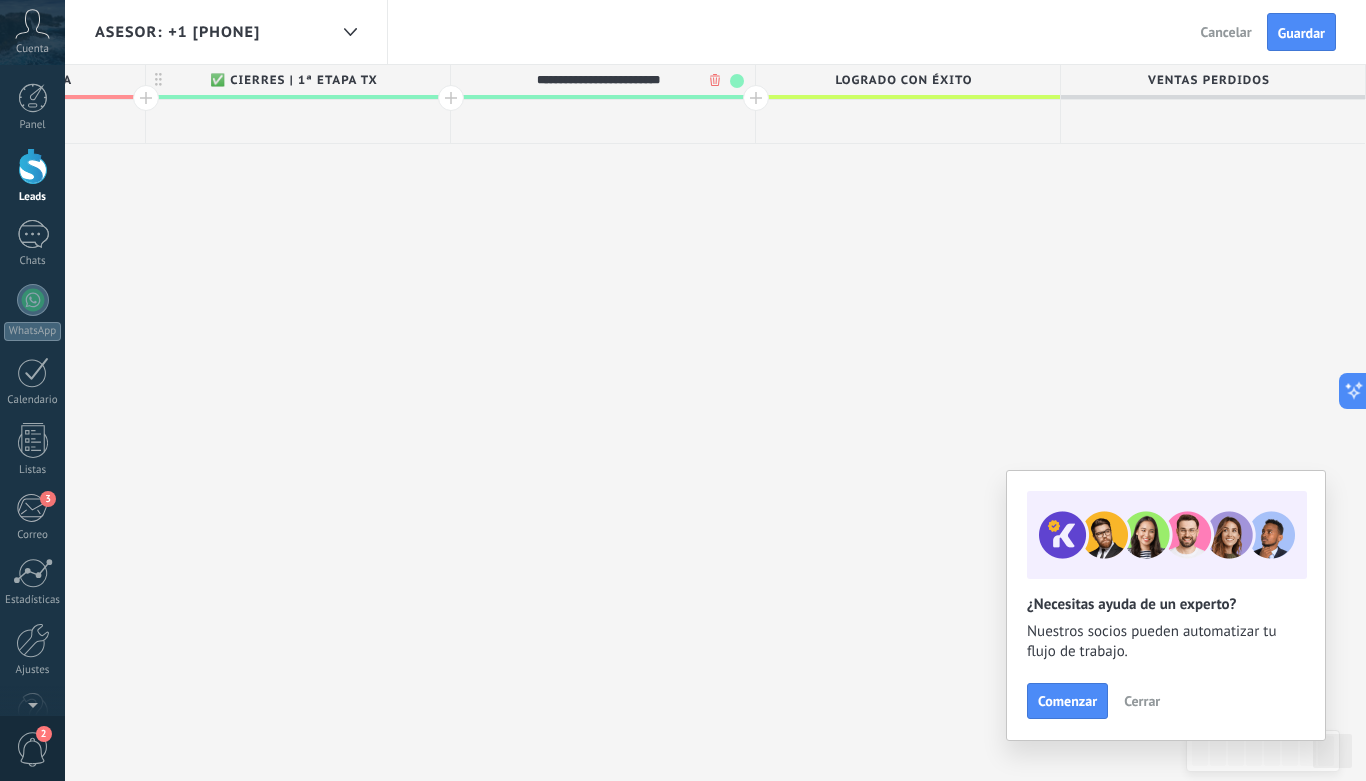 click on "**********" at bounding box center [-2447, 423] 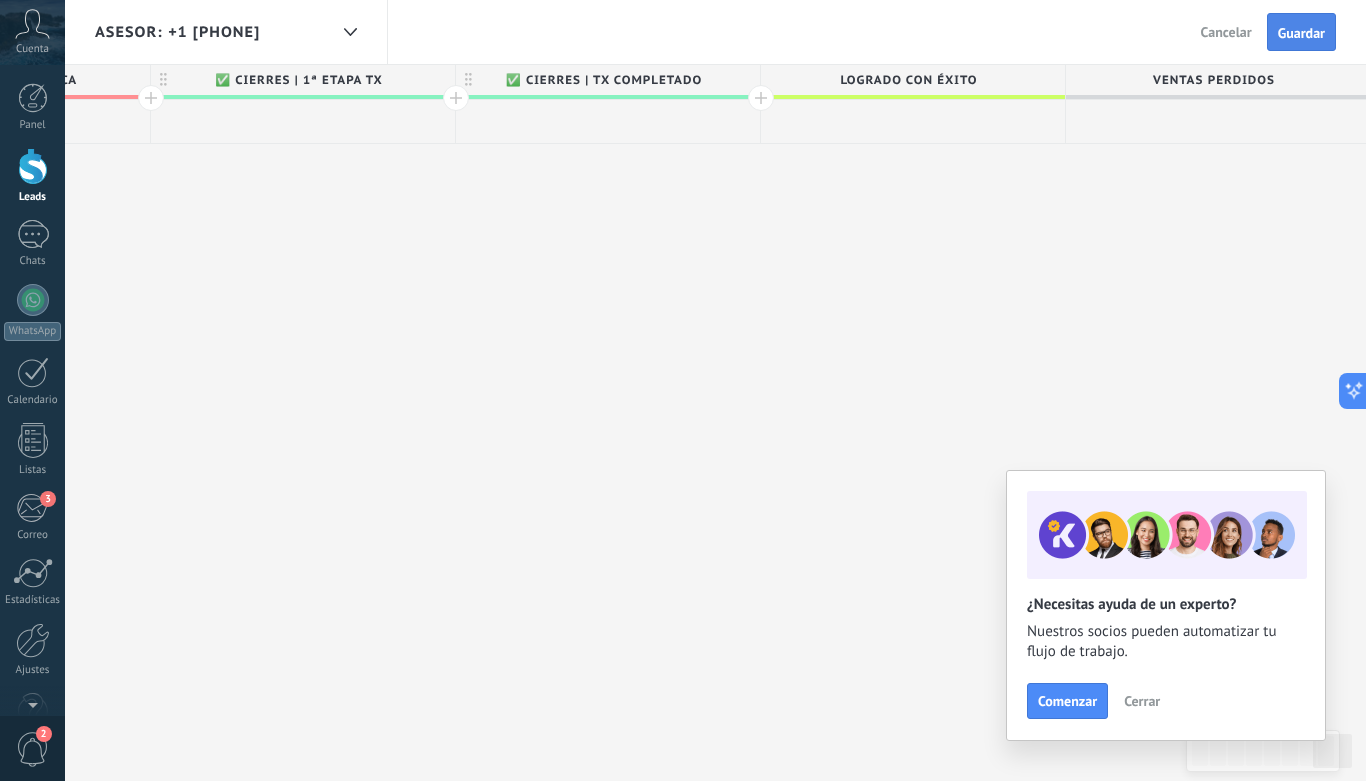 click on "Guardar" at bounding box center [1301, 33] 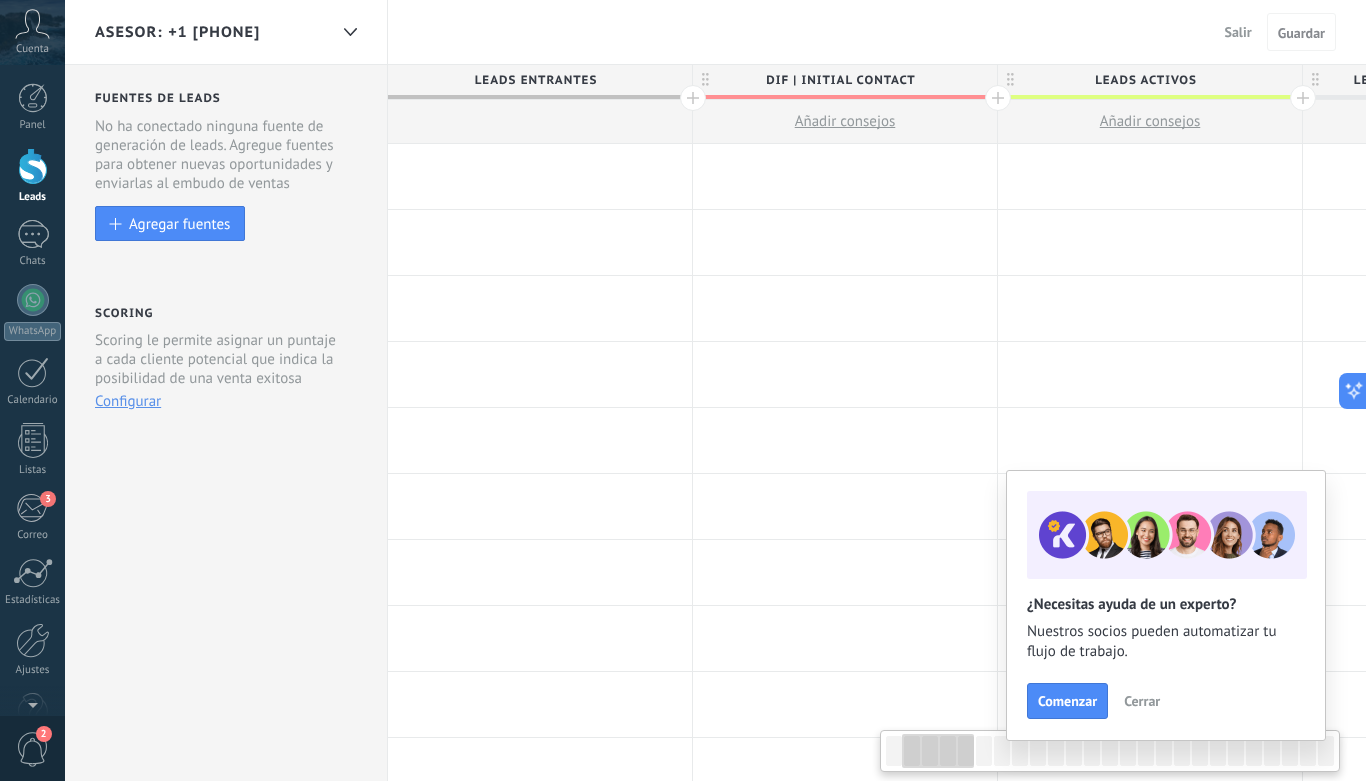 scroll, scrollTop: 0, scrollLeft: -38, axis: horizontal 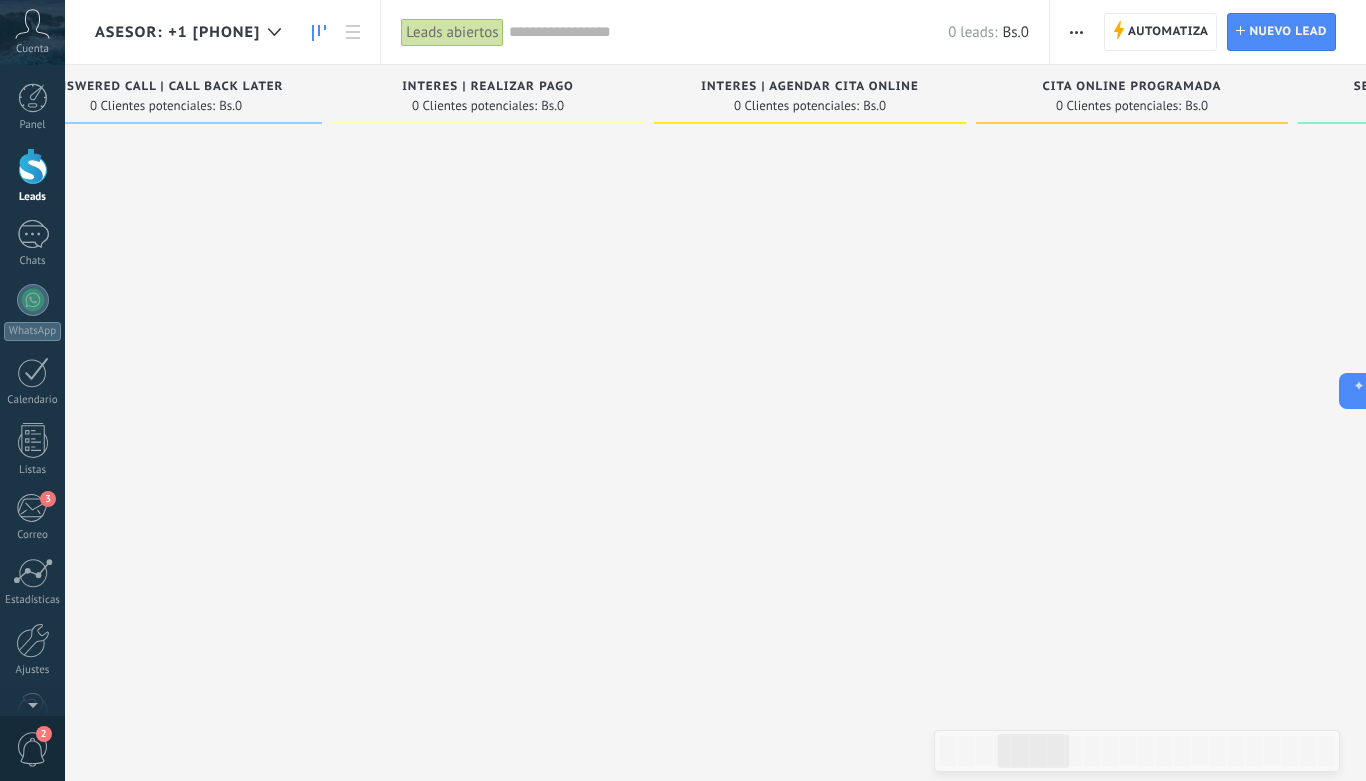 click on "ASESOR: +1 619 923 4325" at bounding box center [198, 32] 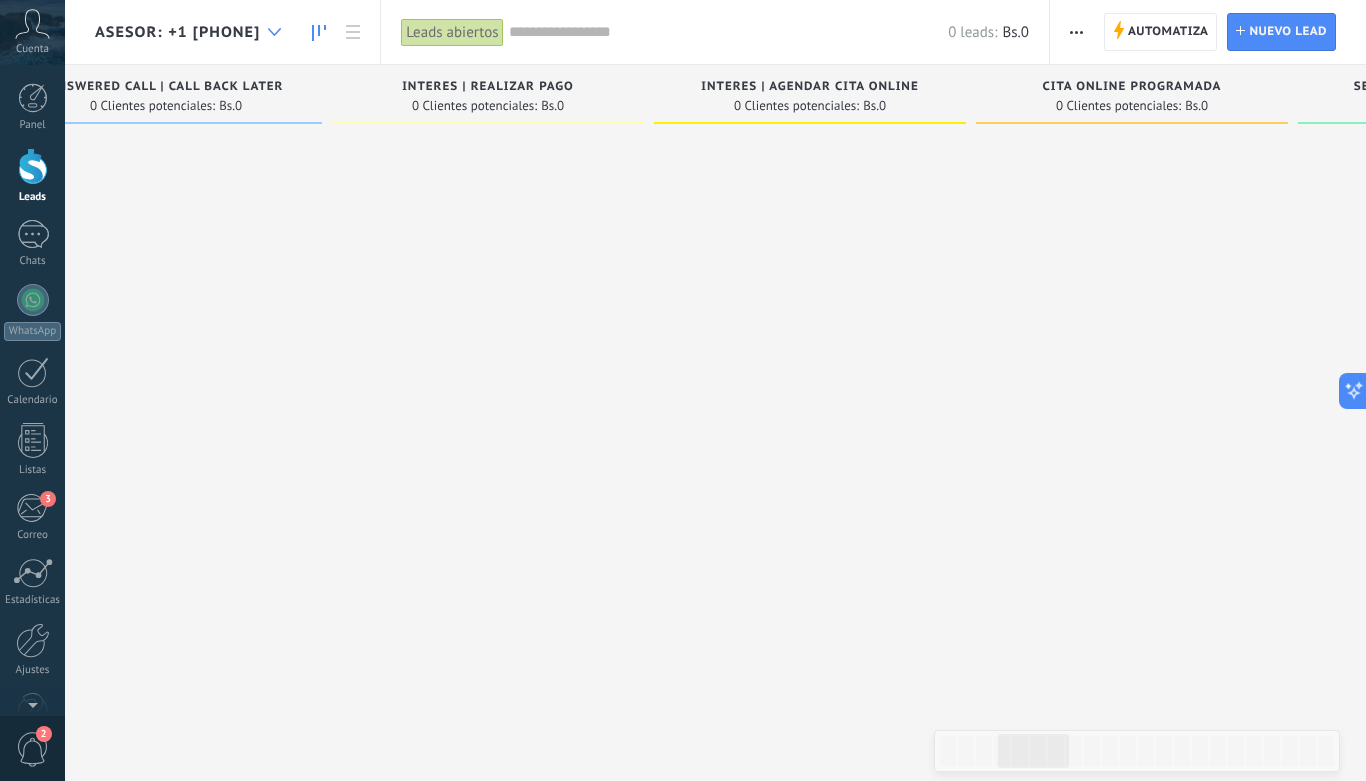 click 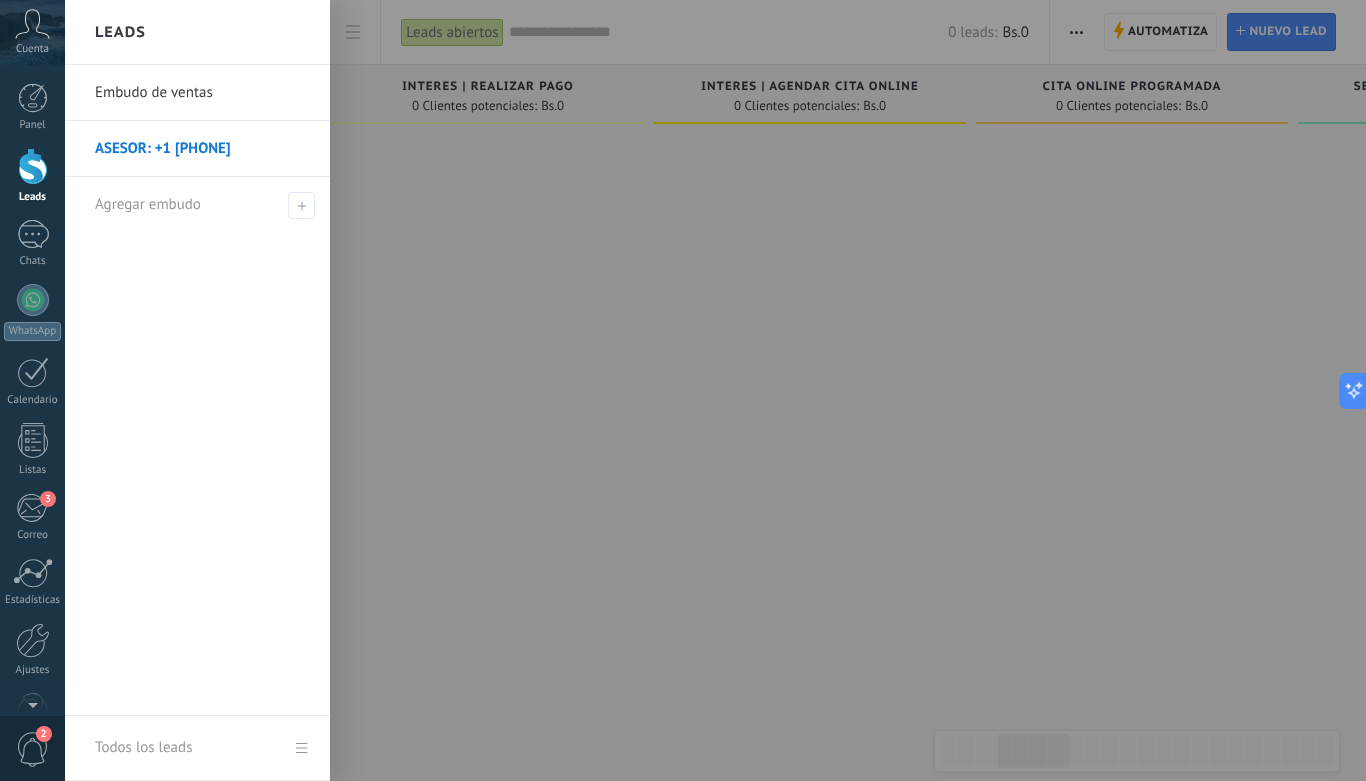 click on "Embudo de ventas" at bounding box center [202, 93] 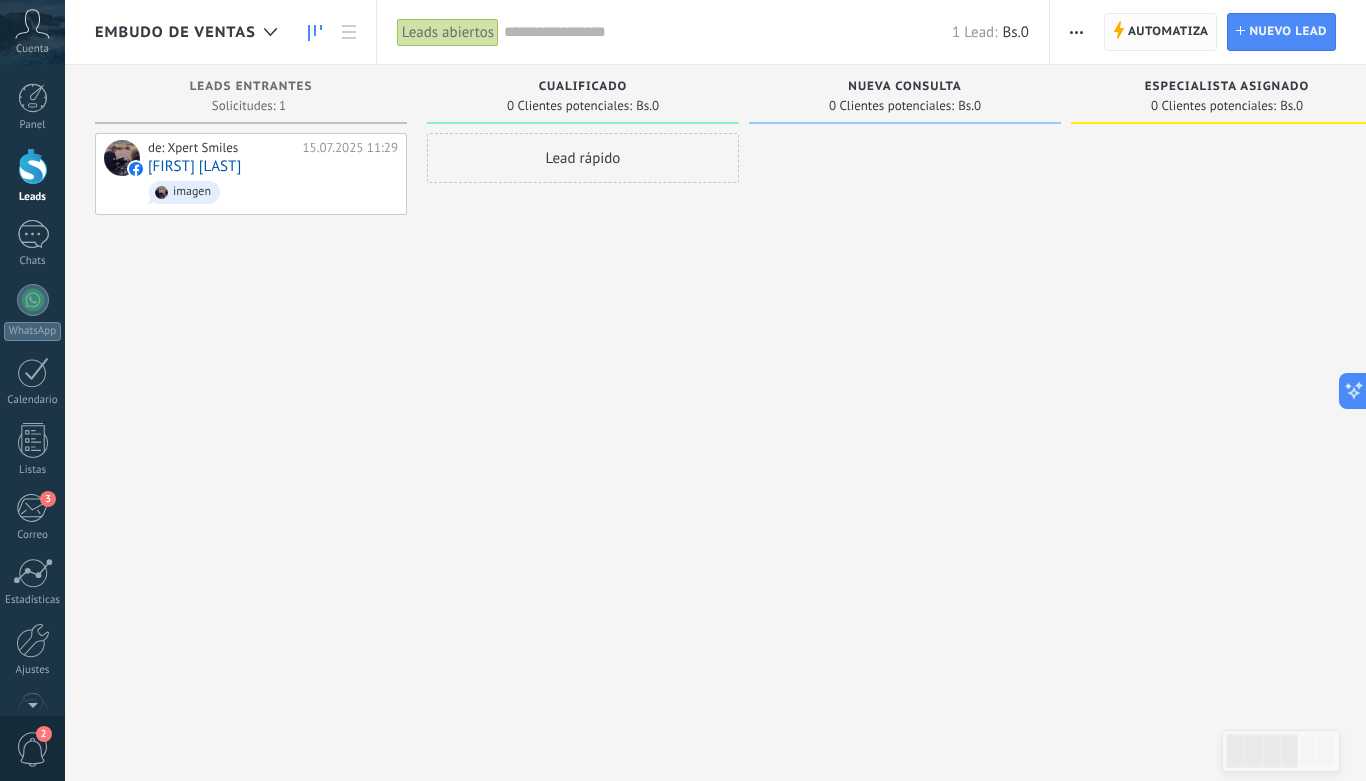 click on "Automatiza" at bounding box center (1168, 32) 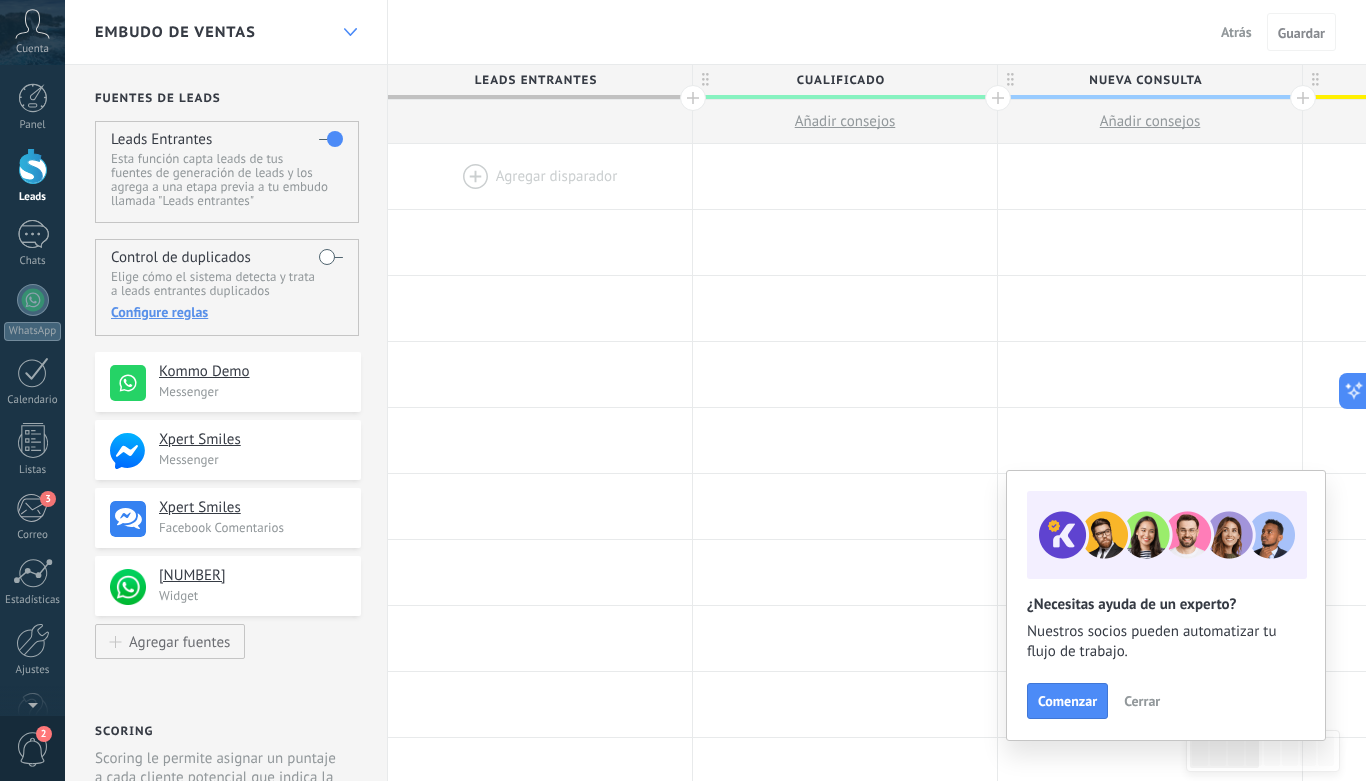 click 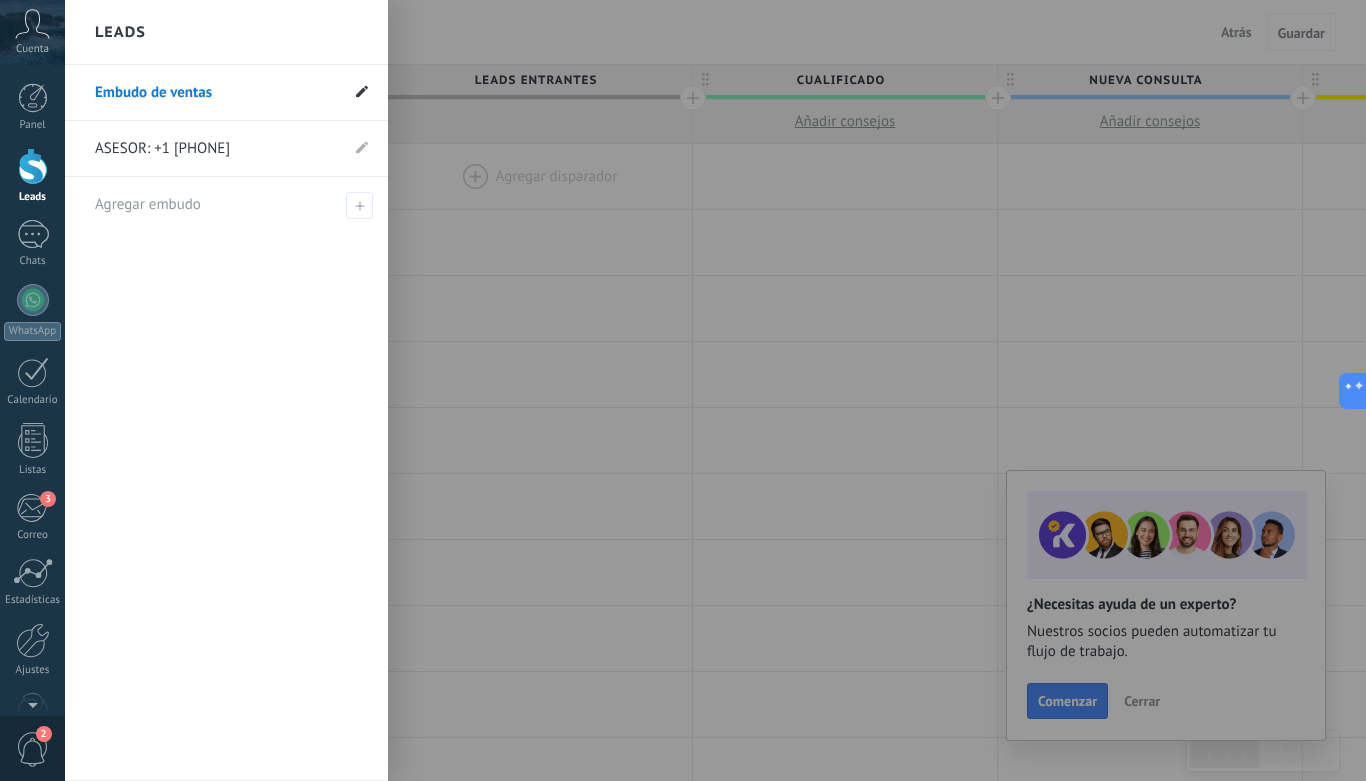 click 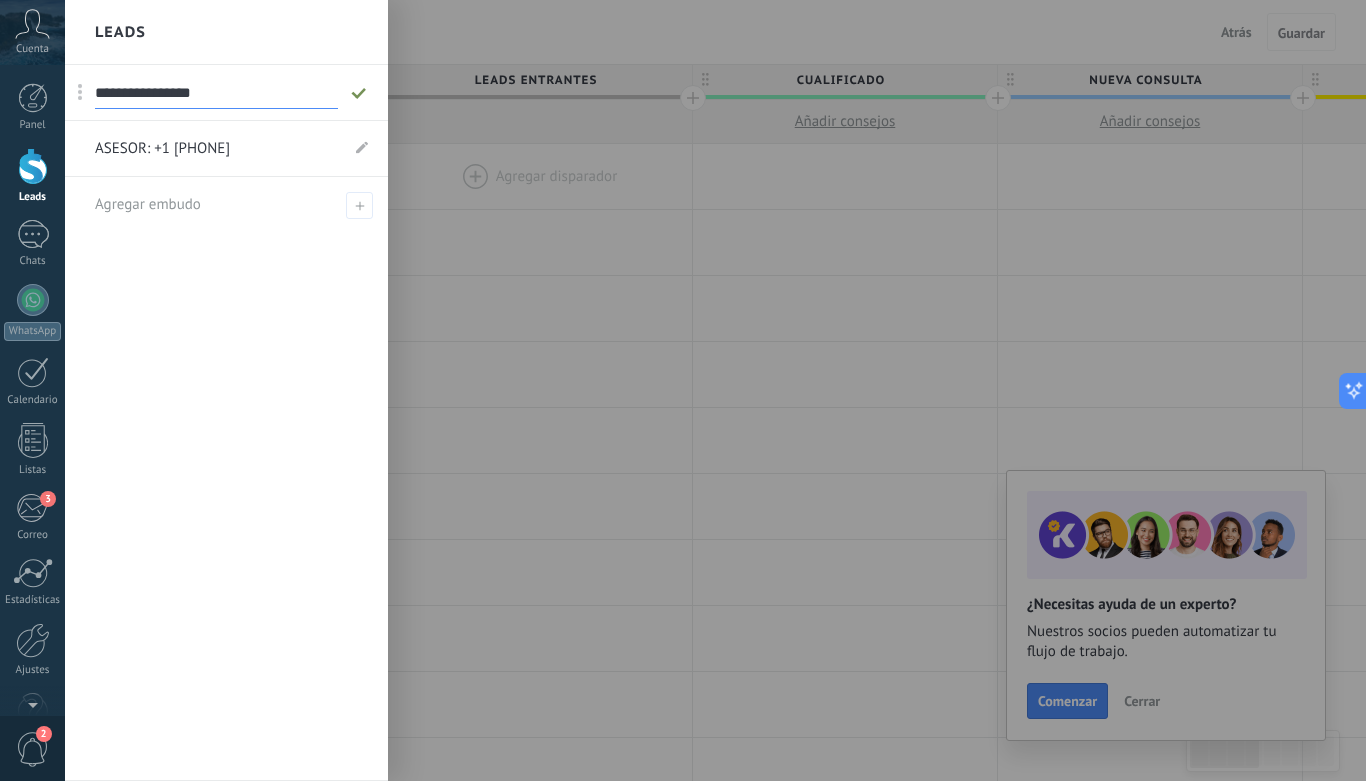 click on "**********" at bounding box center (216, 93) 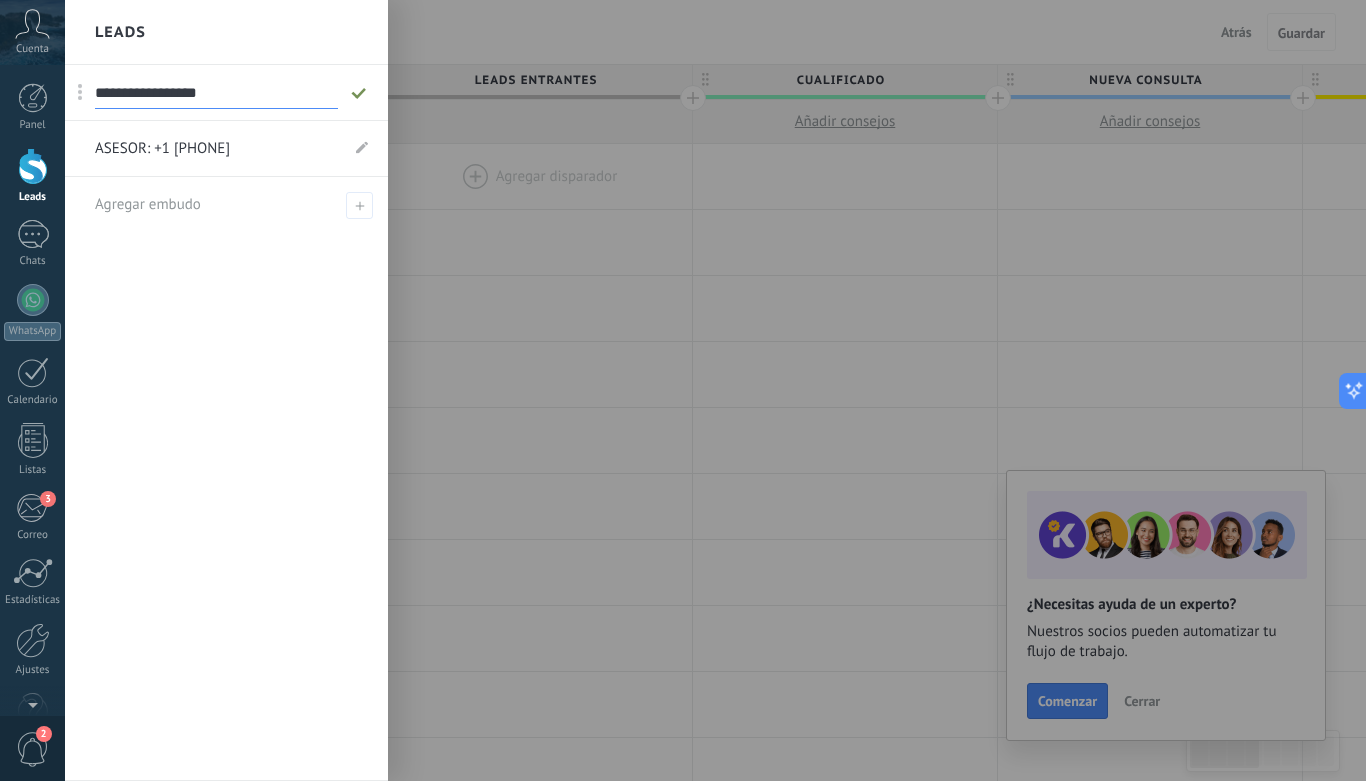 type on "**********" 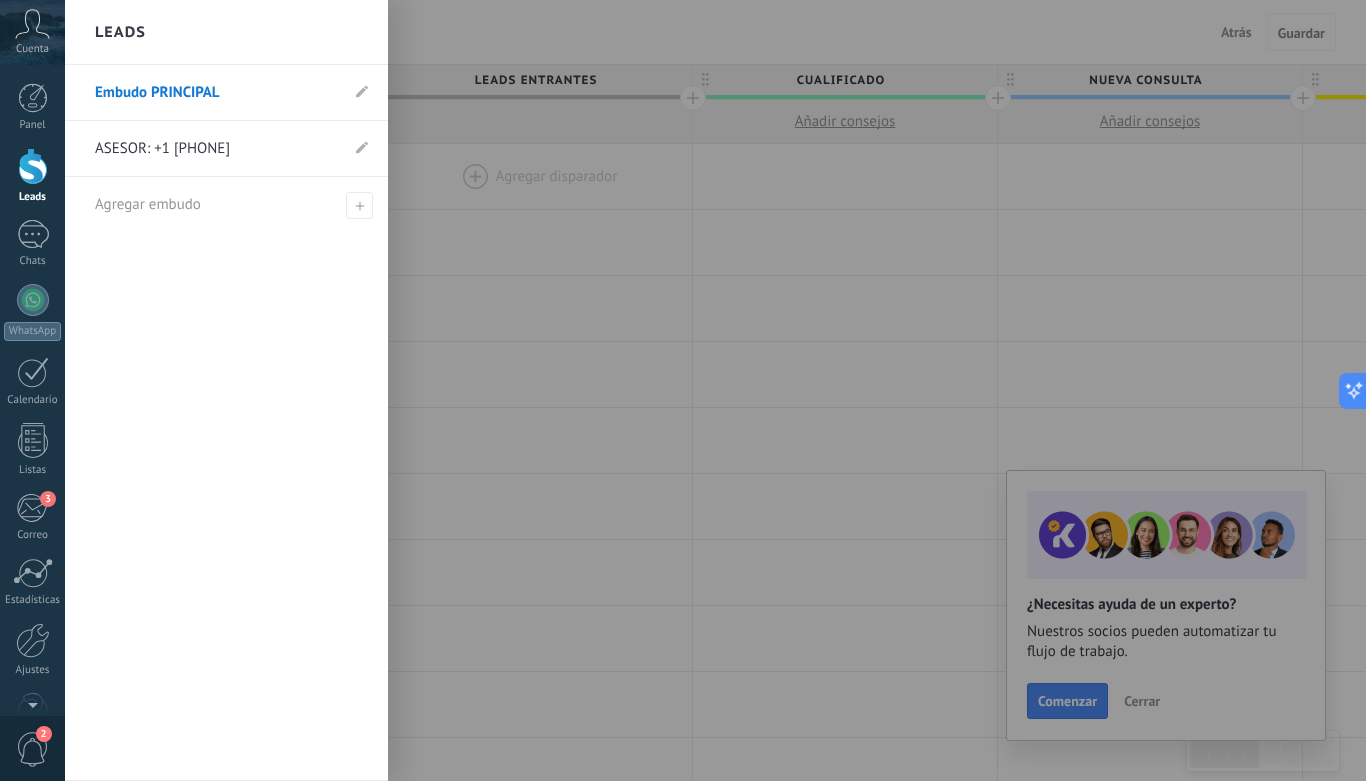 click at bounding box center [748, 390] 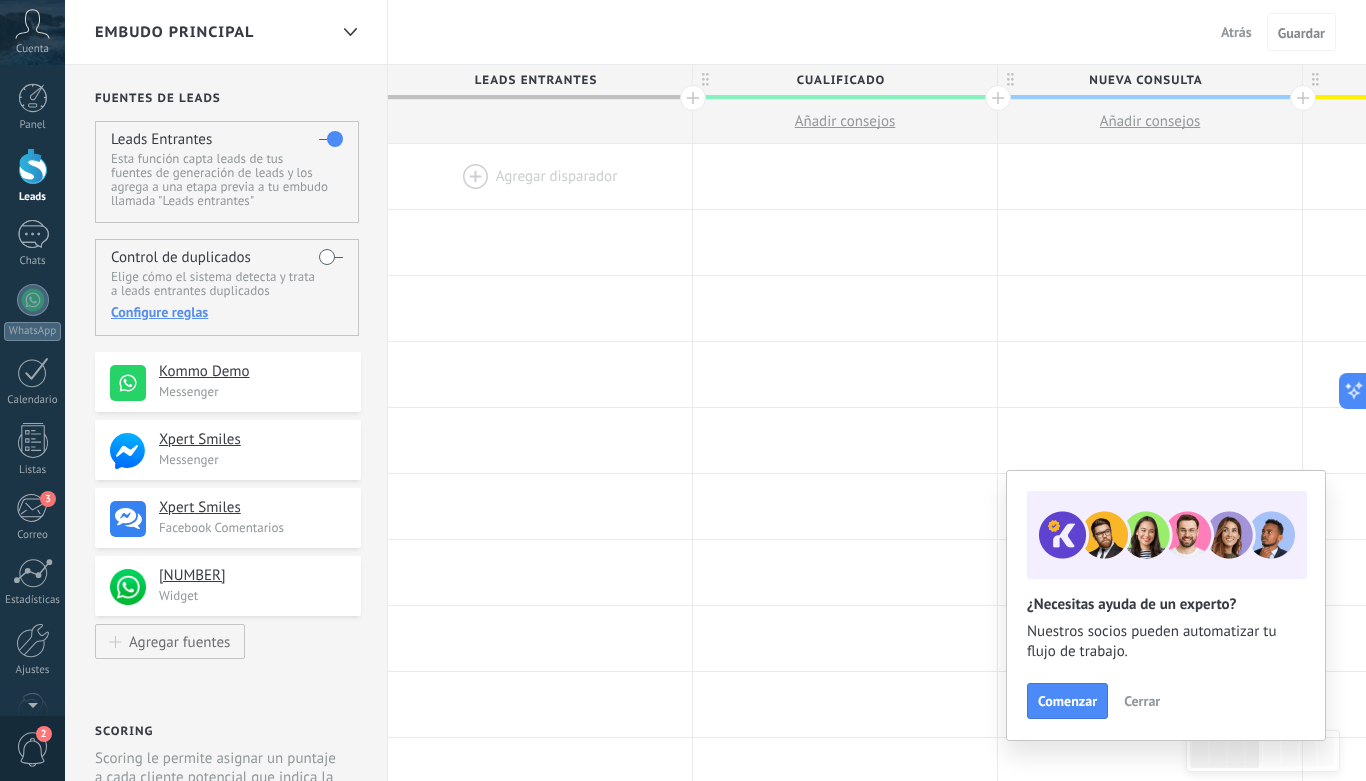 click on "Cualificado" at bounding box center (840, 80) 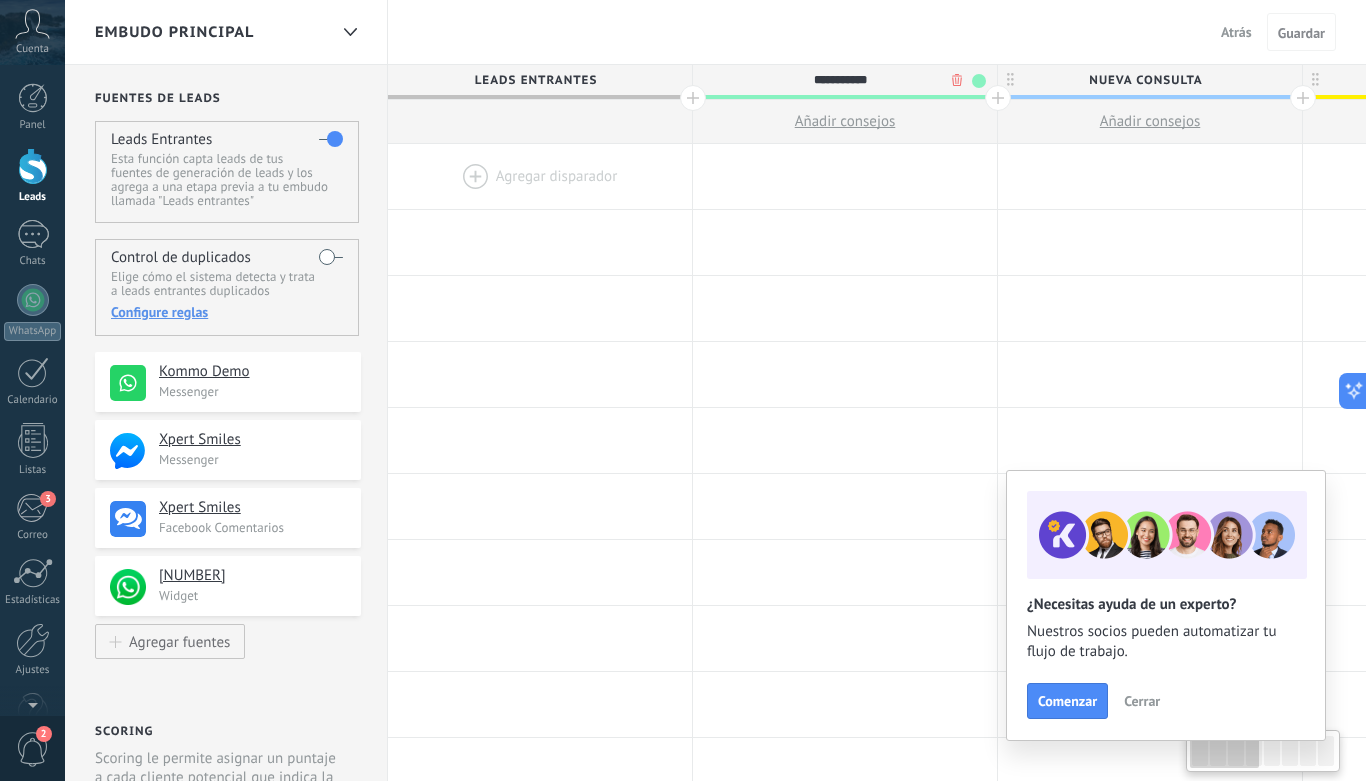 click on ".abccls-1,.abccls-2{fill-rule:evenodd}.abccls-2{fill:#fff} .abfcls-1{fill:none}.abfcls-2{fill:#fff} .abncls-1{isolation:isolate}.abncls-2{opacity:.06}.abncls-2,.abncls-3,.abncls-6{mix-blend-mode:multiply}.abncls-3{opacity:.15}.abncls-4,.abncls-8{fill:#fff}.abncls-5{fill:url(#abnlinear-gradient)}.abncls-6{opacity:.04}.abncls-7{fill:url(#abnlinear-gradient-2)}.abncls-8{fill-rule:evenodd} .abqst0{fill:#ffa200} .abwcls-1{fill:#252525} .cls-1{isolation:isolate} .acicls-1{fill:none} .aclcls-1{fill:#232323} .acnst0{display:none} .addcls-1,.addcls-2{fill:none;stroke-miterlimit:10}.addcls-1{stroke:#dfe0e5}.addcls-2{stroke:#a1a7ab} .adecls-1,.adecls-2{fill:none;stroke-miterlimit:10}.adecls-1{stroke:#dfe0e5}.adecls-2{stroke:#a1a7ab} .adqcls-1{fill:#8591a5;fill-rule:evenodd} .aeccls-1{fill:#5c9f37} .aeecls-1{fill:#f86161} .aejcls-1{fill:#8591a5;fill-rule:evenodd} .aekcls-1{fill-rule:evenodd} .aelcls-1{fill-rule:evenodd;fill:currentColor} .aemcls-1{fill-rule:evenodd;fill:currentColor} .aencls-2{fill:#f86161;opacity:.3}" at bounding box center [683, 390] 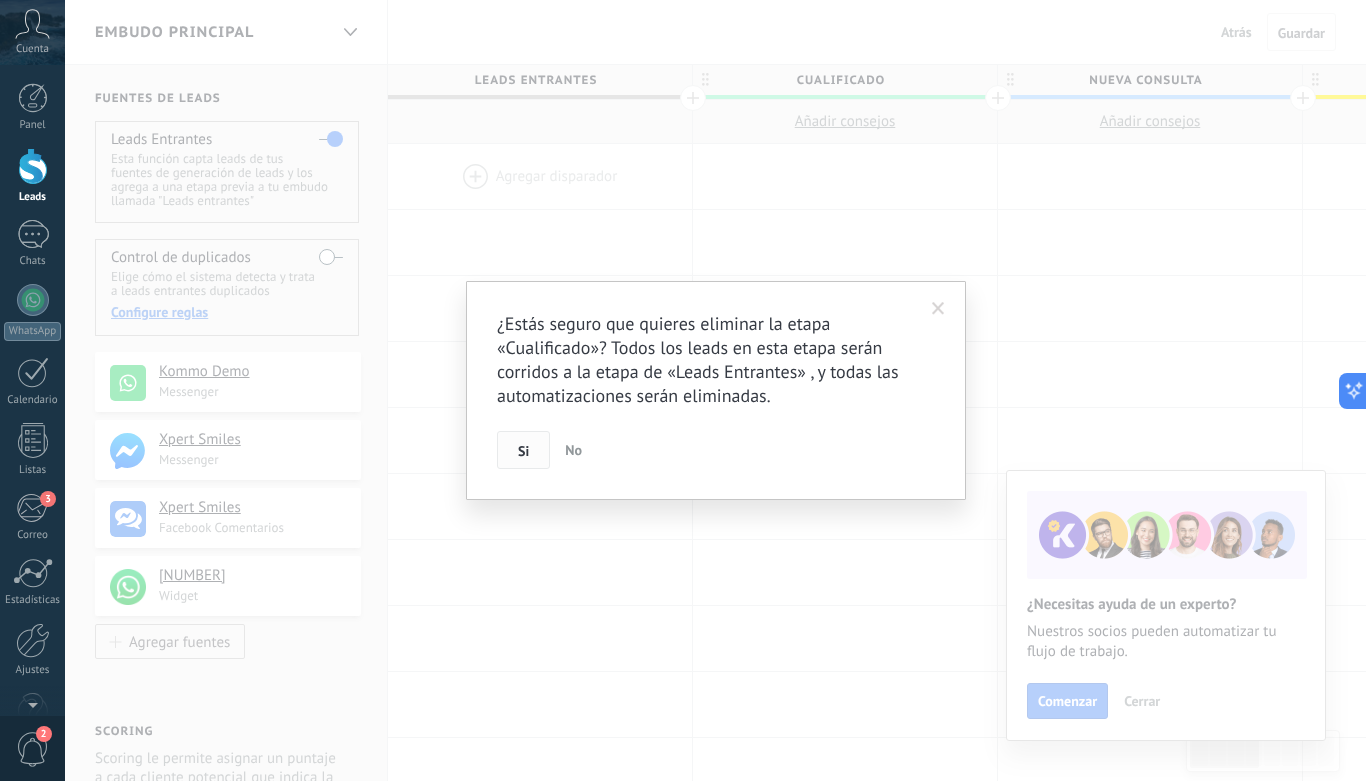 click on "Si" at bounding box center (523, 451) 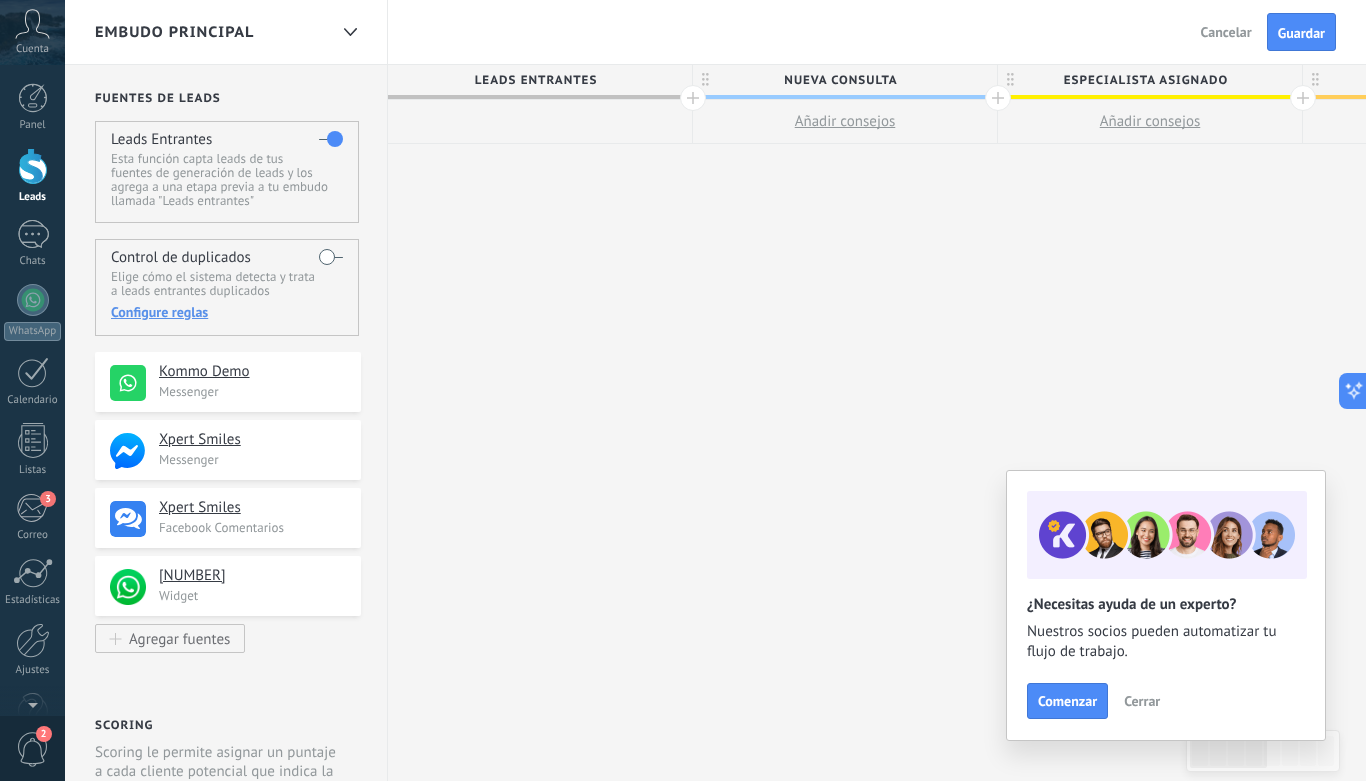 click on "Nueva consulta" at bounding box center (840, 80) 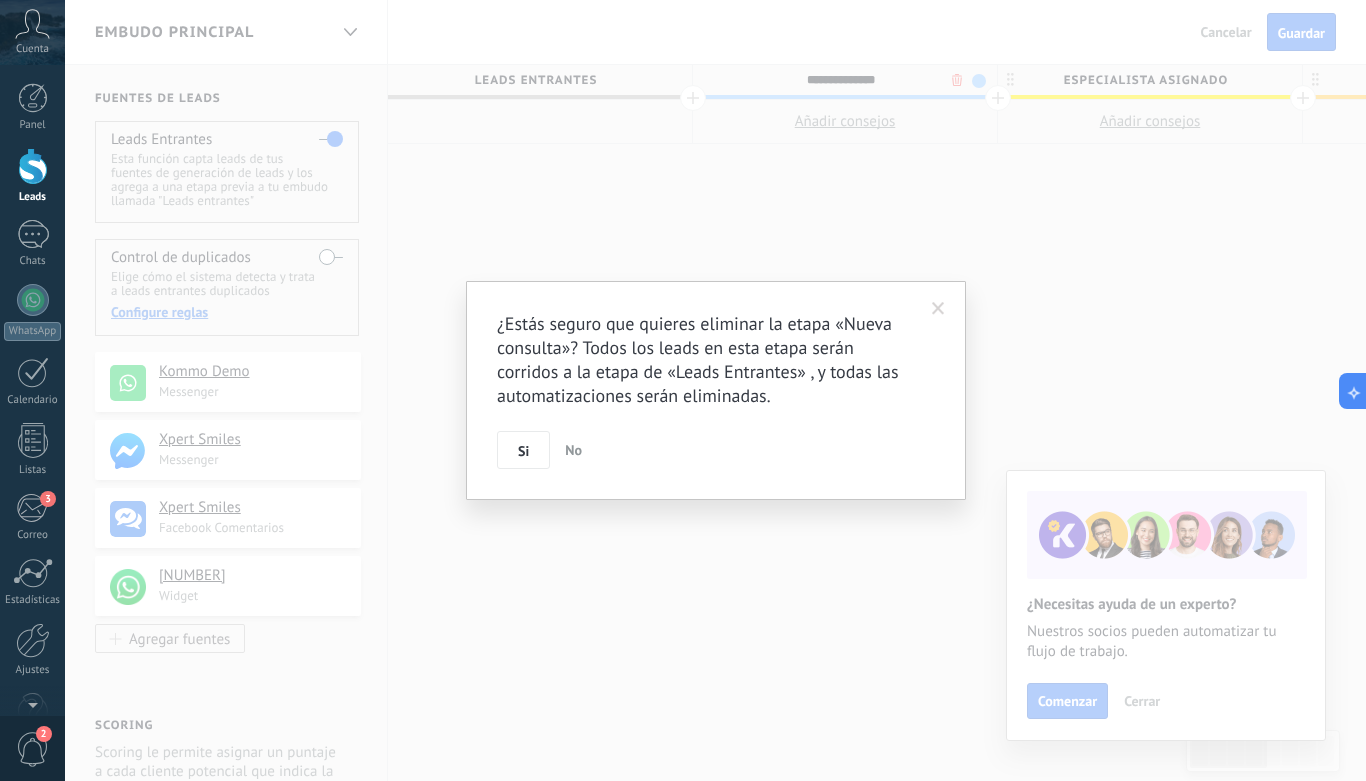 click on ".abccls-1,.abccls-2{fill-rule:evenodd}.abccls-2{fill:#fff} .abfcls-1{fill:none}.abfcls-2{fill:#fff} .abncls-1{isolation:isolate}.abncls-2{opacity:.06}.abncls-2,.abncls-3,.abncls-6{mix-blend-mode:multiply}.abncls-3{opacity:.15}.abncls-4,.abncls-8{fill:#fff}.abncls-5{fill:url(#abnlinear-gradient)}.abncls-6{opacity:.04}.abncls-7{fill:url(#abnlinear-gradient-2)}.abncls-8{fill-rule:evenodd} .abqst0{fill:#ffa200} .abwcls-1{fill:#252525} .cls-1{isolation:isolate} .acicls-1{fill:none} .aclcls-1{fill:#232323} .acnst0{display:none} .addcls-1,.addcls-2{fill:none;stroke-miterlimit:10}.addcls-1{stroke:#dfe0e5}.addcls-2{stroke:#a1a7ab} .adecls-1,.adecls-2{fill:none;stroke-miterlimit:10}.adecls-1{stroke:#dfe0e5}.adecls-2{stroke:#a1a7ab} .adqcls-1{fill:#8591a5;fill-rule:evenodd} .aeccls-1{fill:#5c9f37} .aeecls-1{fill:#f86161} .aejcls-1{fill:#8591a5;fill-rule:evenodd} .aekcls-1{fill-rule:evenodd} .aelcls-1{fill-rule:evenodd;fill:currentColor} .aemcls-1{fill-rule:evenodd;fill:currentColor} .aencls-2{fill:#f86161;opacity:.3}" at bounding box center (683, 390) 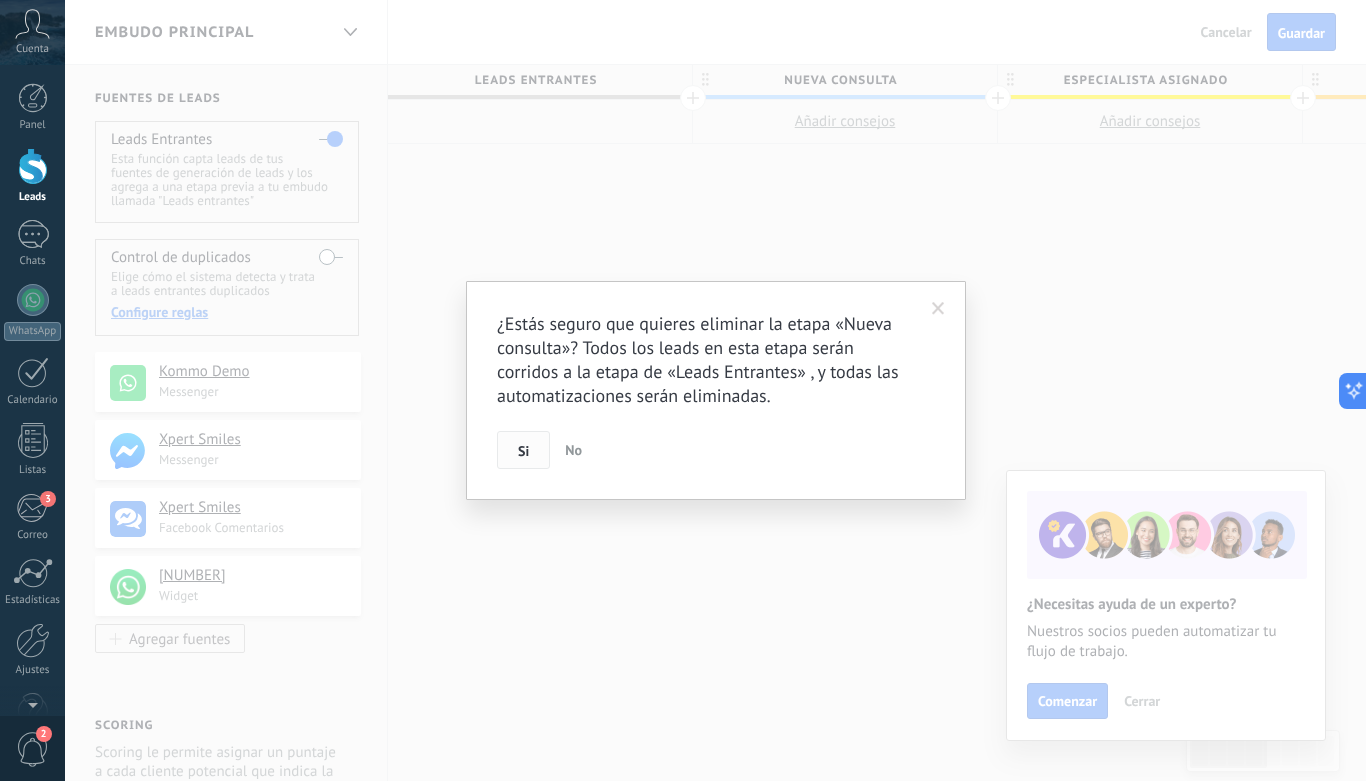 click on "Si" at bounding box center [523, 450] 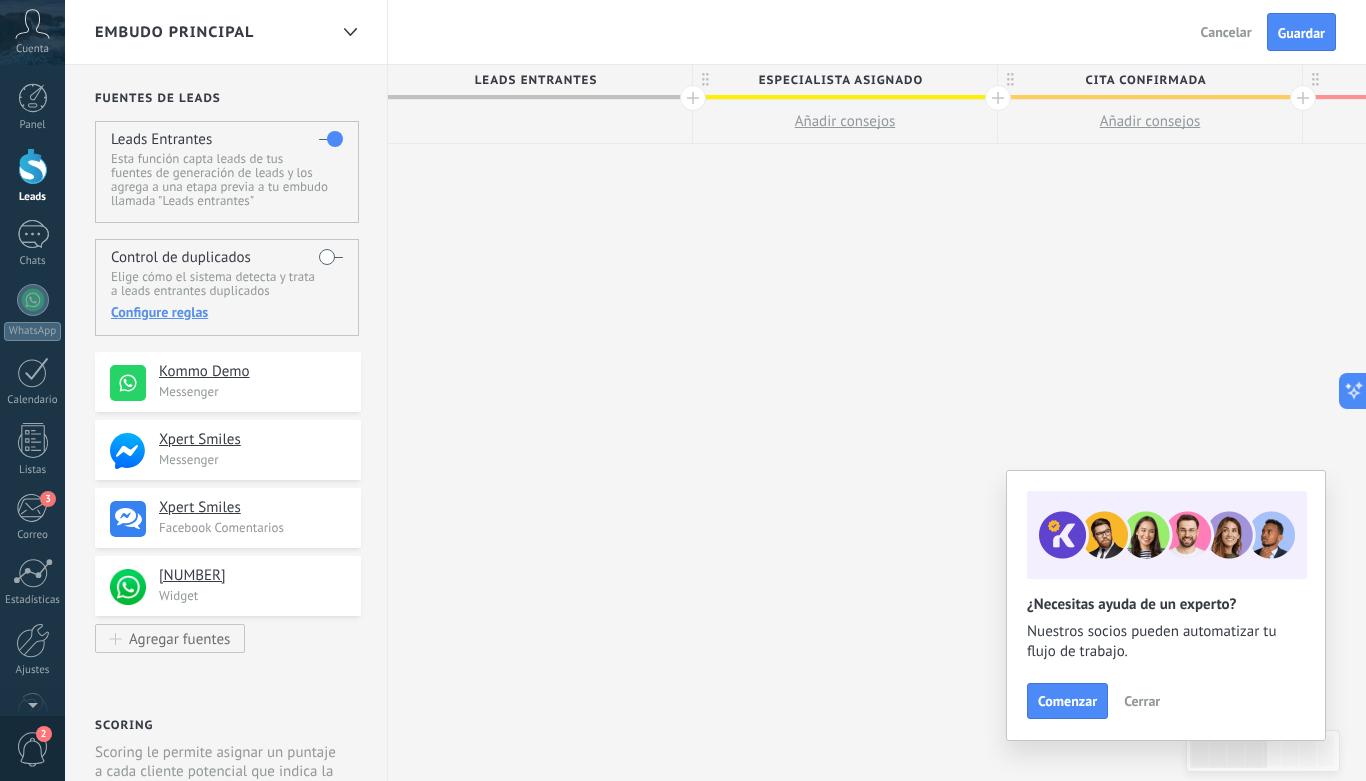 click on "Especialista asignado" at bounding box center (840, 80) 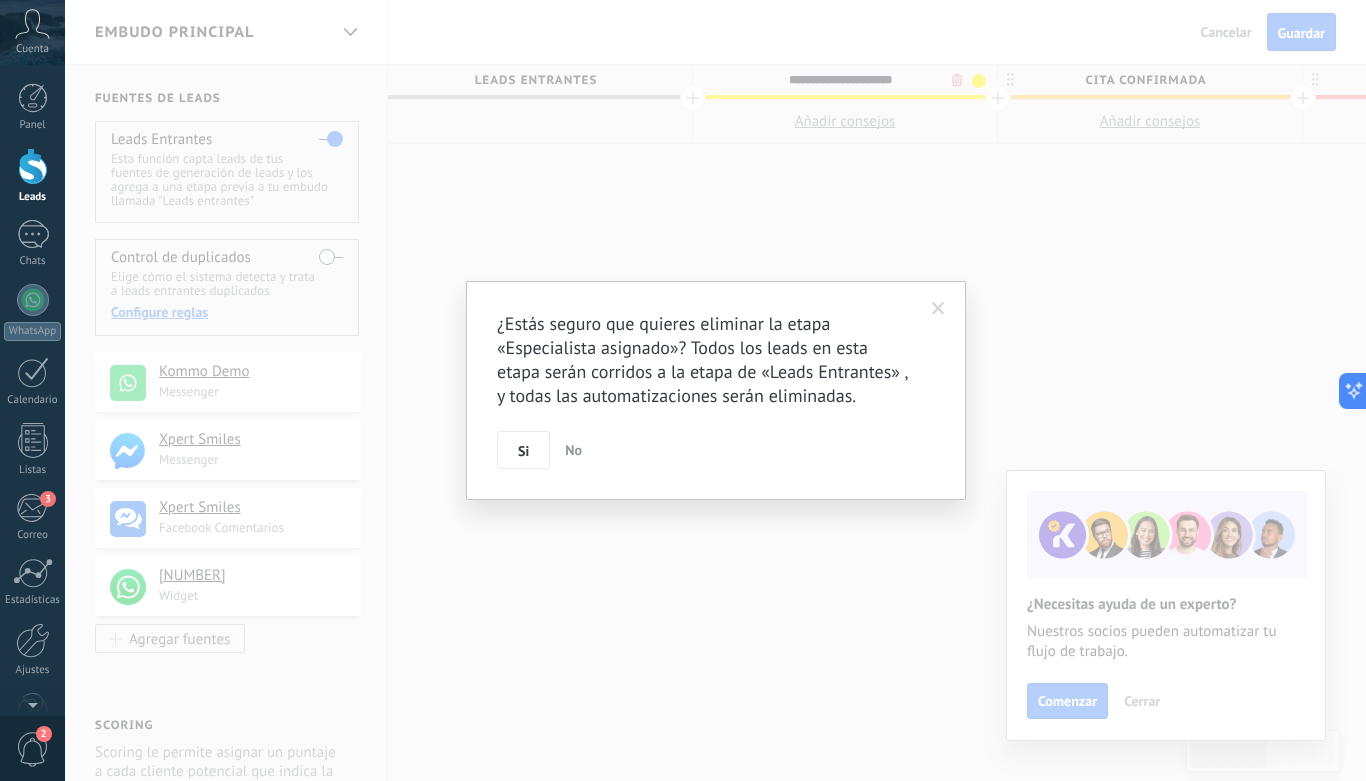 click on ".abccls-1,.abccls-2{fill-rule:evenodd}.abccls-2{fill:#fff} .abfcls-1{fill:none}.abfcls-2{fill:#fff} .abncls-1{isolation:isolate}.abncls-2{opacity:.06}.abncls-2,.abncls-3,.abncls-6{mix-blend-mode:multiply}.abncls-3{opacity:.15}.abncls-4,.abncls-8{fill:#fff}.abncls-5{fill:url(#abnlinear-gradient)}.abncls-6{opacity:.04}.abncls-7{fill:url(#abnlinear-gradient-2)}.abncls-8{fill-rule:evenodd} .abqst0{fill:#ffa200} .abwcls-1{fill:#252525} .cls-1{isolation:isolate} .acicls-1{fill:none} .aclcls-1{fill:#232323} .acnst0{display:none} .addcls-1,.addcls-2{fill:none;stroke-miterlimit:10}.addcls-1{stroke:#dfe0e5}.addcls-2{stroke:#a1a7ab} .adecls-1,.adecls-2{fill:none;stroke-miterlimit:10}.adecls-1{stroke:#dfe0e5}.adecls-2{stroke:#a1a7ab} .adqcls-1{fill:#8591a5;fill-rule:evenodd} .aeccls-1{fill:#5c9f37} .aeecls-1{fill:#f86161} .aejcls-1{fill:#8591a5;fill-rule:evenodd} .aekcls-1{fill-rule:evenodd} .aelcls-1{fill-rule:evenodd;fill:currentColor} .aemcls-1{fill-rule:evenodd;fill:currentColor} .aencls-2{fill:#f86161;opacity:.3}" at bounding box center [683, 390] 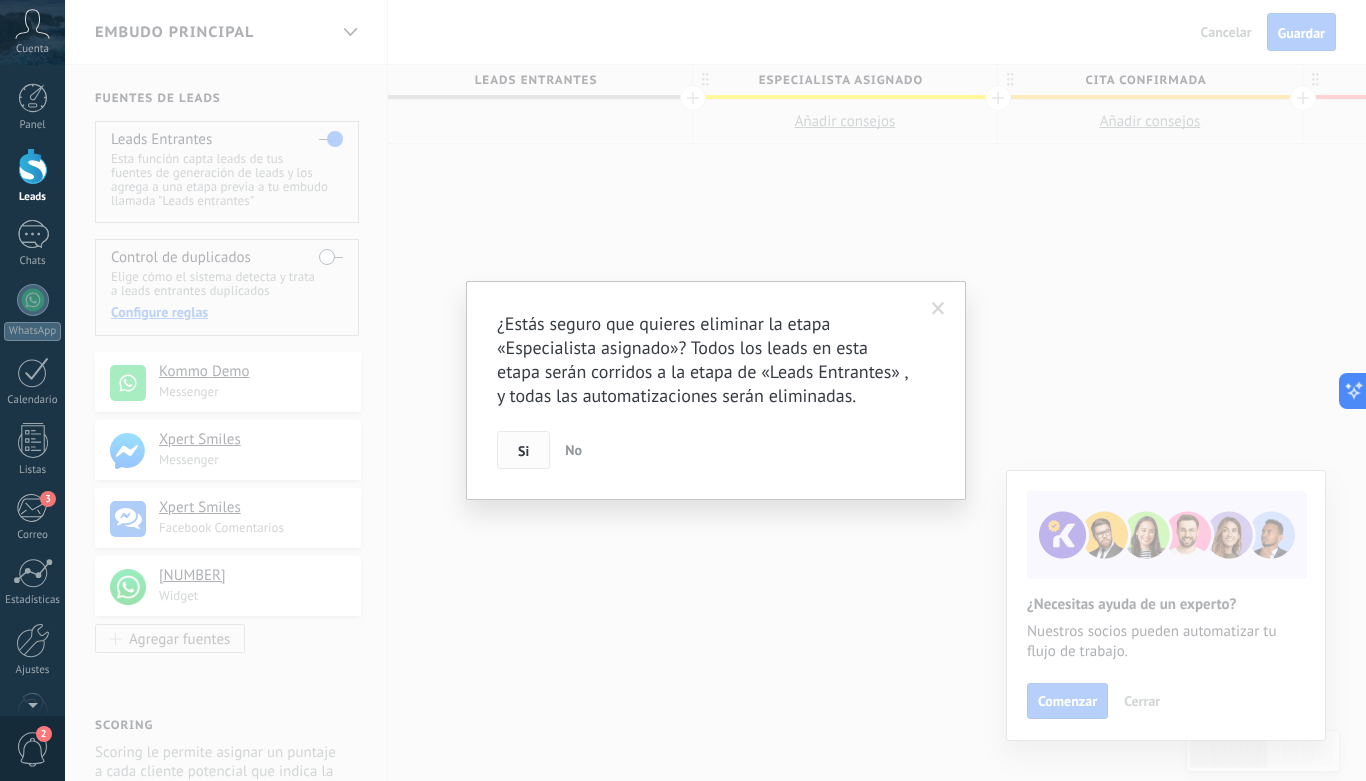 click on "Si" at bounding box center (523, 451) 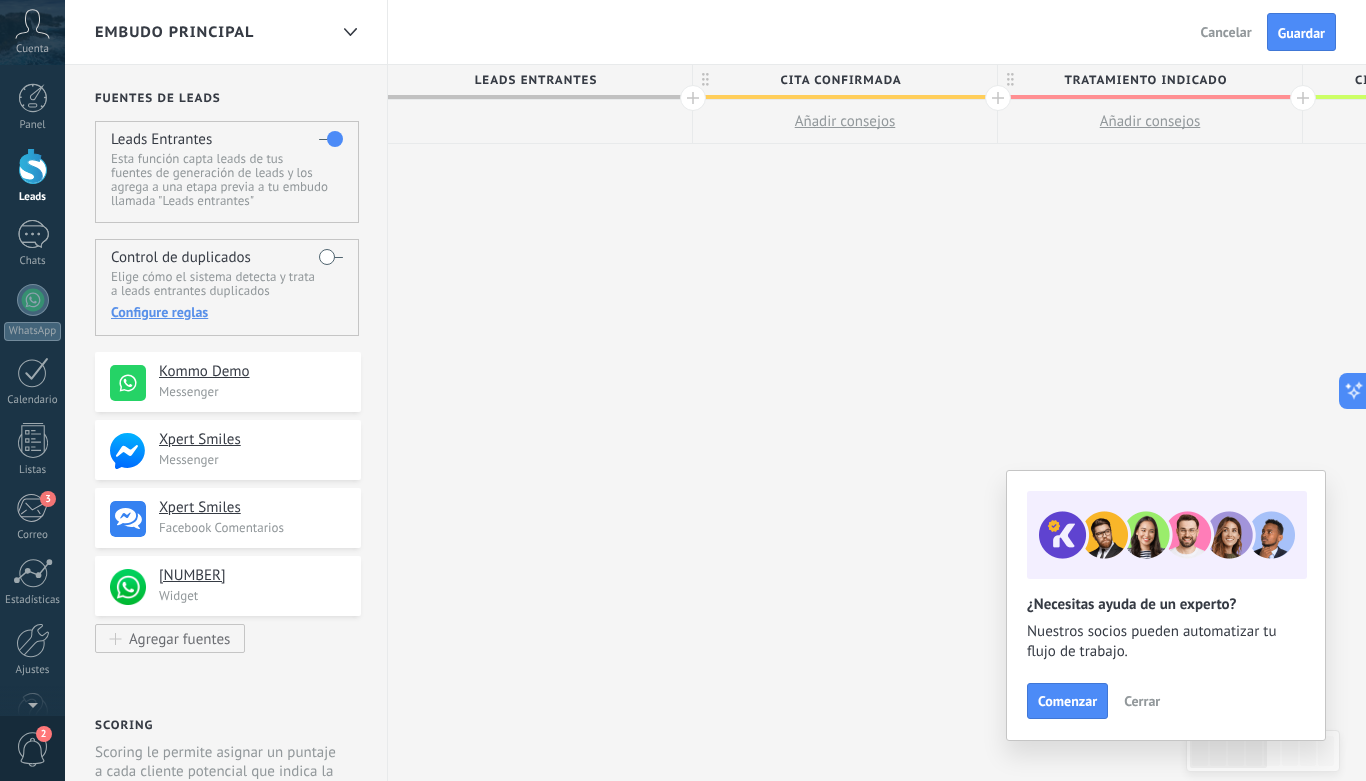 scroll, scrollTop: 0, scrollLeft: 1, axis: horizontal 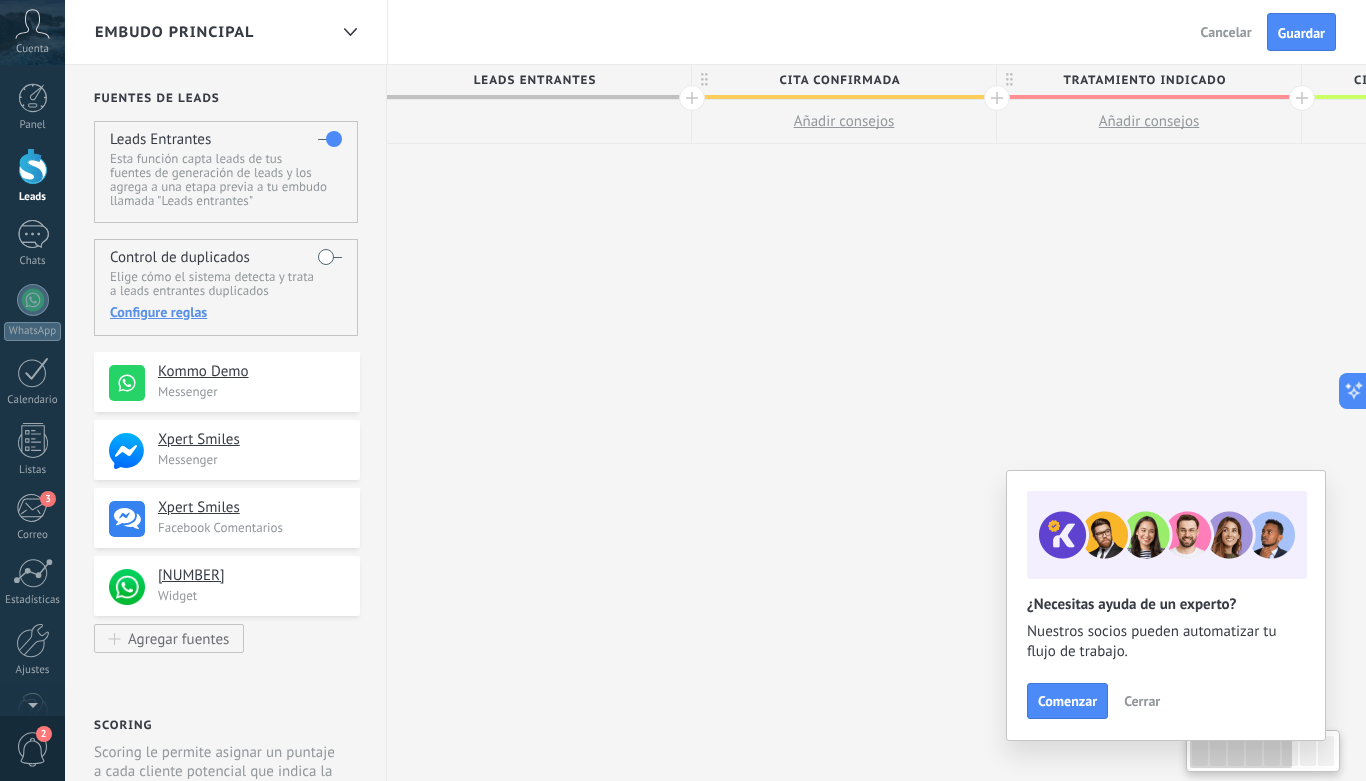 click on "Cita confirmada" at bounding box center [839, 80] 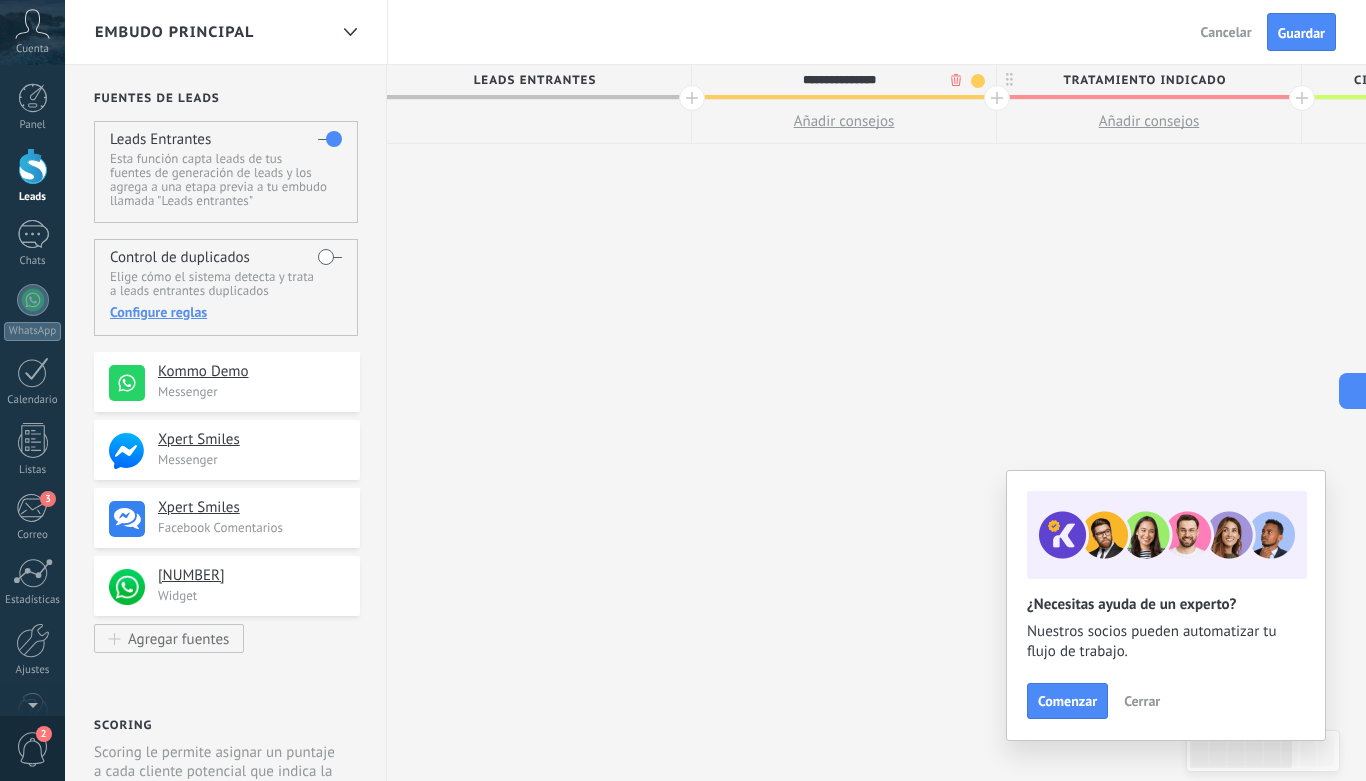 click on ".abccls-1,.abccls-2{fill-rule:evenodd}.abccls-2{fill:#fff} .abfcls-1{fill:none}.abfcls-2{fill:#fff} .abncls-1{isolation:isolate}.abncls-2{opacity:.06}.abncls-2,.abncls-3,.abncls-6{mix-blend-mode:multiply}.abncls-3{opacity:.15}.abncls-4,.abncls-8{fill:#fff}.abncls-5{fill:url(#abnlinear-gradient)}.abncls-6{opacity:.04}.abncls-7{fill:url(#abnlinear-gradient-2)}.abncls-8{fill-rule:evenodd} .abqst0{fill:#ffa200} .abwcls-1{fill:#252525} .cls-1{isolation:isolate} .acicls-1{fill:none} .aclcls-1{fill:#232323} .acnst0{display:none} .addcls-1,.addcls-2{fill:none;stroke-miterlimit:10}.addcls-1{stroke:#dfe0e5}.addcls-2{stroke:#a1a7ab} .adecls-1,.adecls-2{fill:none;stroke-miterlimit:10}.adecls-1{stroke:#dfe0e5}.adecls-2{stroke:#a1a7ab} .adqcls-1{fill:#8591a5;fill-rule:evenodd} .aeccls-1{fill:#5c9f37} .aeecls-1{fill:#f86161} .aejcls-1{fill:#8591a5;fill-rule:evenodd} .aekcls-1{fill-rule:evenodd} .aelcls-1{fill-rule:evenodd;fill:currentColor} .aemcls-1{fill-rule:evenodd;fill:currentColor} .aencls-2{fill:#f86161;opacity:.3}" at bounding box center [683, 390] 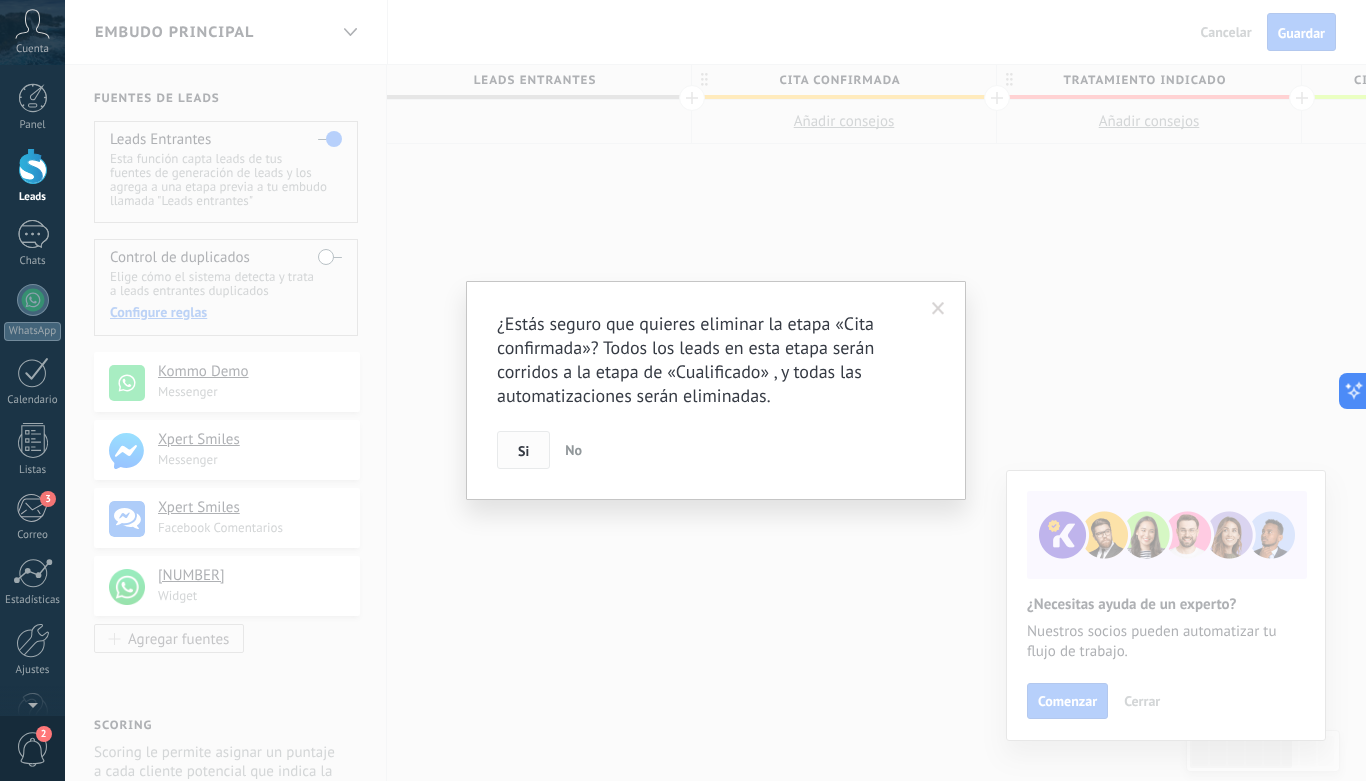 click on "Si" at bounding box center [523, 451] 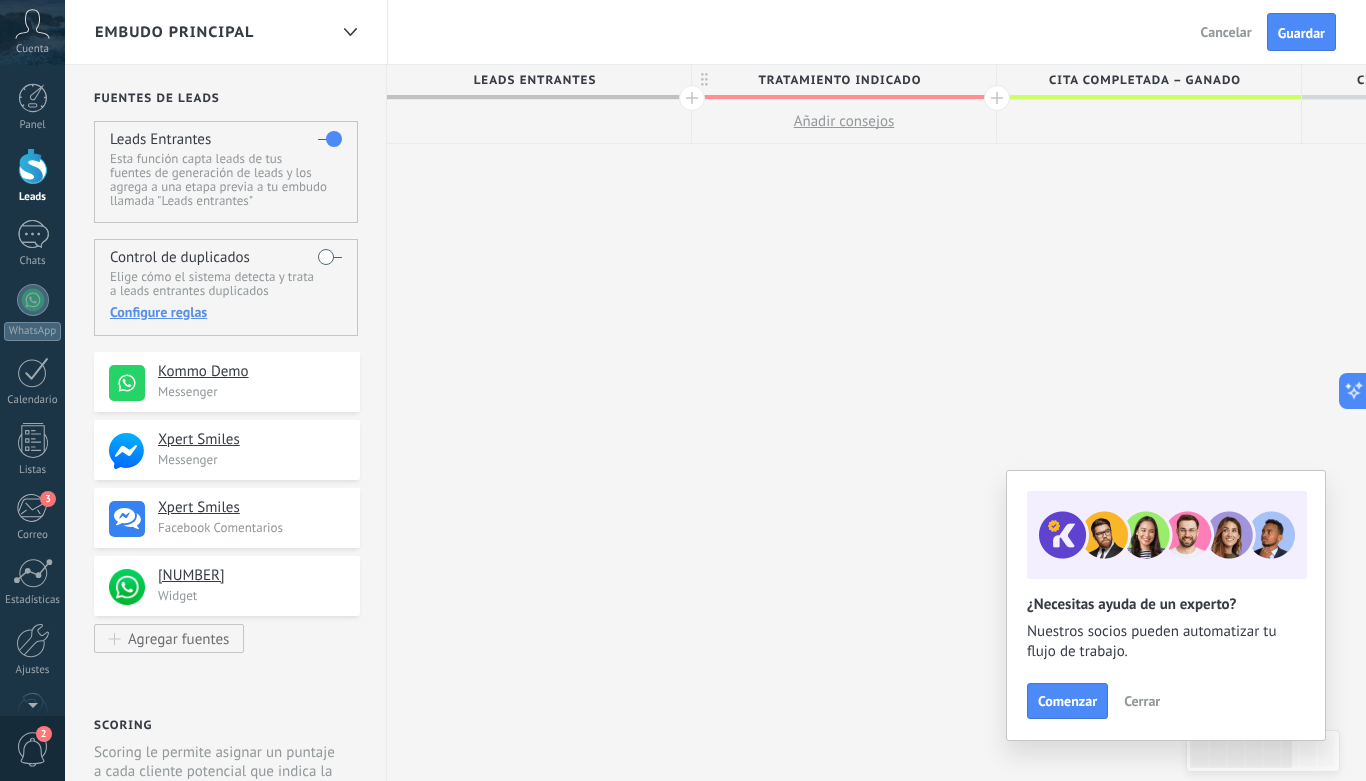 click on "Tratamiento indicado" at bounding box center [839, 80] 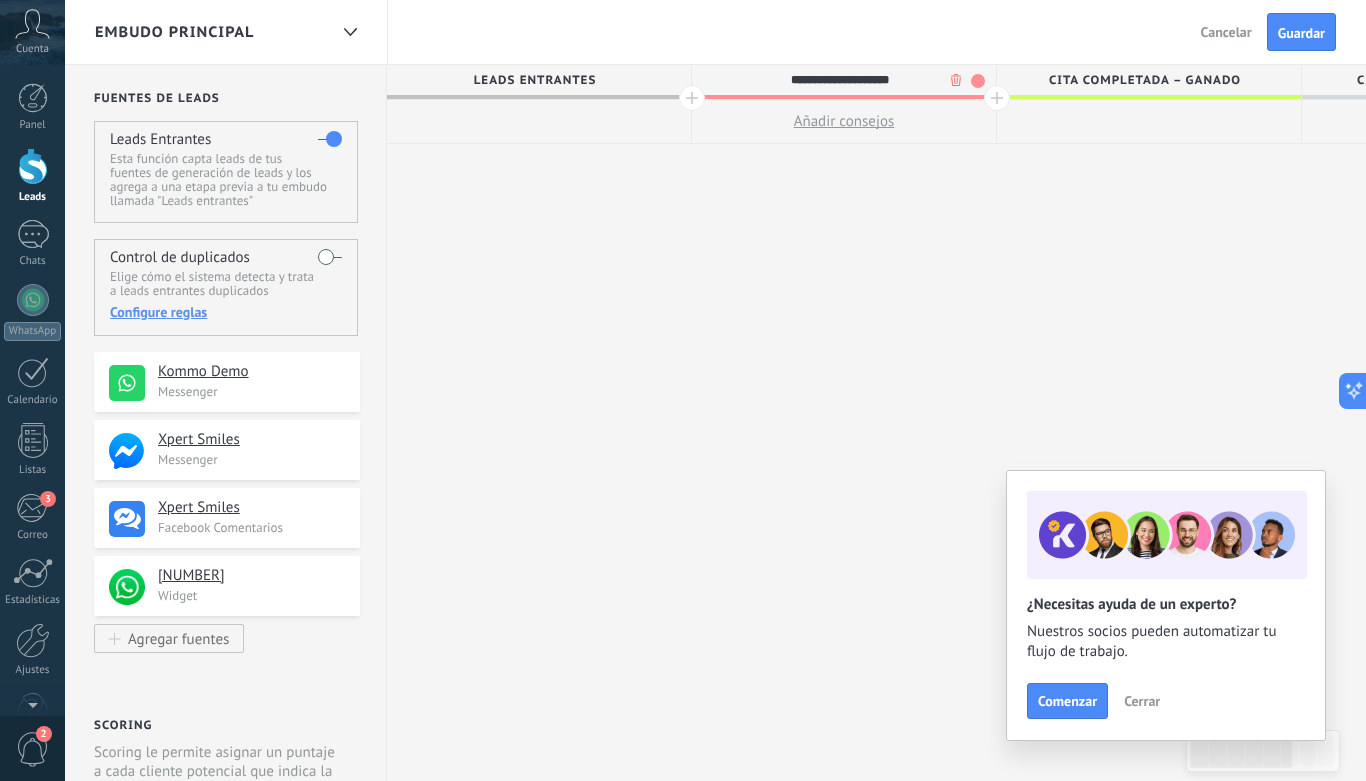 click on ".abccls-1,.abccls-2{fill-rule:evenodd}.abccls-2{fill:#fff} .abfcls-1{fill:none}.abfcls-2{fill:#fff} .abncls-1{isolation:isolate}.abncls-2{opacity:.06}.abncls-2,.abncls-3,.abncls-6{mix-blend-mode:multiply}.abncls-3{opacity:.15}.abncls-4,.abncls-8{fill:#fff}.abncls-5{fill:url(#abnlinear-gradient)}.abncls-6{opacity:.04}.abncls-7{fill:url(#abnlinear-gradient-2)}.abncls-8{fill-rule:evenodd} .abqst0{fill:#ffa200} .abwcls-1{fill:#252525} .cls-1{isolation:isolate} .acicls-1{fill:none} .aclcls-1{fill:#232323} .acnst0{display:none} .addcls-1,.addcls-2{fill:none;stroke-miterlimit:10}.addcls-1{stroke:#dfe0e5}.addcls-2{stroke:#a1a7ab} .adecls-1,.adecls-2{fill:none;stroke-miterlimit:10}.adecls-1{stroke:#dfe0e5}.adecls-2{stroke:#a1a7ab} .adqcls-1{fill:#8591a5;fill-rule:evenodd} .aeccls-1{fill:#5c9f37} .aeecls-1{fill:#f86161} .aejcls-1{fill:#8591a5;fill-rule:evenodd} .aekcls-1{fill-rule:evenodd} .aelcls-1{fill-rule:evenodd;fill:currentColor} .aemcls-1{fill-rule:evenodd;fill:currentColor} .aencls-2{fill:#f86161;opacity:.3}" at bounding box center (683, 390) 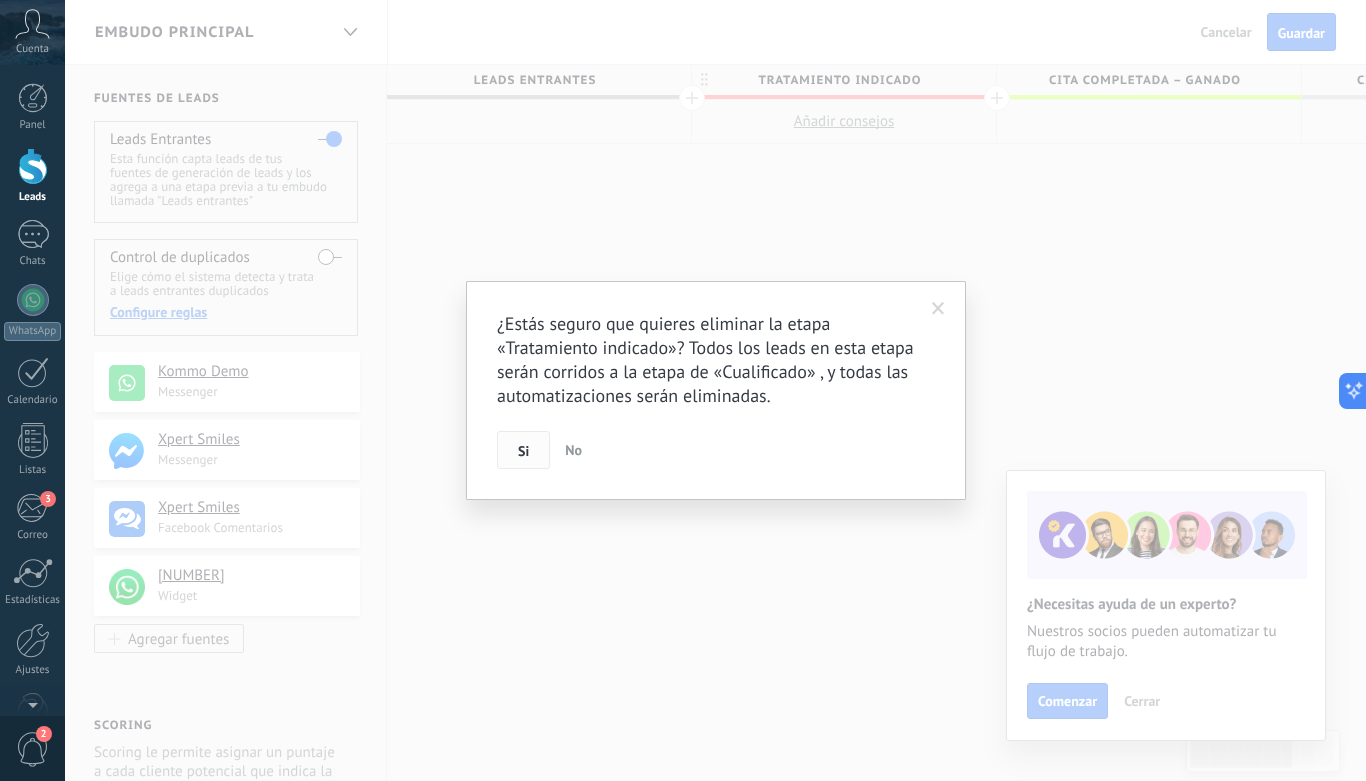 click on "Si" at bounding box center [523, 450] 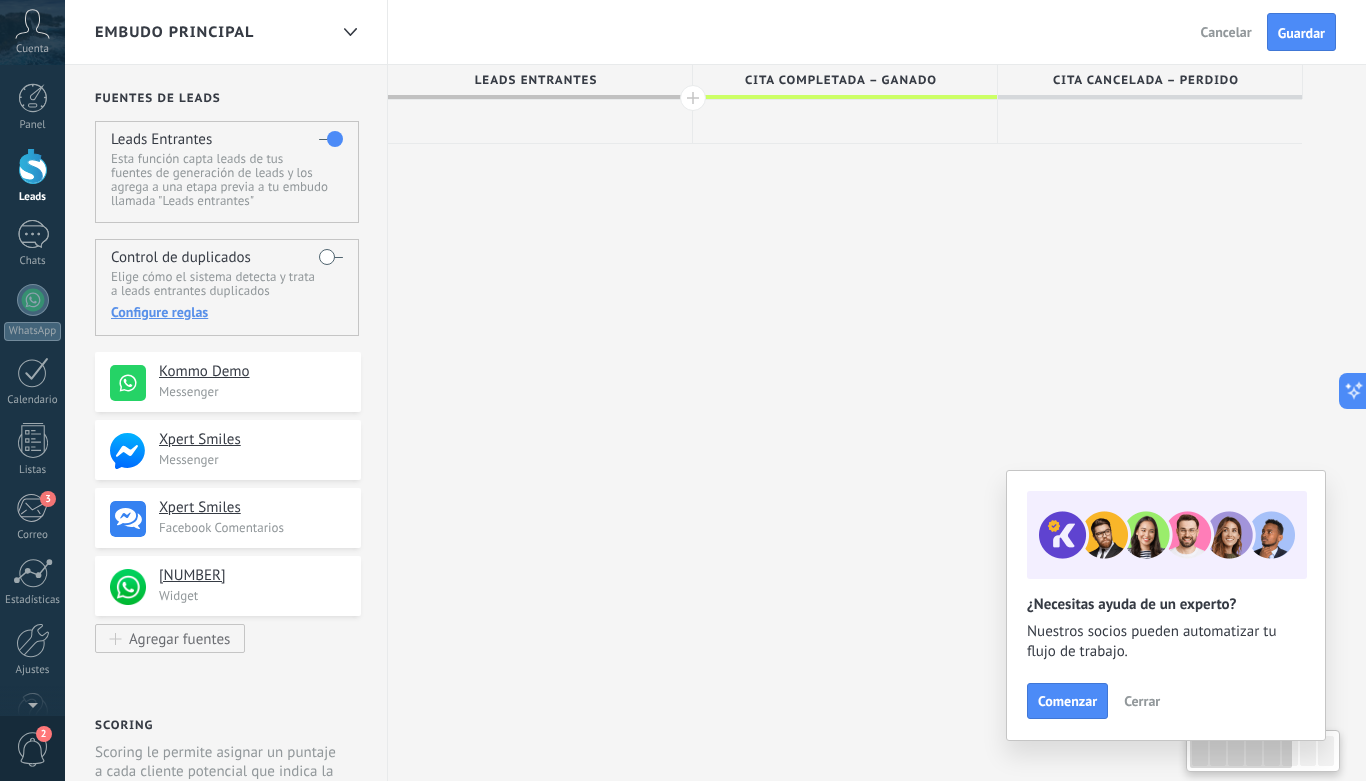 scroll, scrollTop: 0, scrollLeft: 0, axis: both 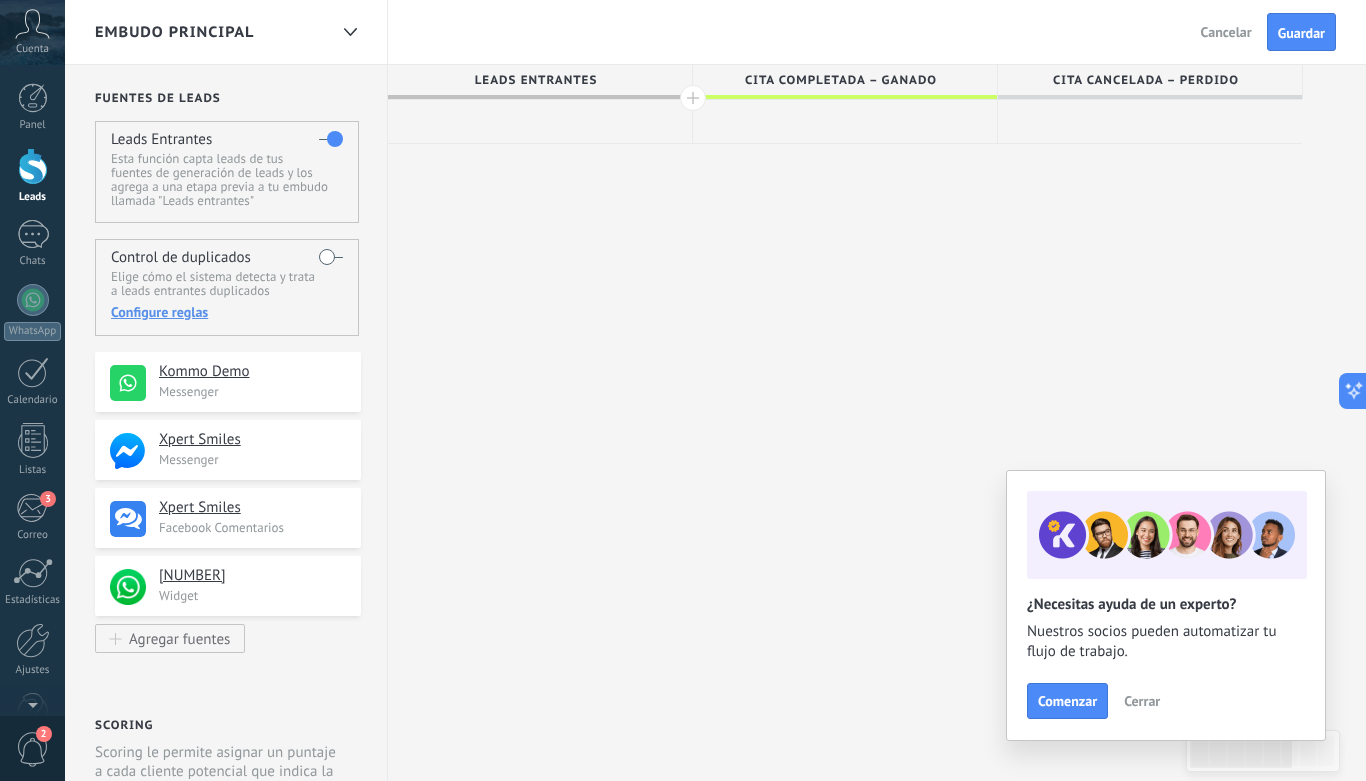click on "Cita completada – ganado" at bounding box center [840, 80] 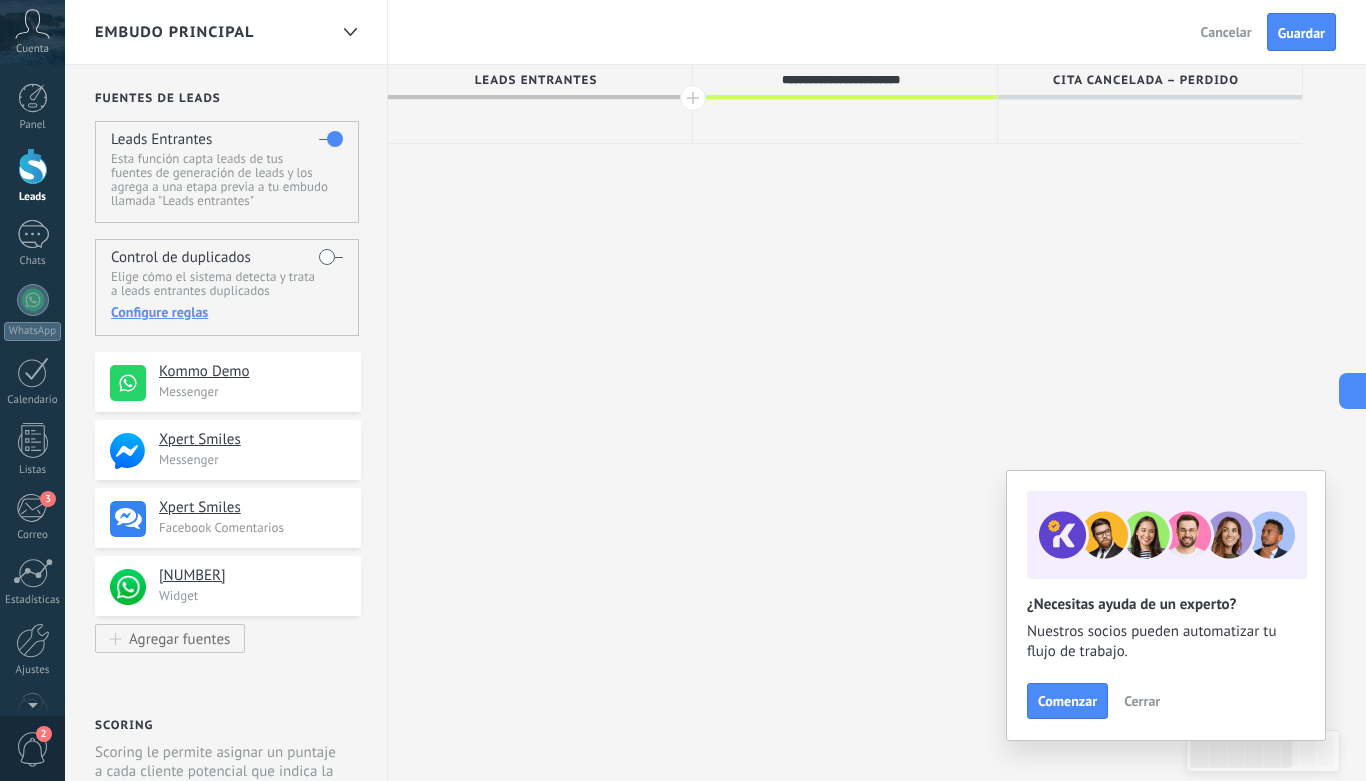 click on "**********" at bounding box center [840, 80] 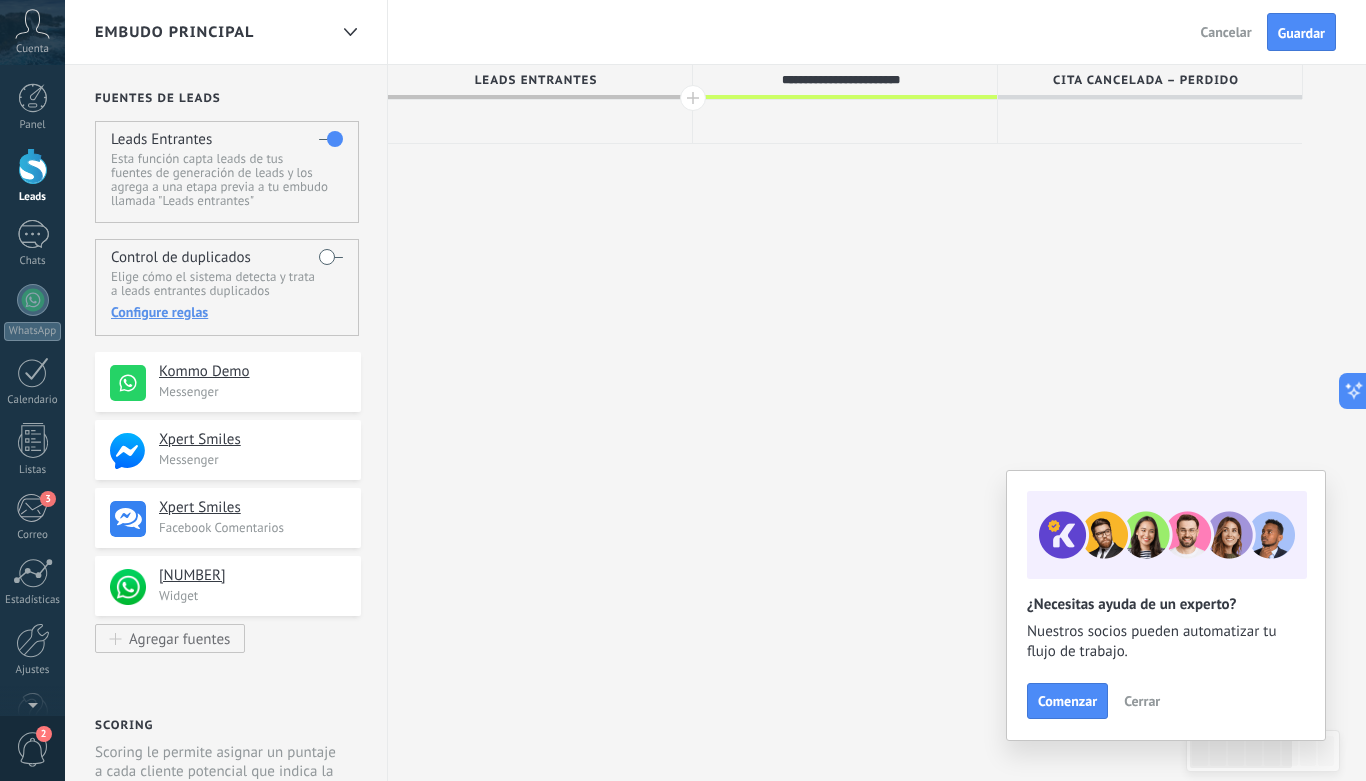click on "**********" at bounding box center [840, 80] 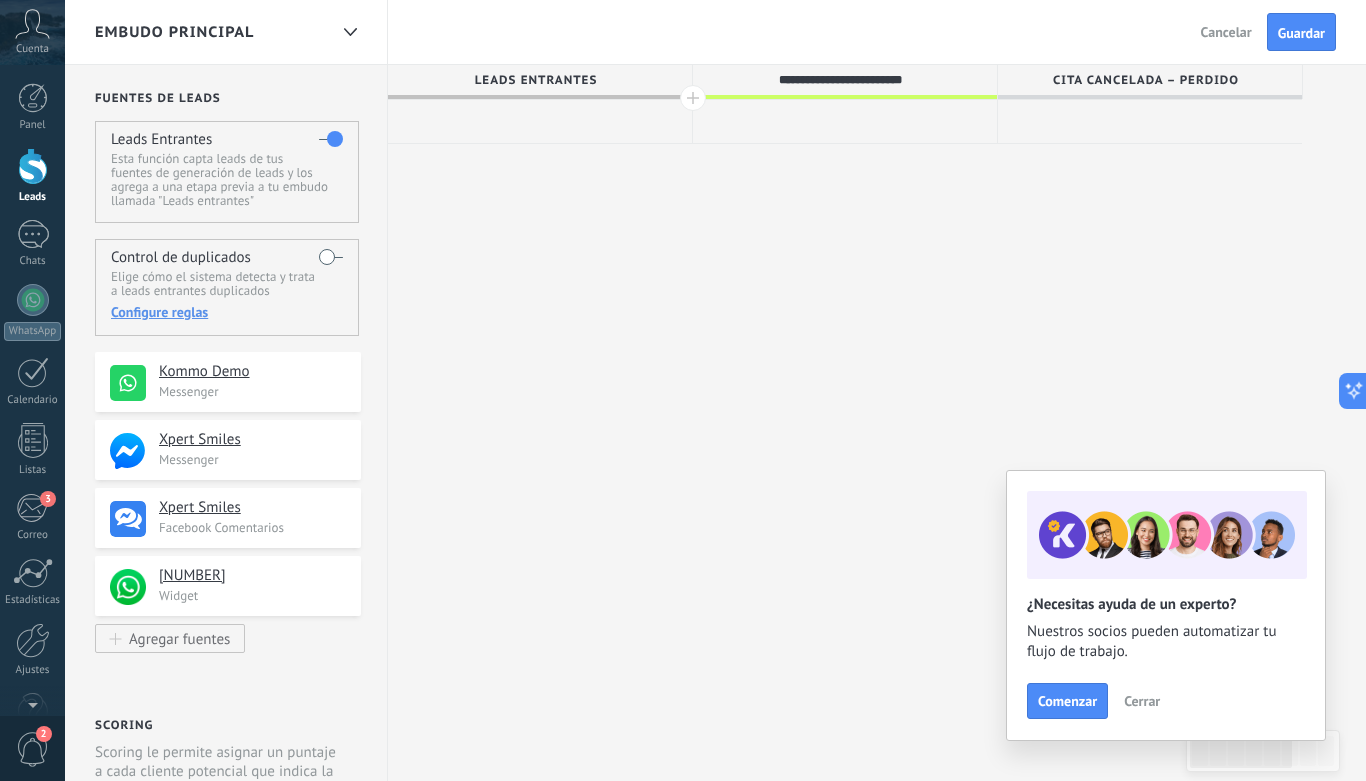 click on "**********" at bounding box center (840, 80) 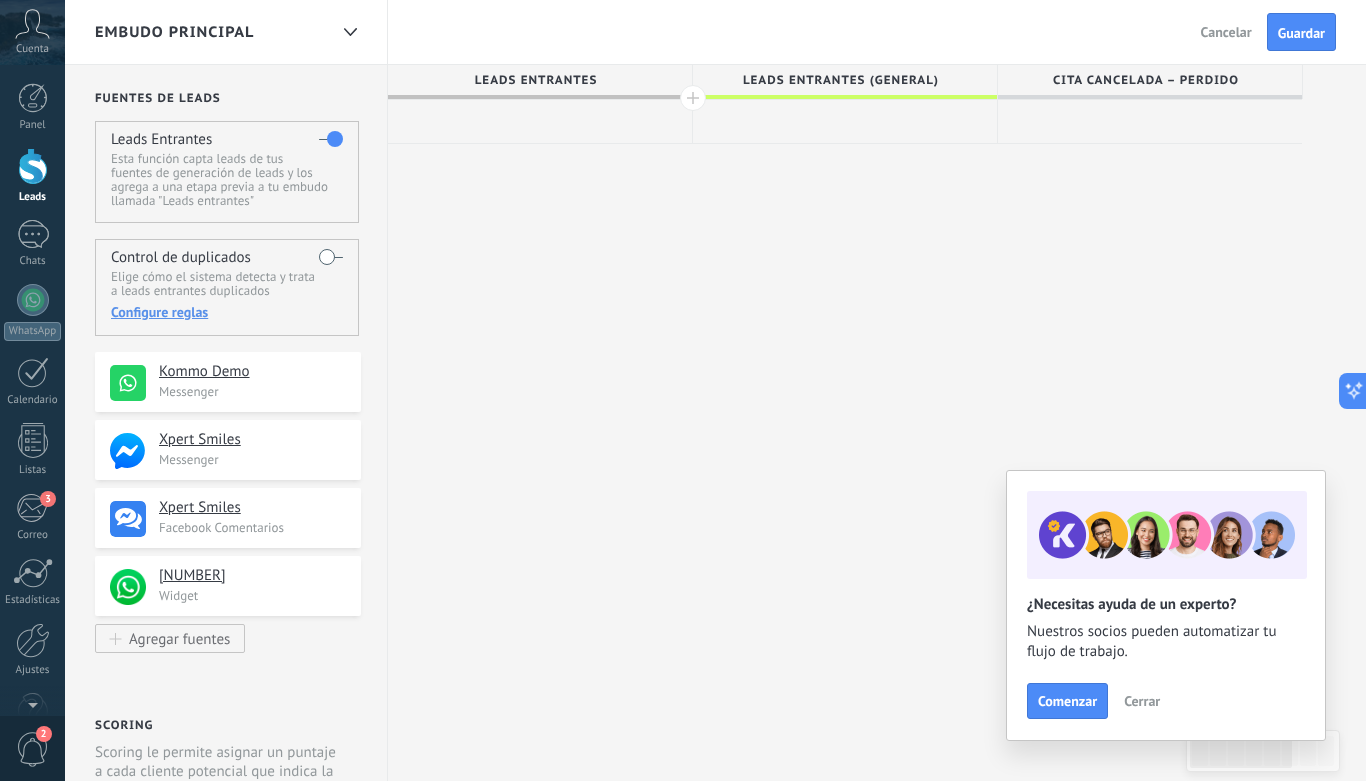 click on "LEADS ENTRANTES (GENERAL)" at bounding box center (840, 80) 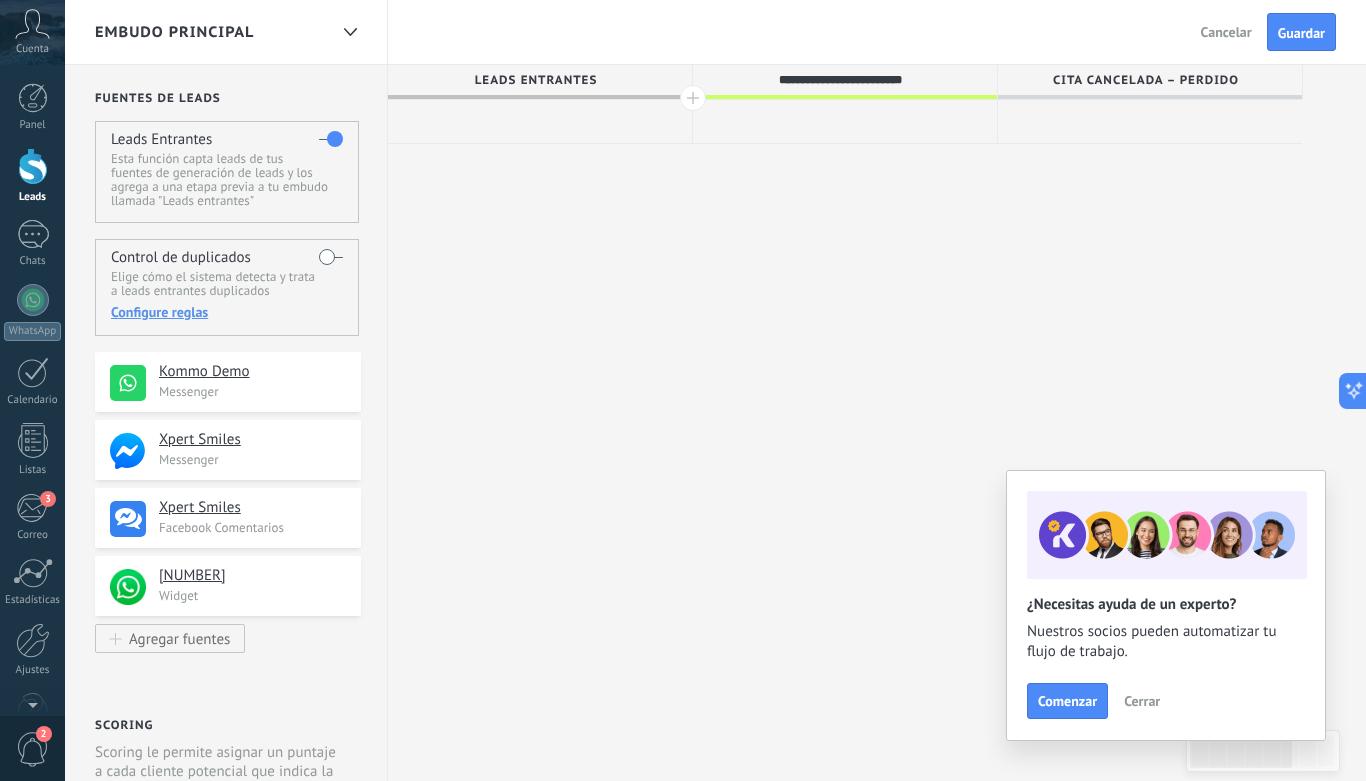click on "**********" at bounding box center (840, 80) 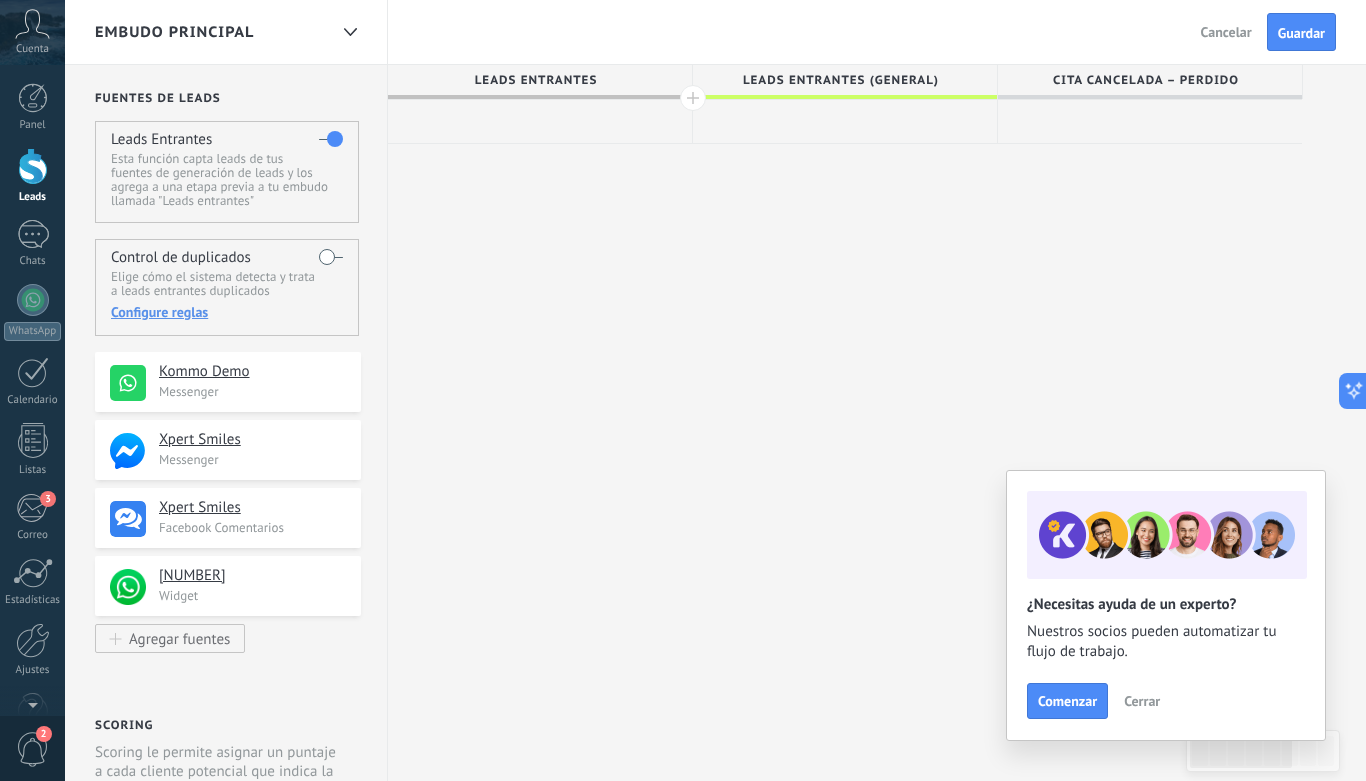 click on "**********" at bounding box center [845, 423] 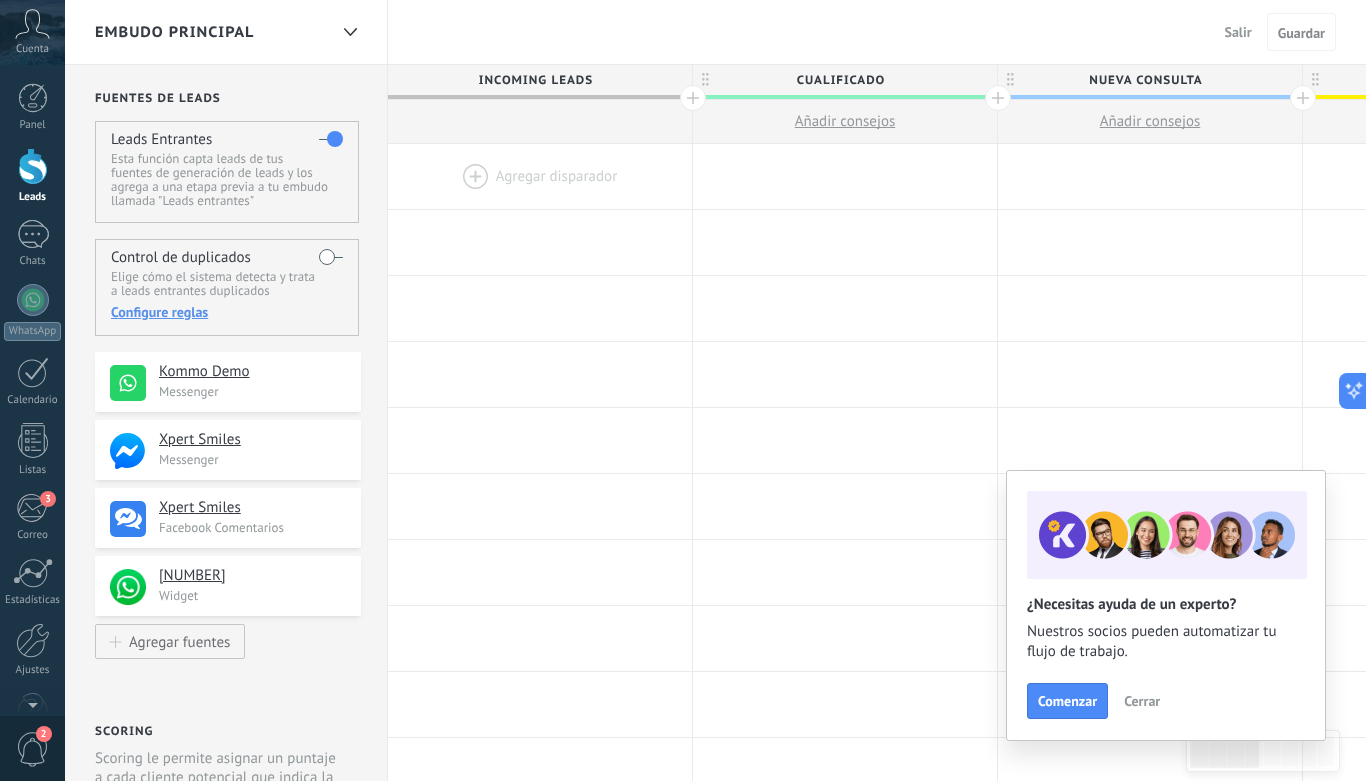 click on "Salir" at bounding box center (1238, 32) 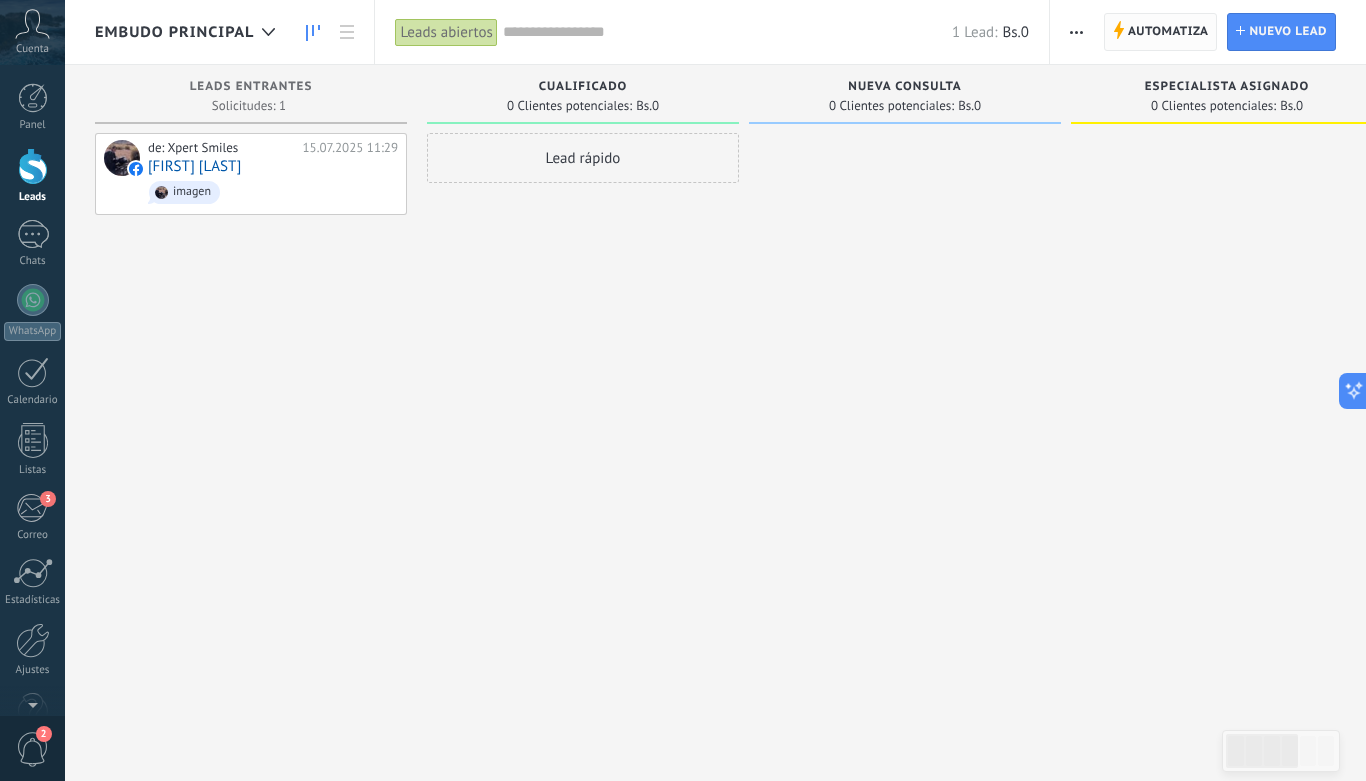 click on "Automatiza" at bounding box center (1168, 32) 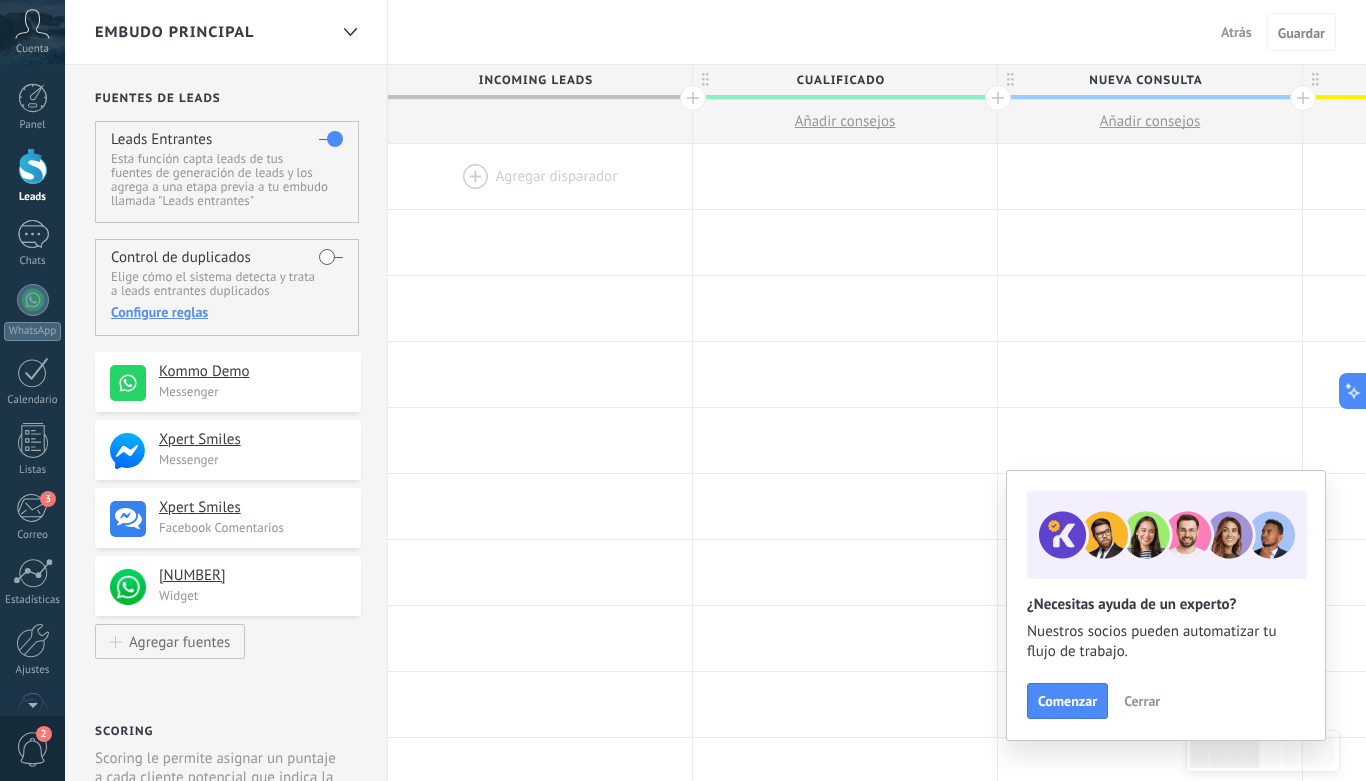 click on "Cualificado" at bounding box center [840, 80] 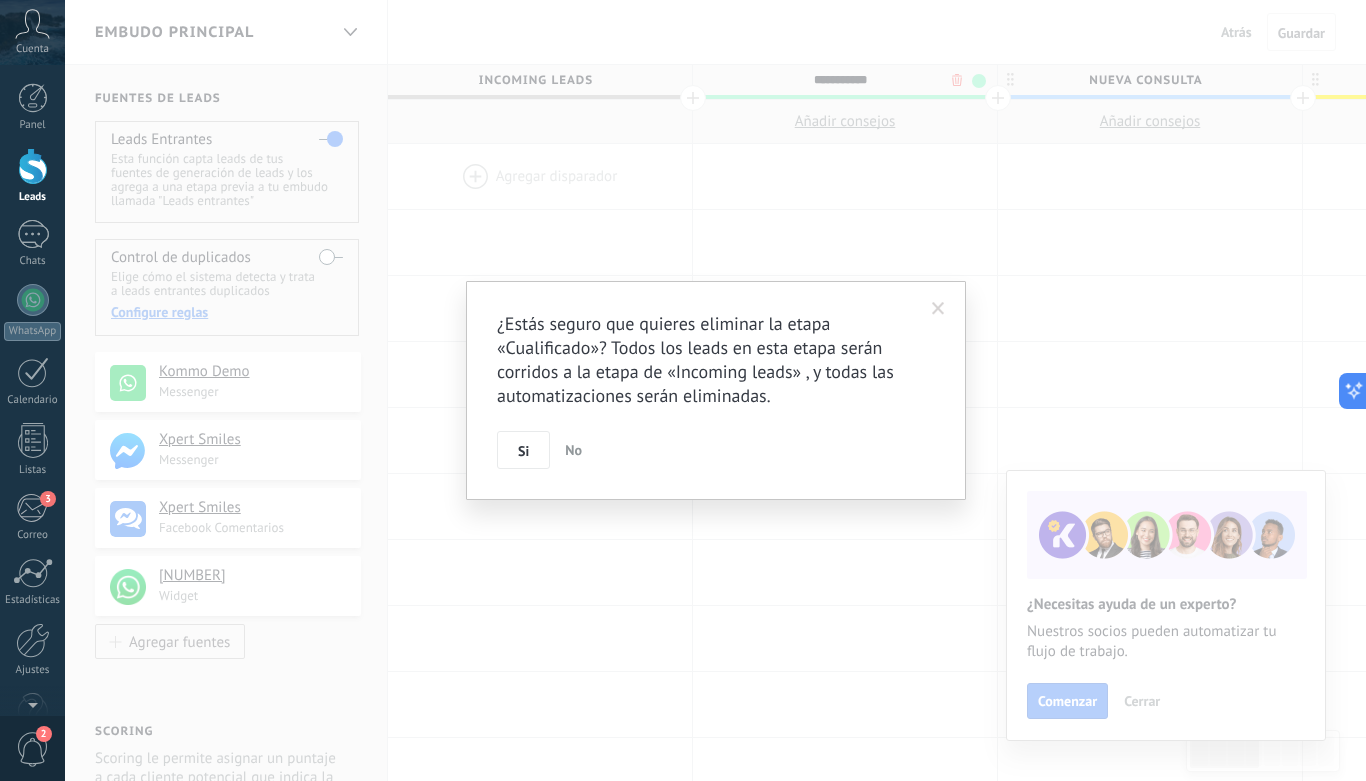 click on ".abccls-1,.abccls-2{fill-rule:evenodd}.abccls-2{fill:#fff} .abfcls-1{fill:none}.abfcls-2{fill:#fff} .abncls-1{isolation:isolate}.abncls-2{opacity:.06}.abncls-2,.abncls-3,.abncls-6{mix-blend-mode:multiply}.abncls-3{opacity:.15}.abncls-4,.abncls-8{fill:#fff}.abncls-5{fill:url(#abnlinear-gradient)}.abncls-6{opacity:.04}.abncls-7{fill:url(#abnlinear-gradient-2)}.abncls-8{fill-rule:evenodd} .abqst0{fill:#ffa200} .abwcls-1{fill:#252525} .cls-1{isolation:isolate} .acicls-1{fill:none} .aclcls-1{fill:#232323} .acnst0{display:none} .addcls-1,.addcls-2{fill:none;stroke-miterlimit:10}.addcls-1{stroke:#dfe0e5}.addcls-2{stroke:#a1a7ab} .adecls-1,.adecls-2{fill:none;stroke-miterlimit:10}.adecls-1{stroke:#dfe0e5}.adecls-2{stroke:#a1a7ab} .adqcls-1{fill:#8591a5;fill-rule:evenodd} .aeccls-1{fill:#5c9f37} .aeecls-1{fill:#f86161} .aejcls-1{fill:#8591a5;fill-rule:evenodd} .aekcls-1{fill-rule:evenodd} .aelcls-1{fill-rule:evenodd;fill:currentColor} .aemcls-1{fill-rule:evenodd;fill:currentColor} .aencls-2{fill:#f86161;opacity:.3}" at bounding box center (683, 390) 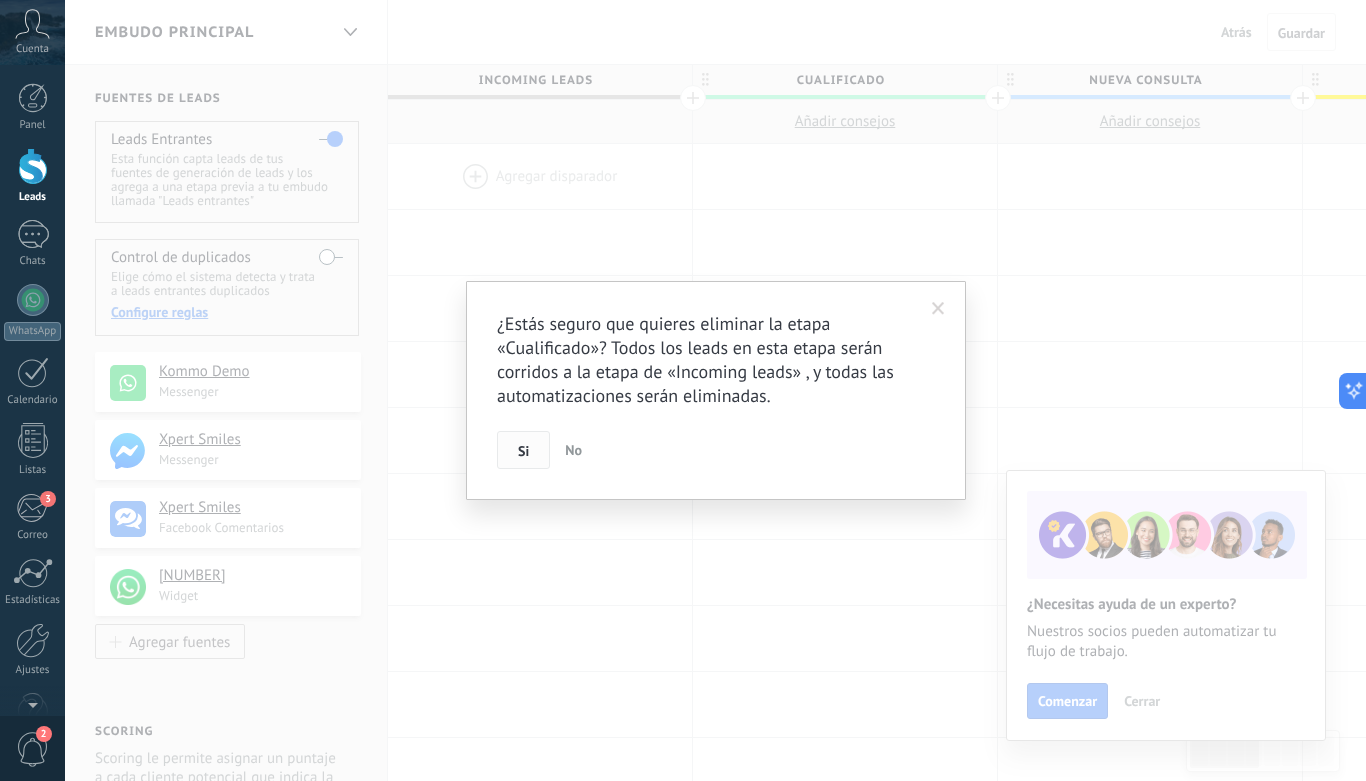 click on "Si" at bounding box center (523, 451) 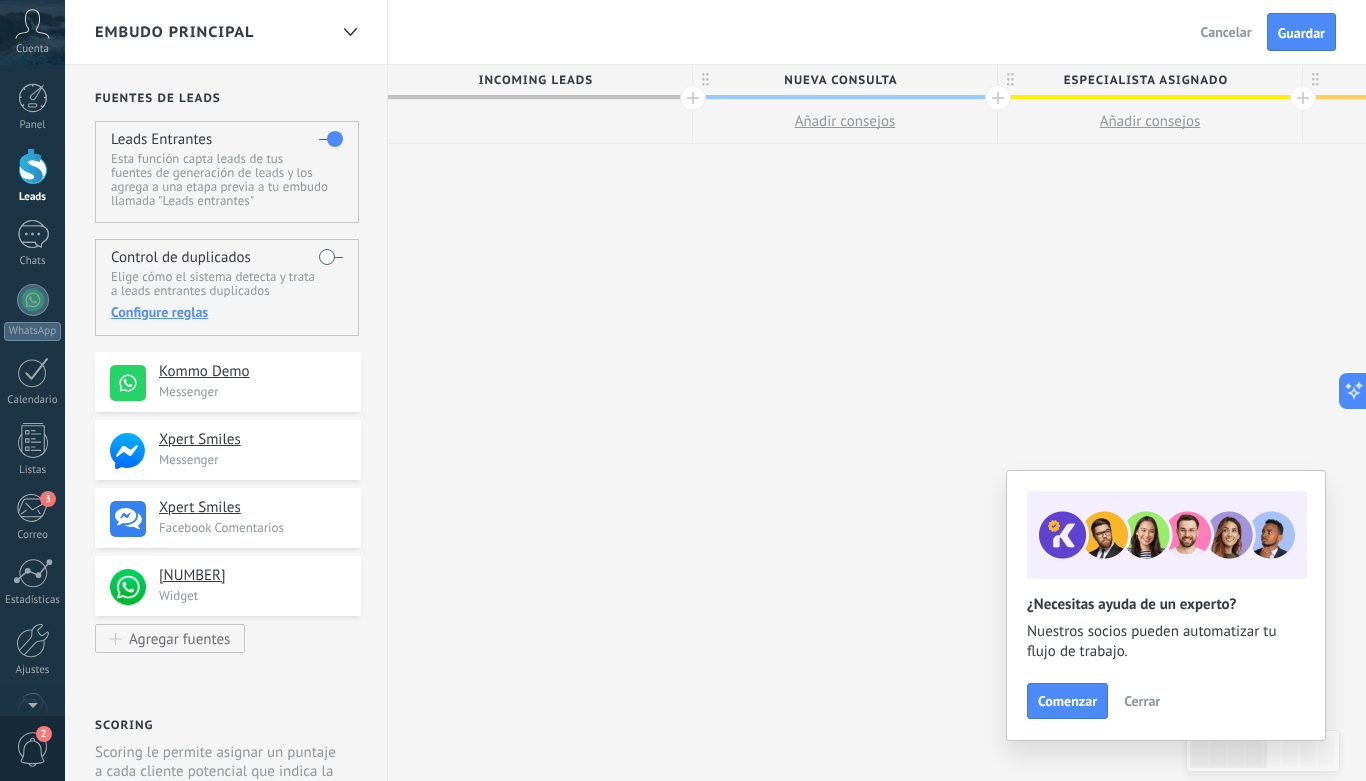 click on "Nueva consulta" at bounding box center (840, 80) 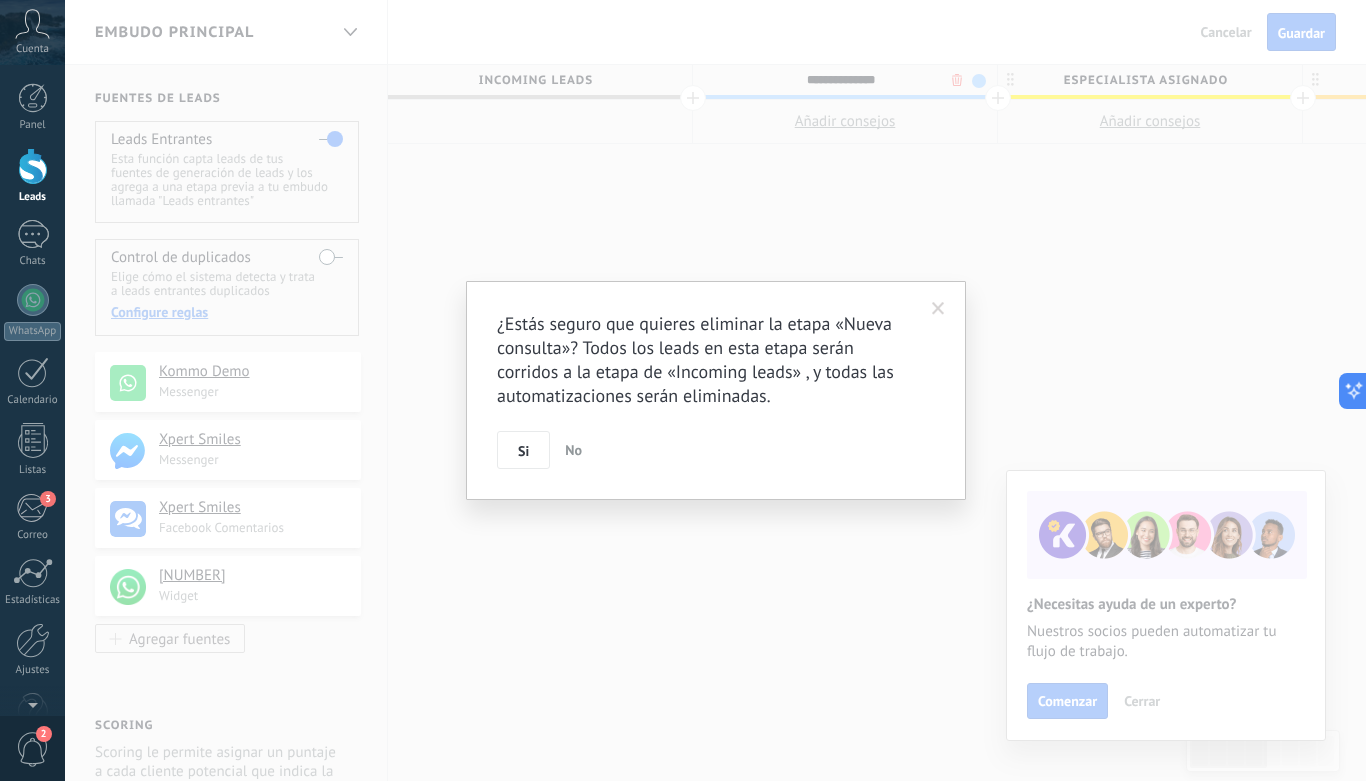 click on ".abccls-1,.abccls-2{fill-rule:evenodd}.abccls-2{fill:#fff} .abfcls-1{fill:none}.abfcls-2{fill:#fff} .abncls-1{isolation:isolate}.abncls-2{opacity:.06}.abncls-2,.abncls-3,.abncls-6{mix-blend-mode:multiply}.abncls-3{opacity:.15}.abncls-4,.abncls-8{fill:#fff}.abncls-5{fill:url(#abnlinear-gradient)}.abncls-6{opacity:.04}.abncls-7{fill:url(#abnlinear-gradient-2)}.abncls-8{fill-rule:evenodd} .abqst0{fill:#ffa200} .abwcls-1{fill:#252525} .cls-1{isolation:isolate} .acicls-1{fill:none} .aclcls-1{fill:#232323} .acnst0{display:none} .addcls-1,.addcls-2{fill:none;stroke-miterlimit:10}.addcls-1{stroke:#dfe0e5}.addcls-2{stroke:#a1a7ab} .adecls-1,.adecls-2{fill:none;stroke-miterlimit:10}.adecls-1{stroke:#dfe0e5}.adecls-2{stroke:#a1a7ab} .adqcls-1{fill:#8591a5;fill-rule:evenodd} .aeccls-1{fill:#5c9f37} .aeecls-1{fill:#f86161} .aejcls-1{fill:#8591a5;fill-rule:evenodd} .aekcls-1{fill-rule:evenodd} .aelcls-1{fill-rule:evenodd;fill:currentColor} .aemcls-1{fill-rule:evenodd;fill:currentColor} .aencls-2{fill:#f86161;opacity:.3}" at bounding box center (683, 390) 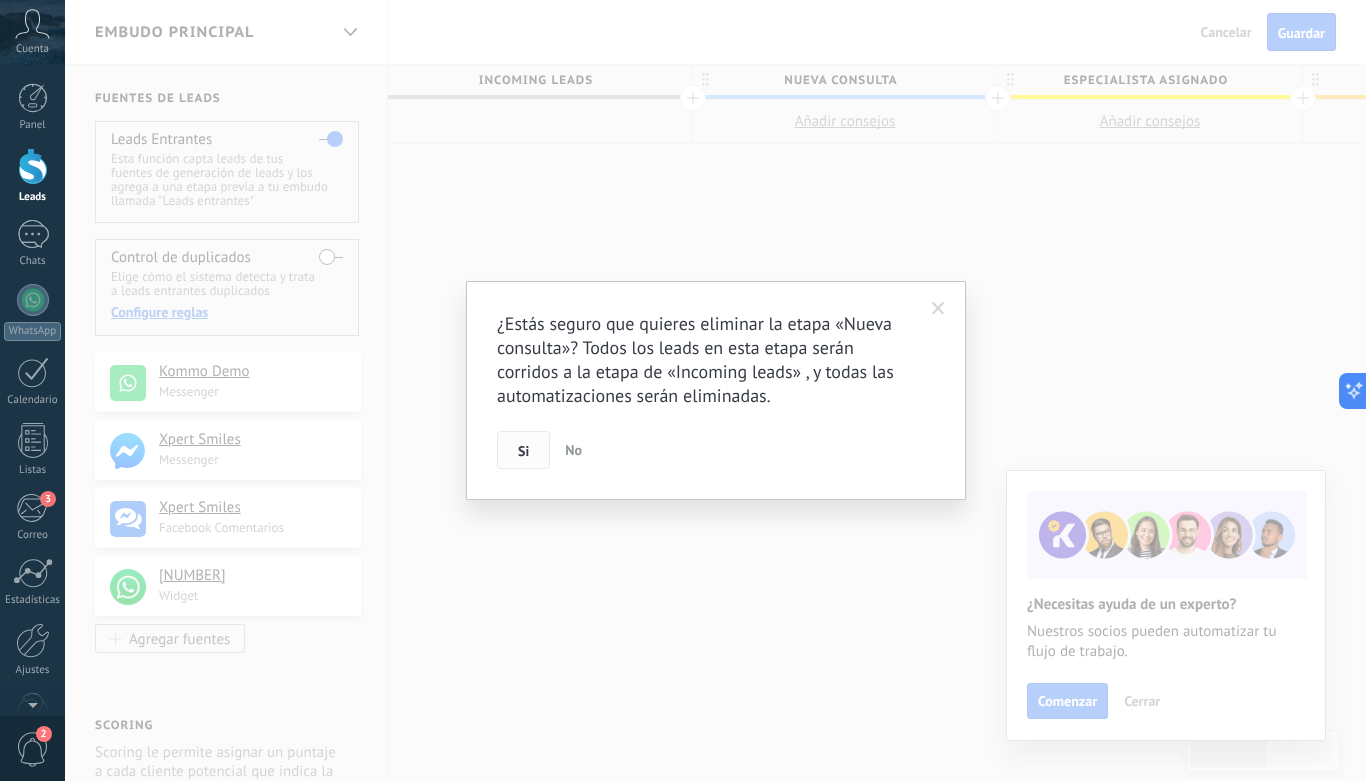 click on "Si" at bounding box center (523, 450) 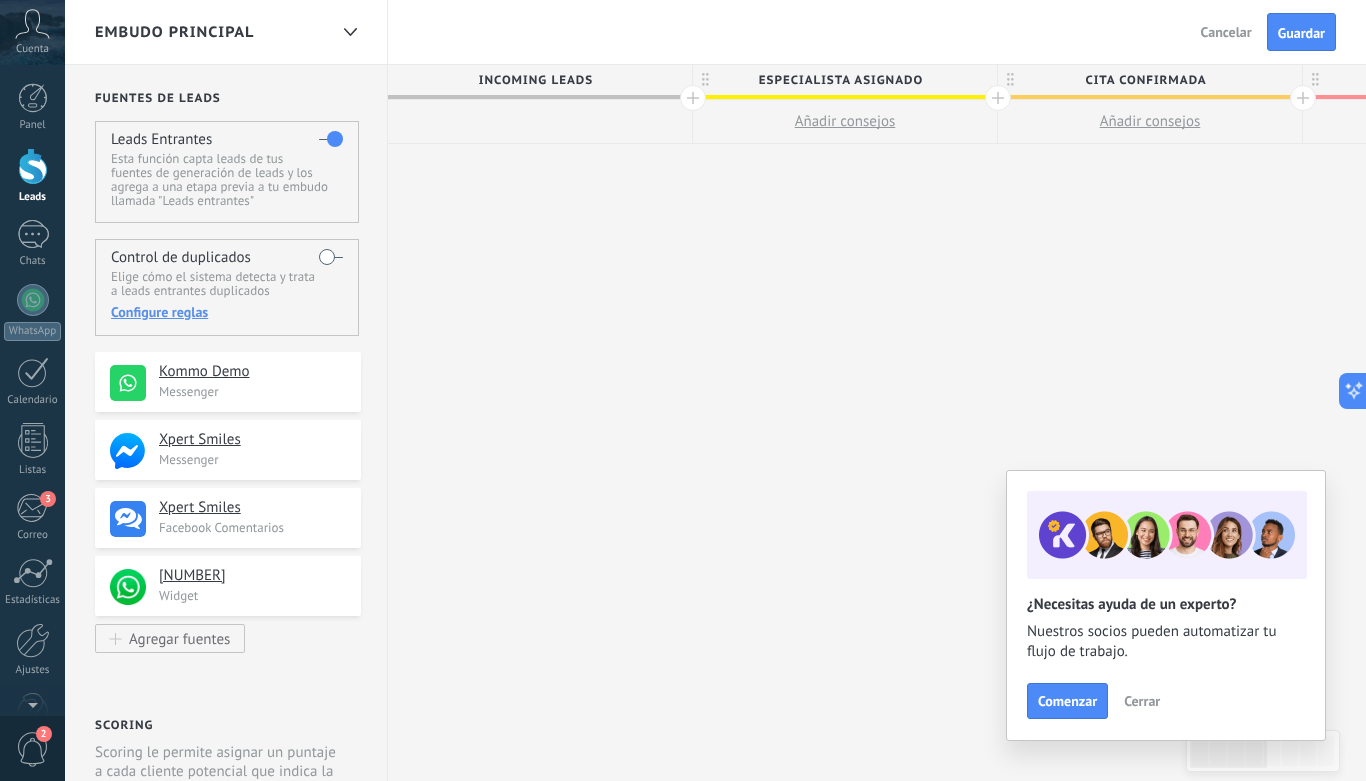click on "Especialista asignado" at bounding box center [840, 80] 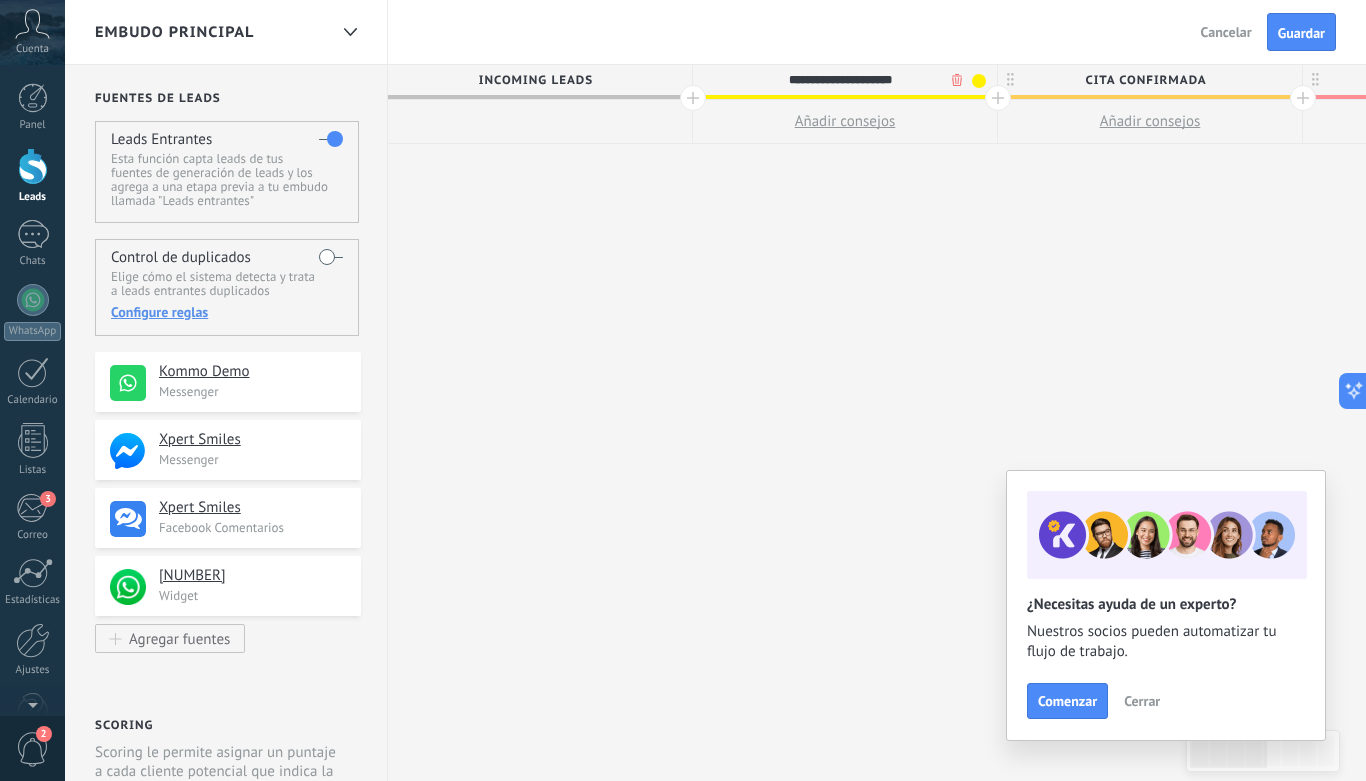 click on ".abccls-1,.abccls-2{fill-rule:evenodd}.abccls-2{fill:#fff} .abfcls-1{fill:none}.abfcls-2{fill:#fff} .abncls-1{isolation:isolate}.abncls-2{opacity:.06}.abncls-2,.abncls-3,.abncls-6{mix-blend-mode:multiply}.abncls-3{opacity:.15}.abncls-4,.abncls-8{fill:#fff}.abncls-5{fill:url(#abnlinear-gradient)}.abncls-6{opacity:.04}.abncls-7{fill:url(#abnlinear-gradient-2)}.abncls-8{fill-rule:evenodd} .abqst0{fill:#ffa200} .abwcls-1{fill:#252525} .cls-1{isolation:isolate} .acicls-1{fill:none} .aclcls-1{fill:#232323} .acnst0{display:none} .addcls-1,.addcls-2{fill:none;stroke-miterlimit:10}.addcls-1{stroke:#dfe0e5}.addcls-2{stroke:#a1a7ab} .adecls-1,.adecls-2{fill:none;stroke-miterlimit:10}.adecls-1{stroke:#dfe0e5}.adecls-2{stroke:#a1a7ab} .adqcls-1{fill:#8591a5;fill-rule:evenodd} .aeccls-1{fill:#5c9f37} .aeecls-1{fill:#f86161} .aejcls-1{fill:#8591a5;fill-rule:evenodd} .aekcls-1{fill-rule:evenodd} .aelcls-1{fill-rule:evenodd;fill:currentColor} .aemcls-1{fill-rule:evenodd;fill:currentColor} .aencls-2{fill:#f86161;opacity:.3}" at bounding box center [683, 390] 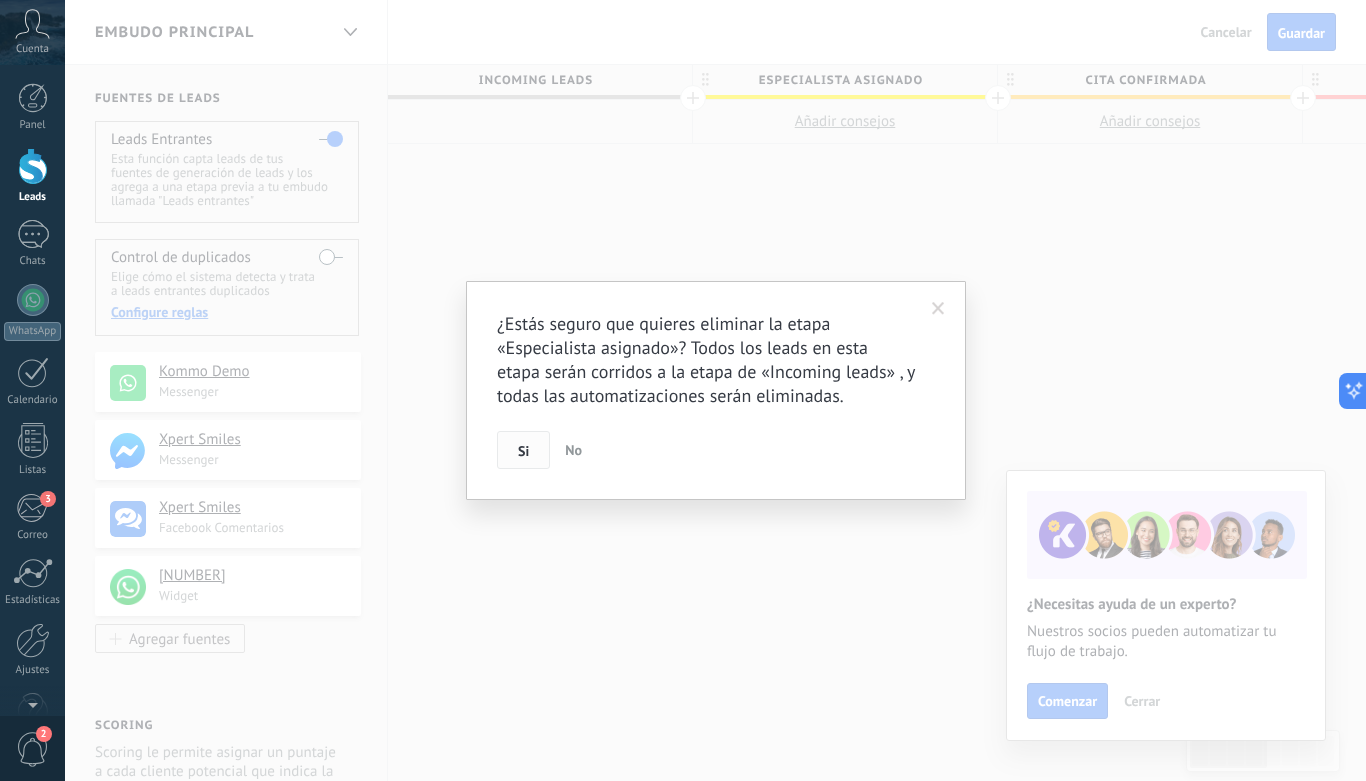 click on "Si" at bounding box center [523, 451] 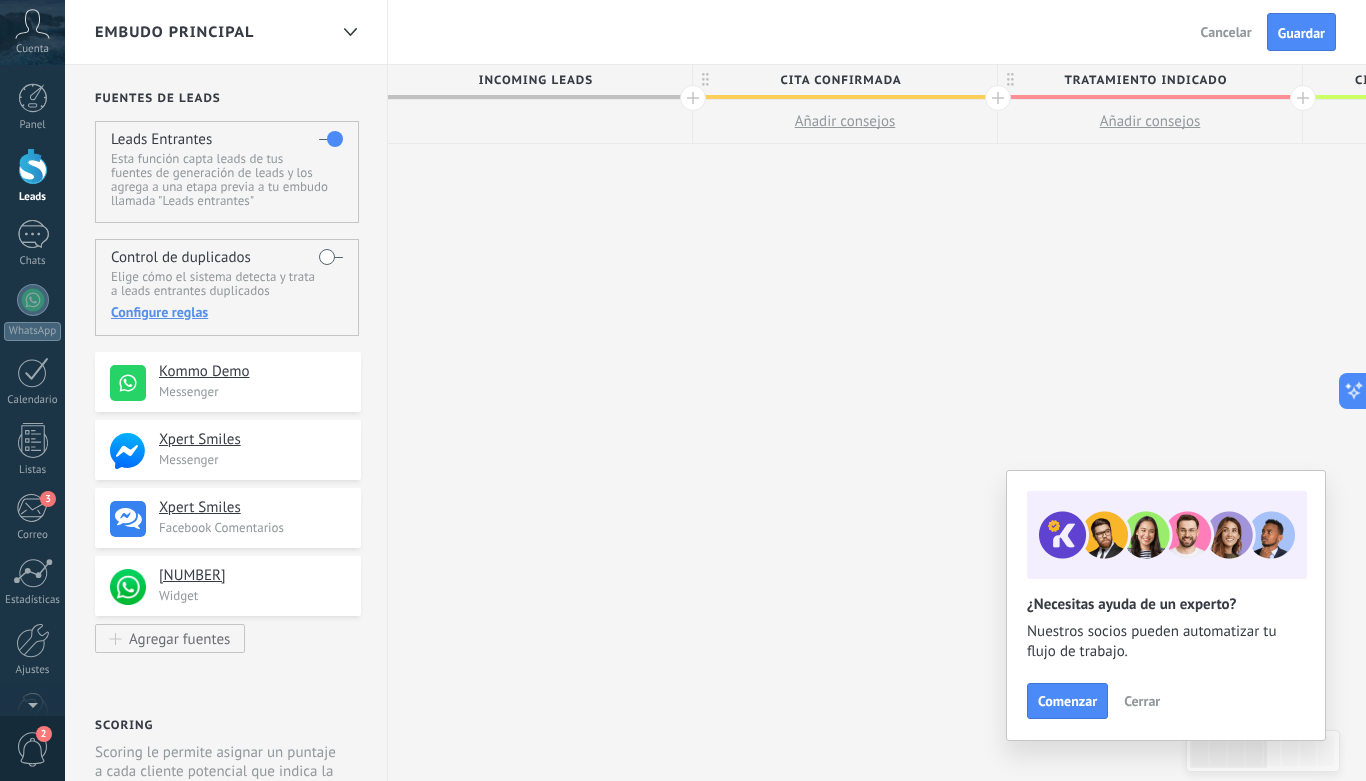 click on "Cita confirmada" at bounding box center [840, 80] 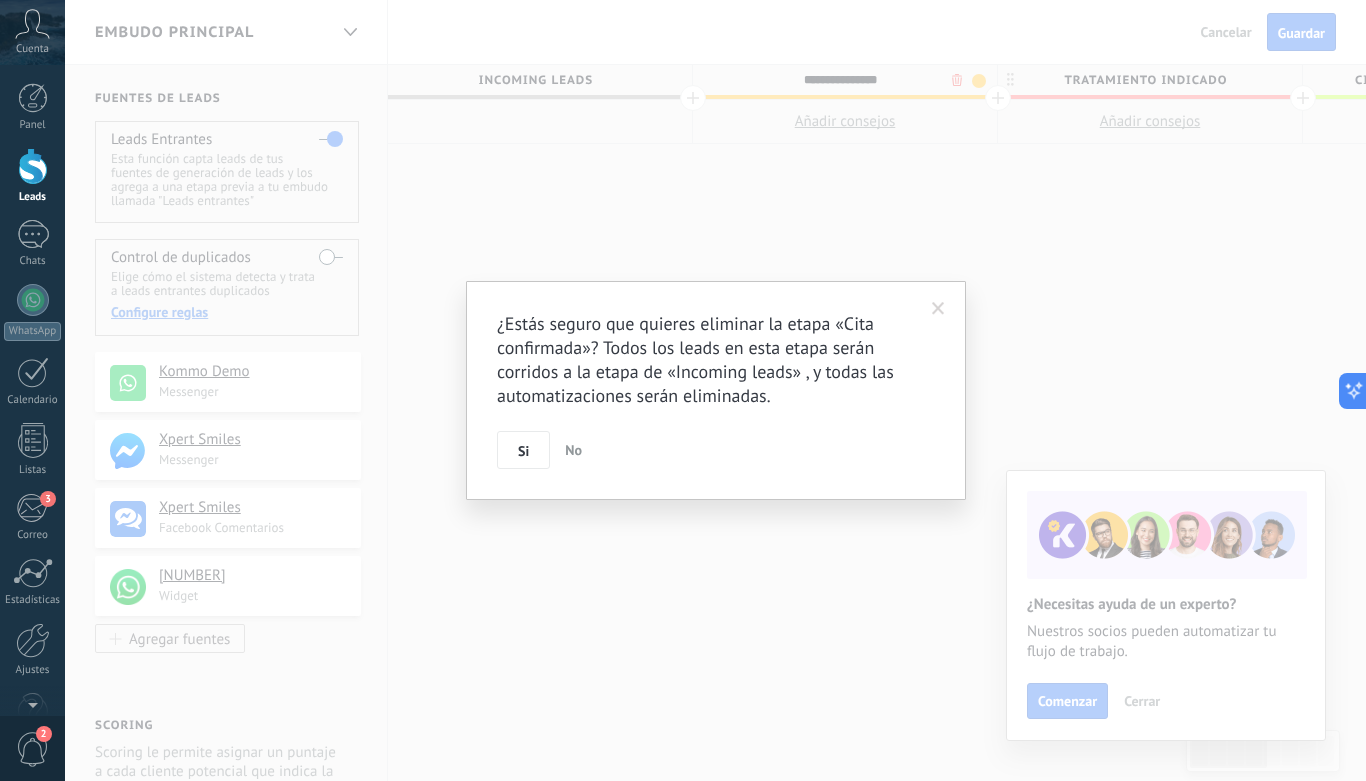 click on ".abccls-1,.abccls-2{fill-rule:evenodd}.abccls-2{fill:#fff} .abfcls-1{fill:none}.abfcls-2{fill:#fff} .abncls-1{isolation:isolate}.abncls-2{opacity:.06}.abncls-2,.abncls-3,.abncls-6{mix-blend-mode:multiply}.abncls-3{opacity:.15}.abncls-4,.abncls-8{fill:#fff}.abncls-5{fill:url(#abnlinear-gradient)}.abncls-6{opacity:.04}.abncls-7{fill:url(#abnlinear-gradient-2)}.abncls-8{fill-rule:evenodd} .abqst0{fill:#ffa200} .abwcls-1{fill:#252525} .cls-1{isolation:isolate} .acicls-1{fill:none} .aclcls-1{fill:#232323} .acnst0{display:none} .addcls-1,.addcls-2{fill:none;stroke-miterlimit:10}.addcls-1{stroke:#dfe0e5}.addcls-2{stroke:#a1a7ab} .adecls-1,.adecls-2{fill:none;stroke-miterlimit:10}.adecls-1{stroke:#dfe0e5}.adecls-2{stroke:#a1a7ab} .adqcls-1{fill:#8591a5;fill-rule:evenodd} .aeccls-1{fill:#5c9f37} .aeecls-1{fill:#f86161} .aejcls-1{fill:#8591a5;fill-rule:evenodd} .aekcls-1{fill-rule:evenodd} .aelcls-1{fill-rule:evenodd;fill:currentColor} .aemcls-1{fill-rule:evenodd;fill:currentColor} .aencls-2{fill:#f86161;opacity:.3}" at bounding box center (683, 390) 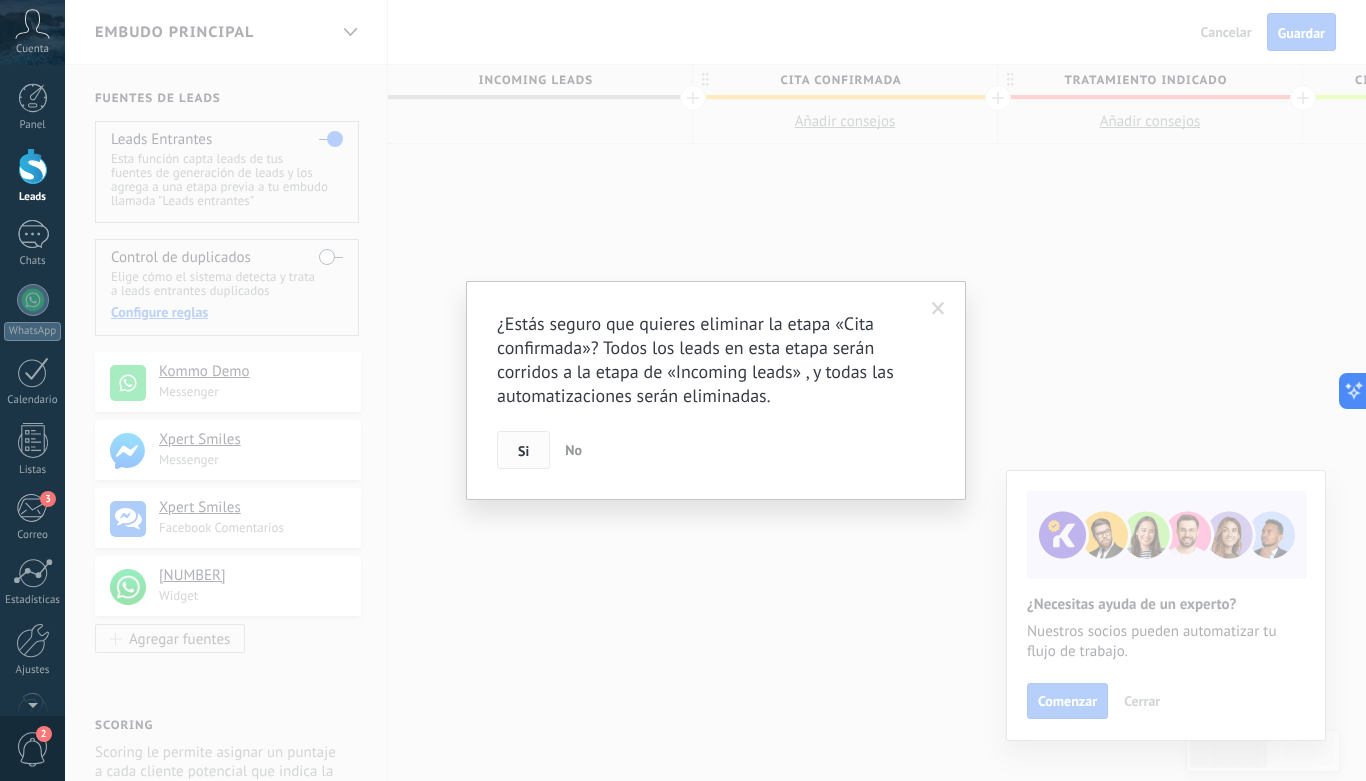 click on "Si" at bounding box center (523, 450) 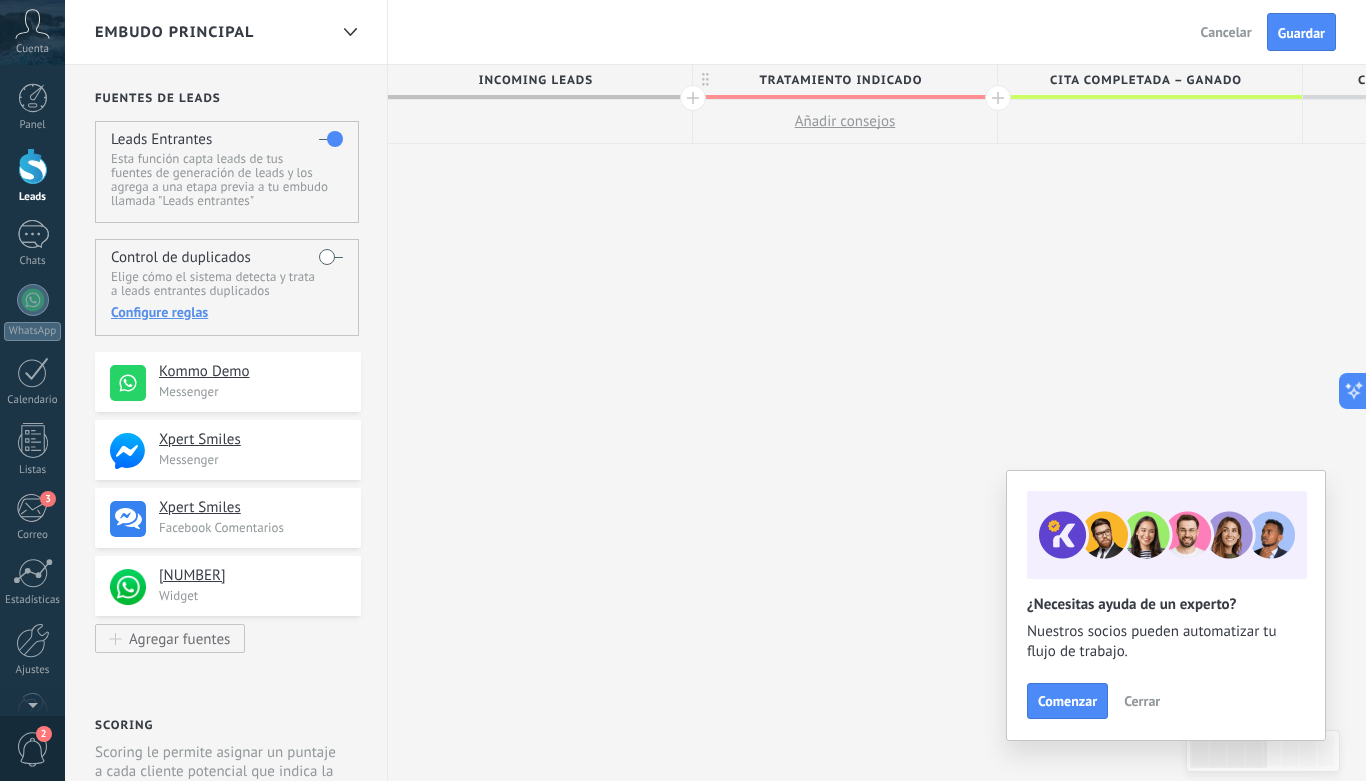 click on "Tratamiento indicado" at bounding box center [840, 80] 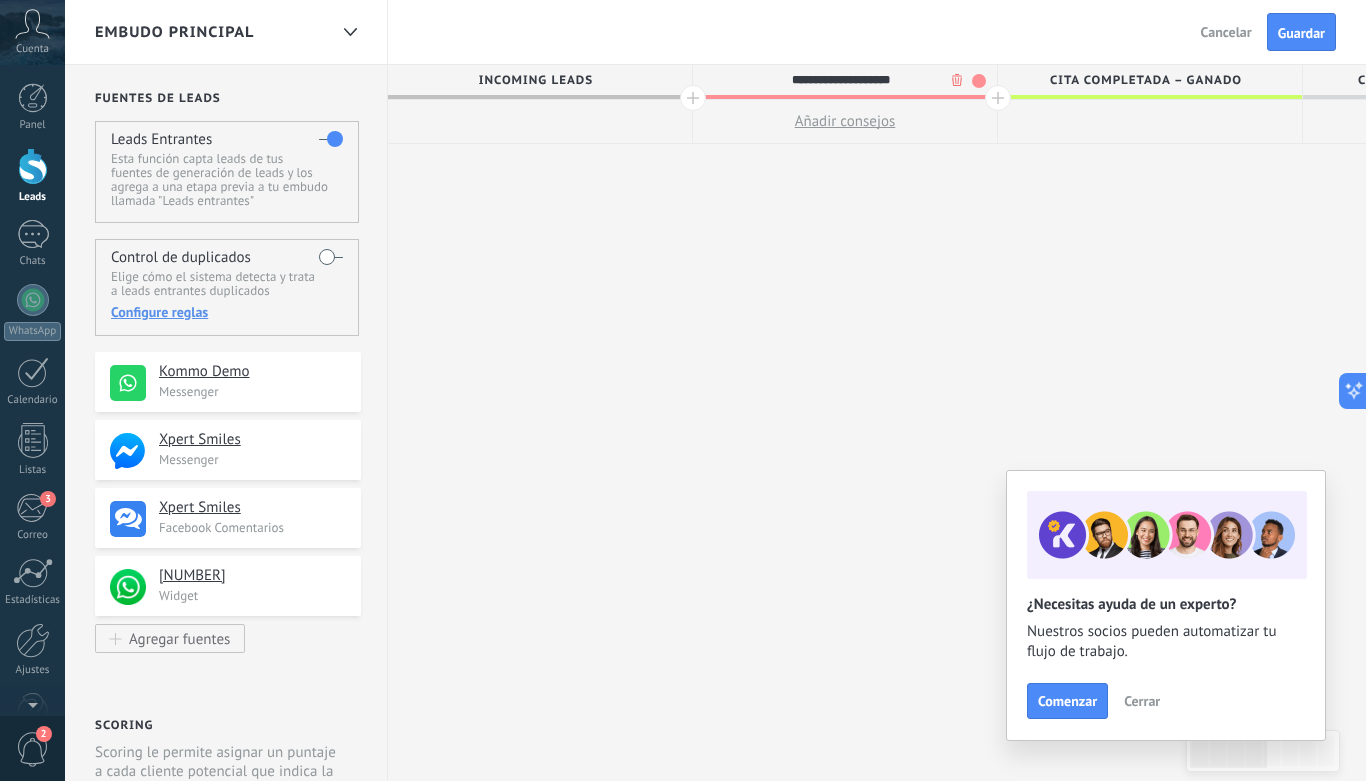 click on "**********" at bounding box center (840, 80) 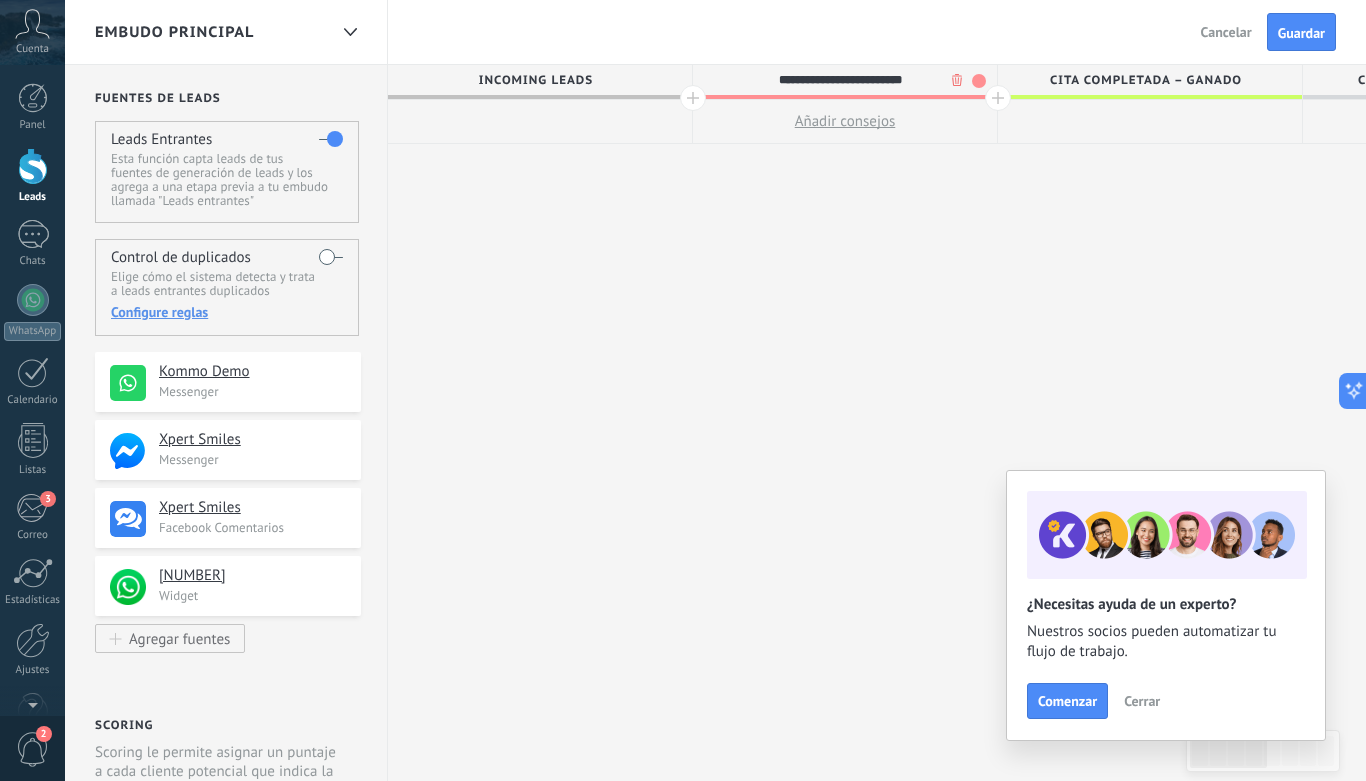 type on "**********" 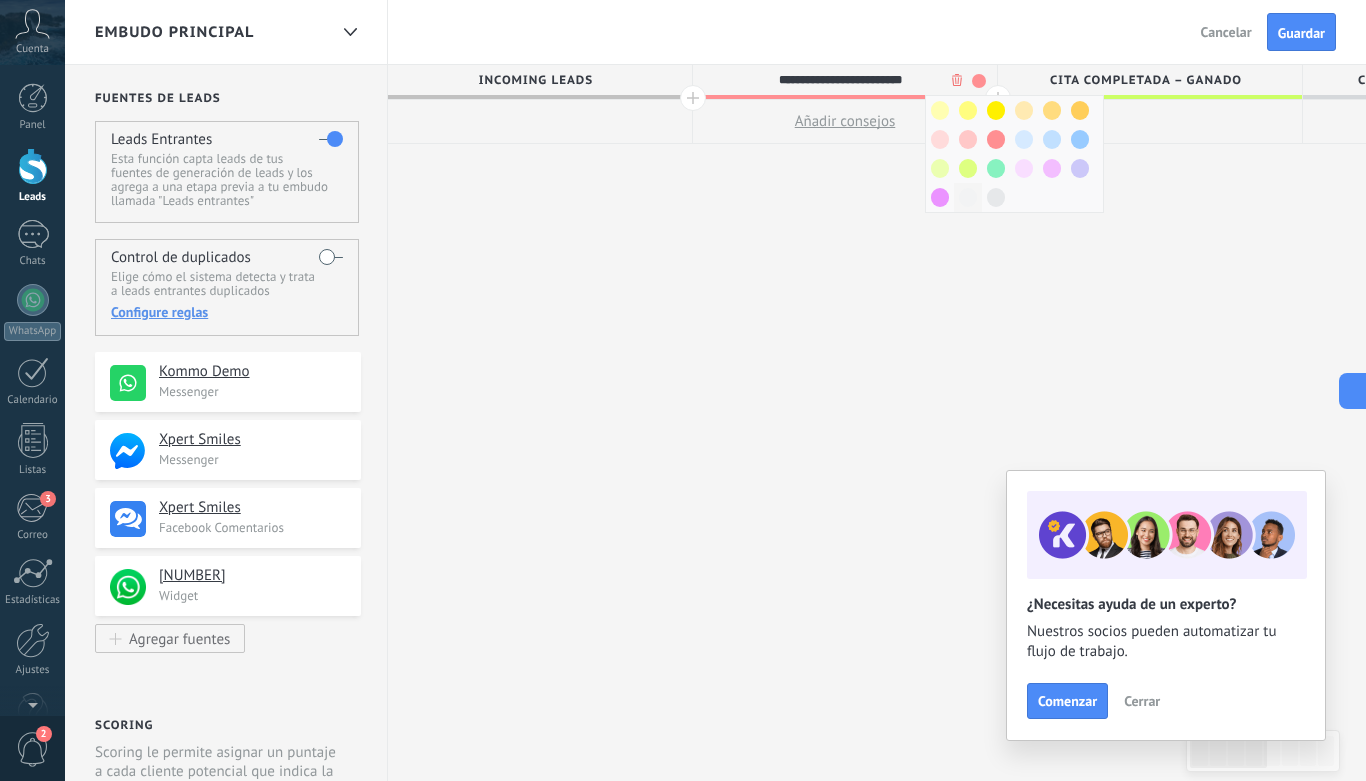click at bounding box center (968, 197) 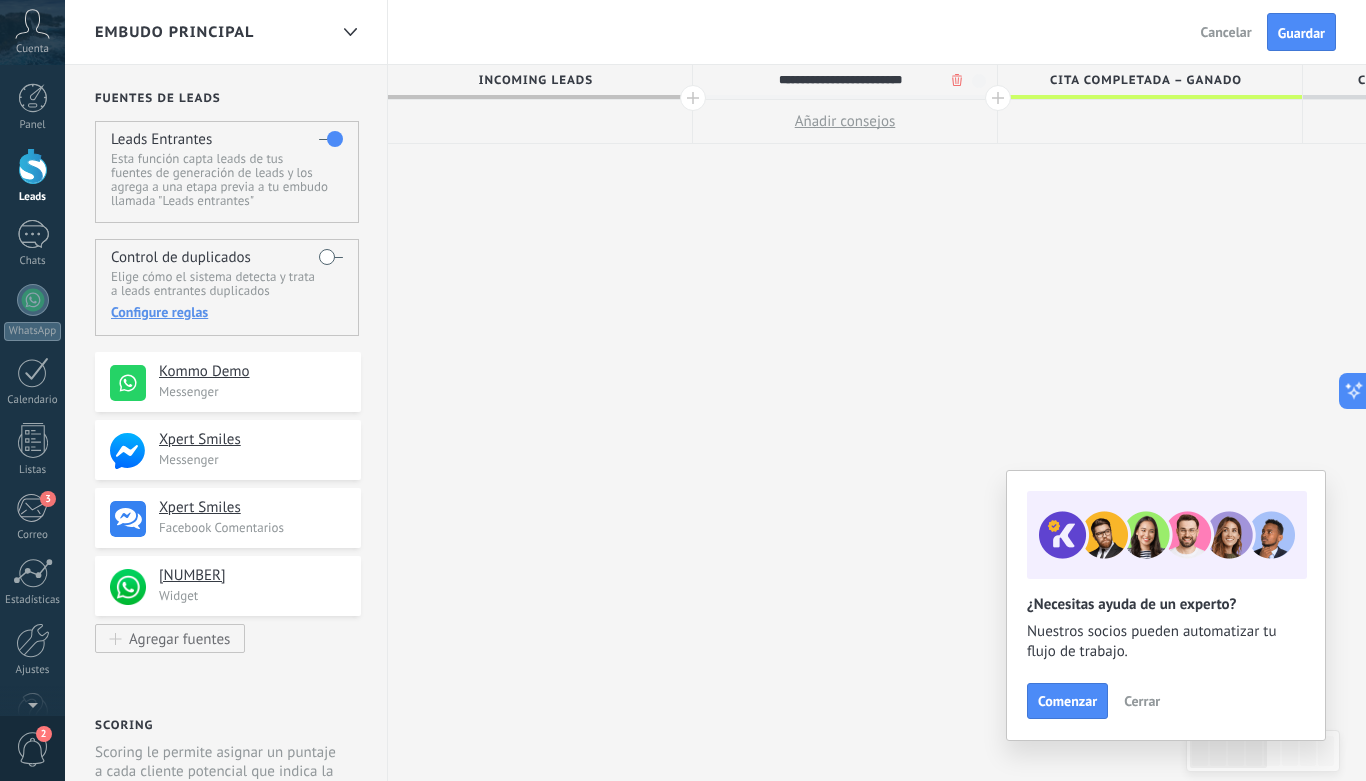 click at bounding box center (998, 98) 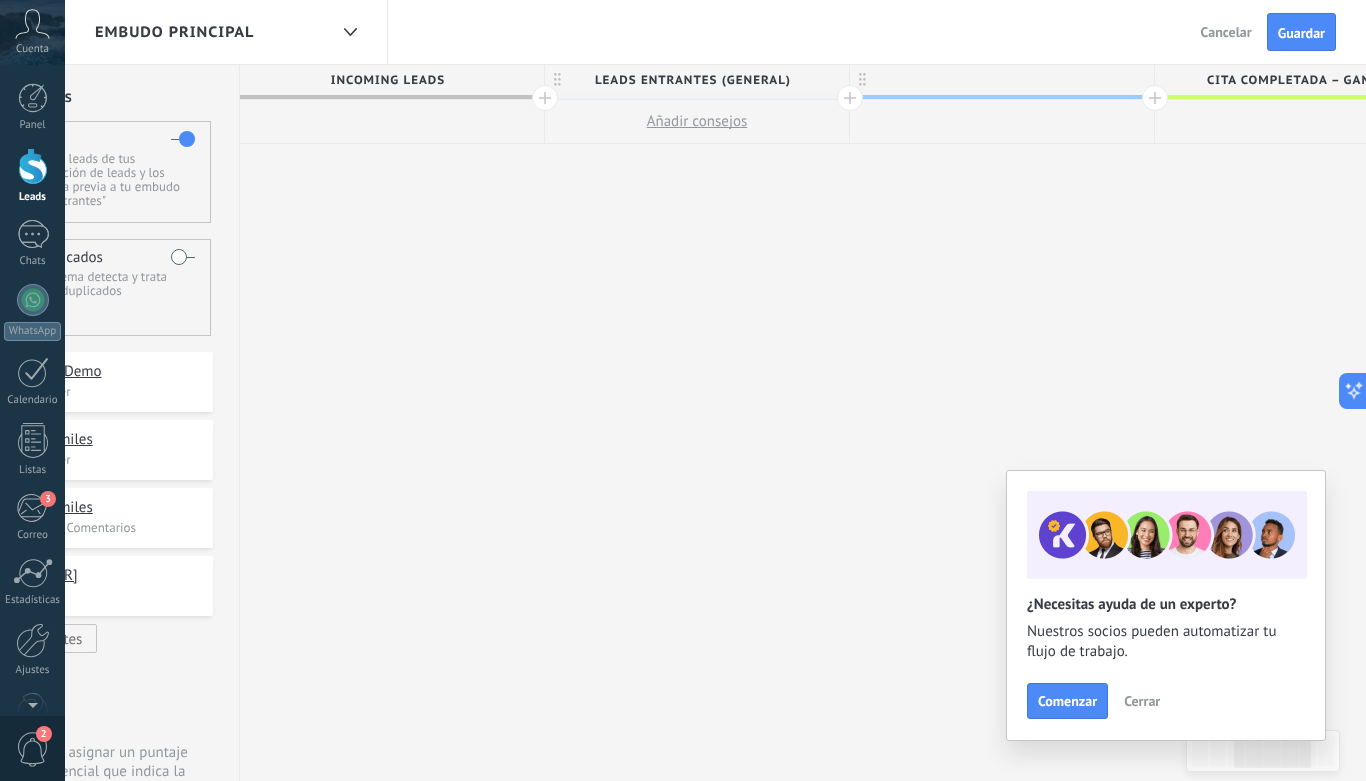 scroll, scrollTop: 0, scrollLeft: 547, axis: horizontal 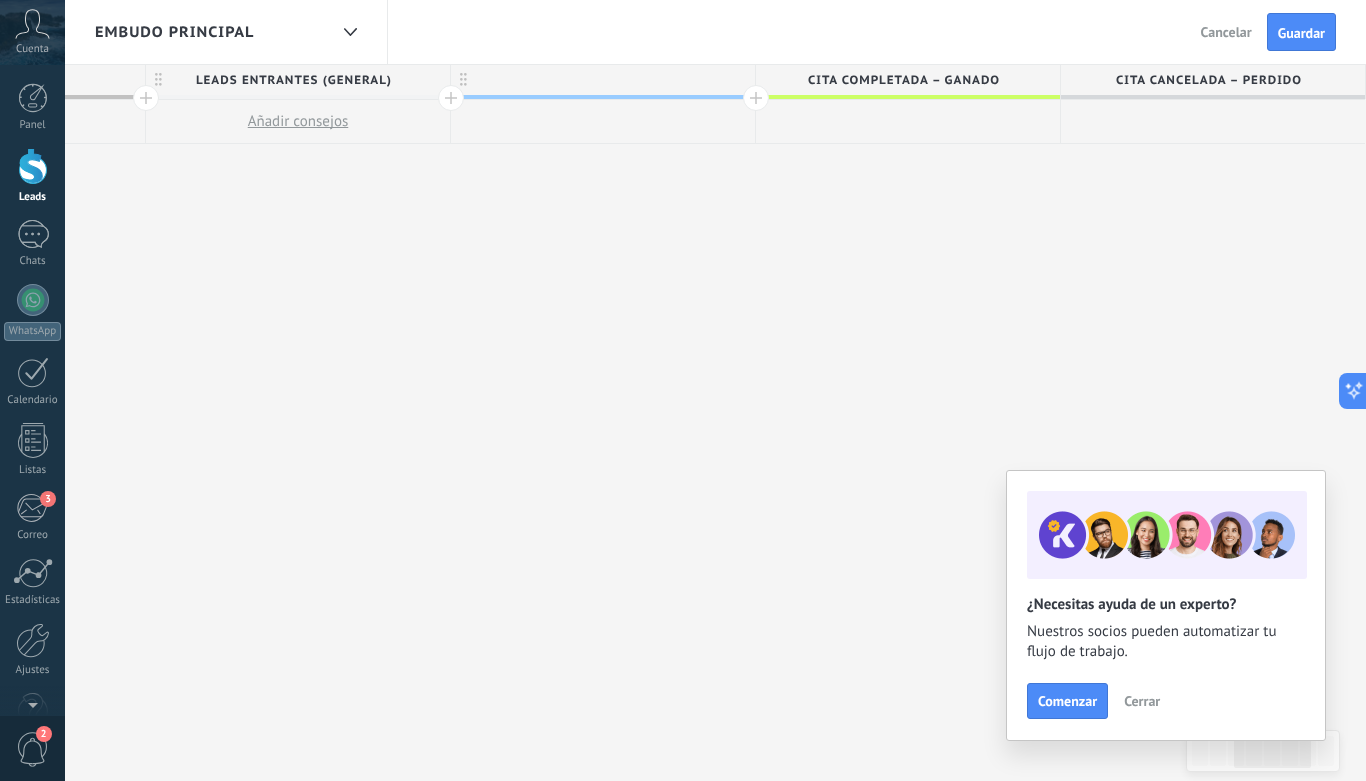 click at bounding box center [603, 80] 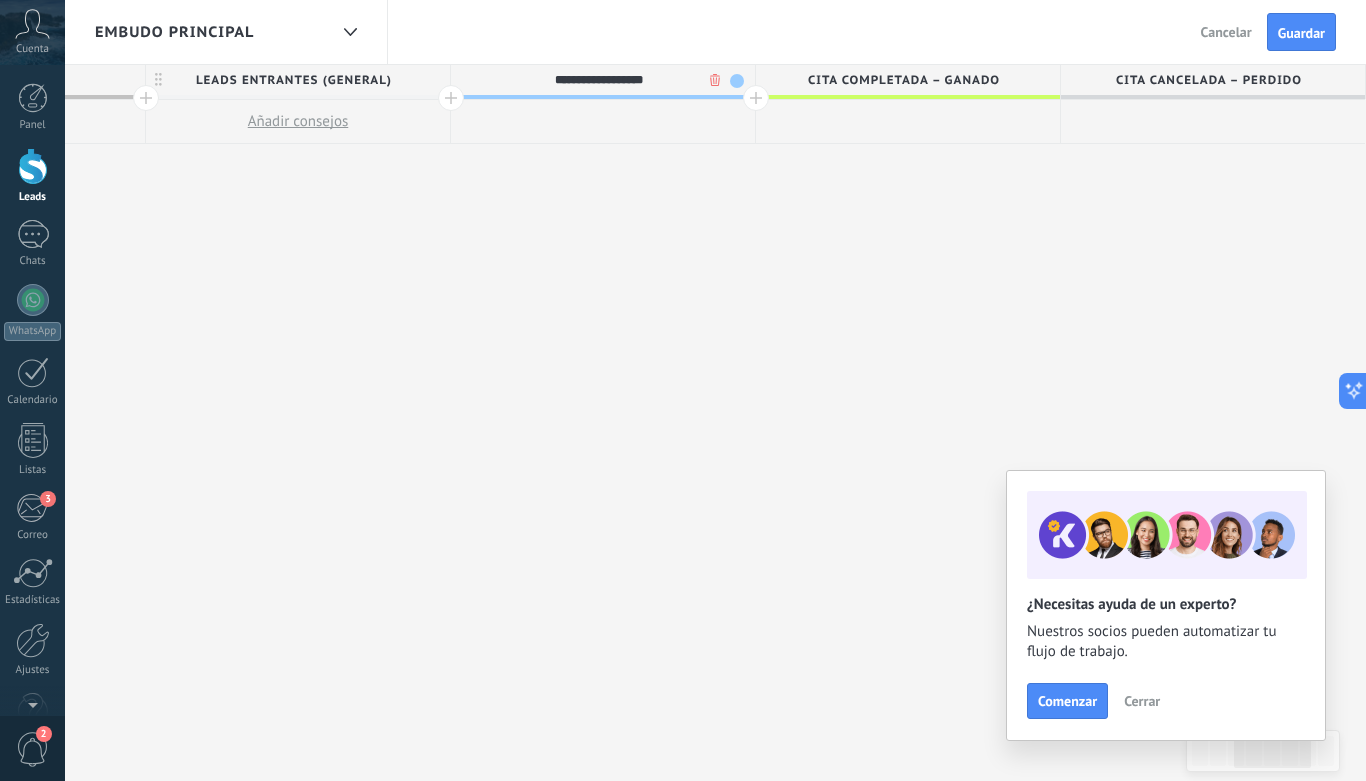 type on "**********" 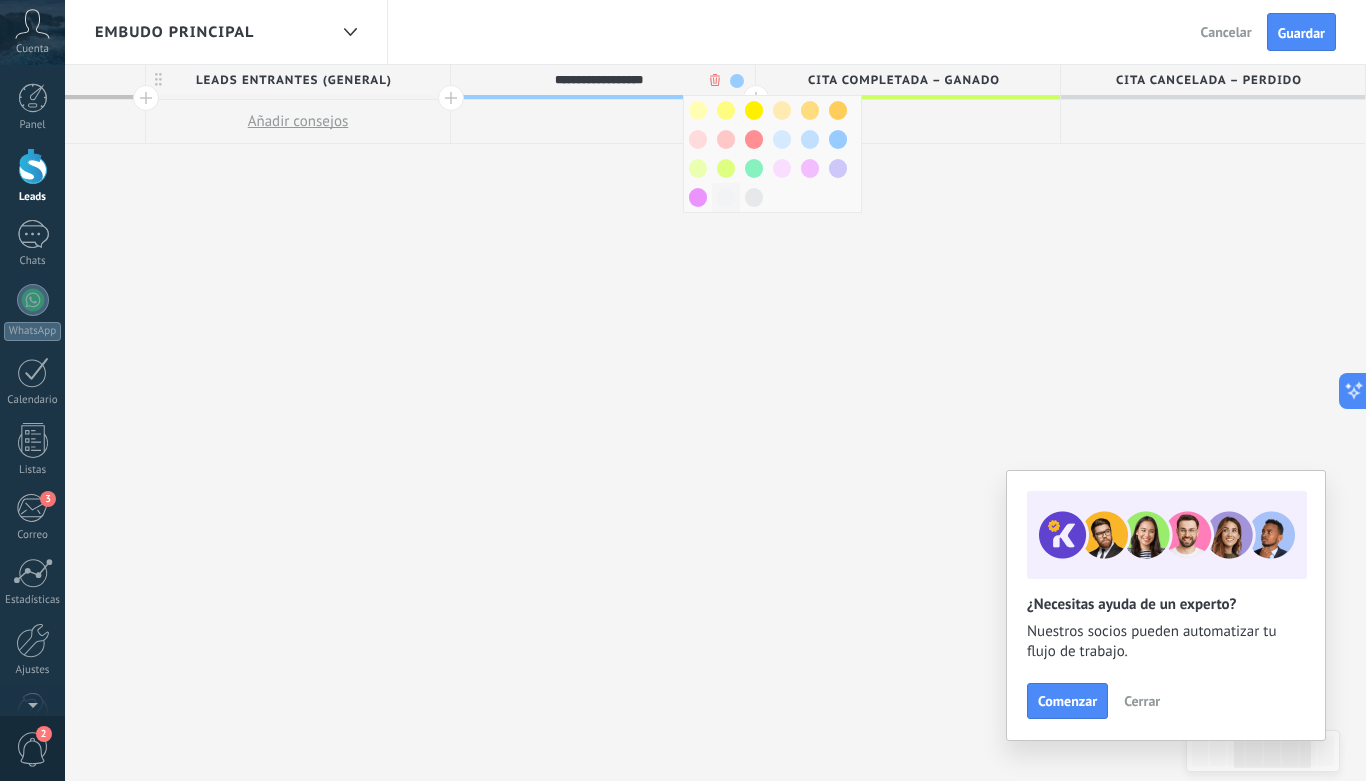 click at bounding box center (726, 197) 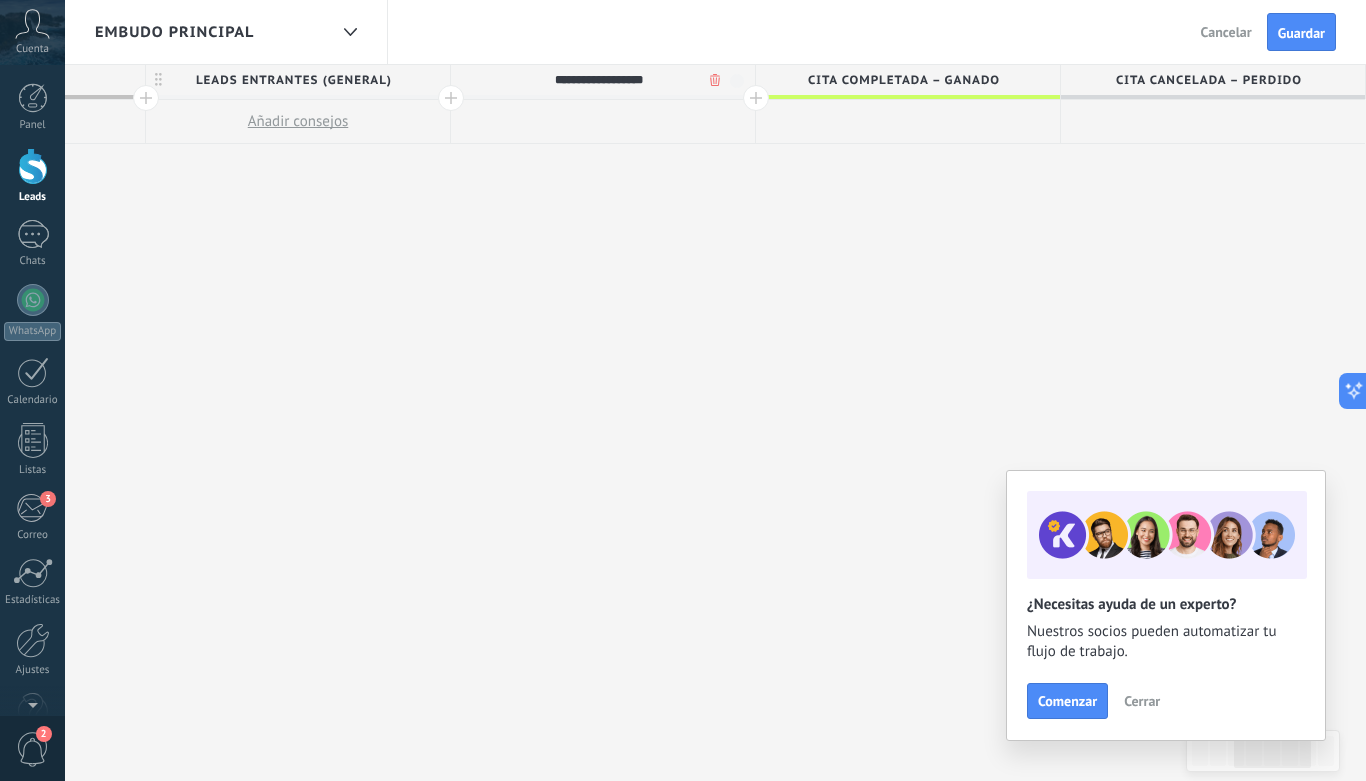 click at bounding box center (756, 98) 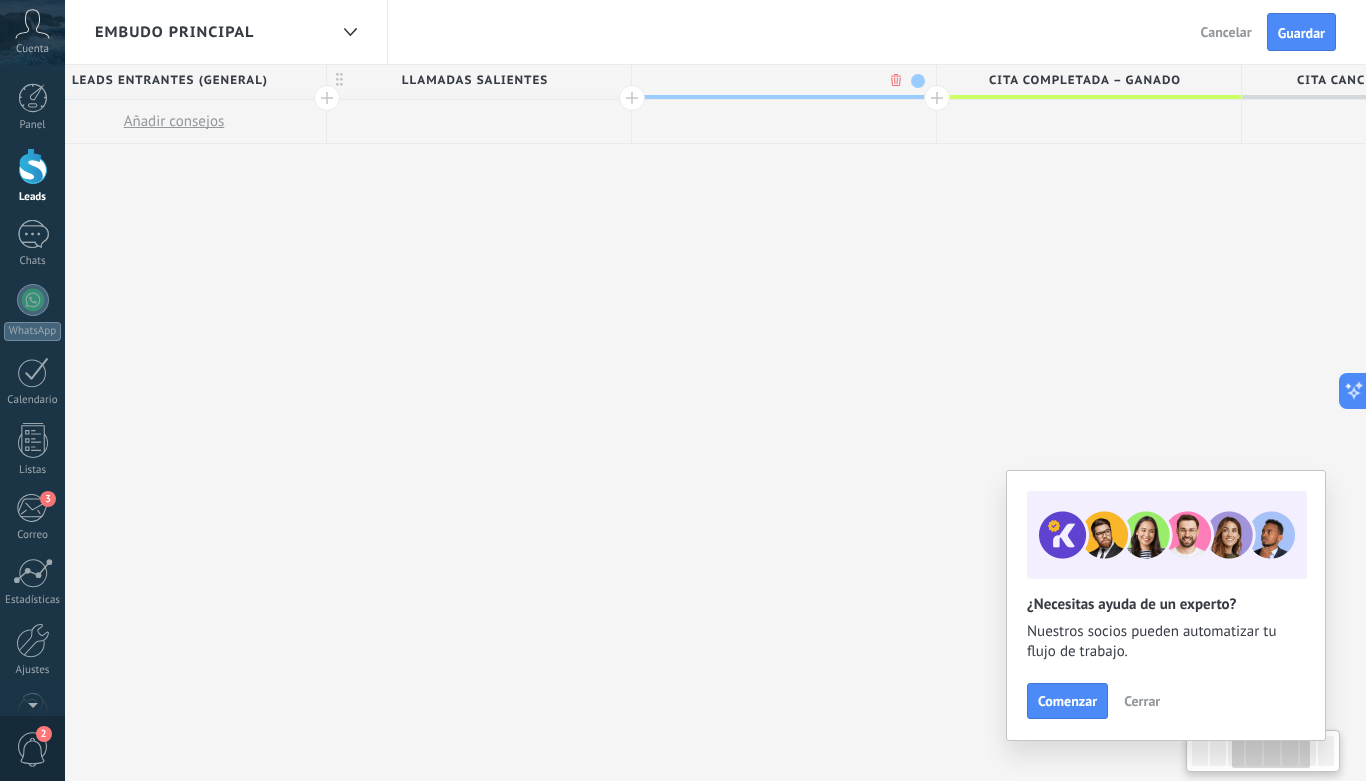 scroll, scrollTop: 0, scrollLeft: 695, axis: horizontal 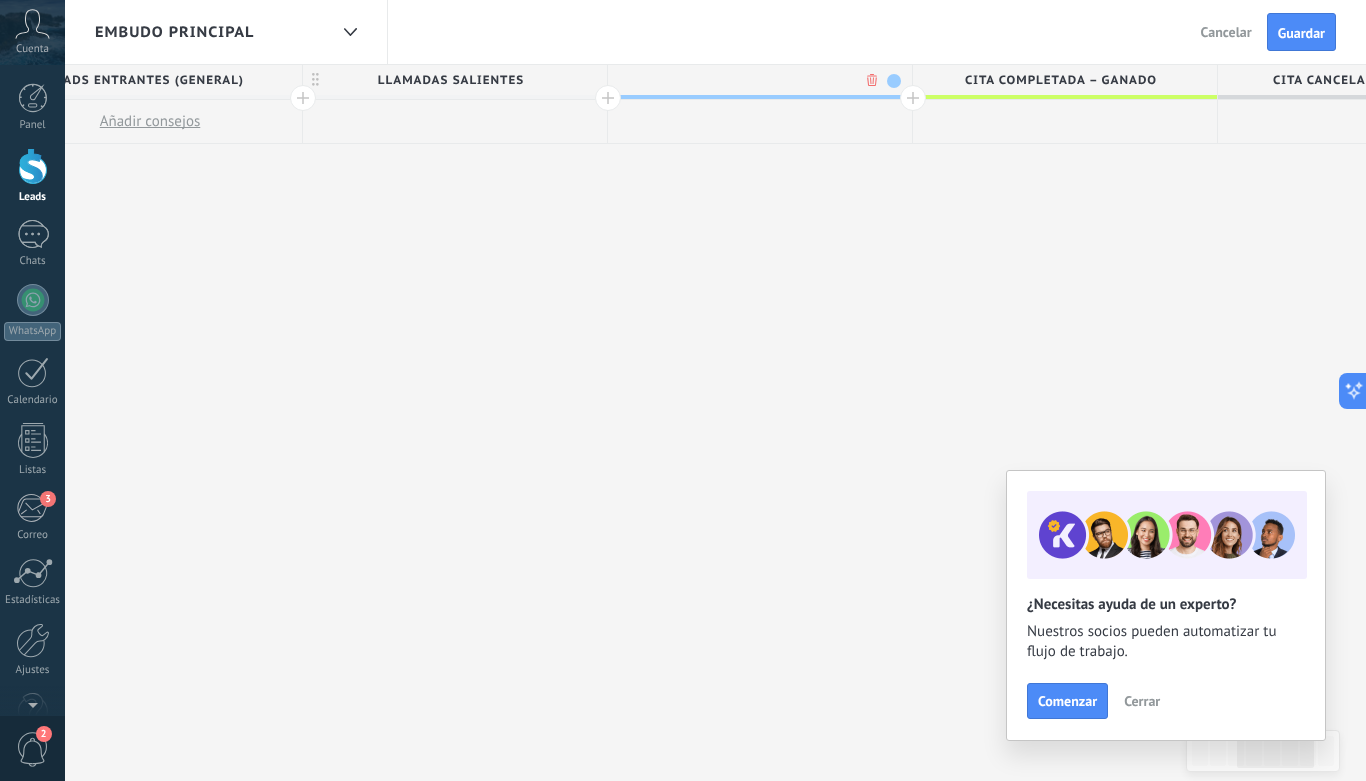 type on "**********" 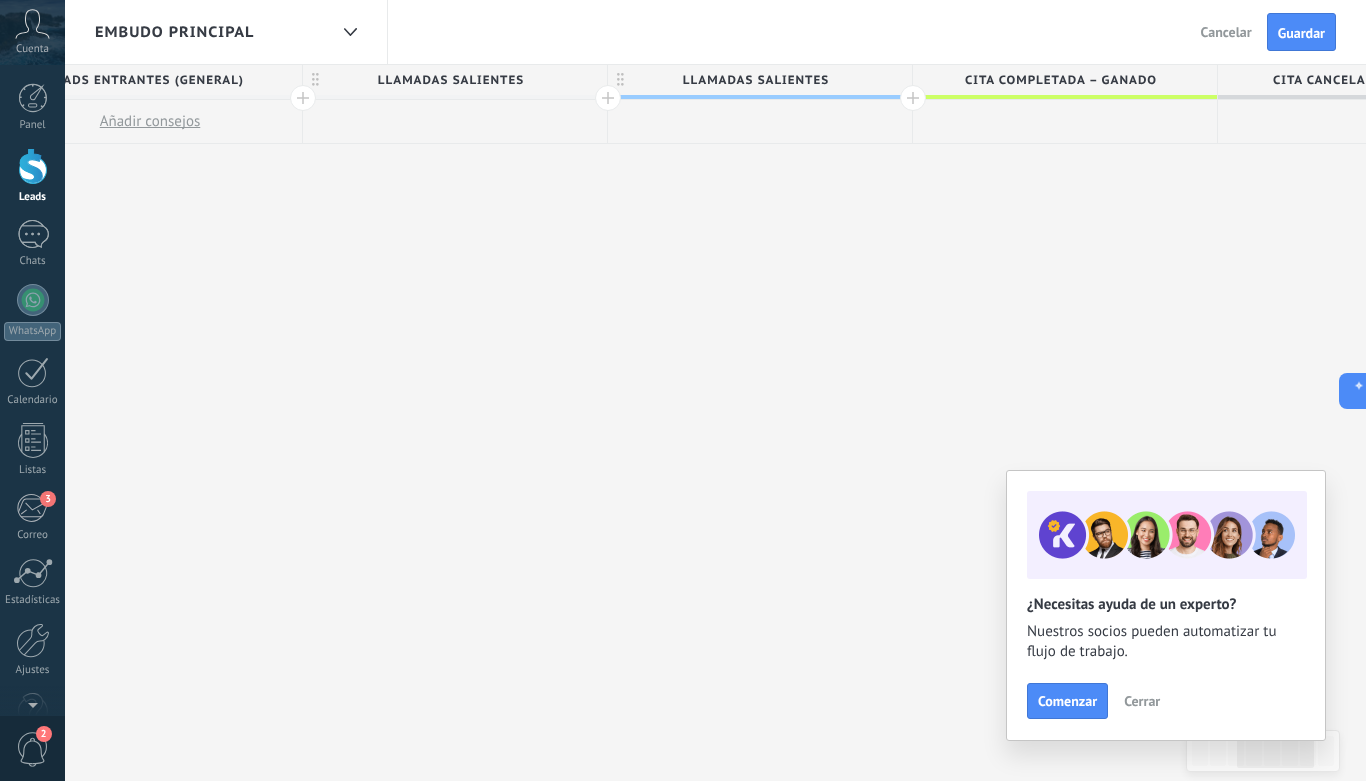 click on "LLAMADAS SALIENTES" at bounding box center [755, 80] 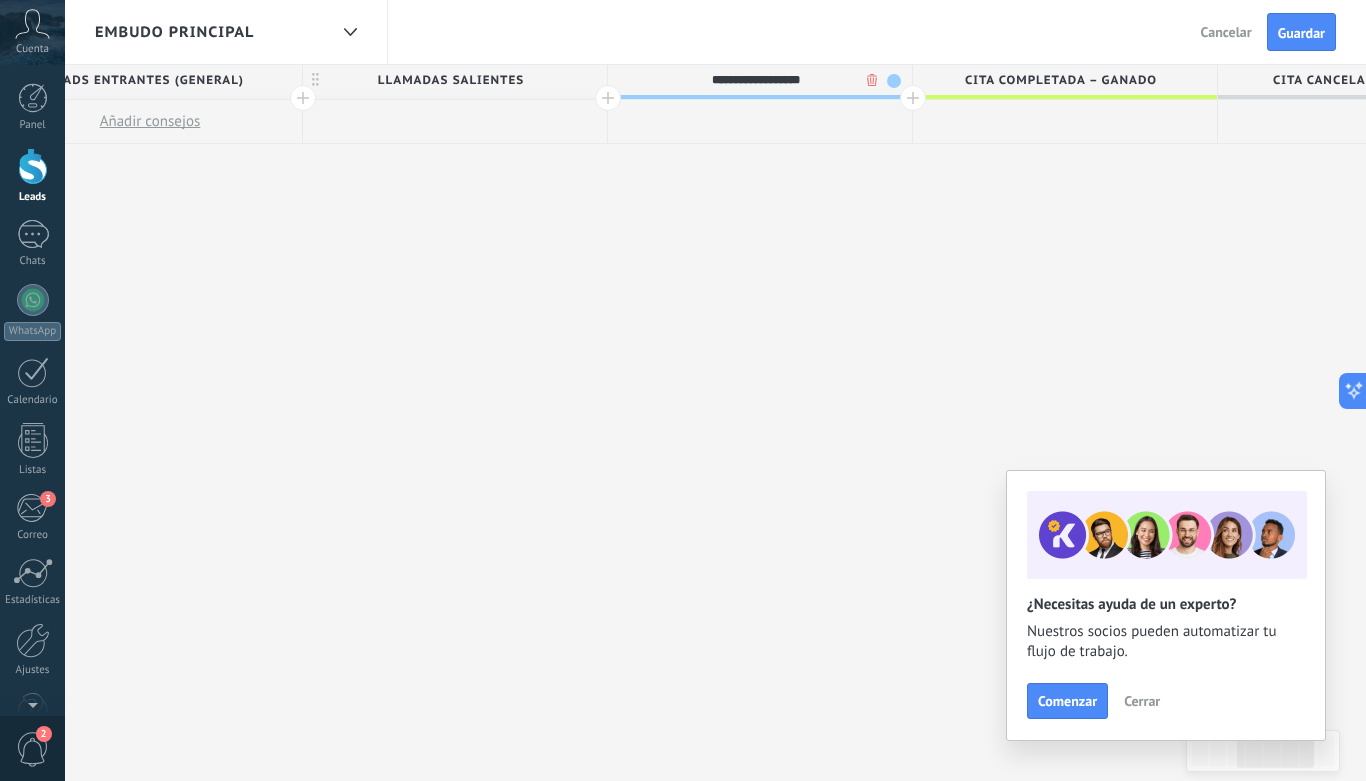 click on "**********" at bounding box center (755, 80) 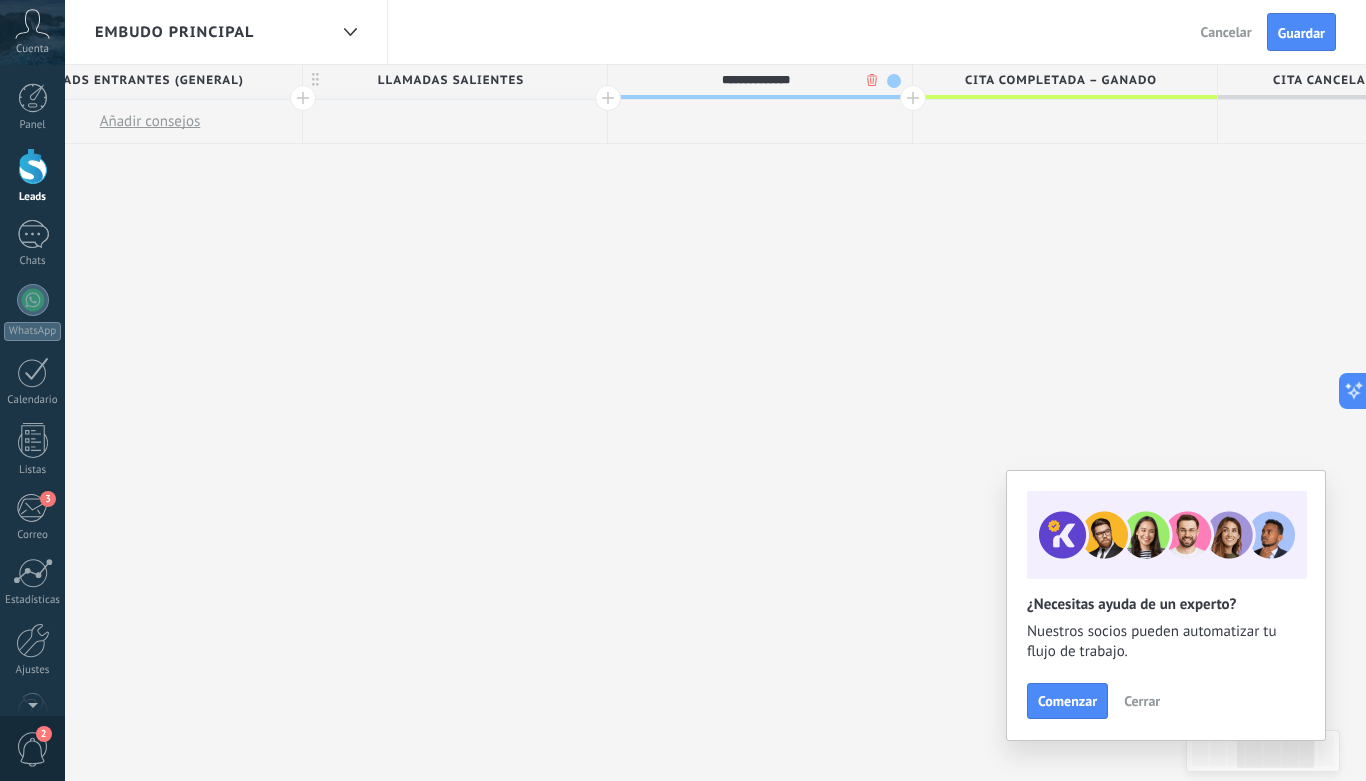 type on "**********" 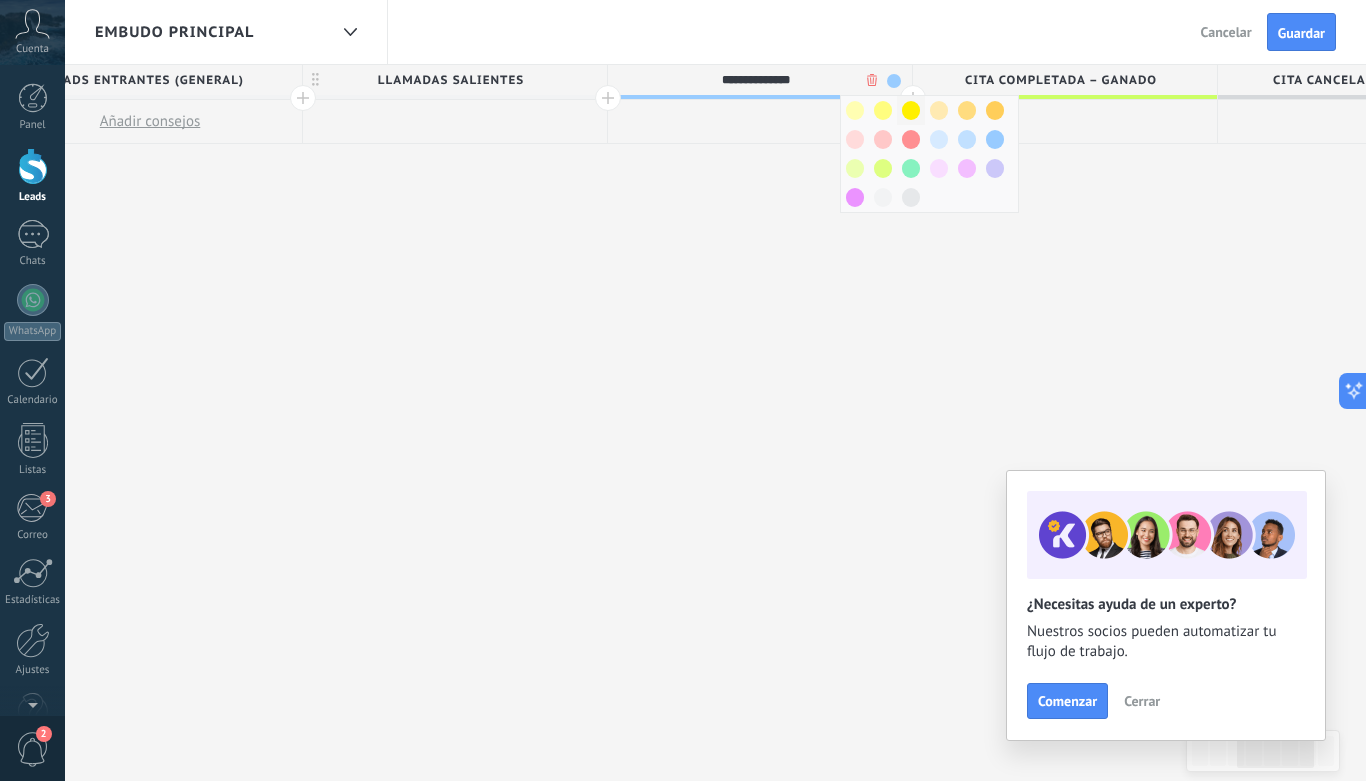 click at bounding box center (911, 110) 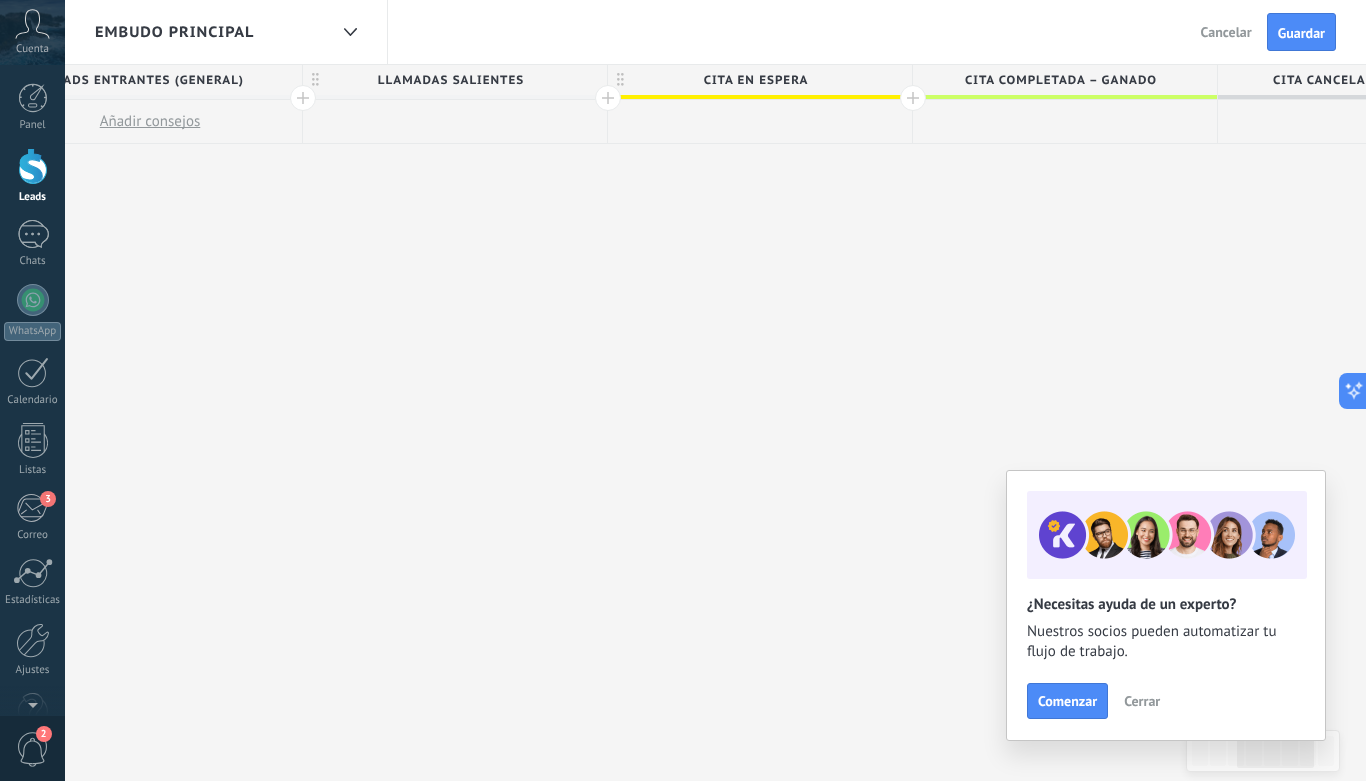 click at bounding box center (913, 98) 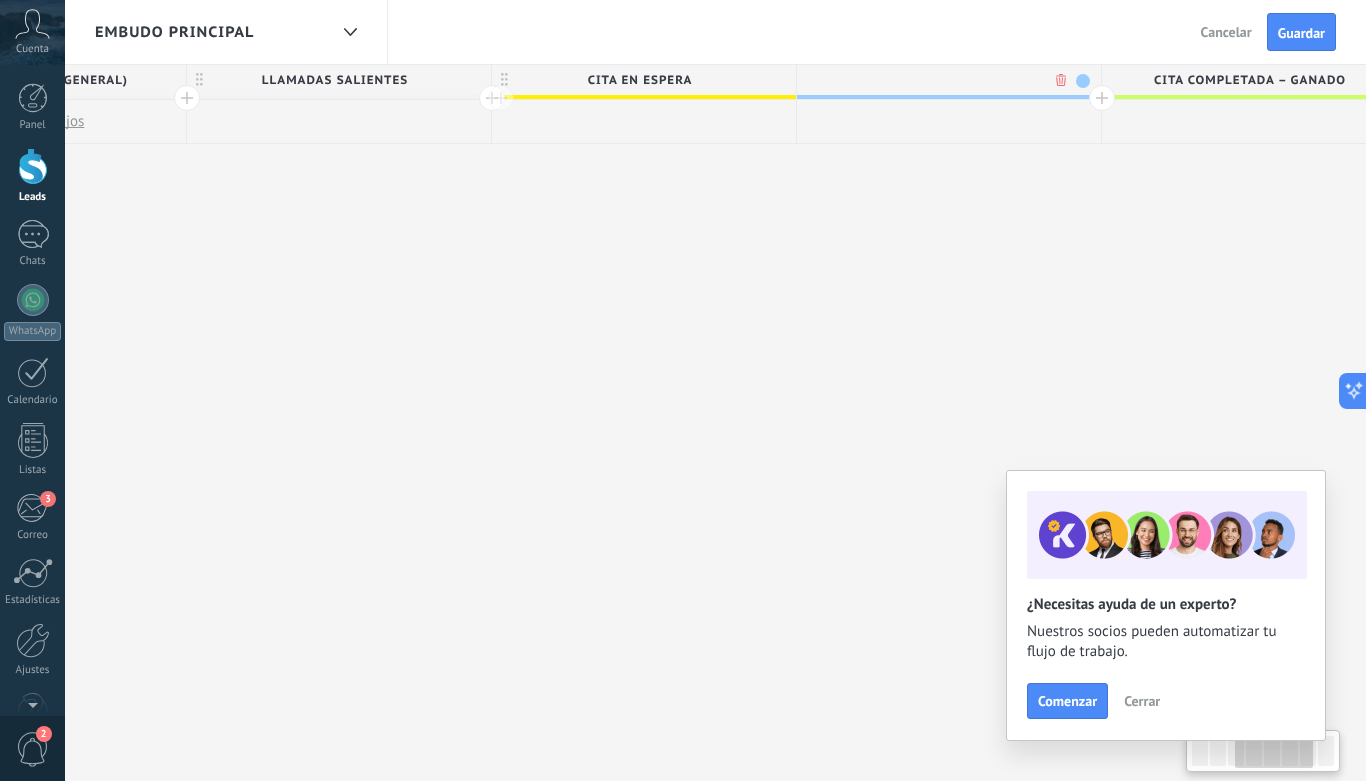 scroll, scrollTop: 0, scrollLeft: 843, axis: horizontal 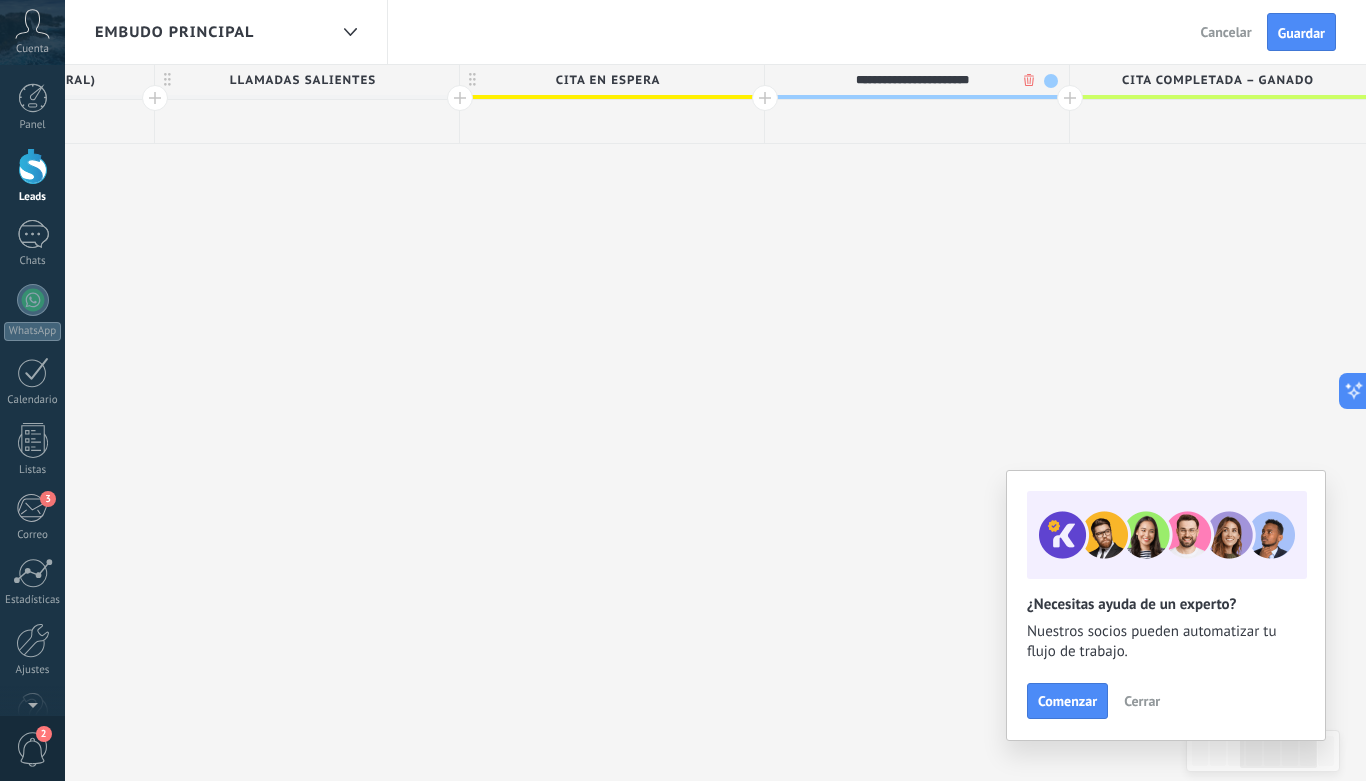 type on "**********" 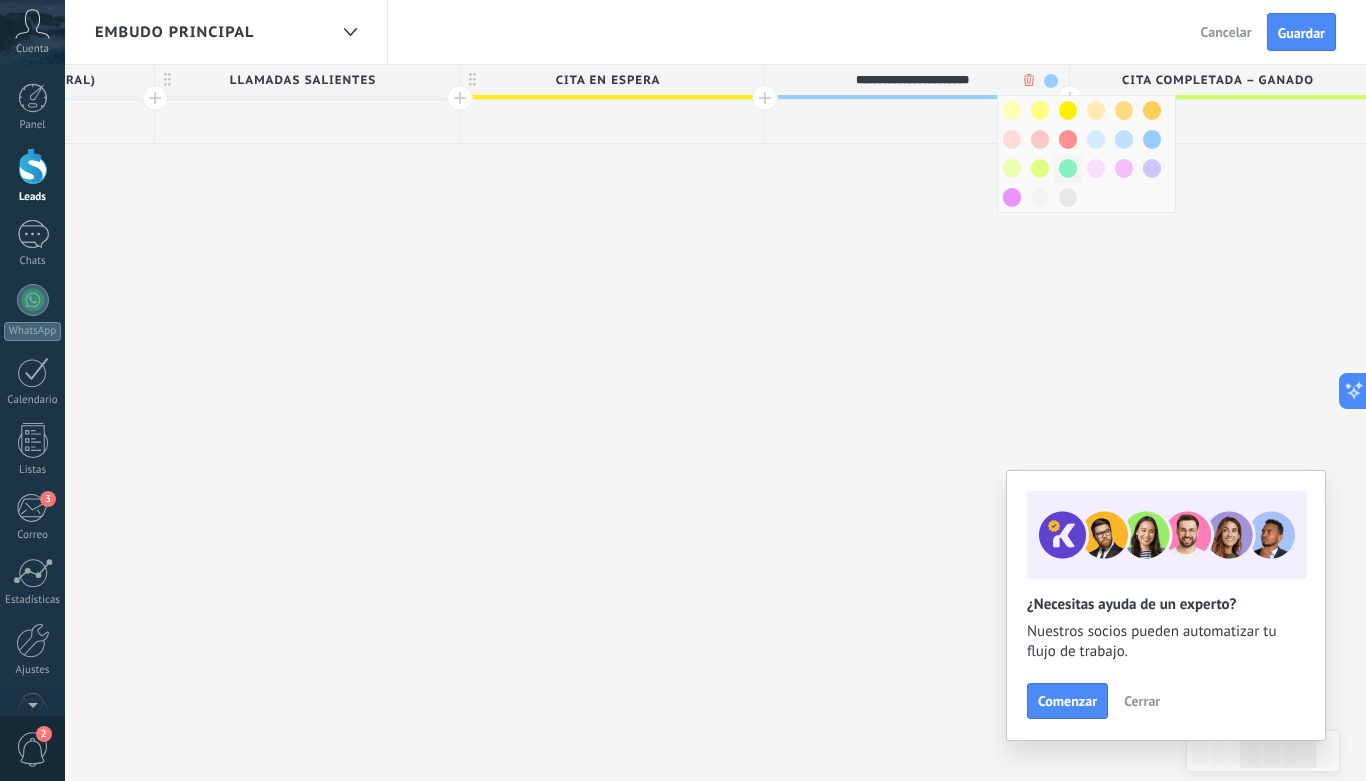 click at bounding box center (1068, 168) 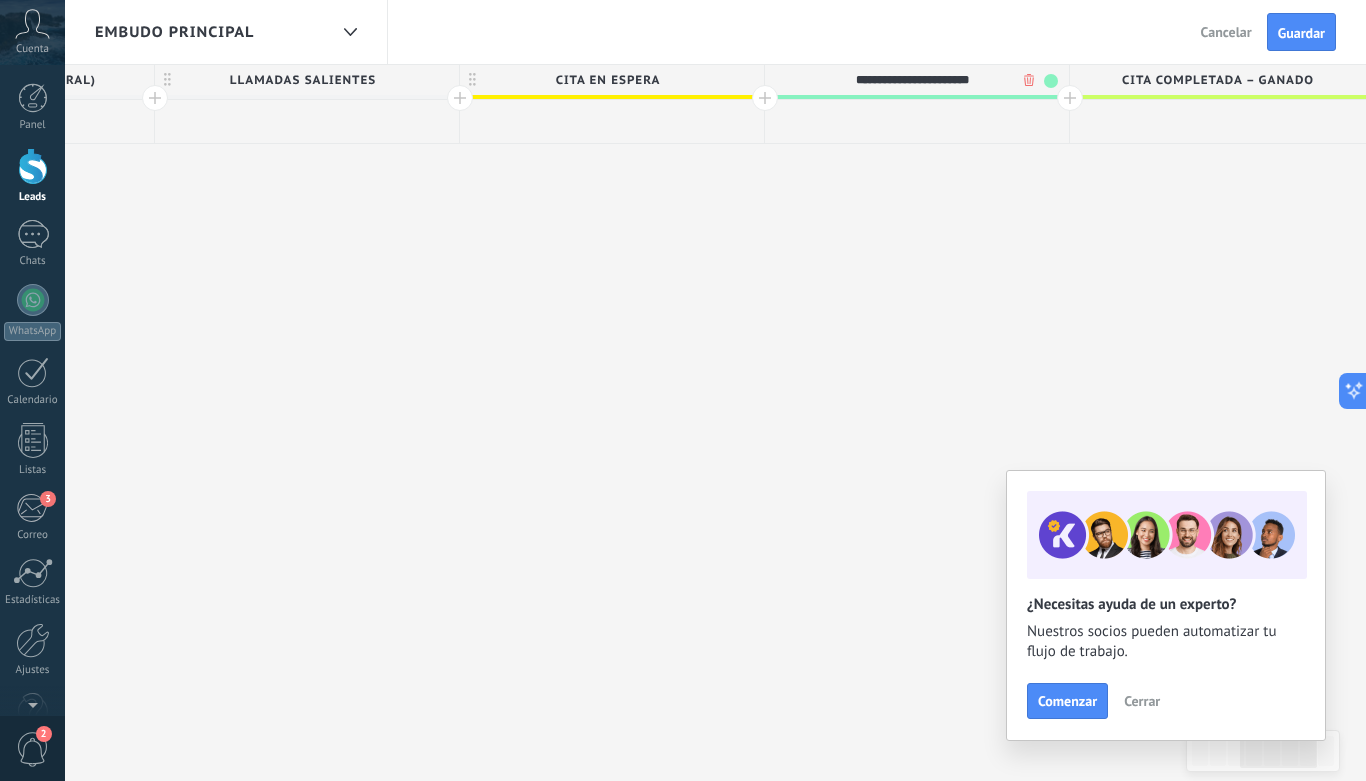 click at bounding box center [1070, 98] 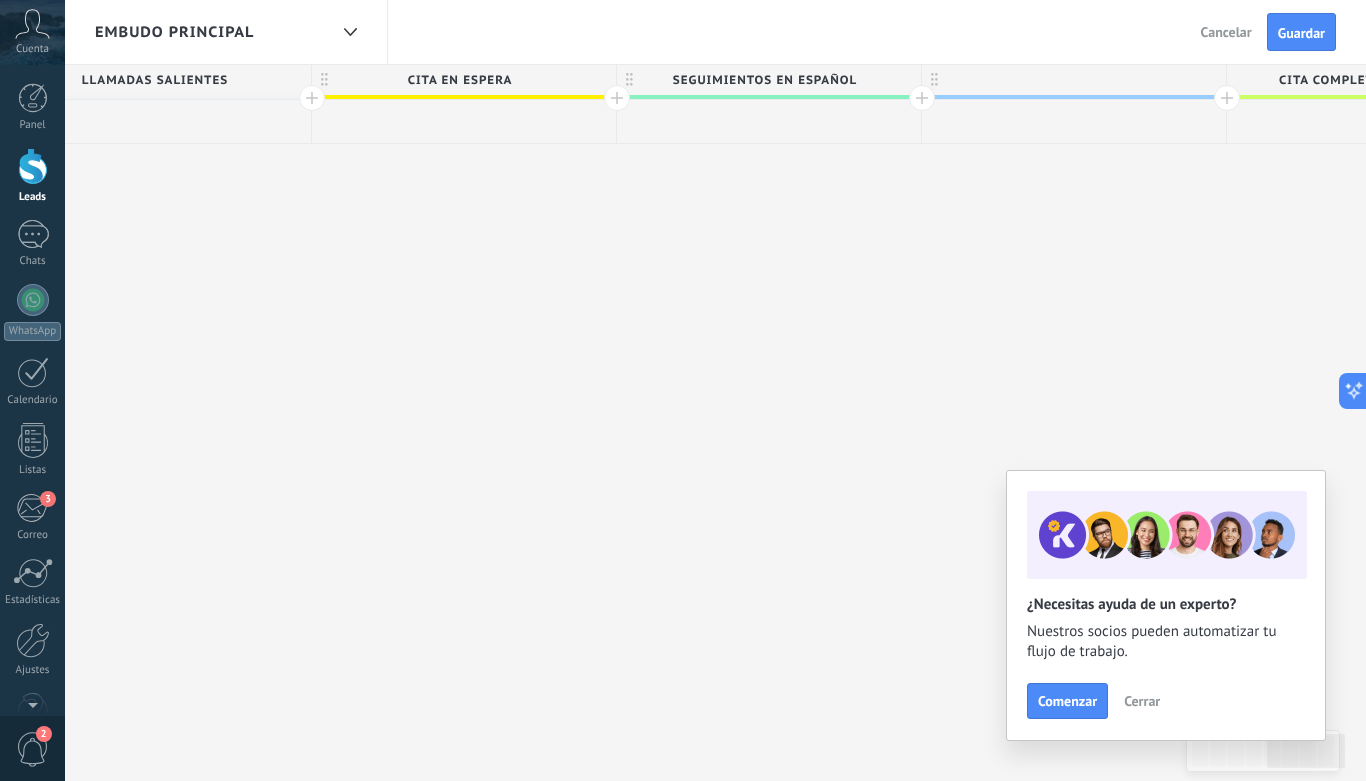 scroll, scrollTop: 0, scrollLeft: 1462, axis: horizontal 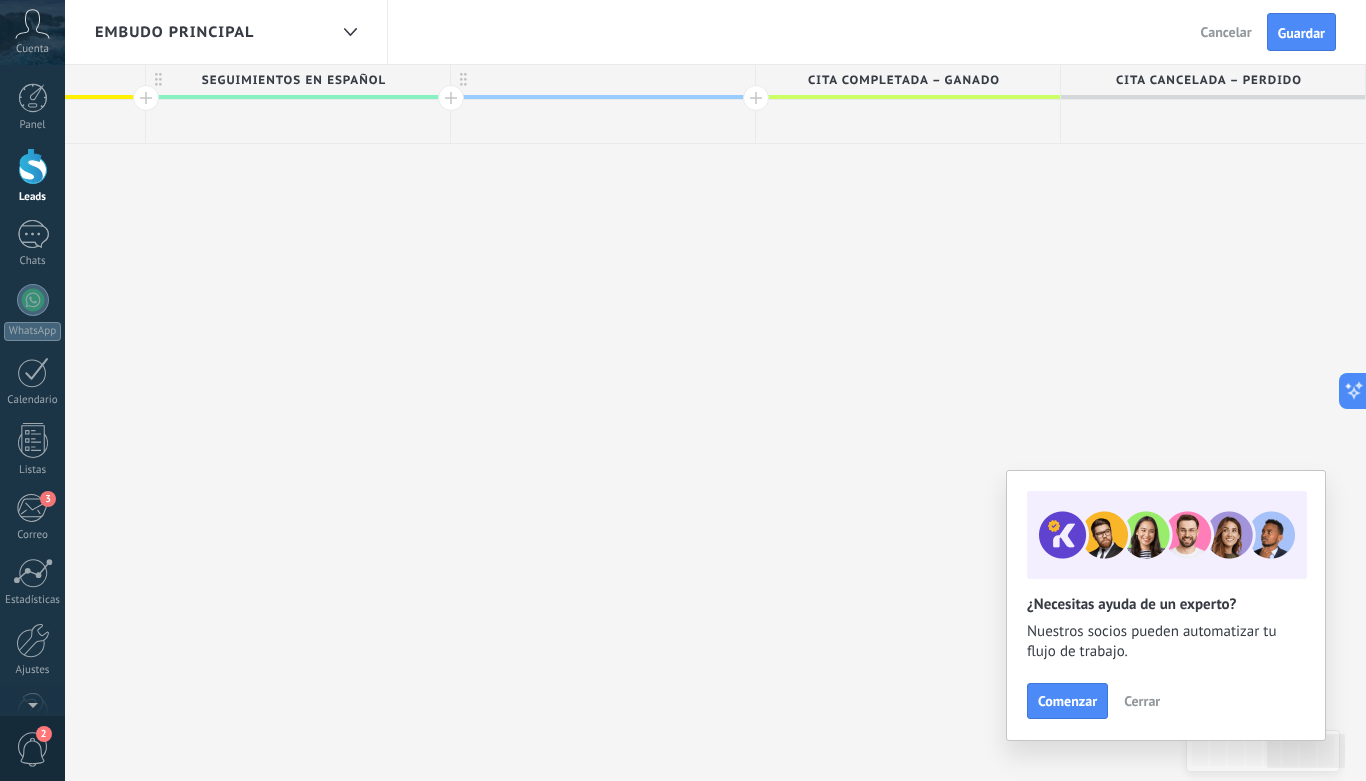 click at bounding box center (603, 80) 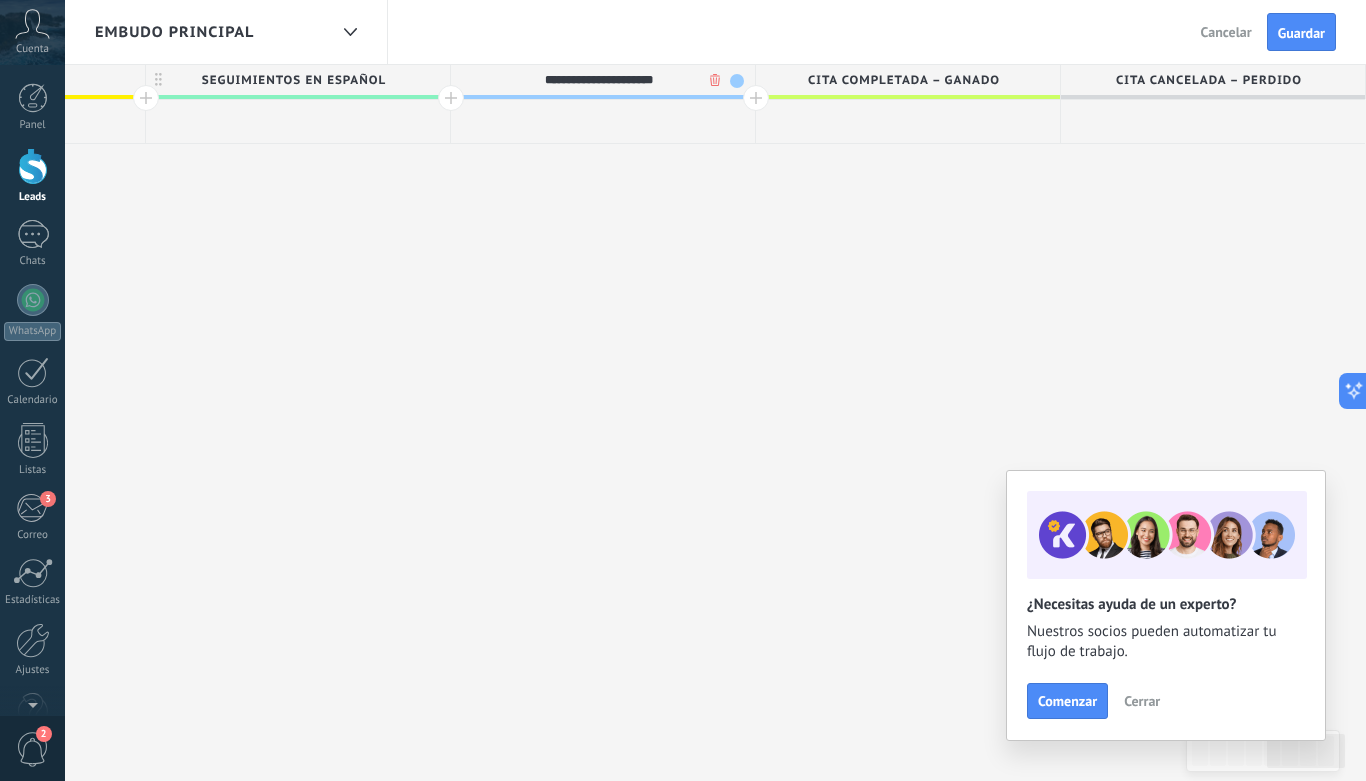 type on "**********" 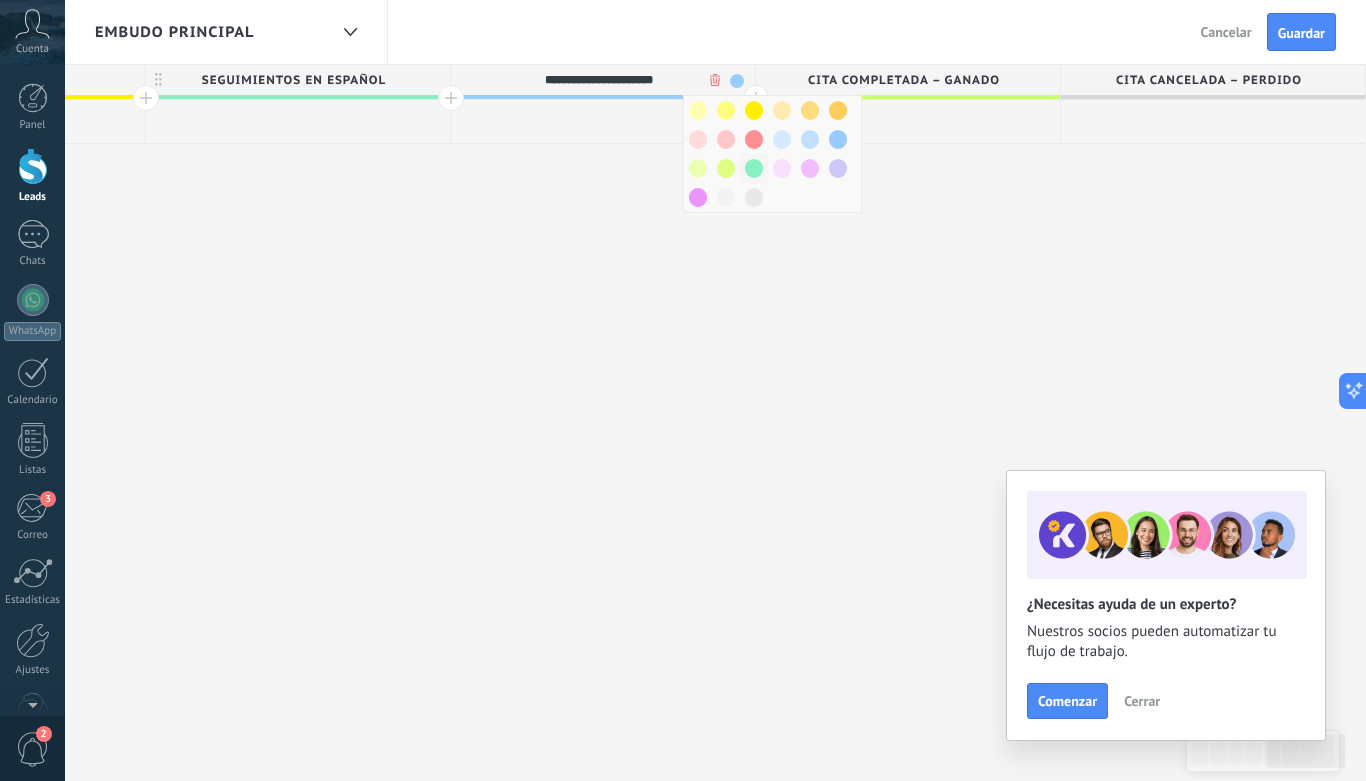 click at bounding box center [754, 168] 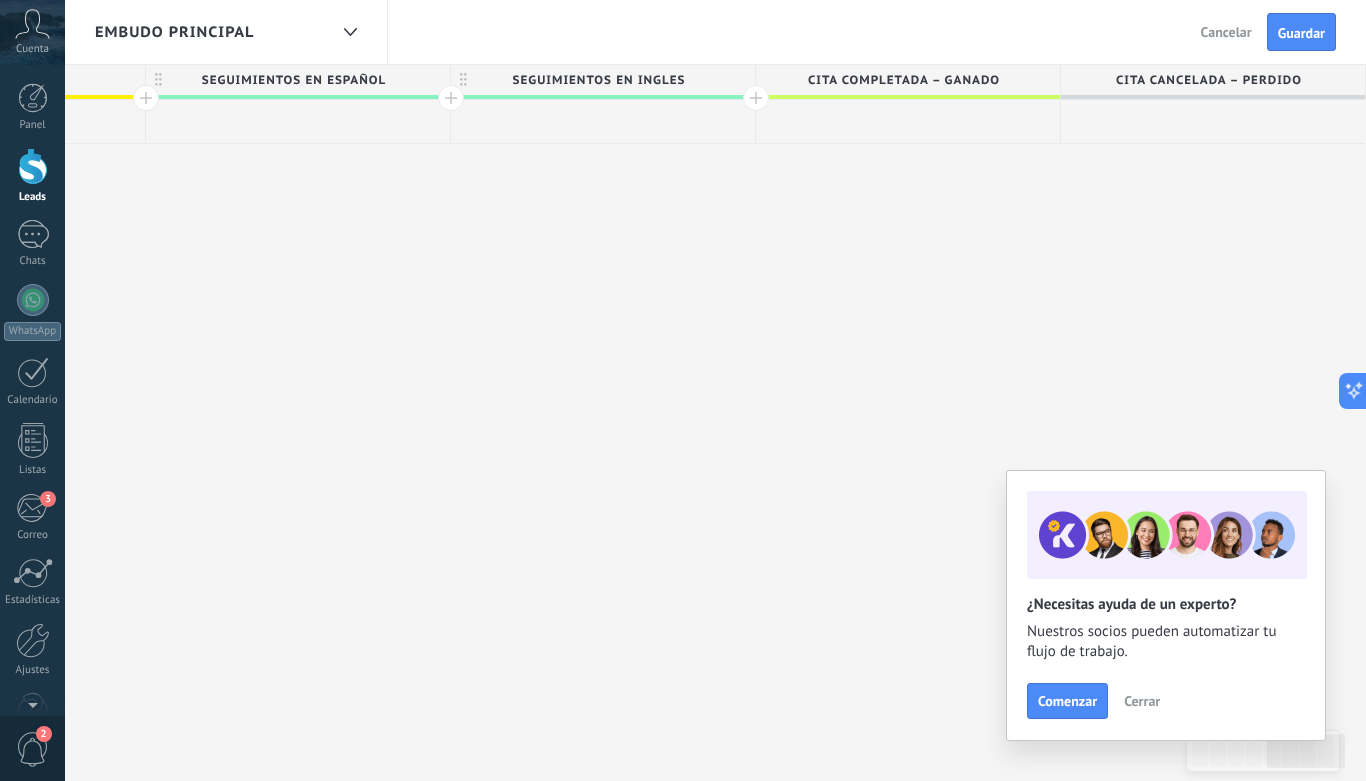 click at bounding box center (756, 98) 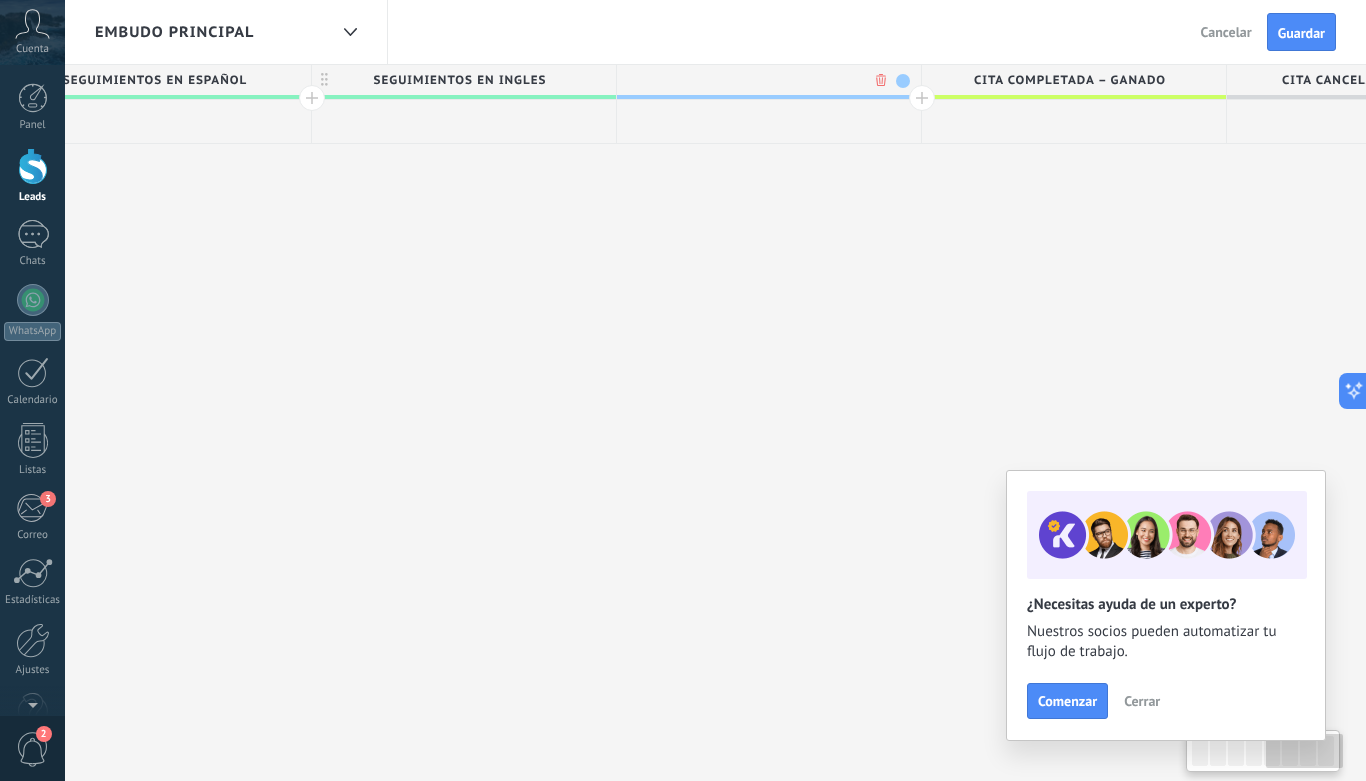 scroll, scrollTop: 0, scrollLeft: 1610, axis: horizontal 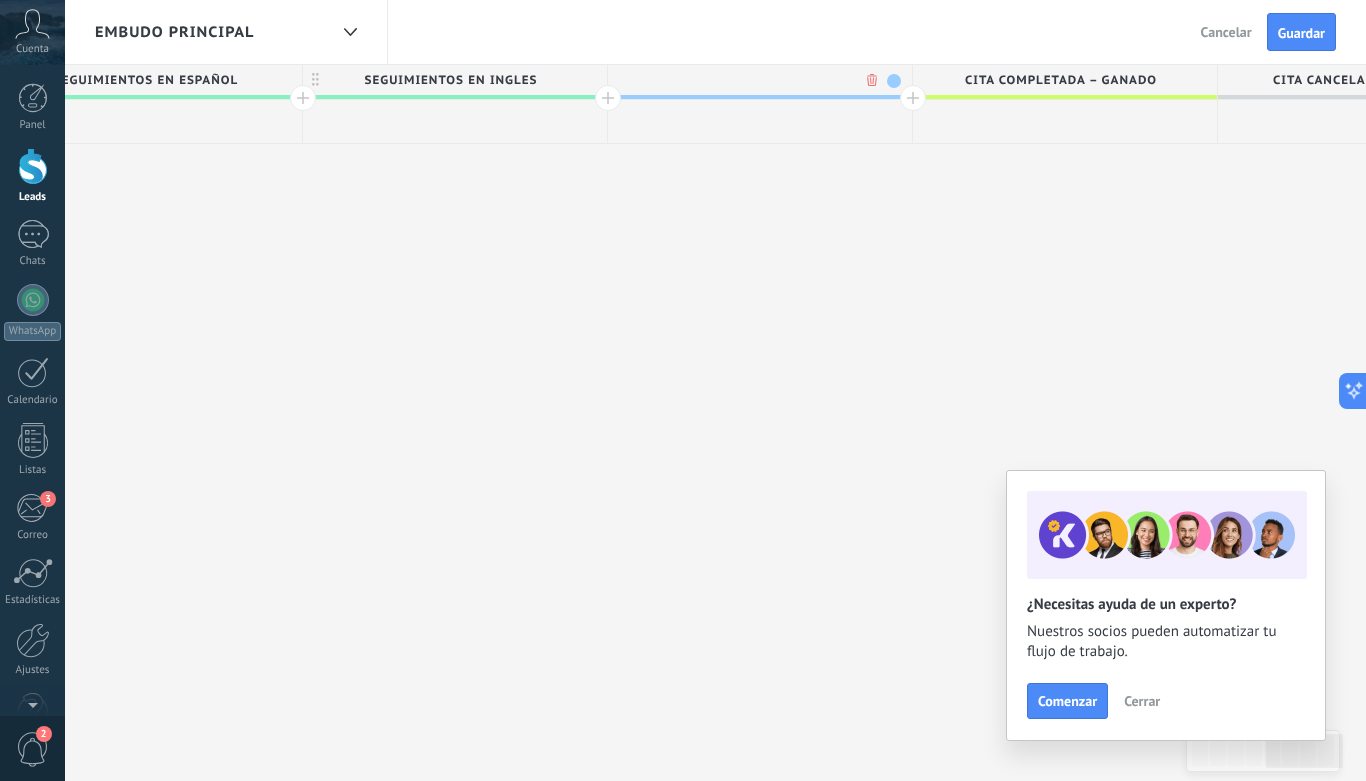 type on "**********" 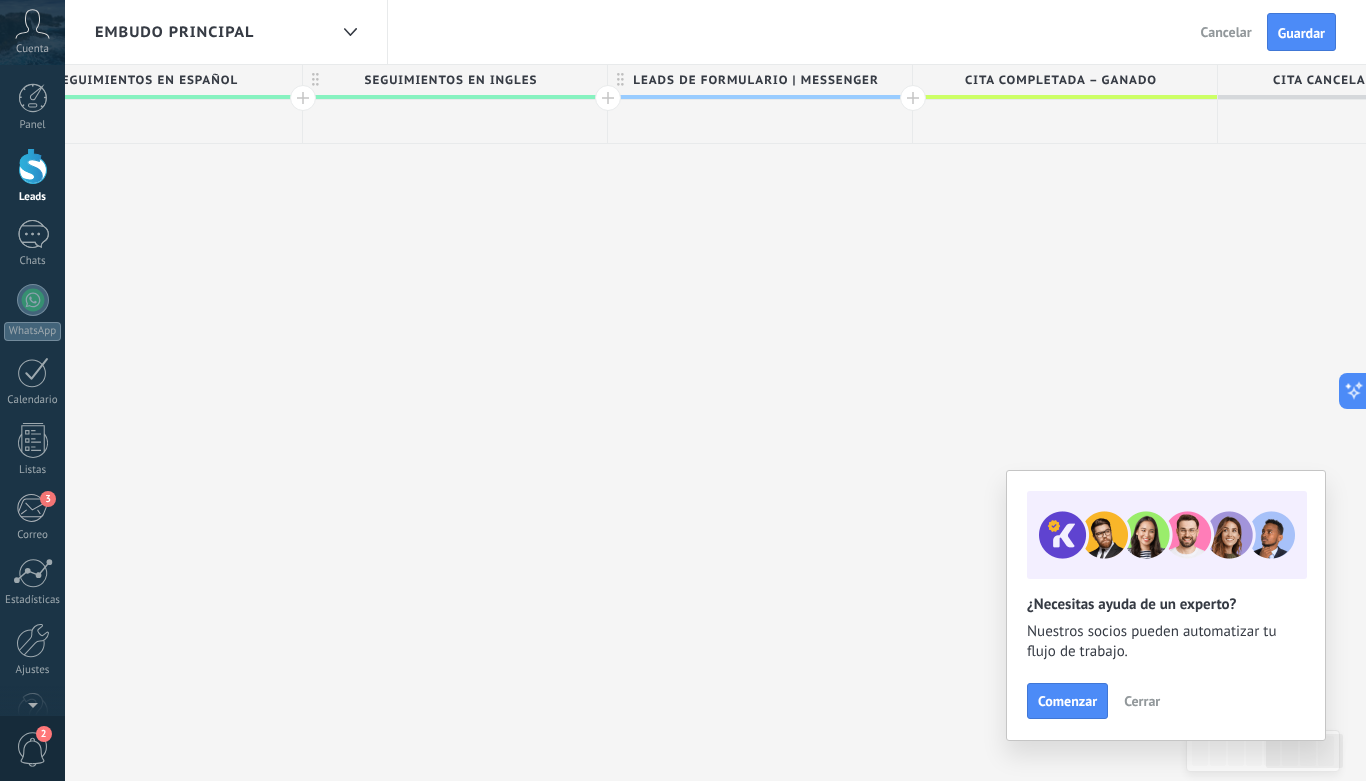 click at bounding box center [913, 98] 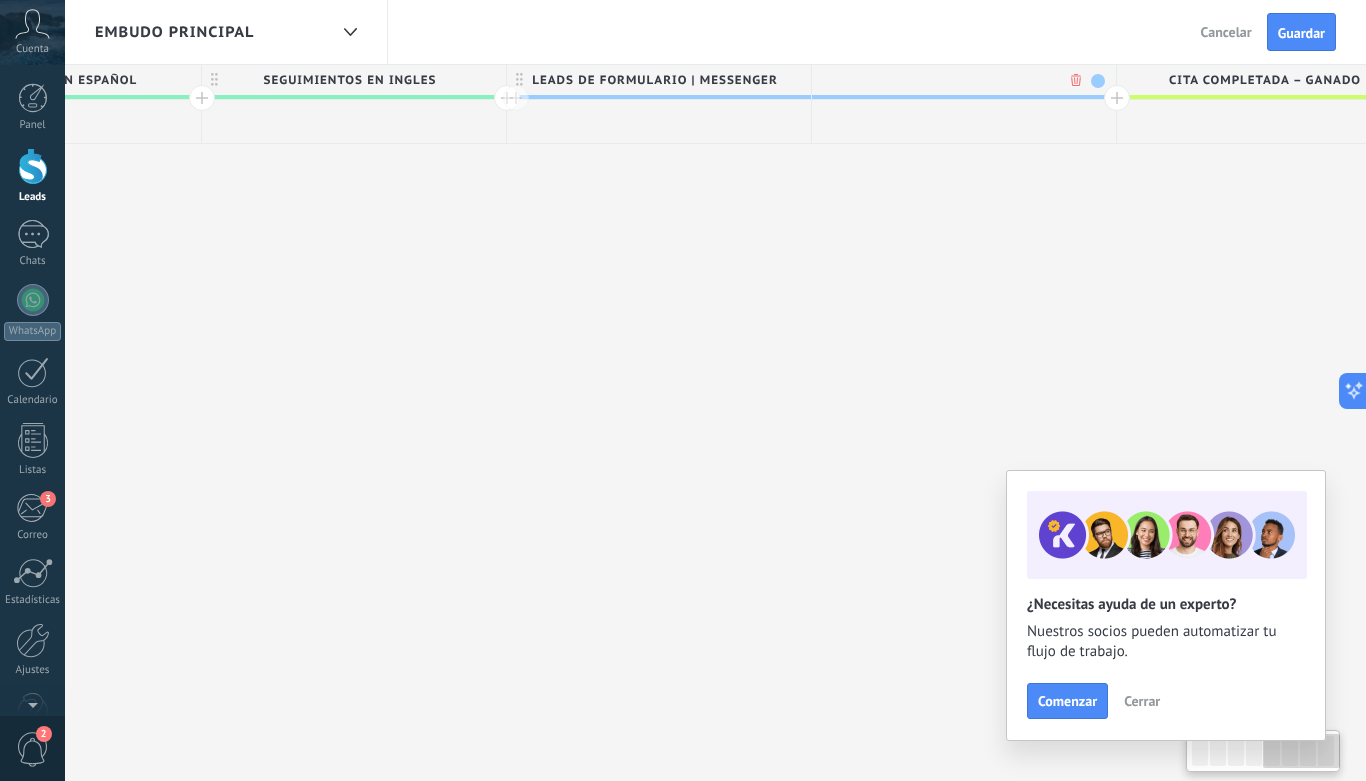 scroll, scrollTop: 0, scrollLeft: 1758, axis: horizontal 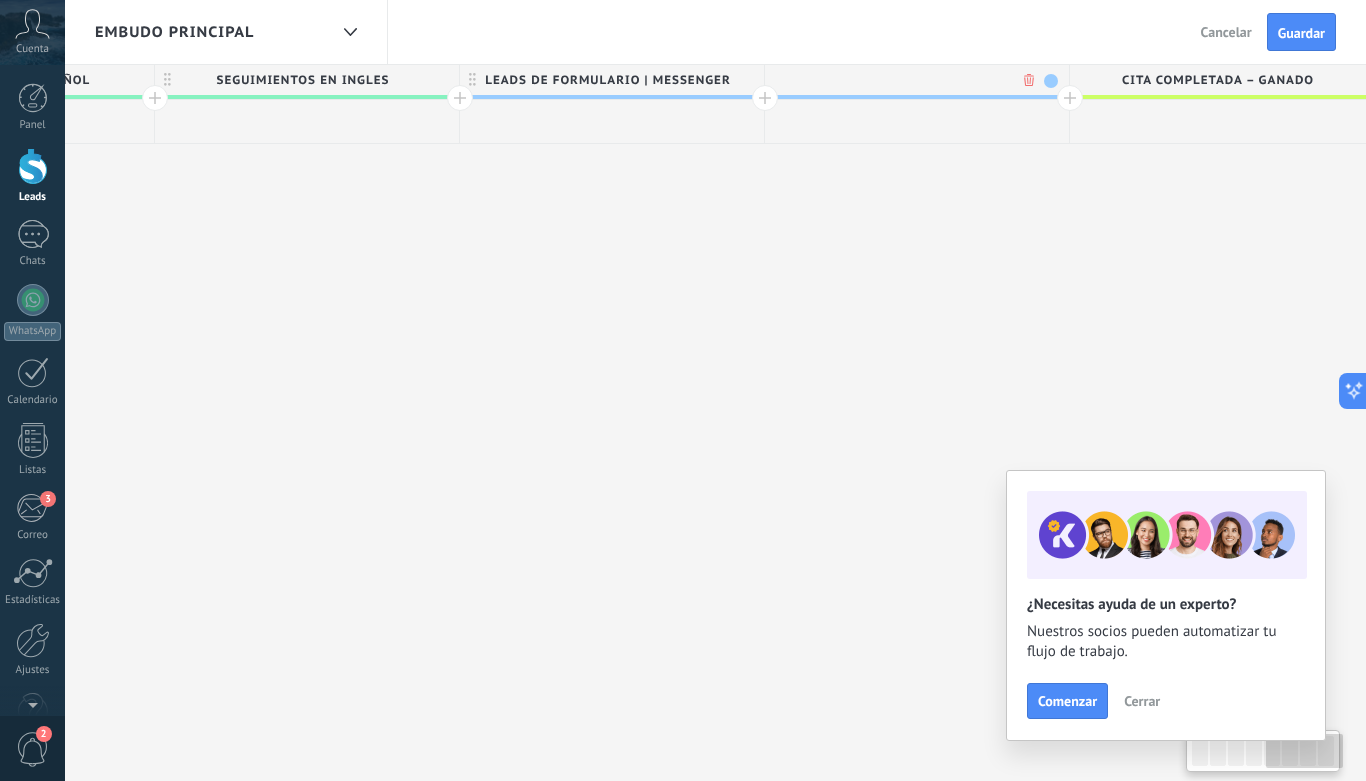 type on "**********" 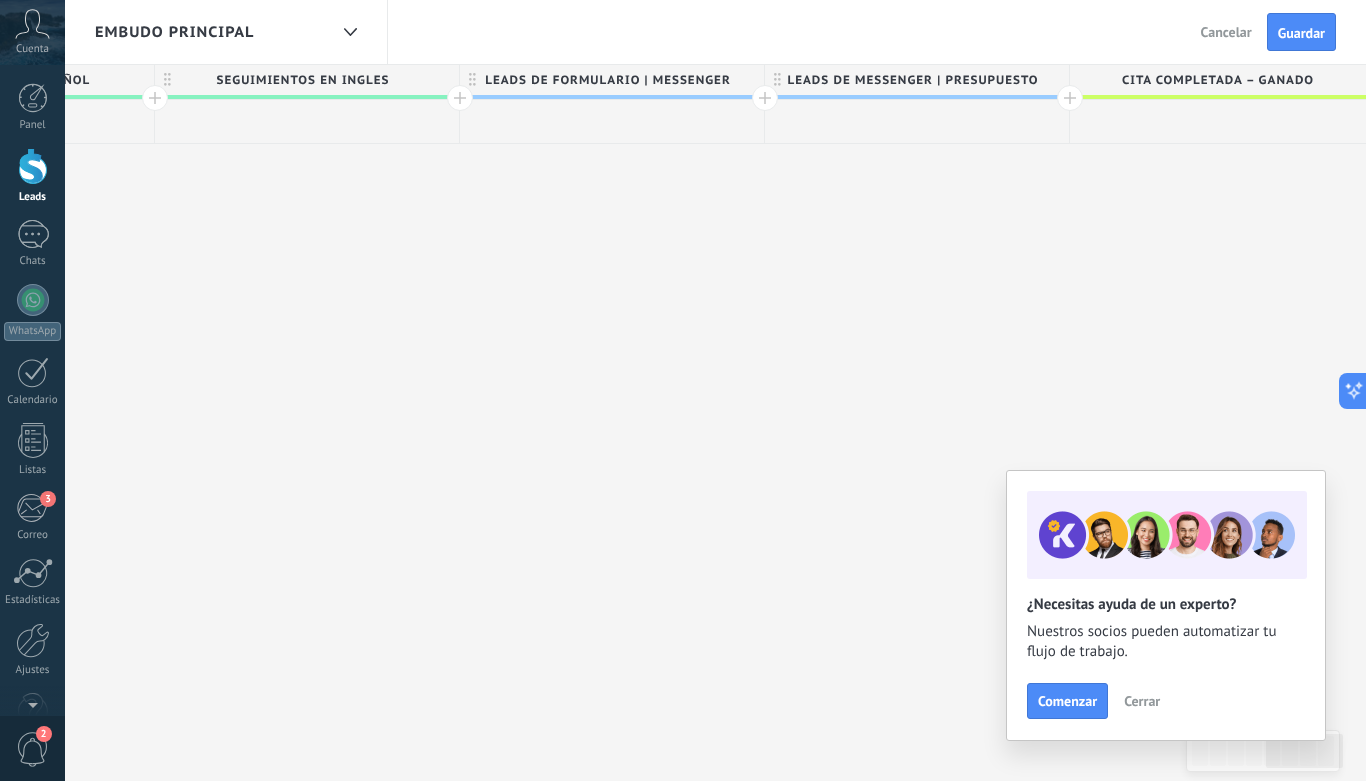 click at bounding box center [1070, 98] 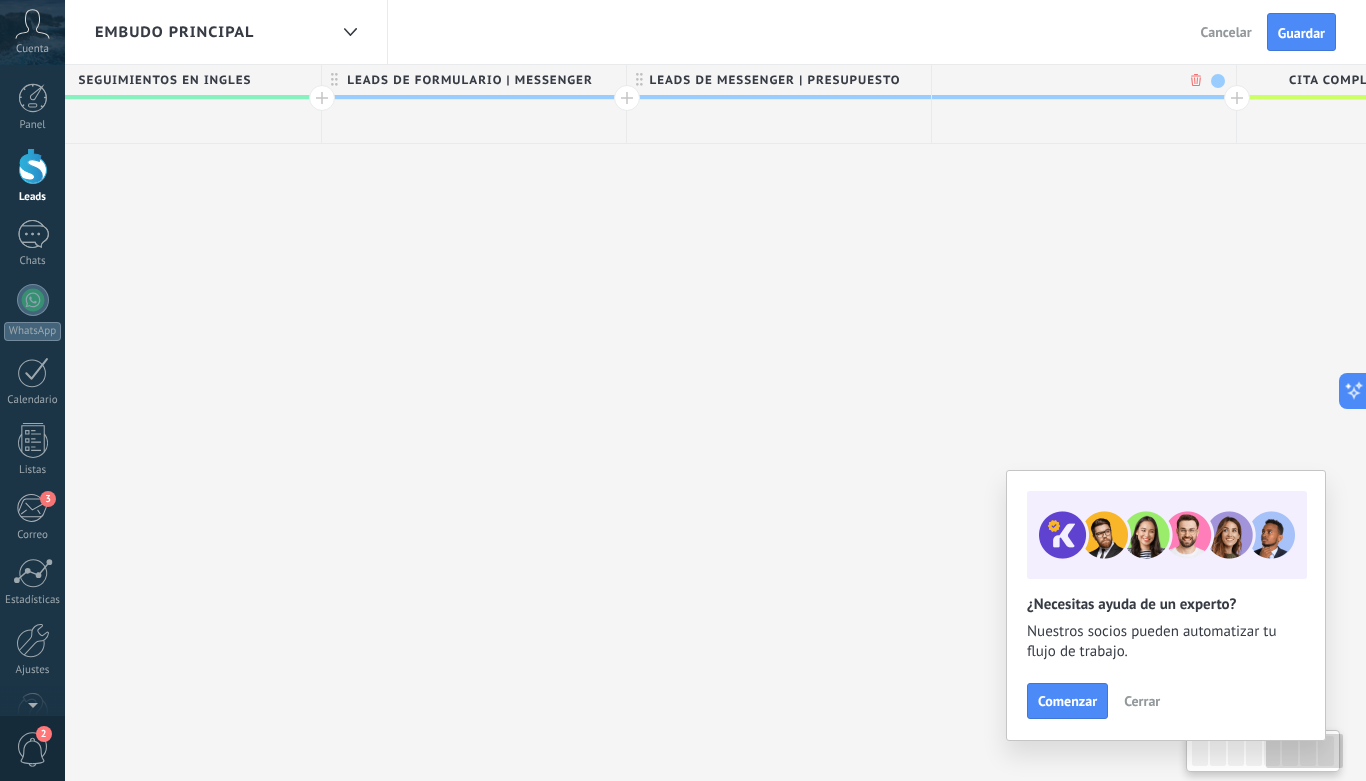 scroll, scrollTop: 0, scrollLeft: 1906, axis: horizontal 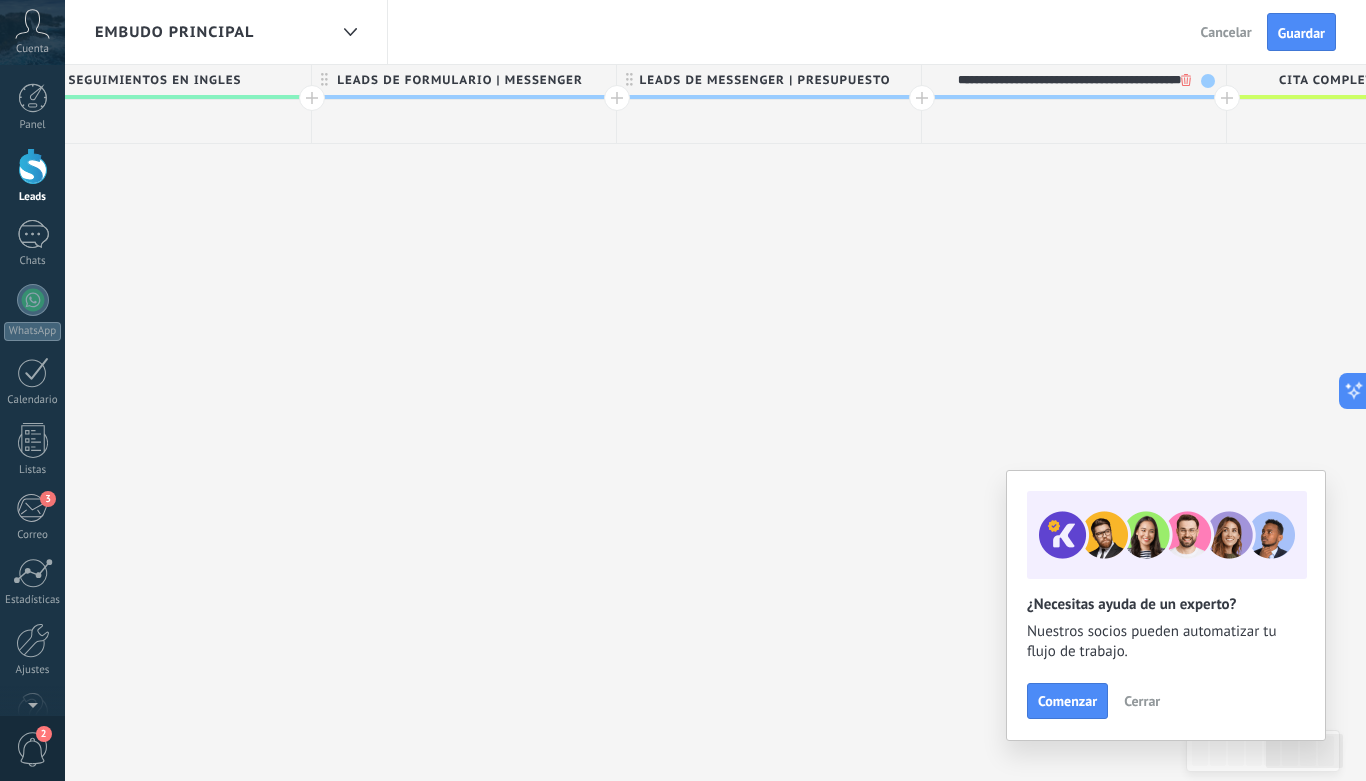 type on "**********" 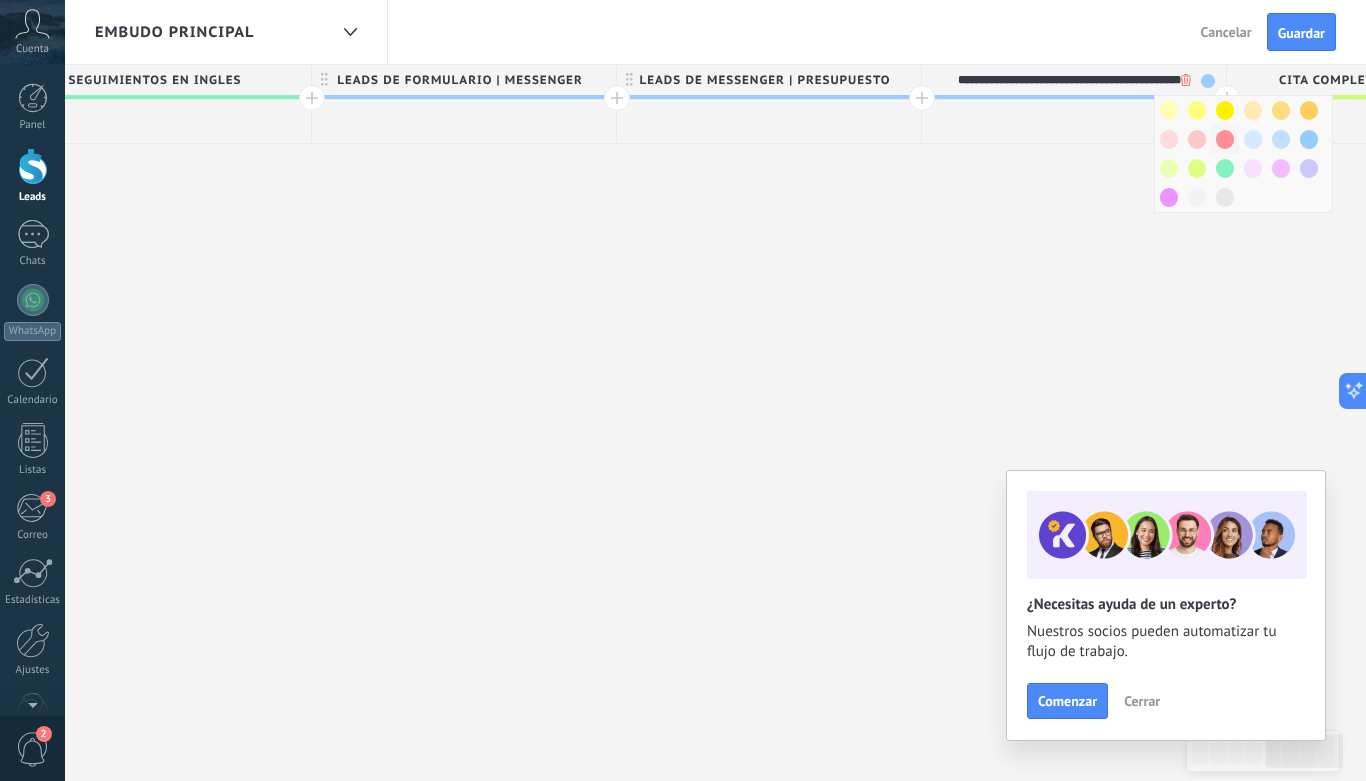click at bounding box center (1225, 139) 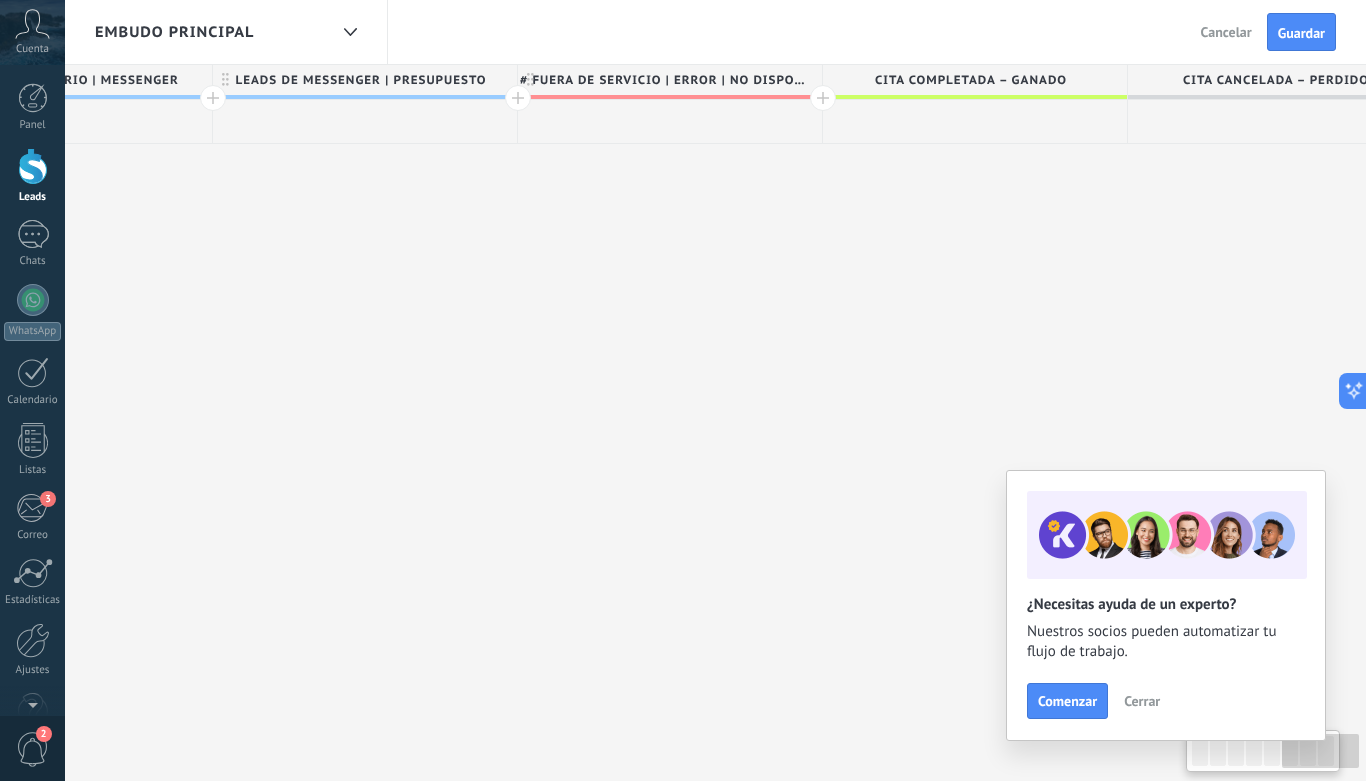 scroll, scrollTop: 0, scrollLeft: 2324, axis: horizontal 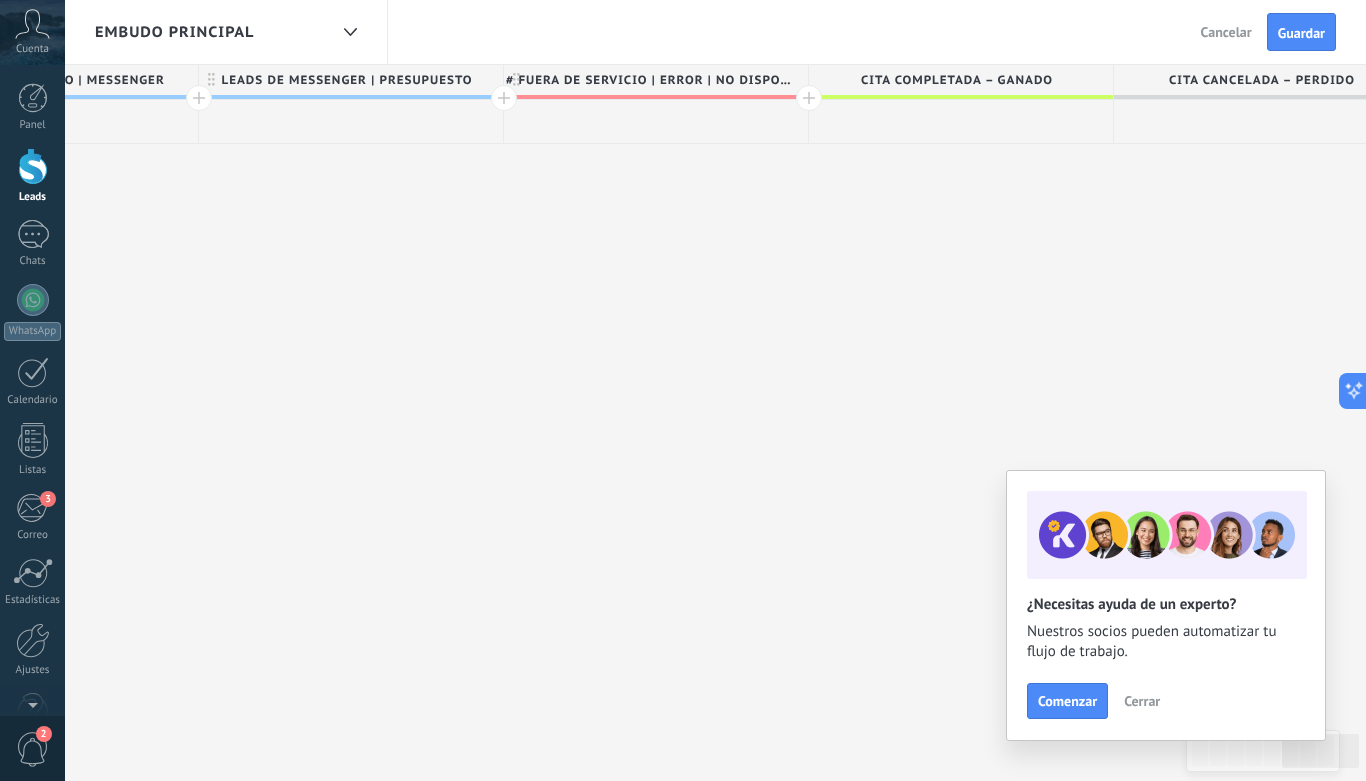 click at bounding box center (809, 98) 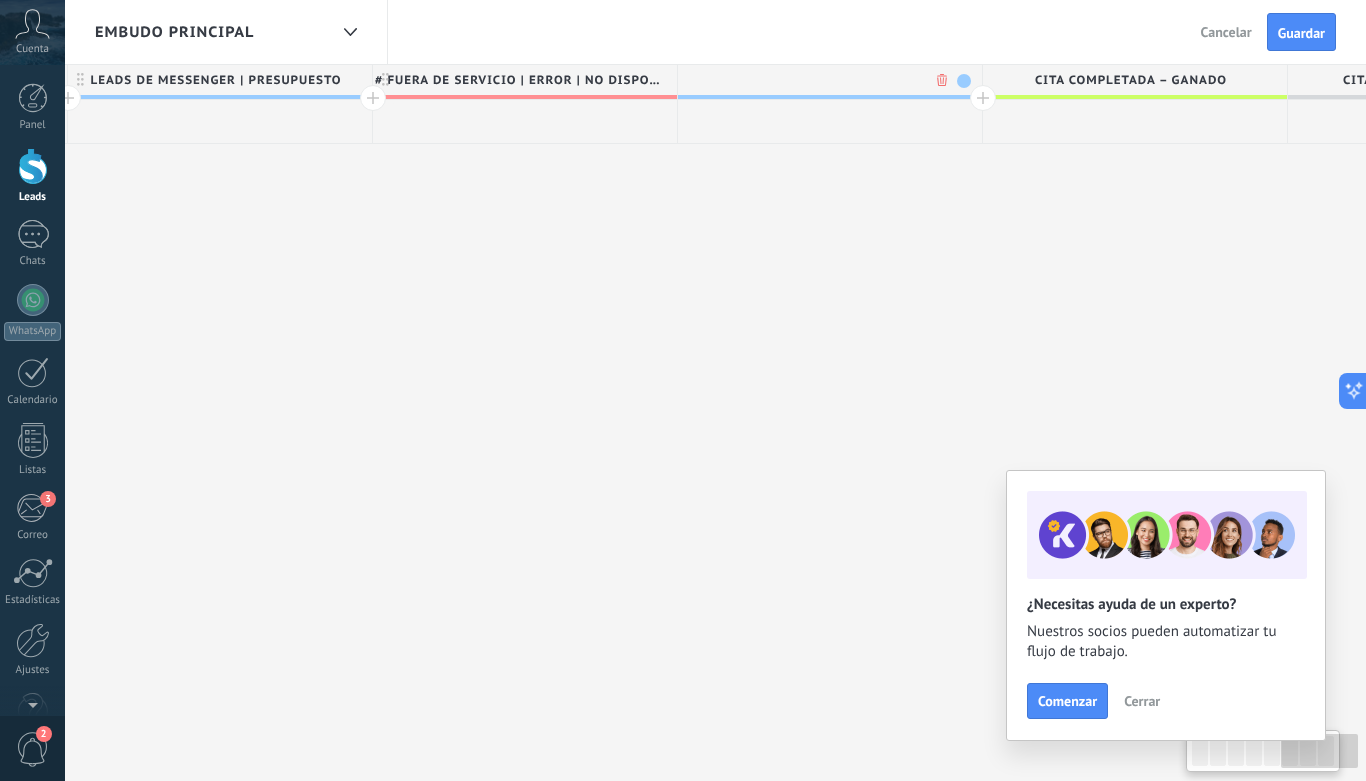 scroll, scrollTop: 0, scrollLeft: 2472, axis: horizontal 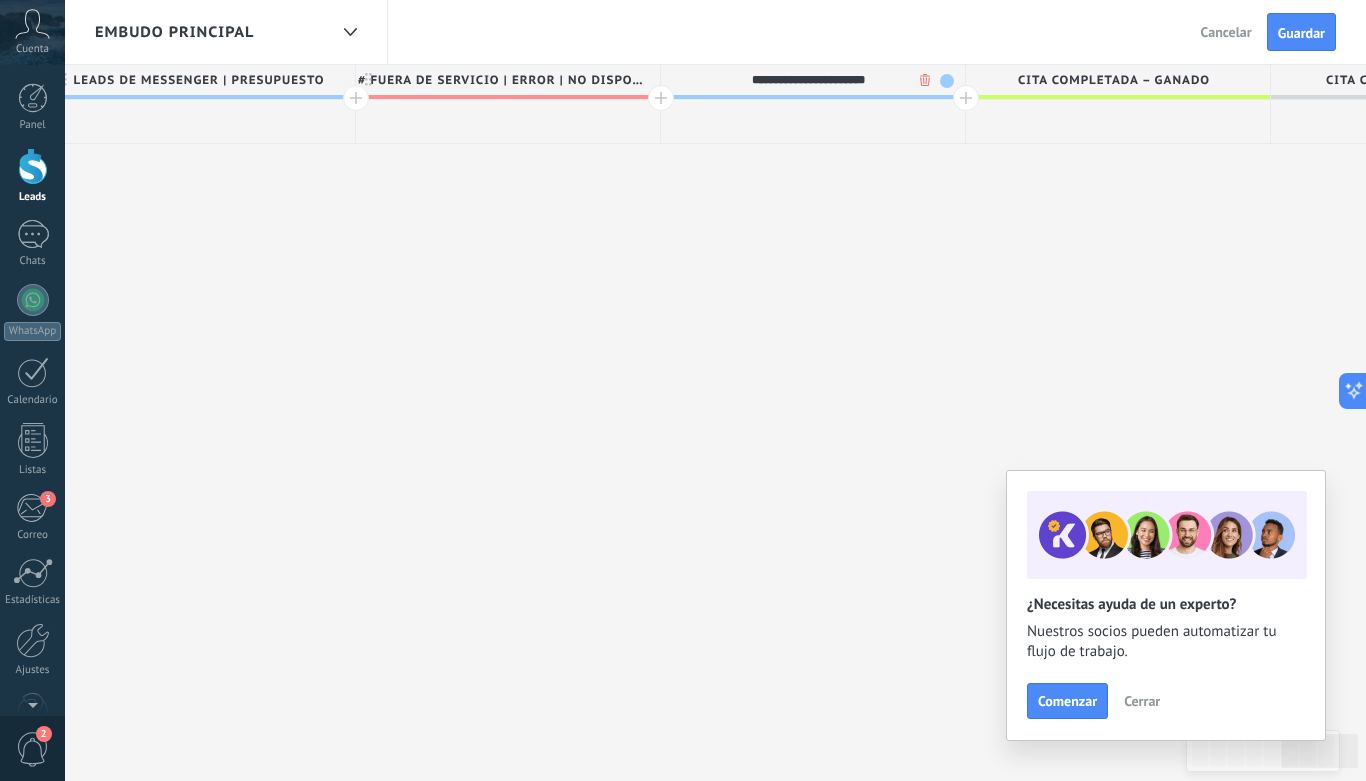 type on "**********" 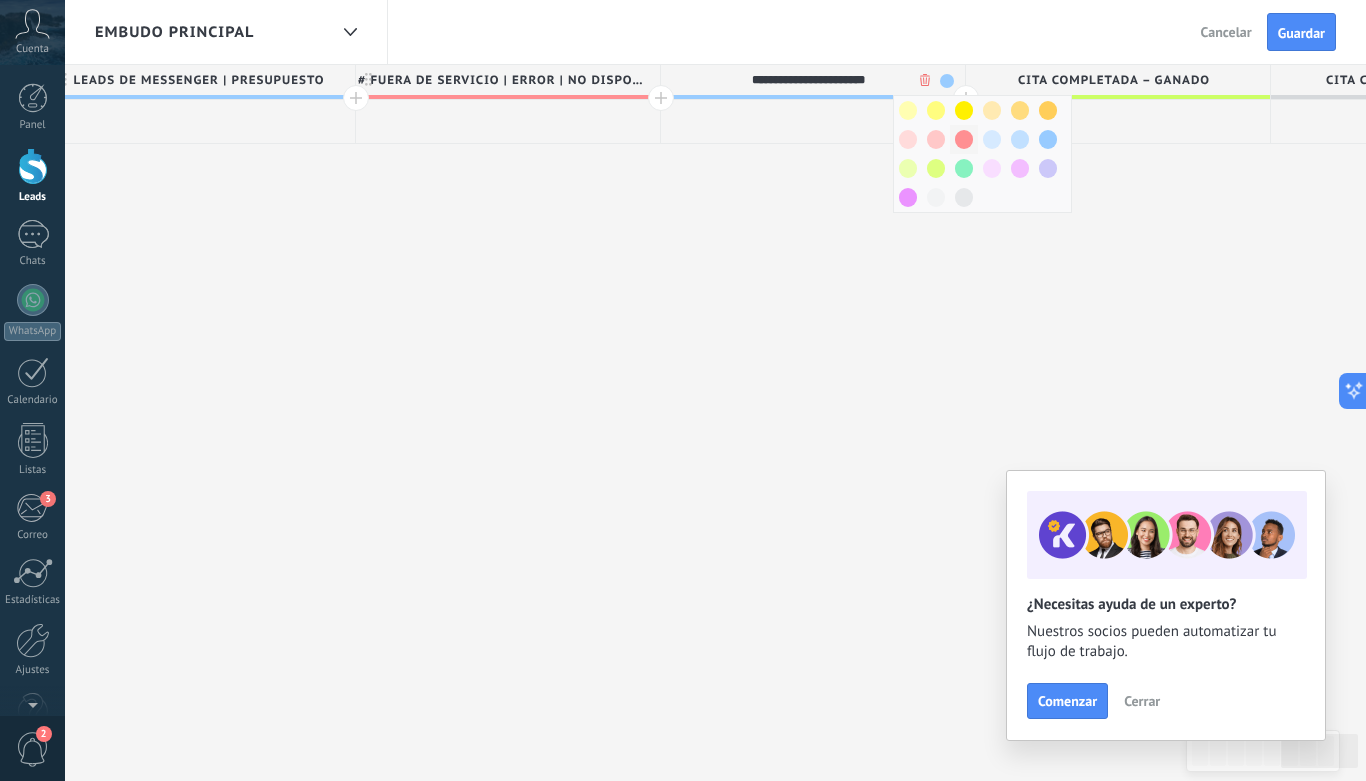 click at bounding box center (964, 139) 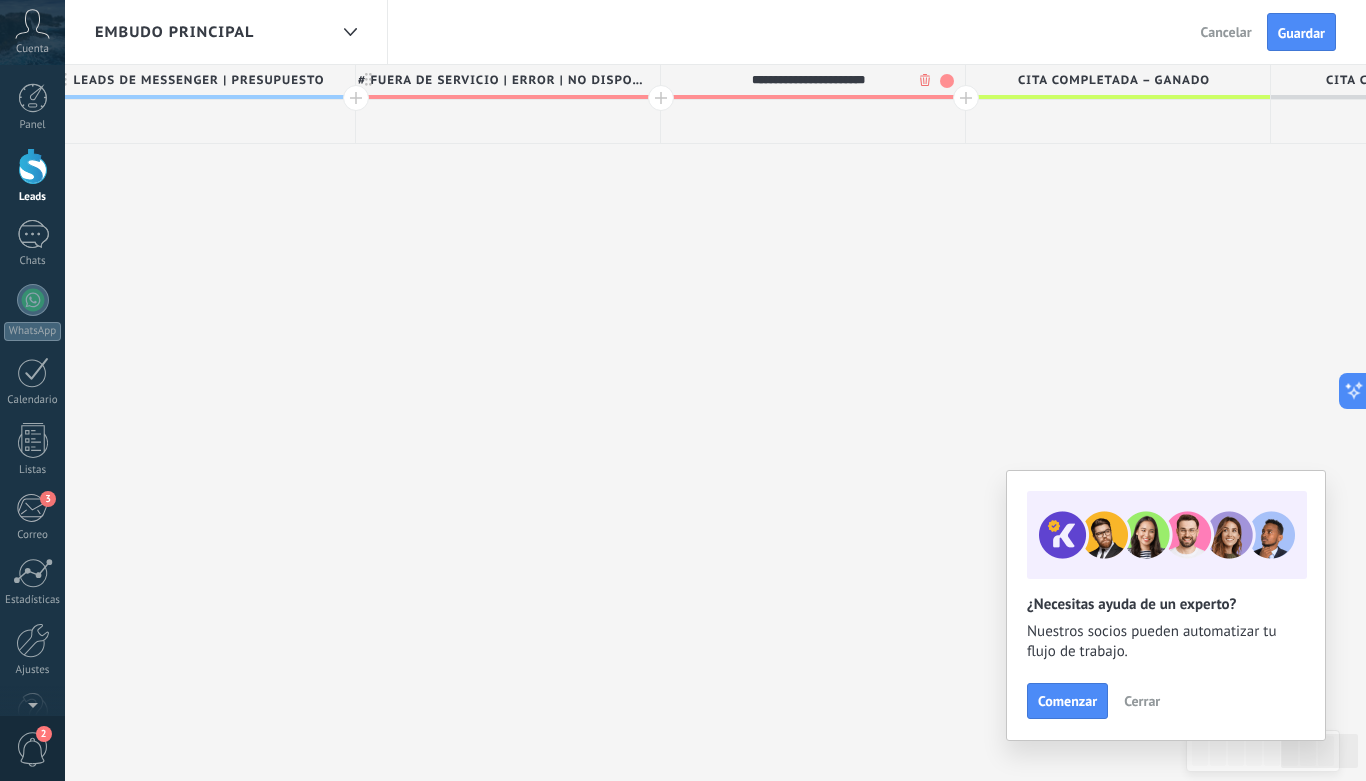 click at bounding box center [966, 98] 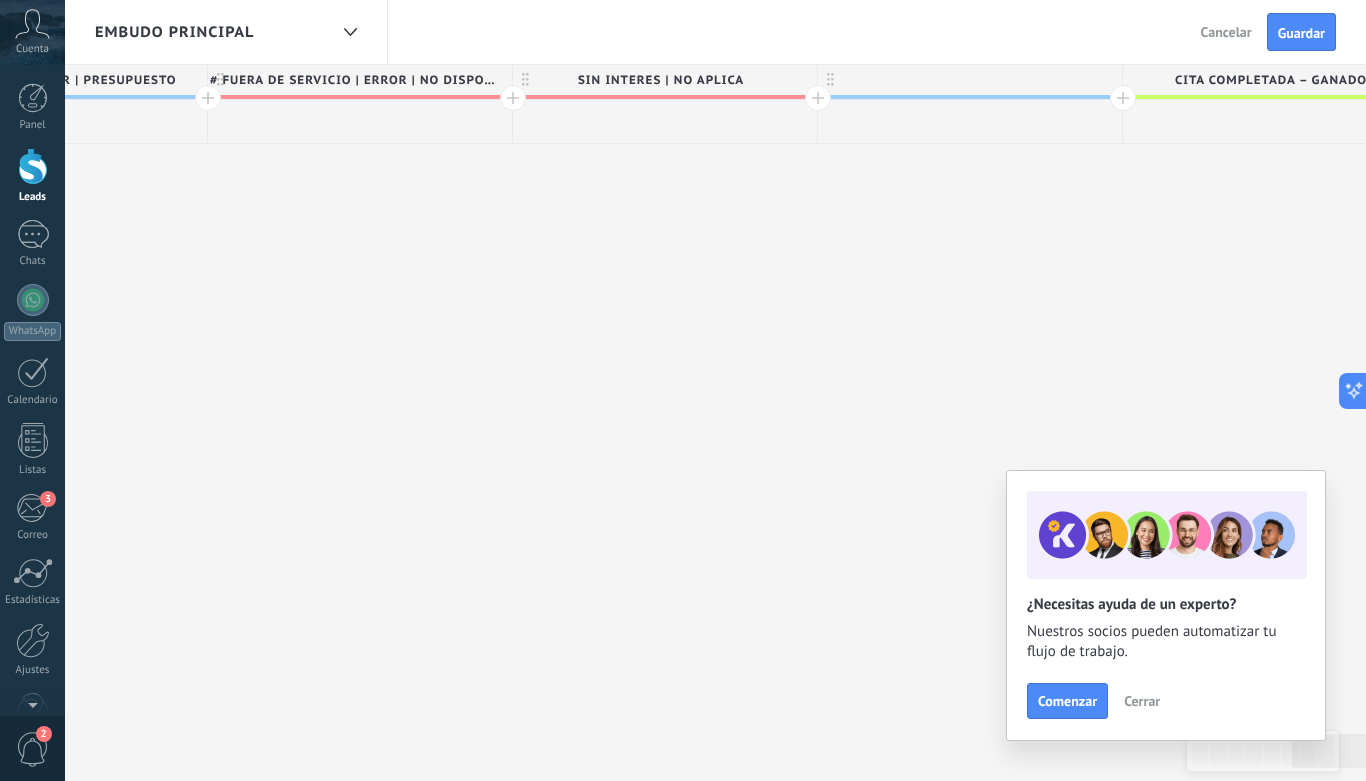 scroll, scrollTop: 0, scrollLeft: 2987, axis: horizontal 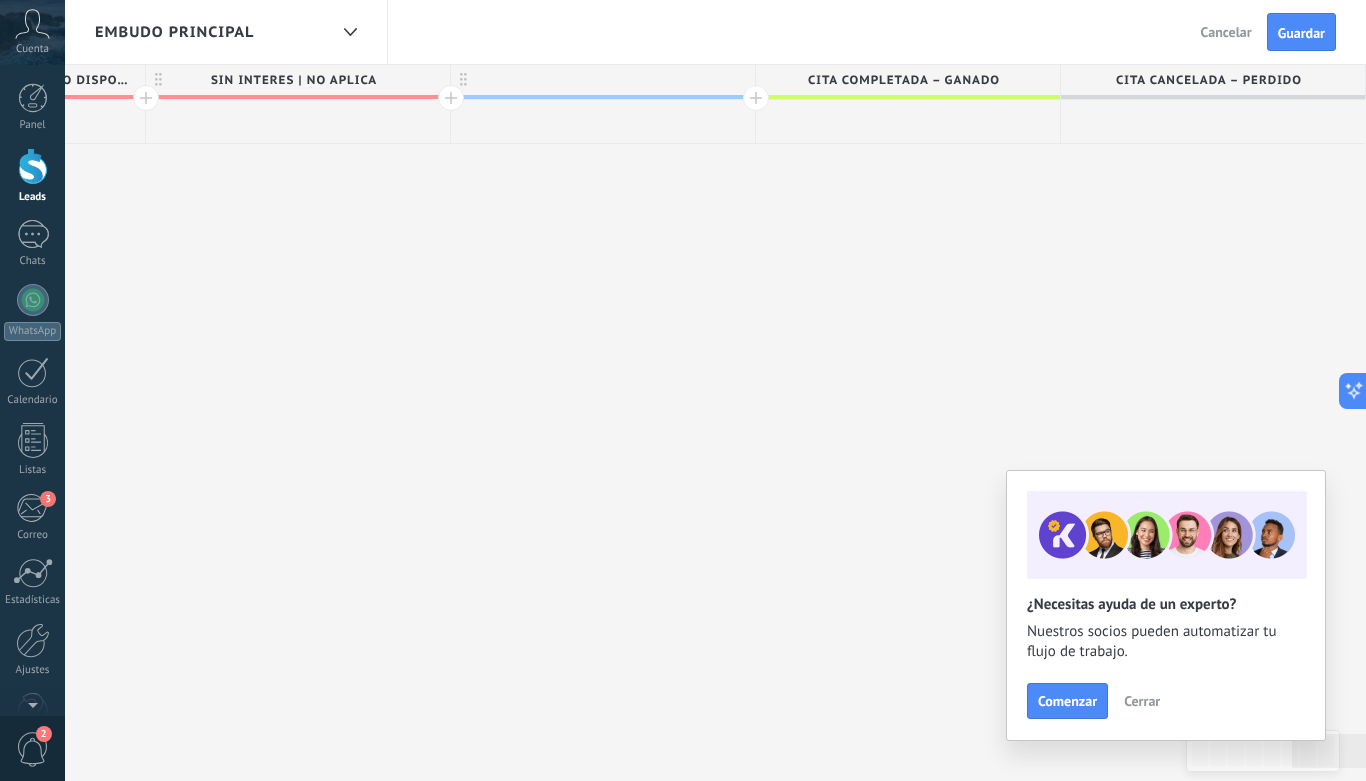 click at bounding box center [603, 80] 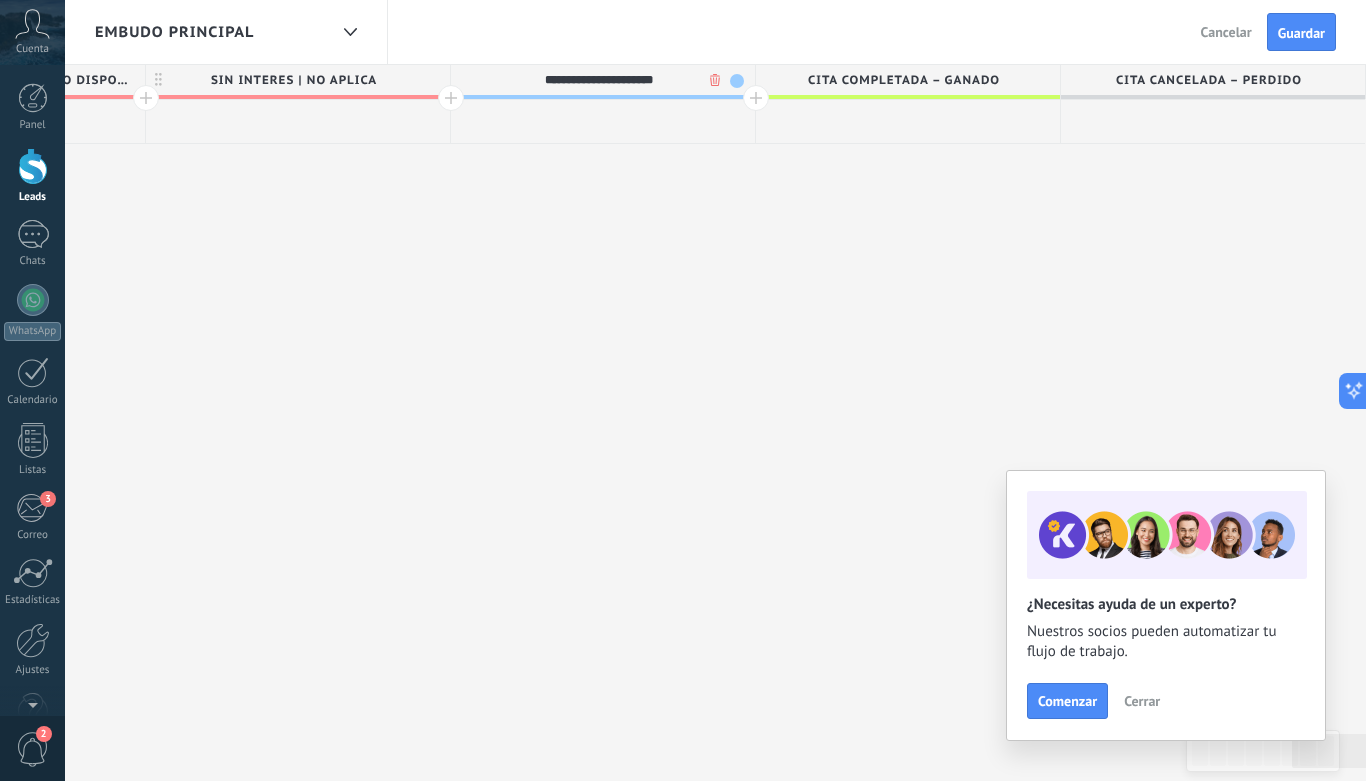 type on "**********" 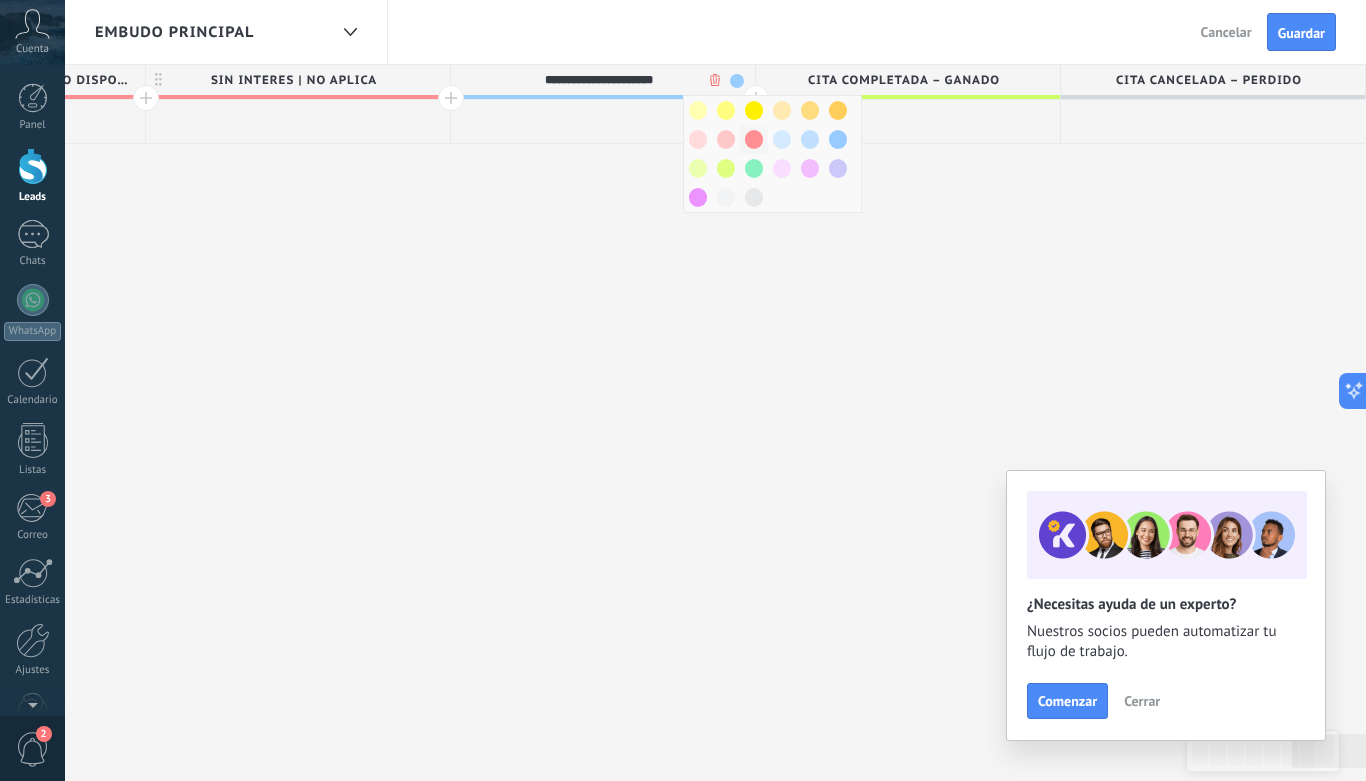 click at bounding box center (754, 139) 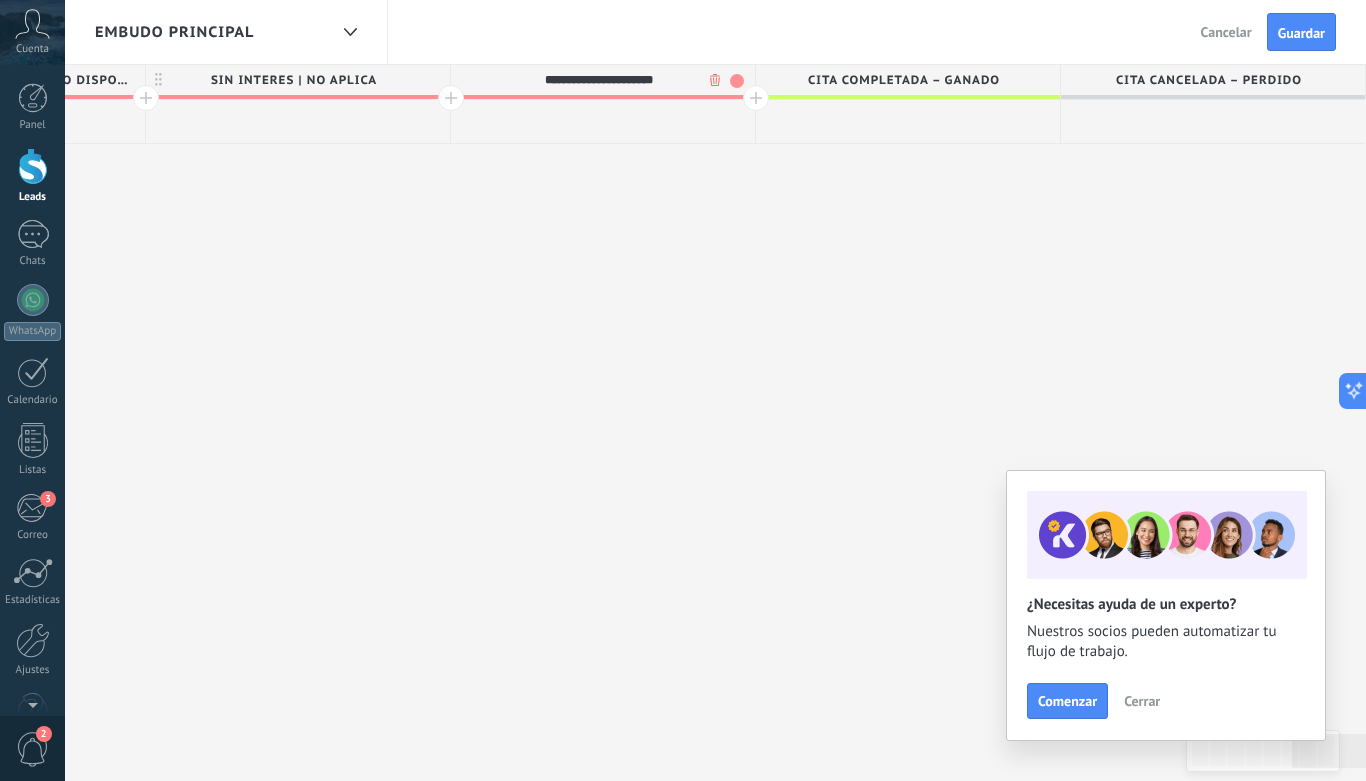 click at bounding box center (756, 98) 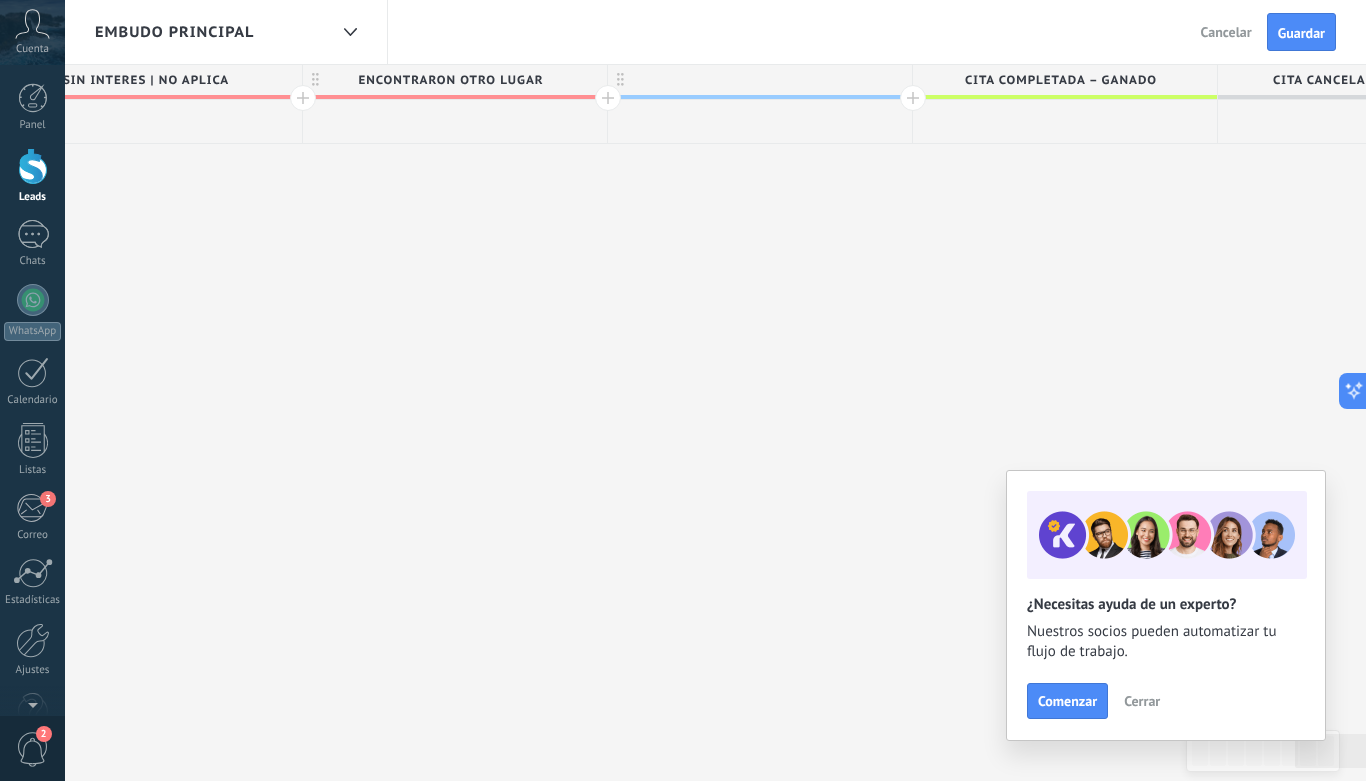 scroll, scrollTop: 0, scrollLeft: 3292, axis: horizontal 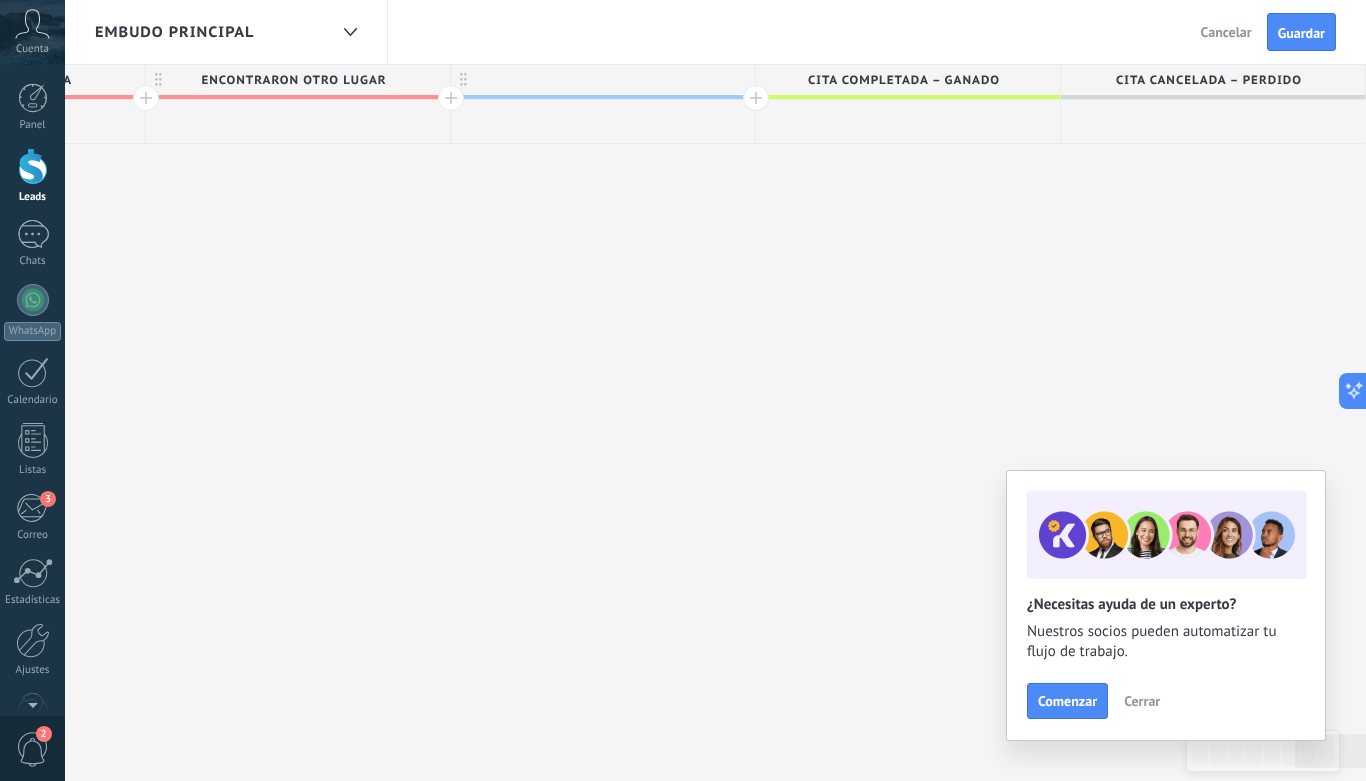 click at bounding box center (603, 80) 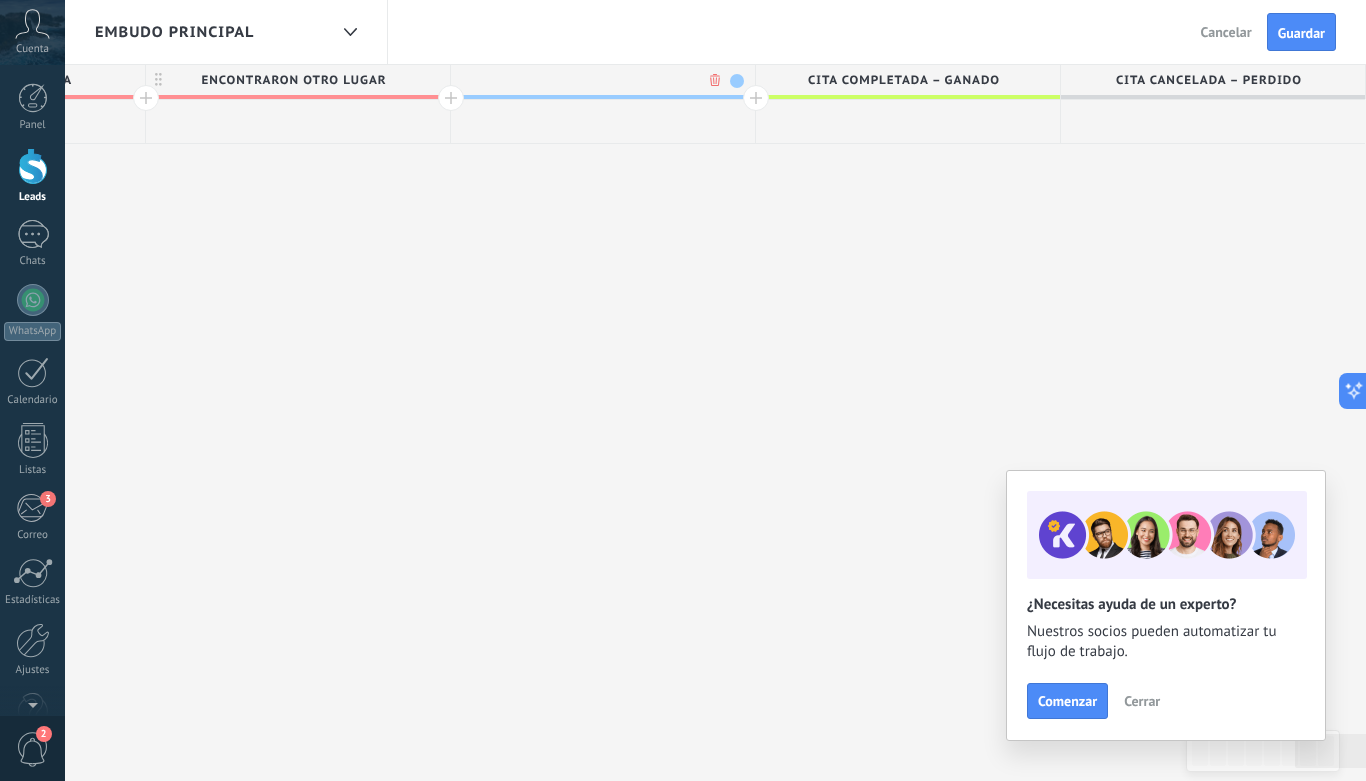 click at bounding box center (598, 80) 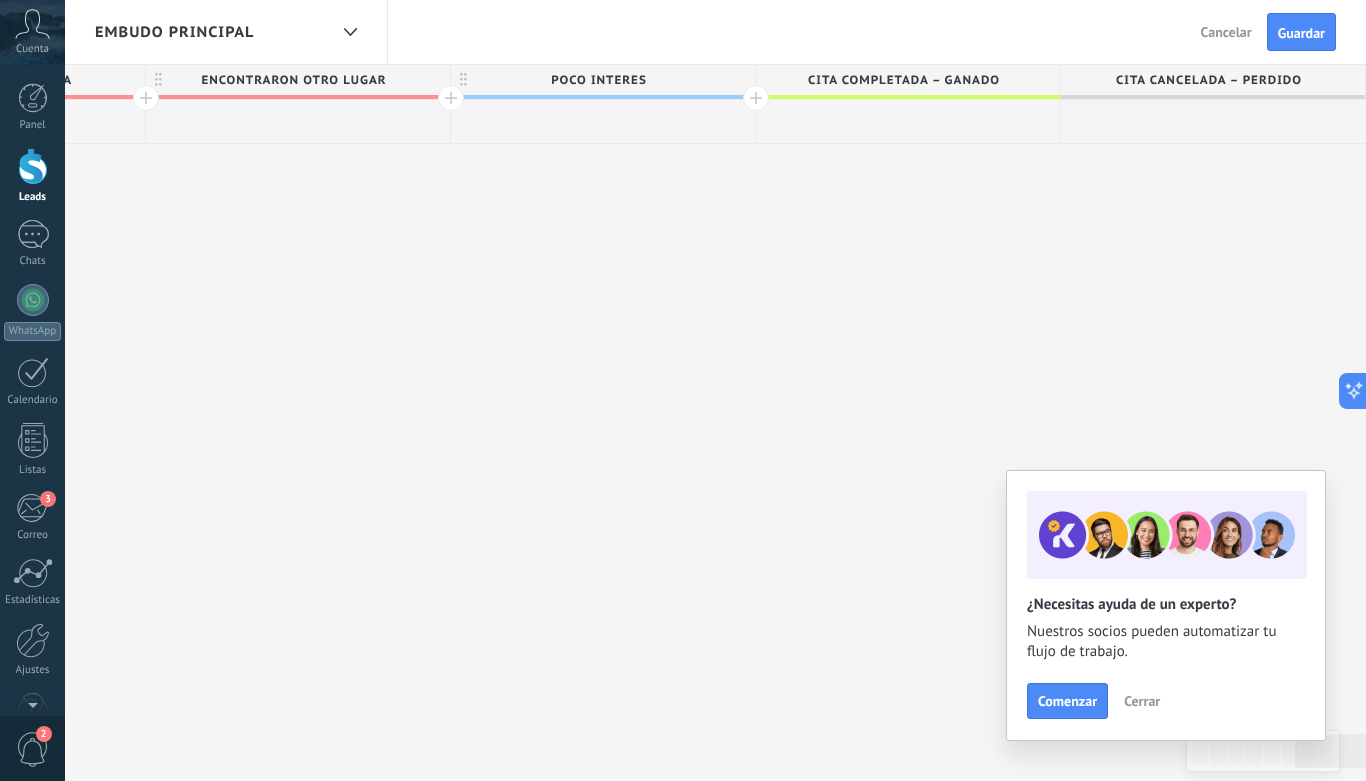 click on "Guardar" at bounding box center [1301, 33] 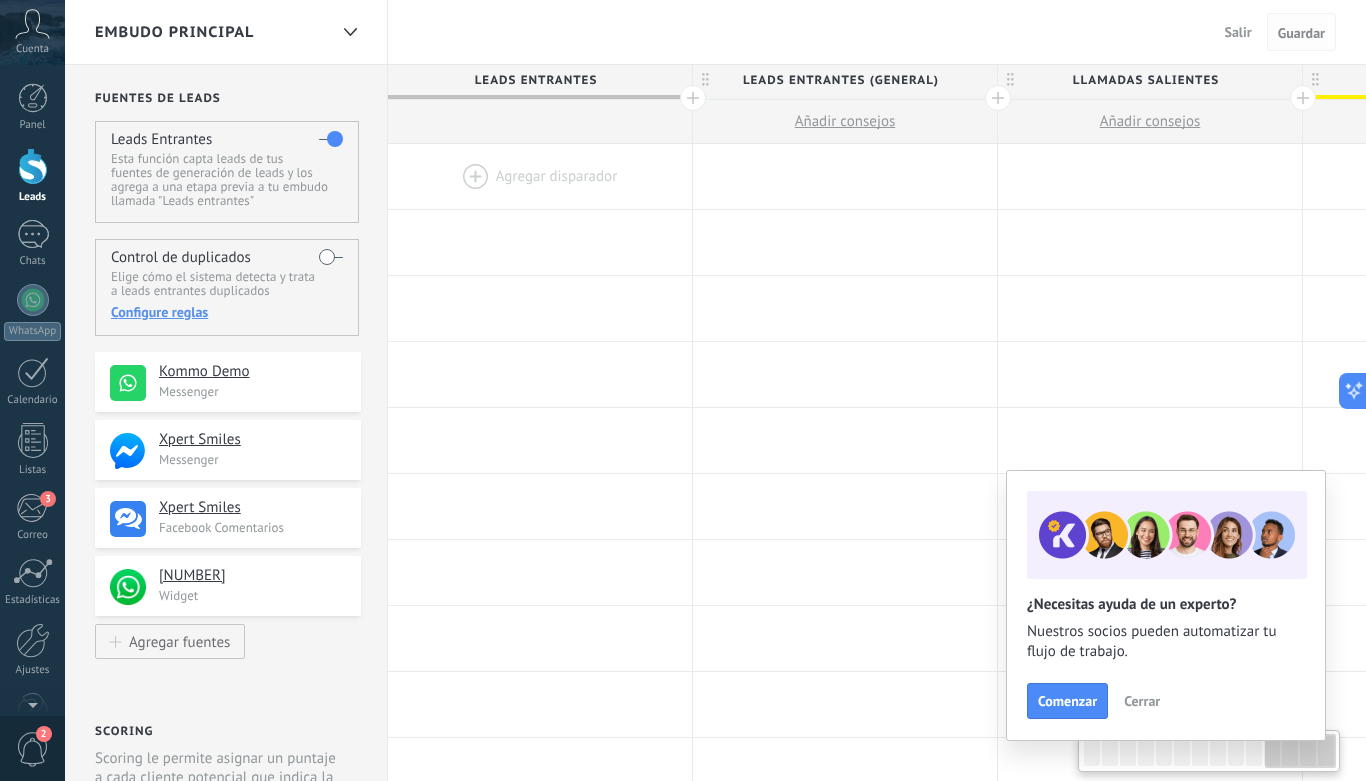 scroll, scrollTop: 0, scrollLeft: 3292, axis: horizontal 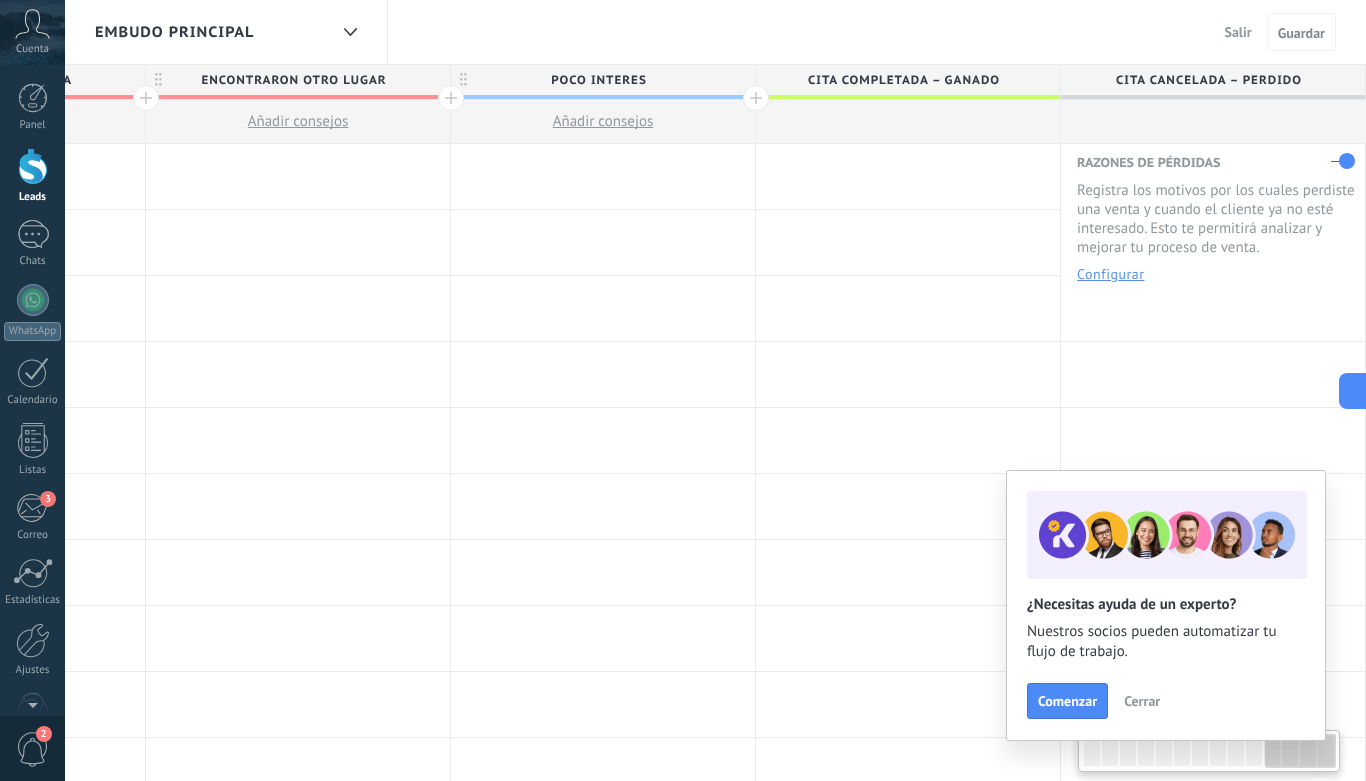 click on "Salir" at bounding box center (1238, 32) 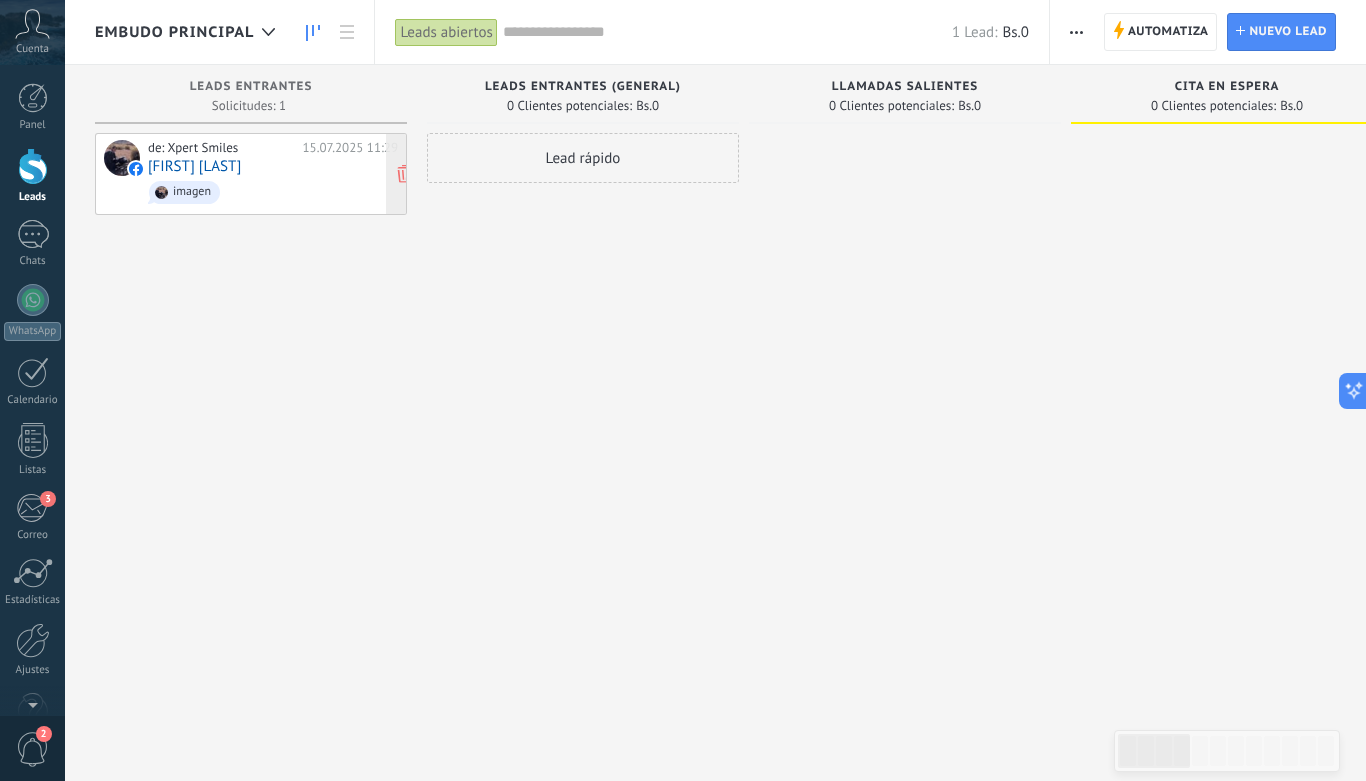click on "de: Xpert Smiles  15.07.2025 11:29 Jenny Tabernilla imagen" at bounding box center (251, 174) 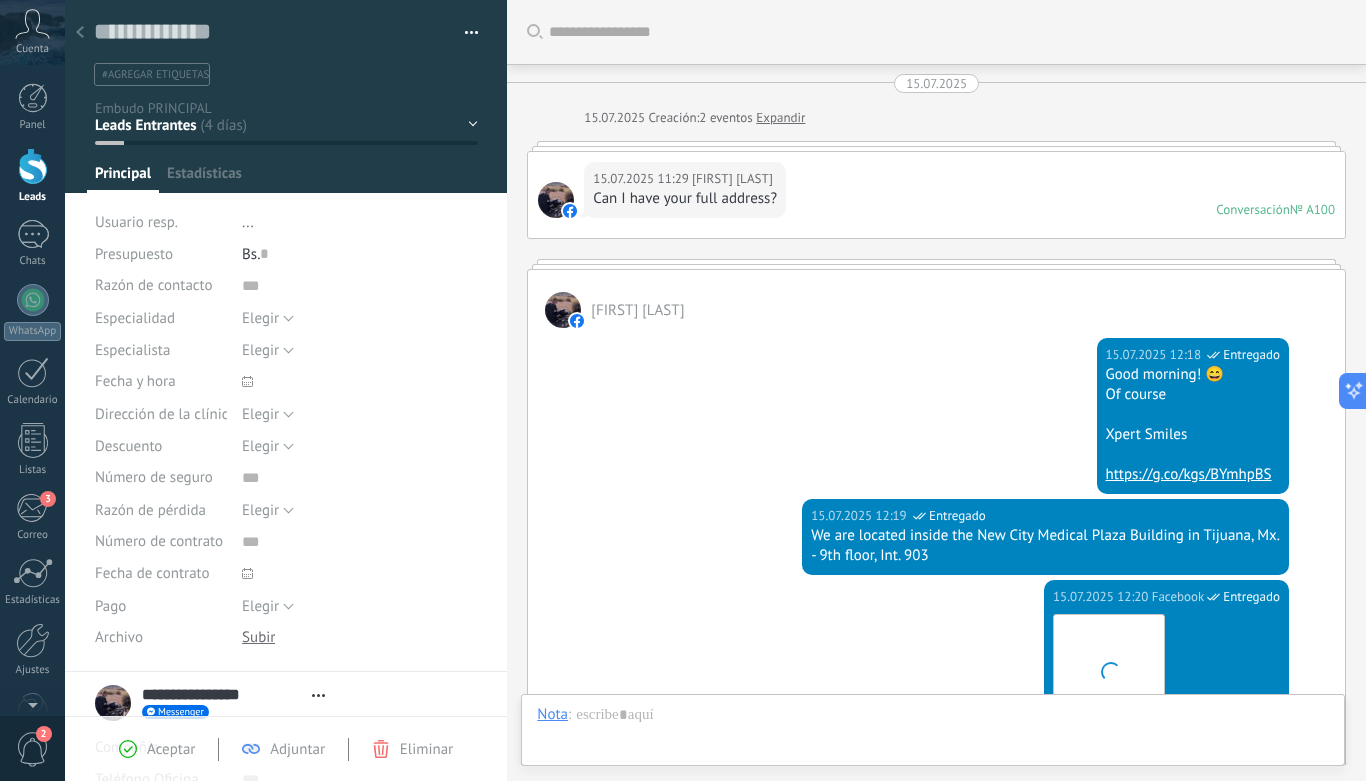 scroll, scrollTop: 30, scrollLeft: 0, axis: vertical 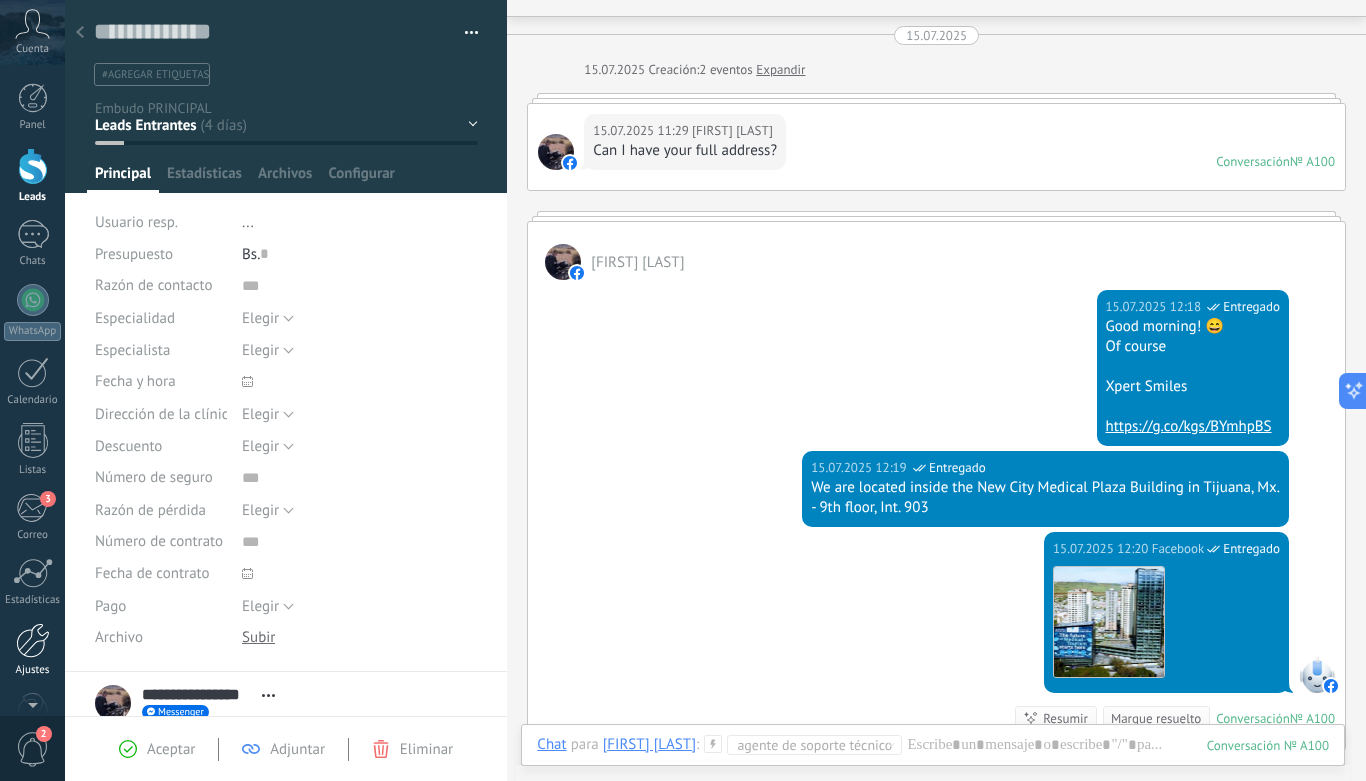 click at bounding box center [33, 640] 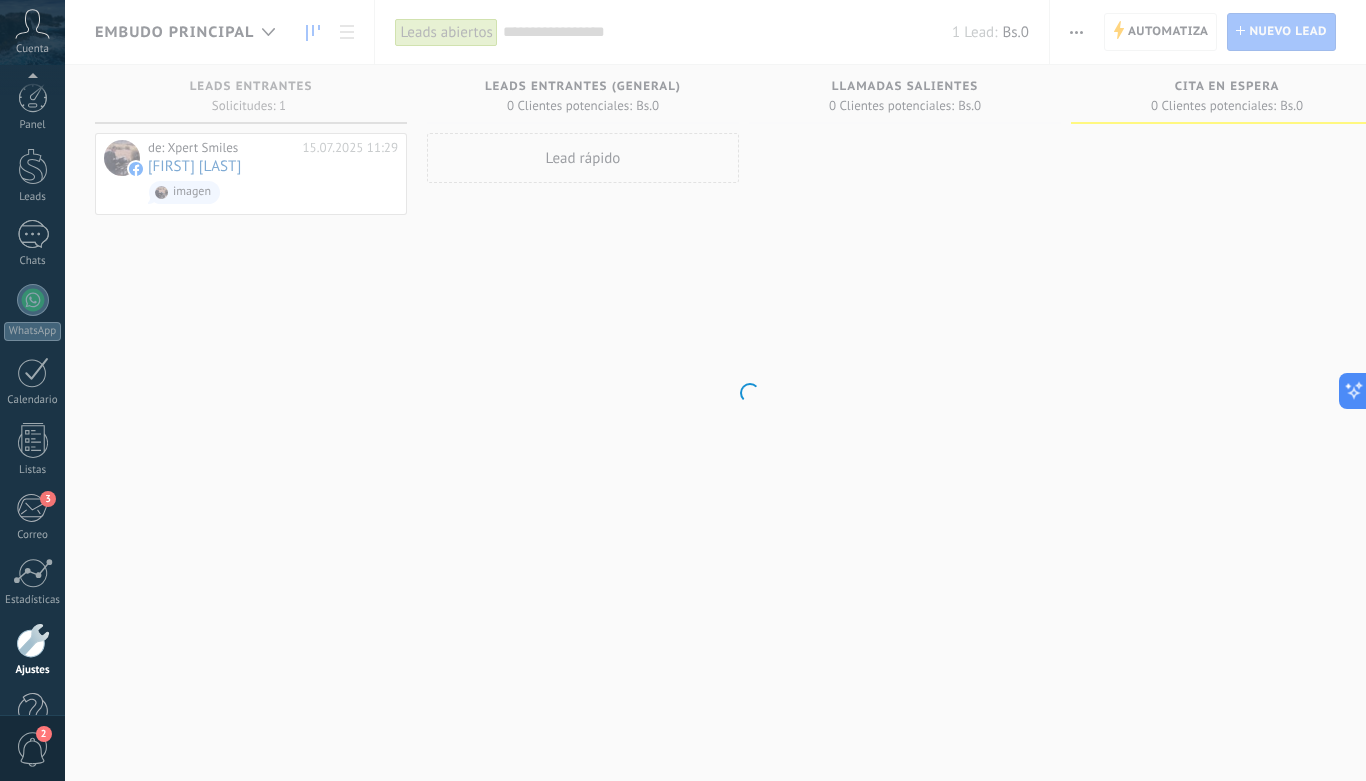 scroll, scrollTop: 51, scrollLeft: 0, axis: vertical 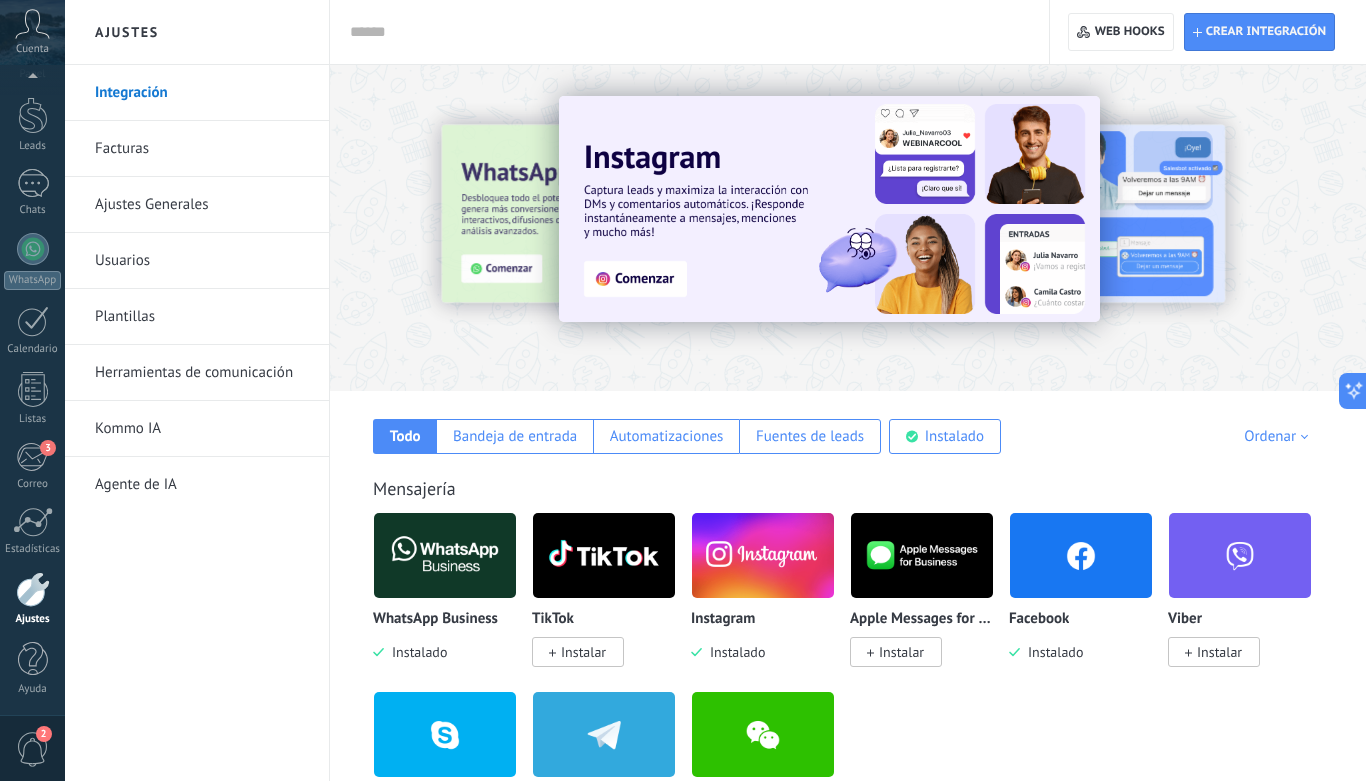 click on "Usuarios" at bounding box center [202, 261] 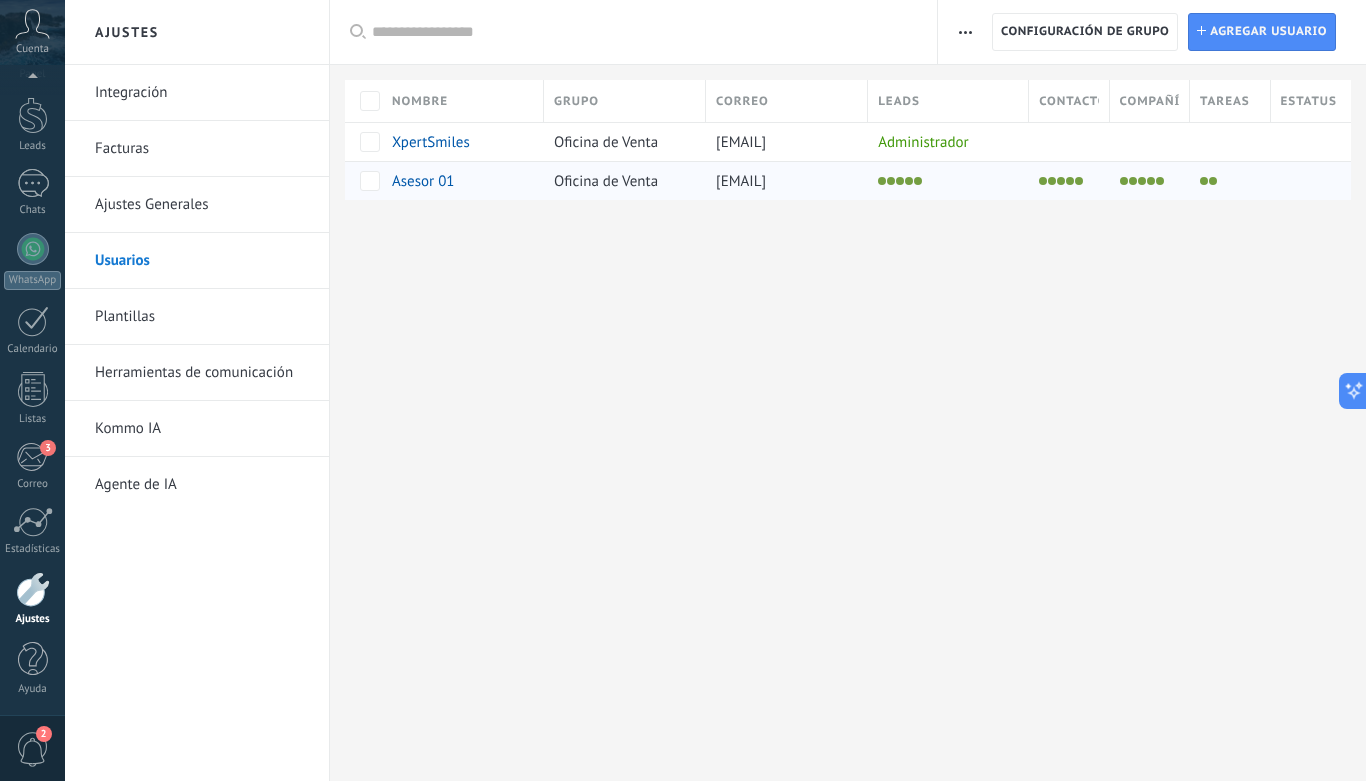 click on "asistente01xpertsmiles@gmail.com" at bounding box center [782, 181] 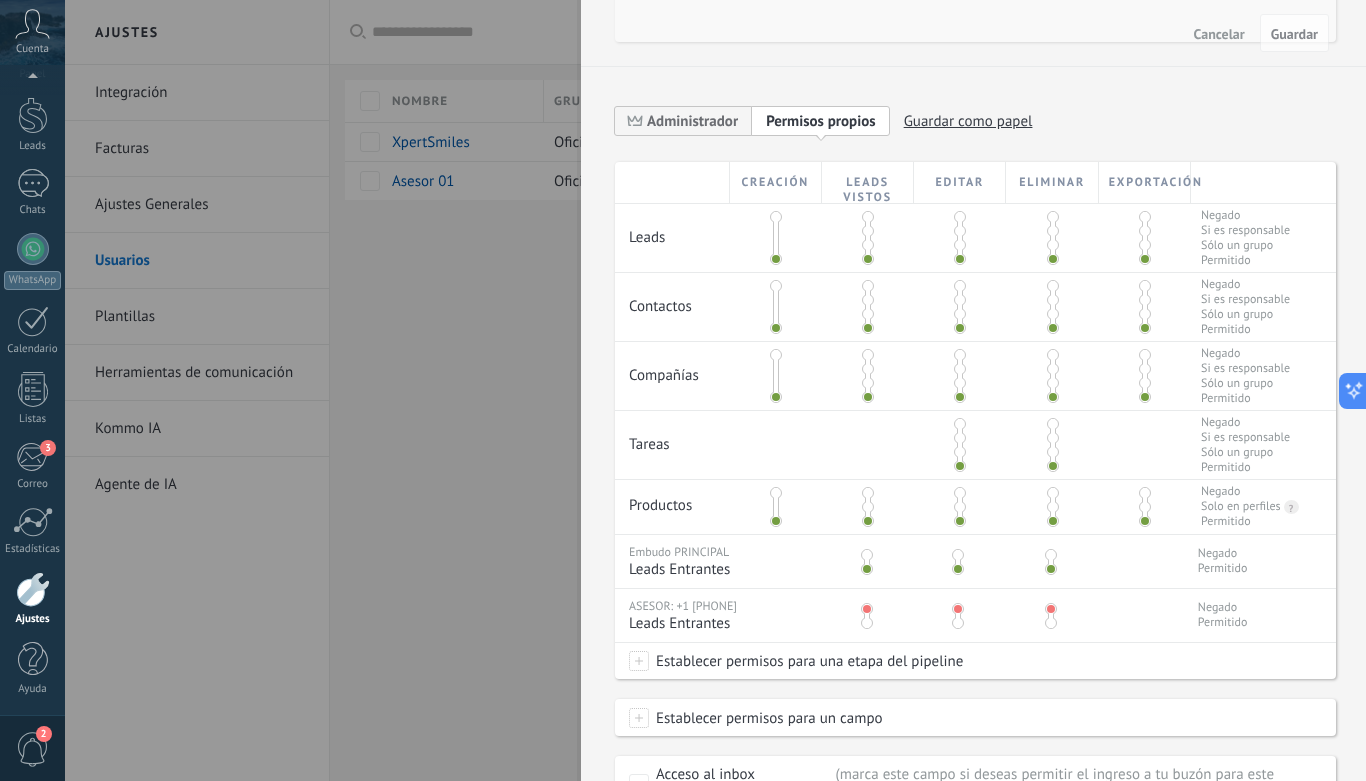 scroll, scrollTop: 354, scrollLeft: 0, axis: vertical 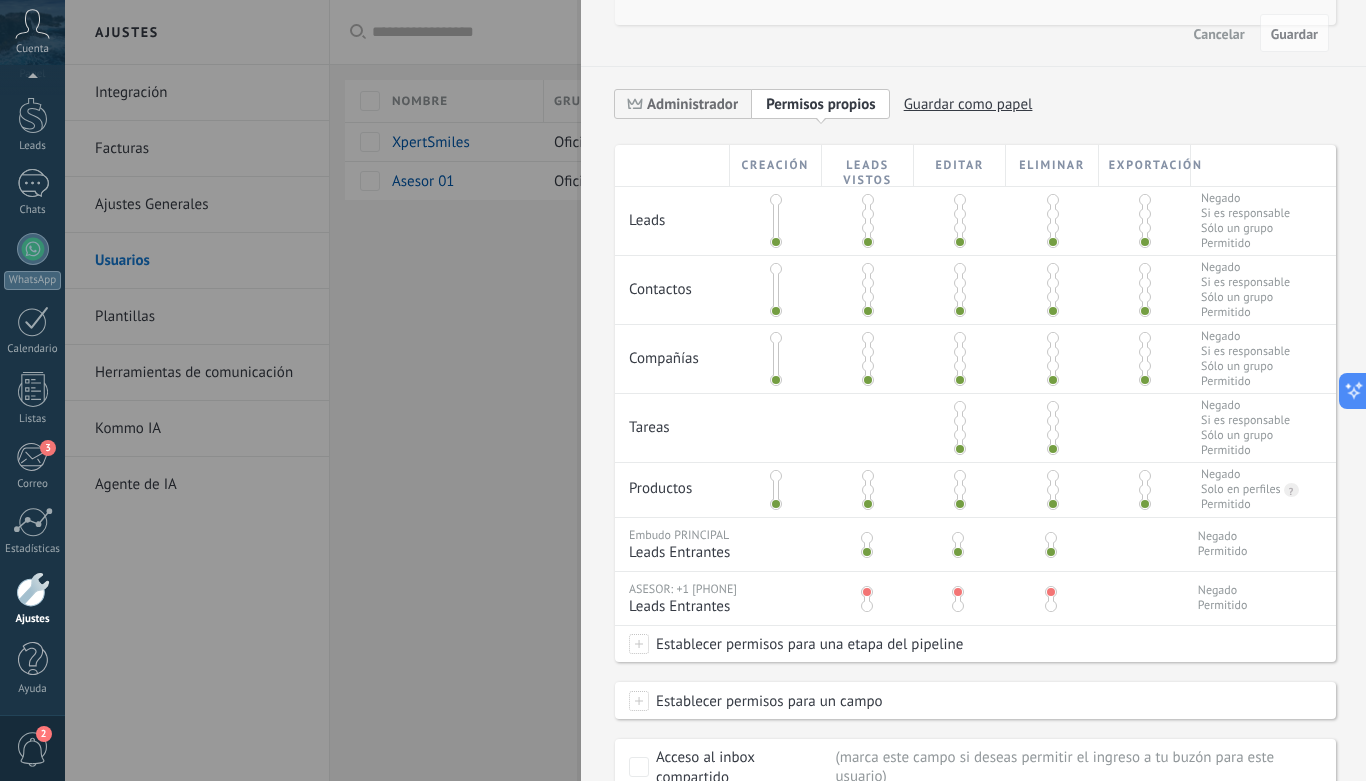 click at bounding box center (868, 214) 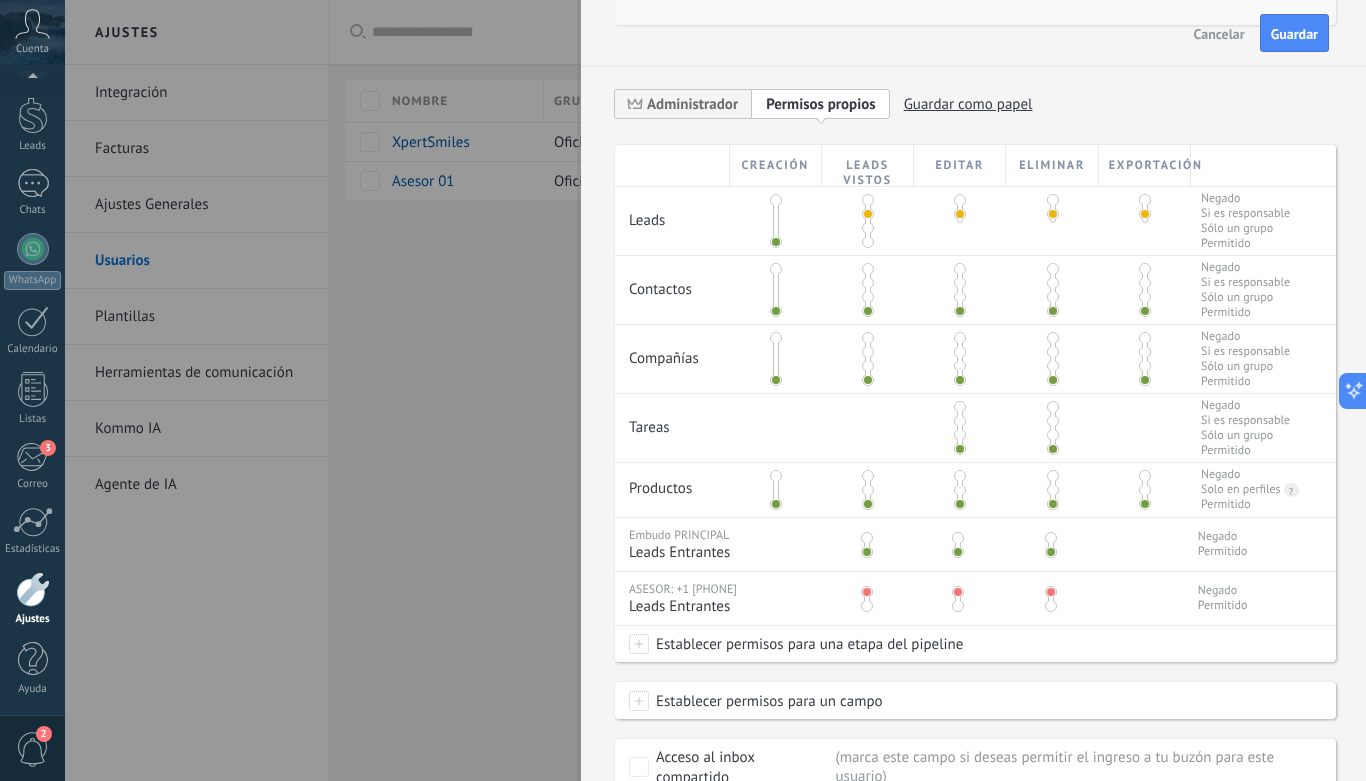 click at bounding box center (1053, 200) 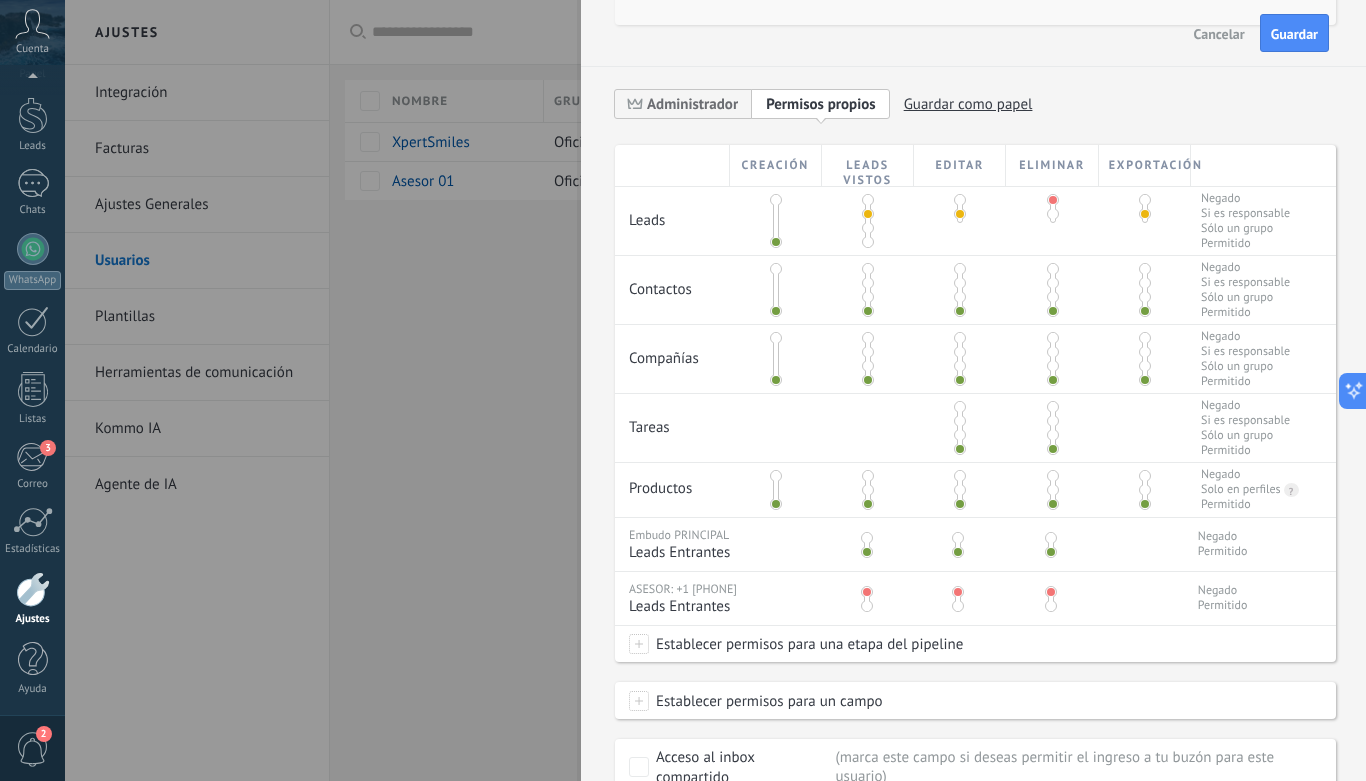 click at bounding box center (1145, 200) 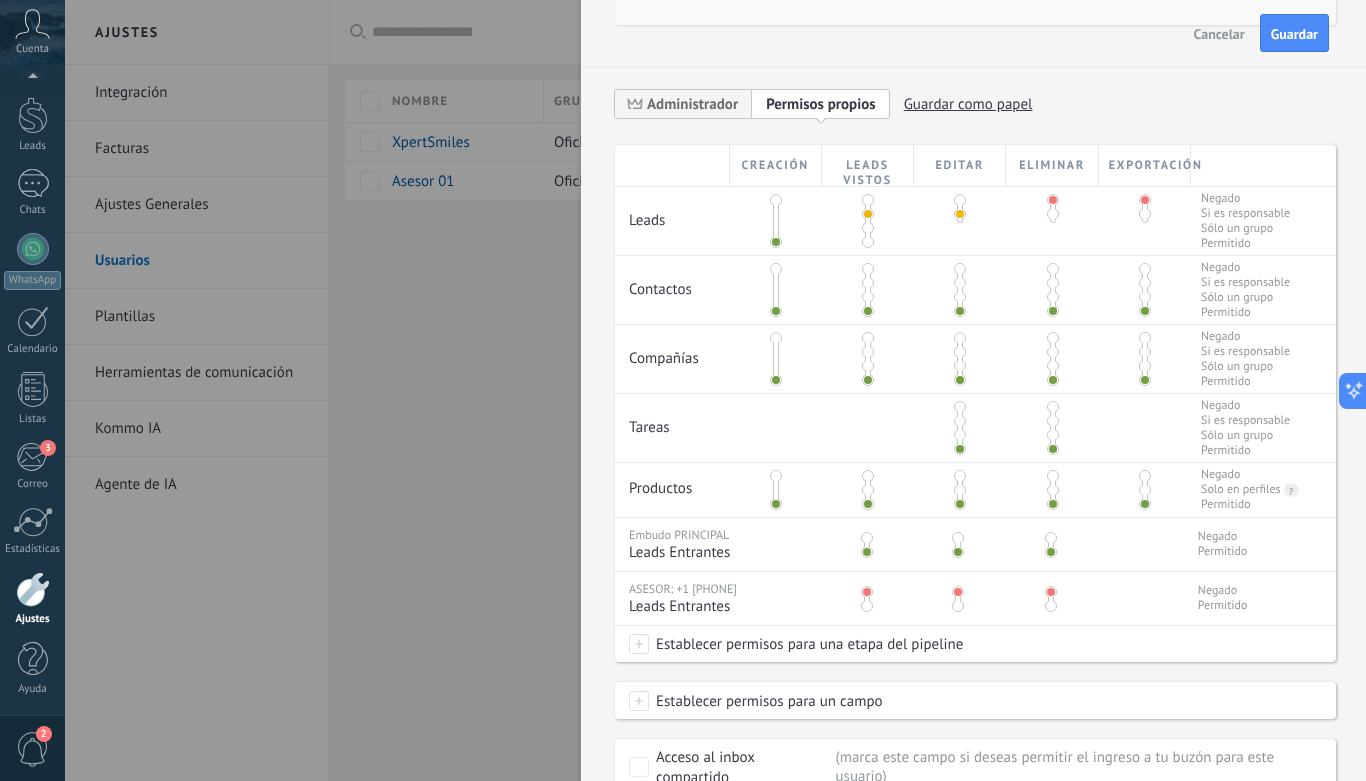 click at bounding box center (868, 283) 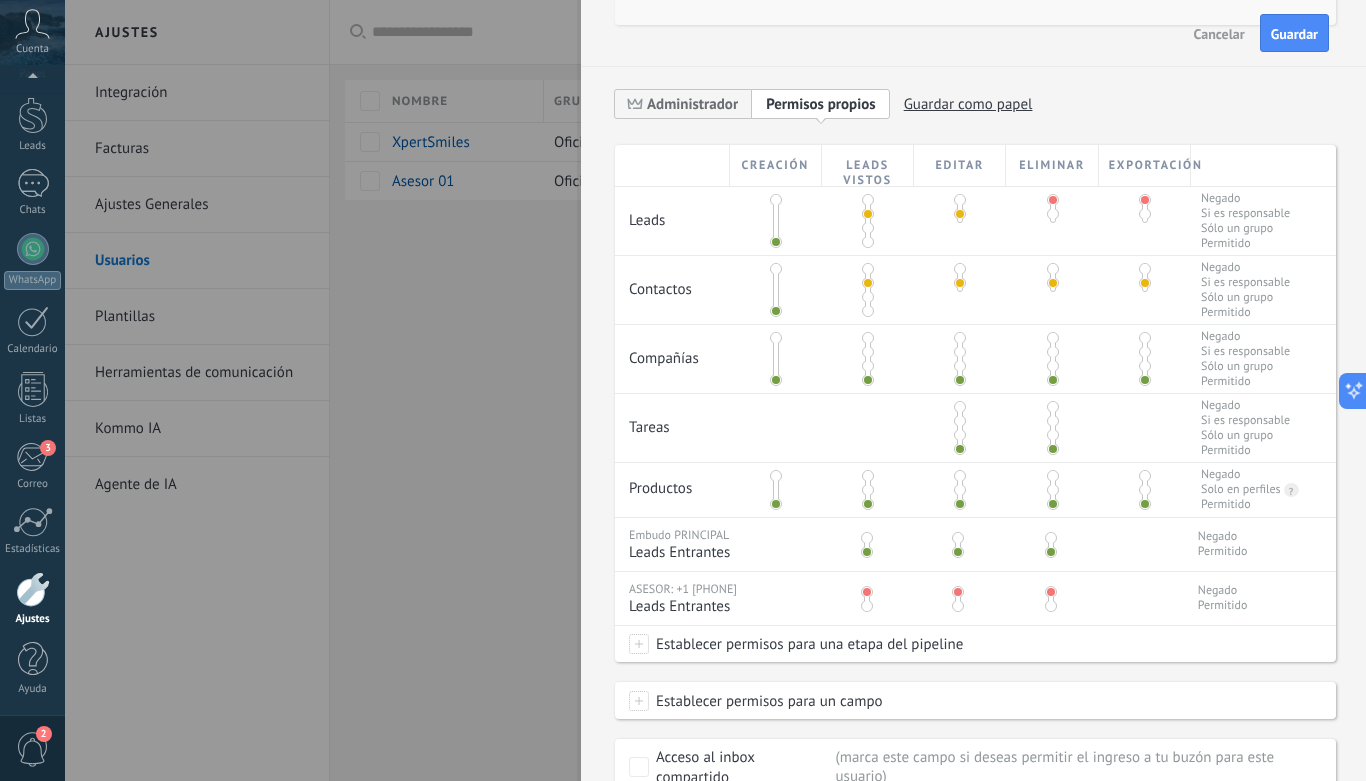 click at bounding box center (1052, 278) 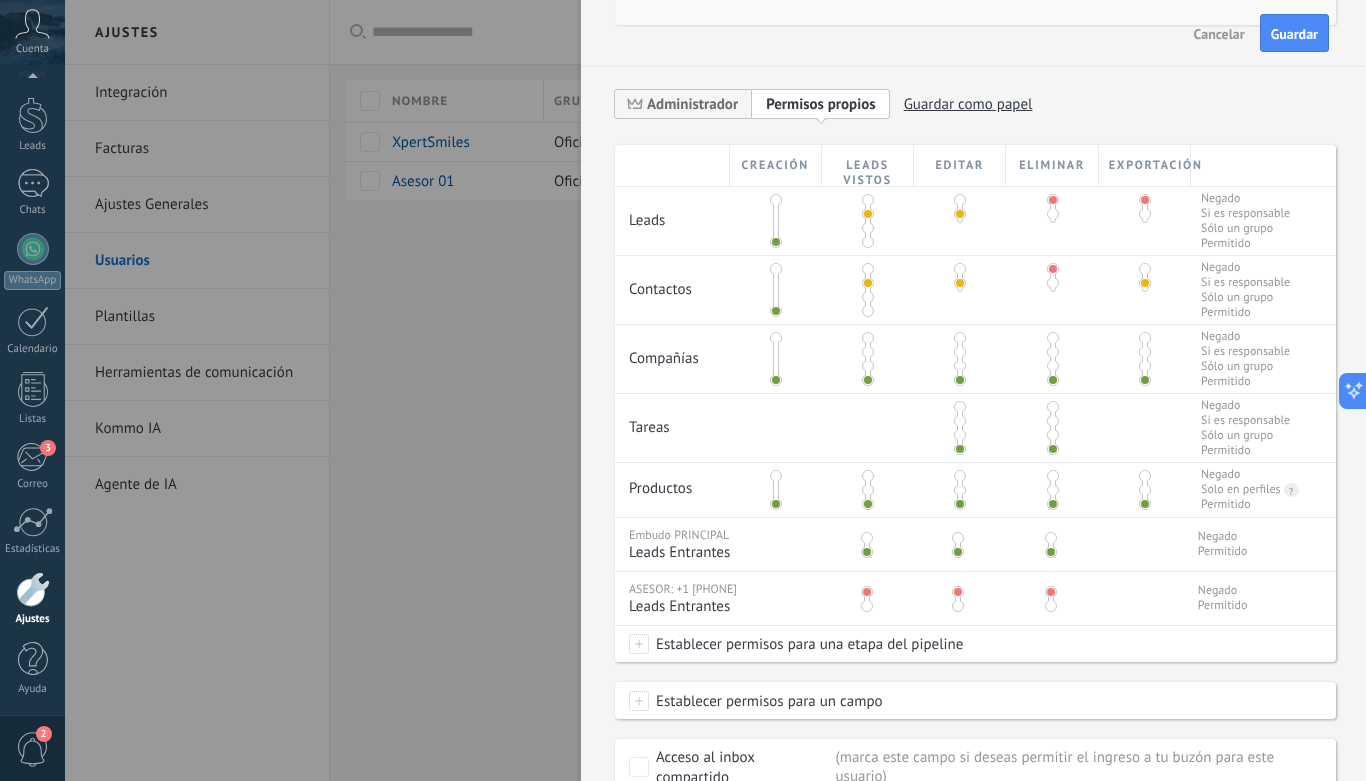 click at bounding box center [1145, 269] 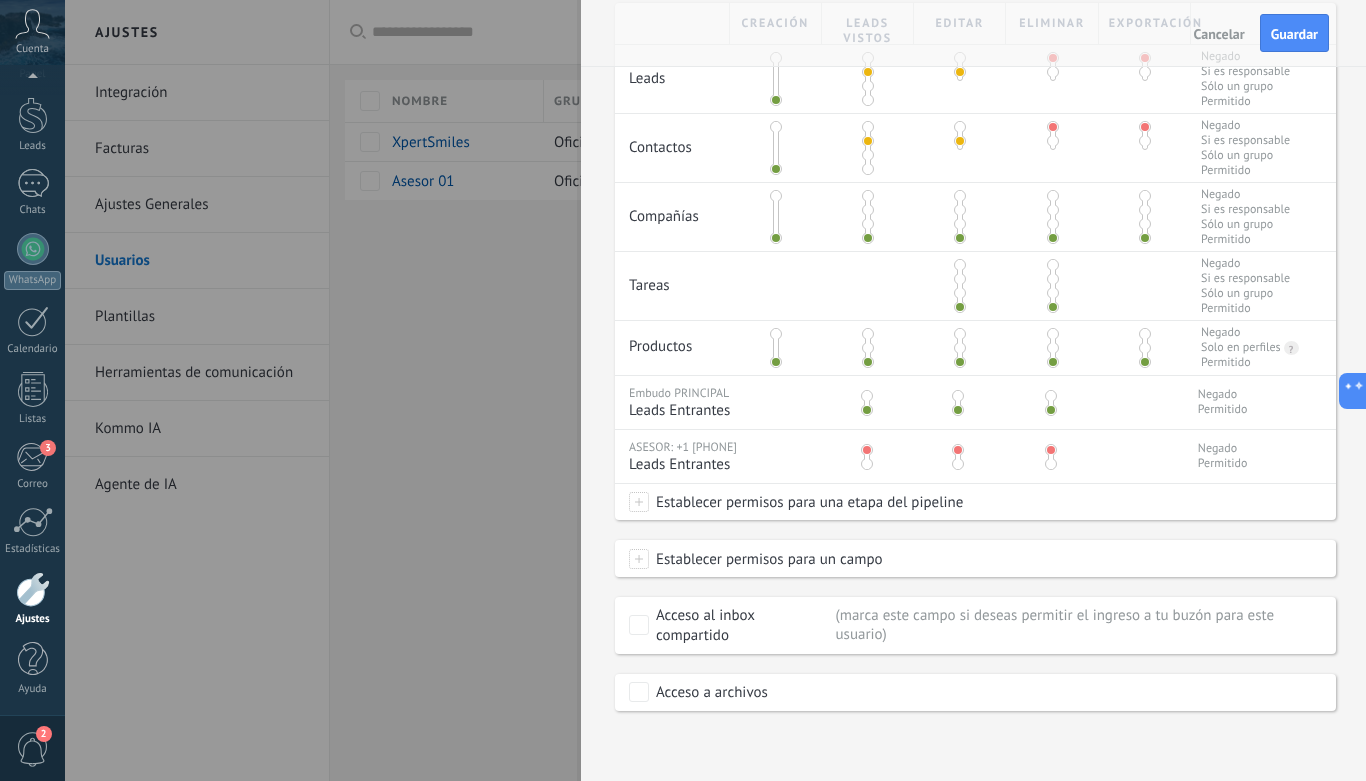 scroll, scrollTop: 496, scrollLeft: 0, axis: vertical 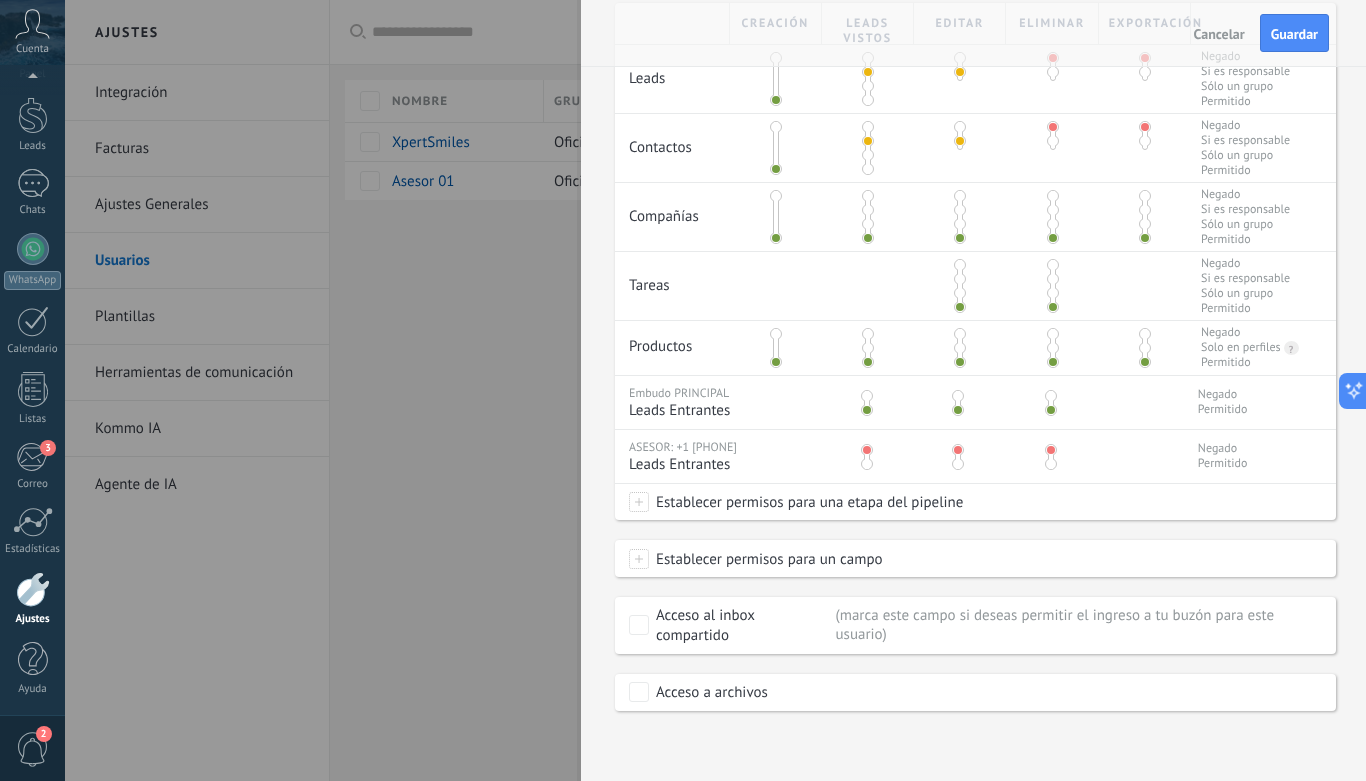 click at bounding box center (868, 210) 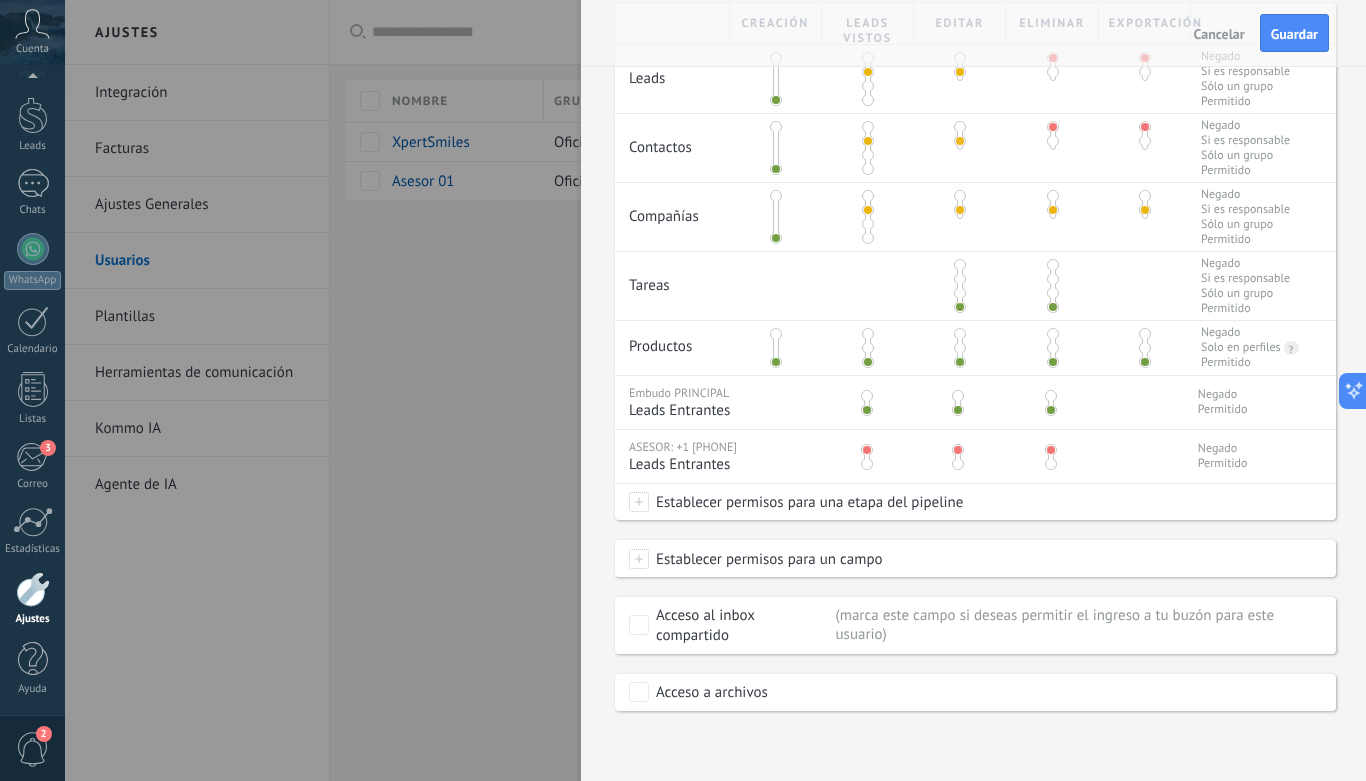 click at bounding box center [1053, 196] 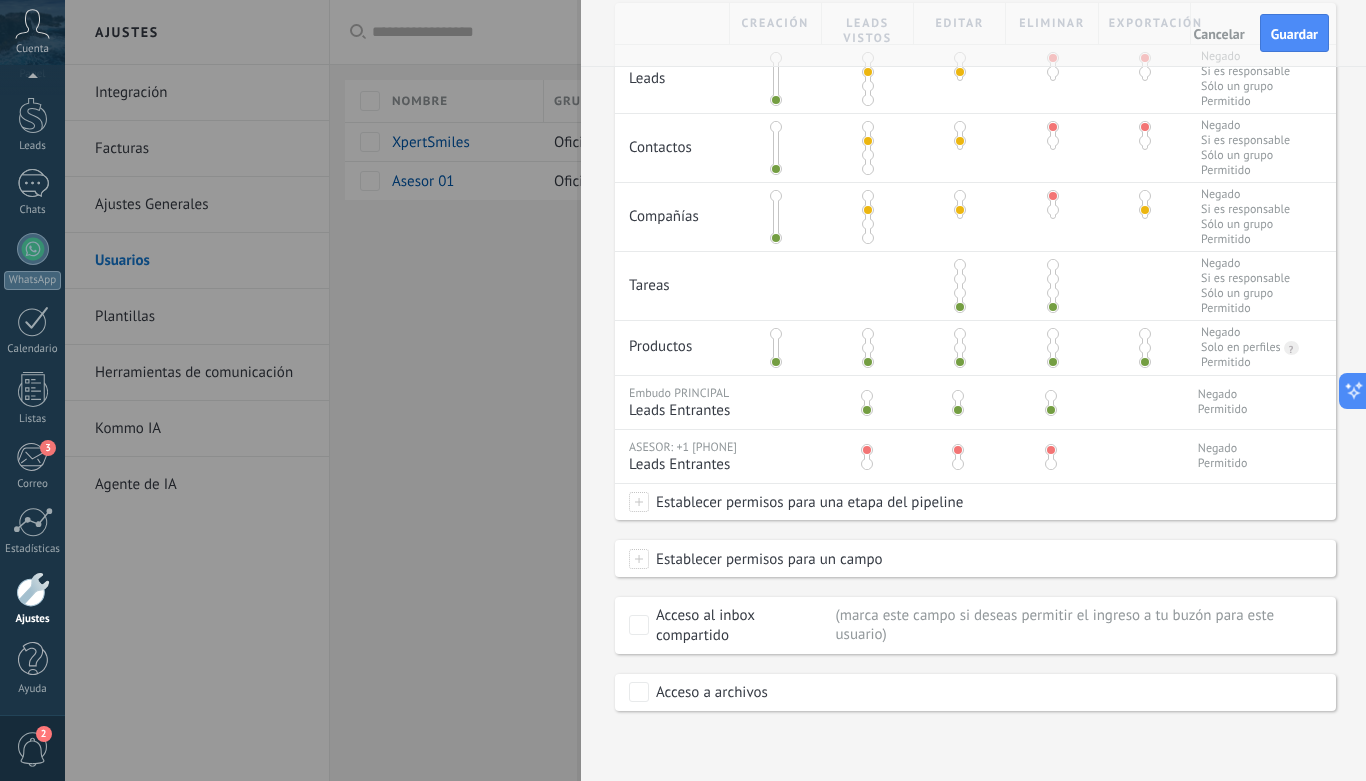 click at bounding box center [1145, 196] 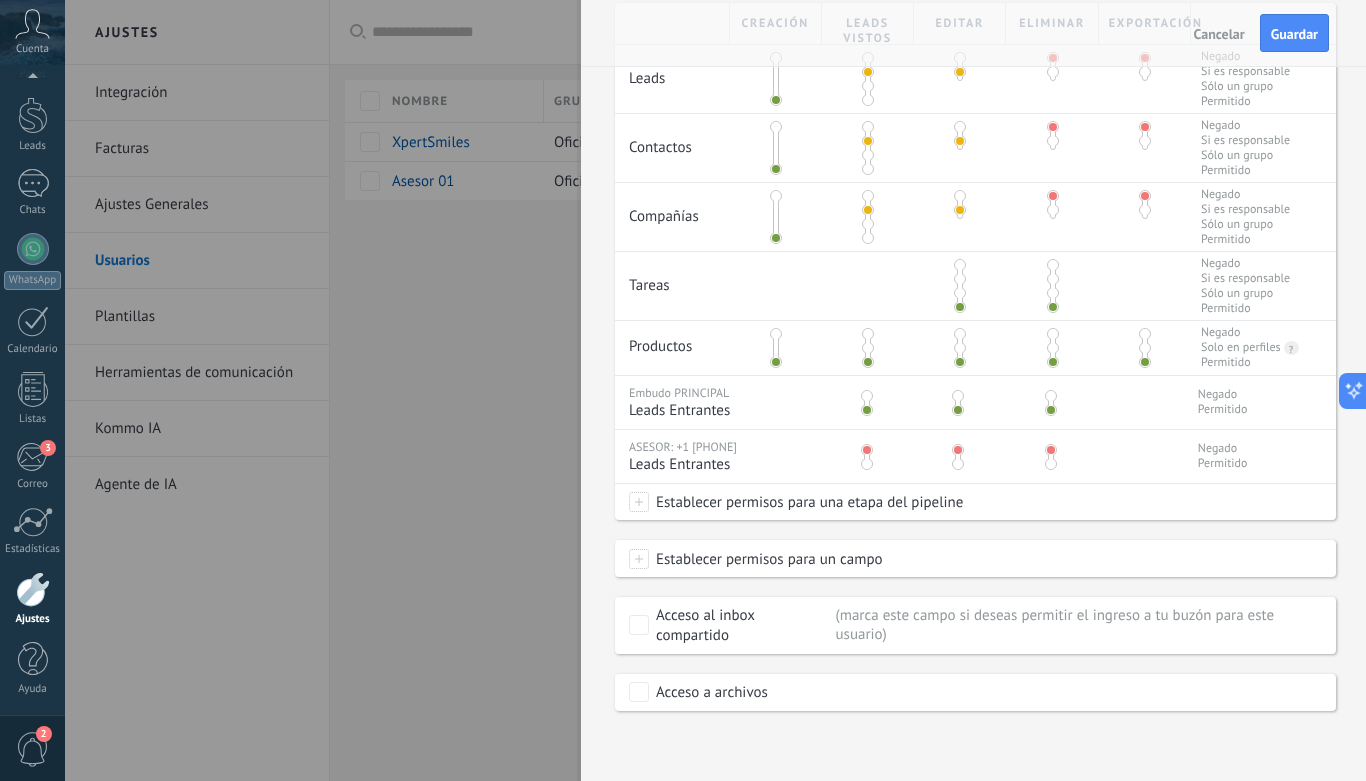 click at bounding box center [960, 279] 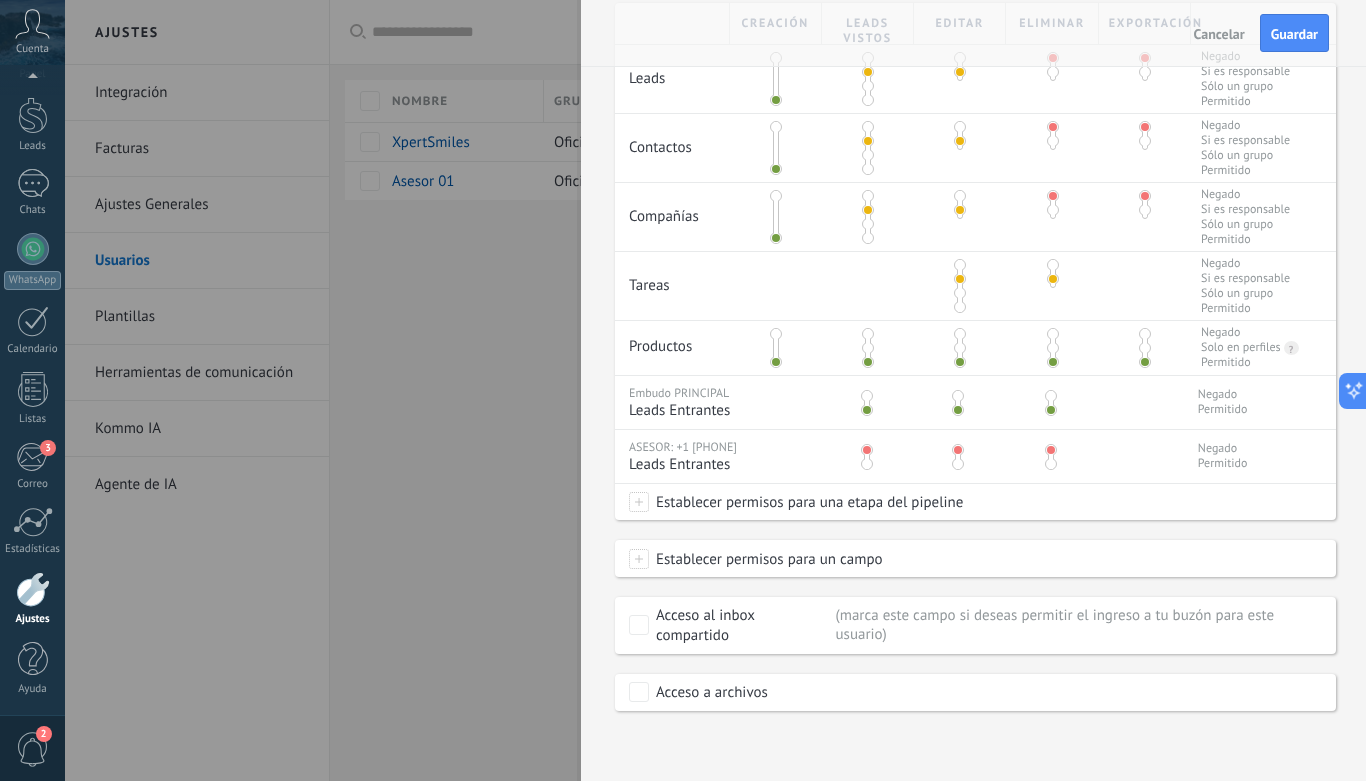 click at bounding box center (1053, 265) 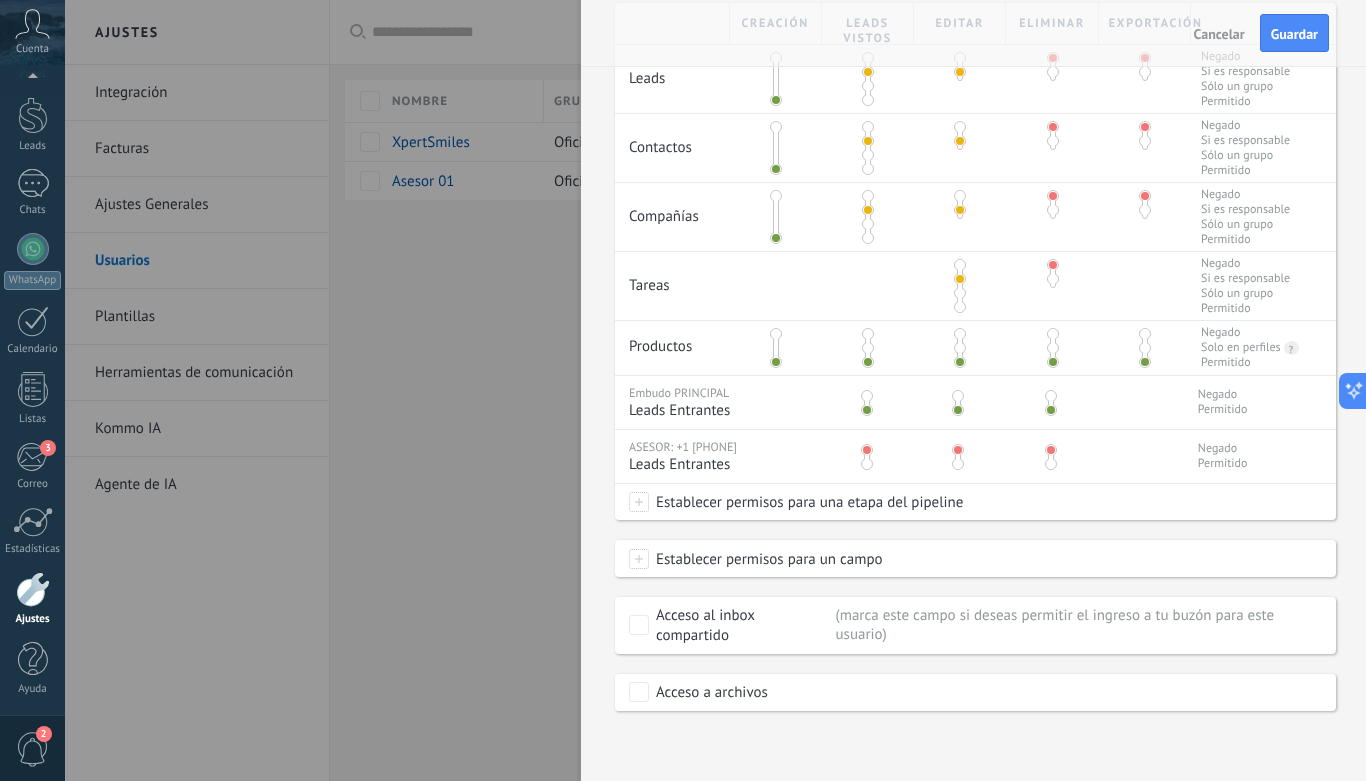 click at bounding box center [868, 348] 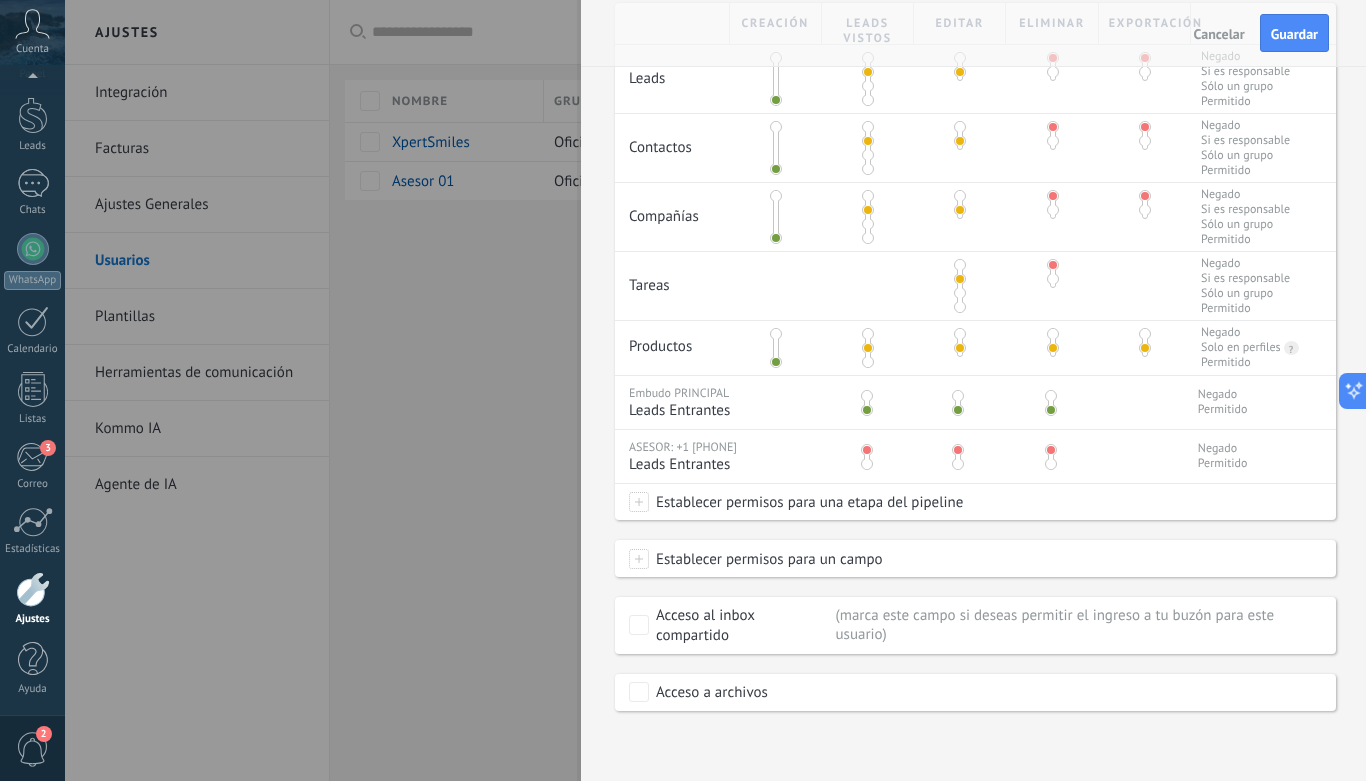 click at bounding box center [1053, 334] 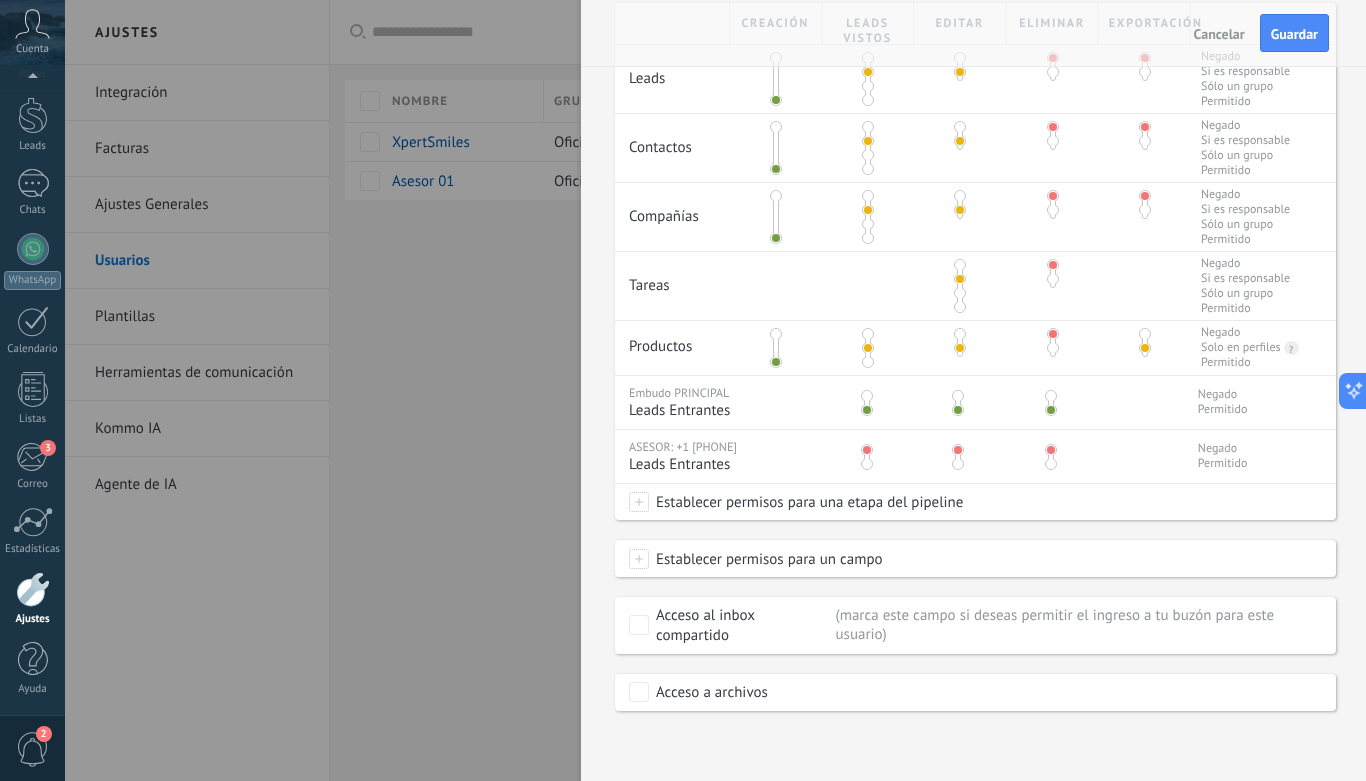 click at bounding box center (1145, 334) 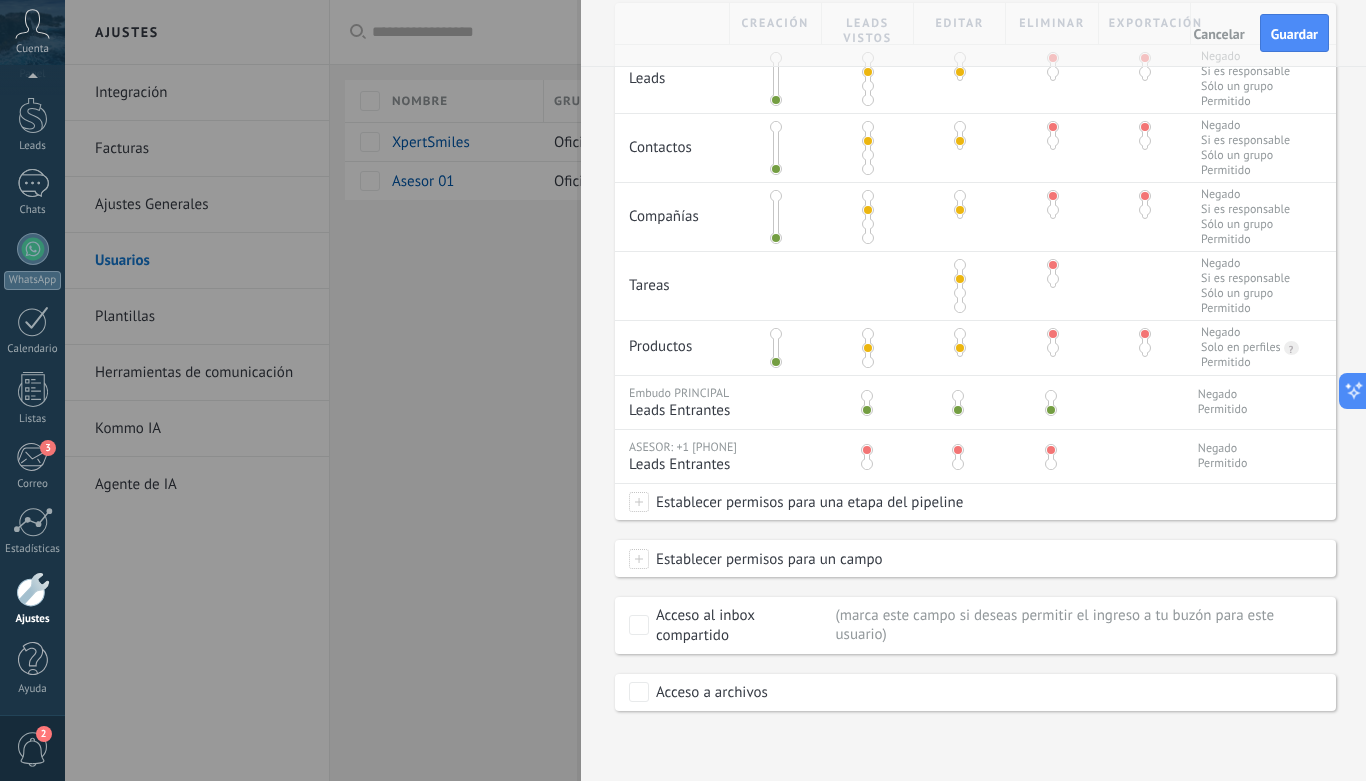 click at bounding box center [867, 396] 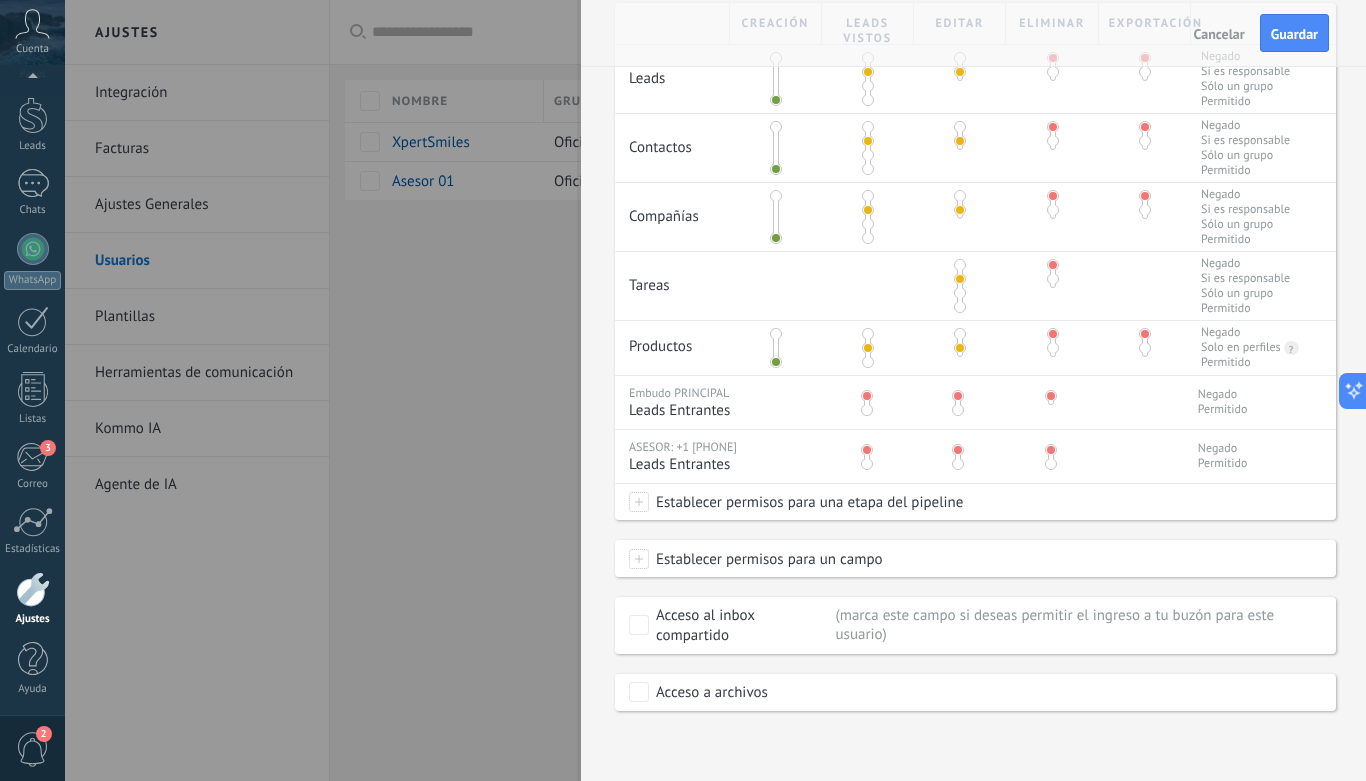 click at bounding box center [867, 464] 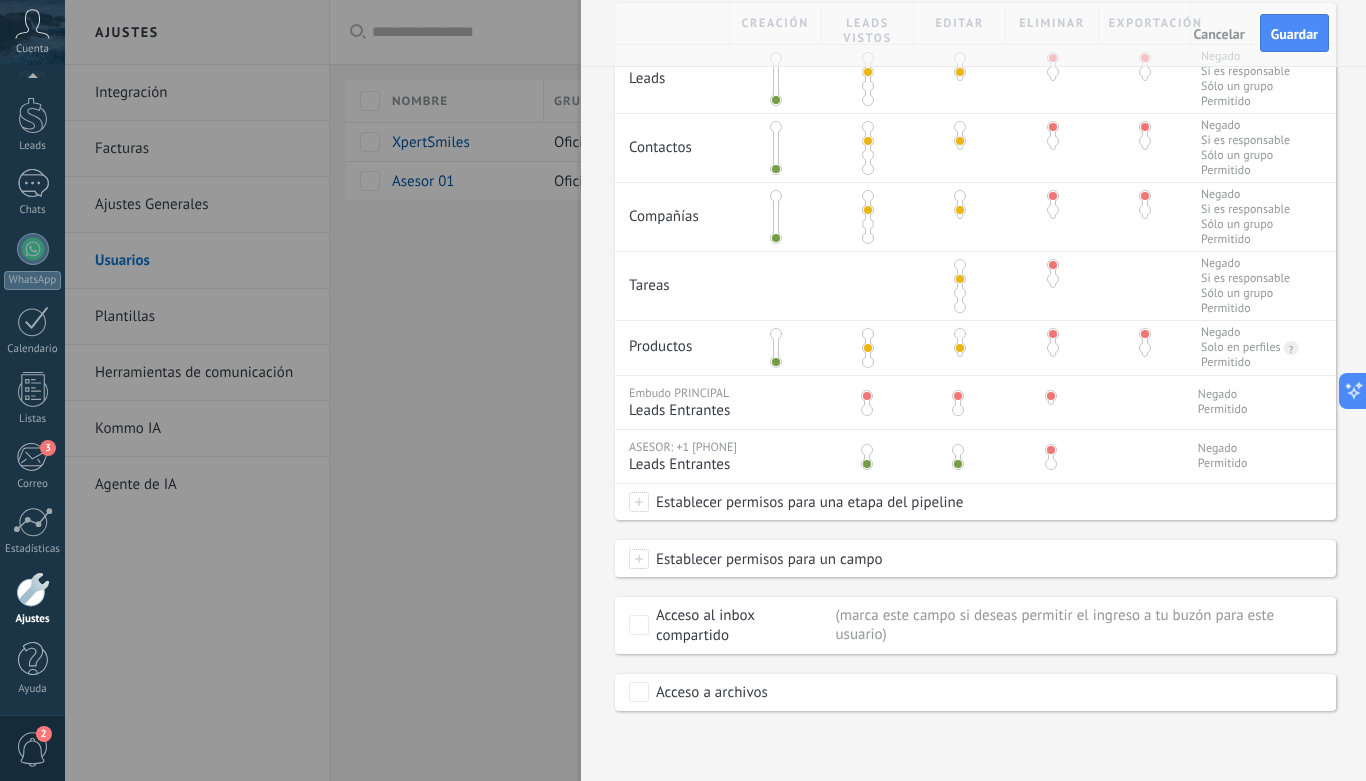 click on "Establecer permisos para una etapa del pipeline" at bounding box center (806, 502) 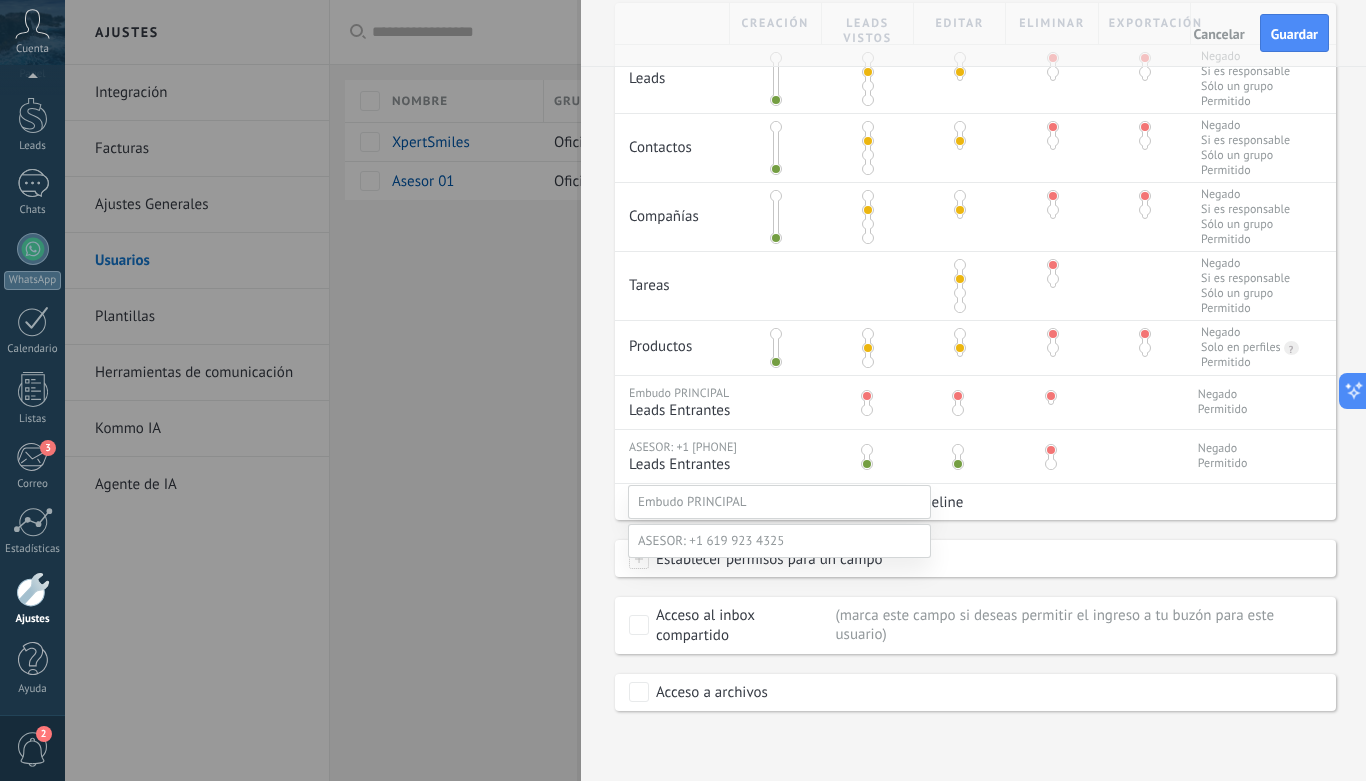 click on "LEADS ENTRANTES (GENERAL)" at bounding box center [0, 0] 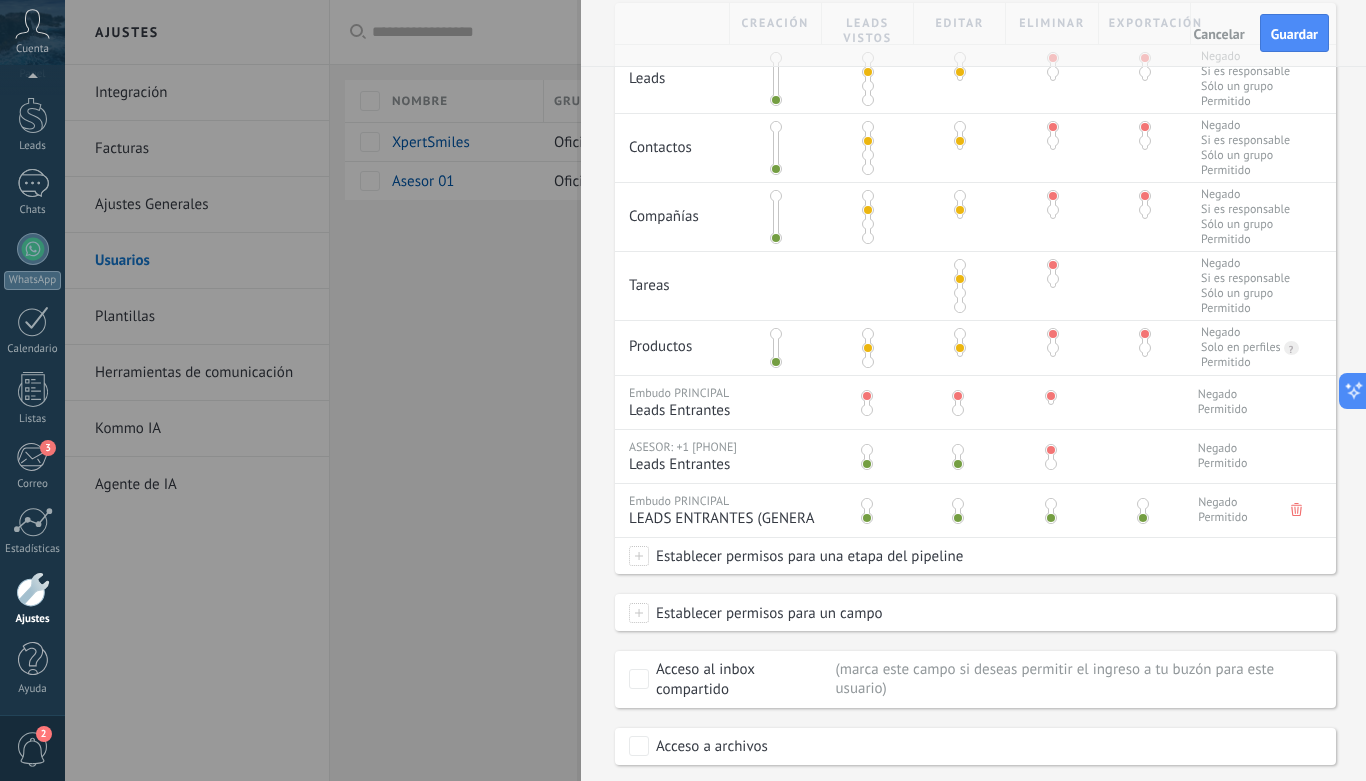 click at bounding box center [867, 504] 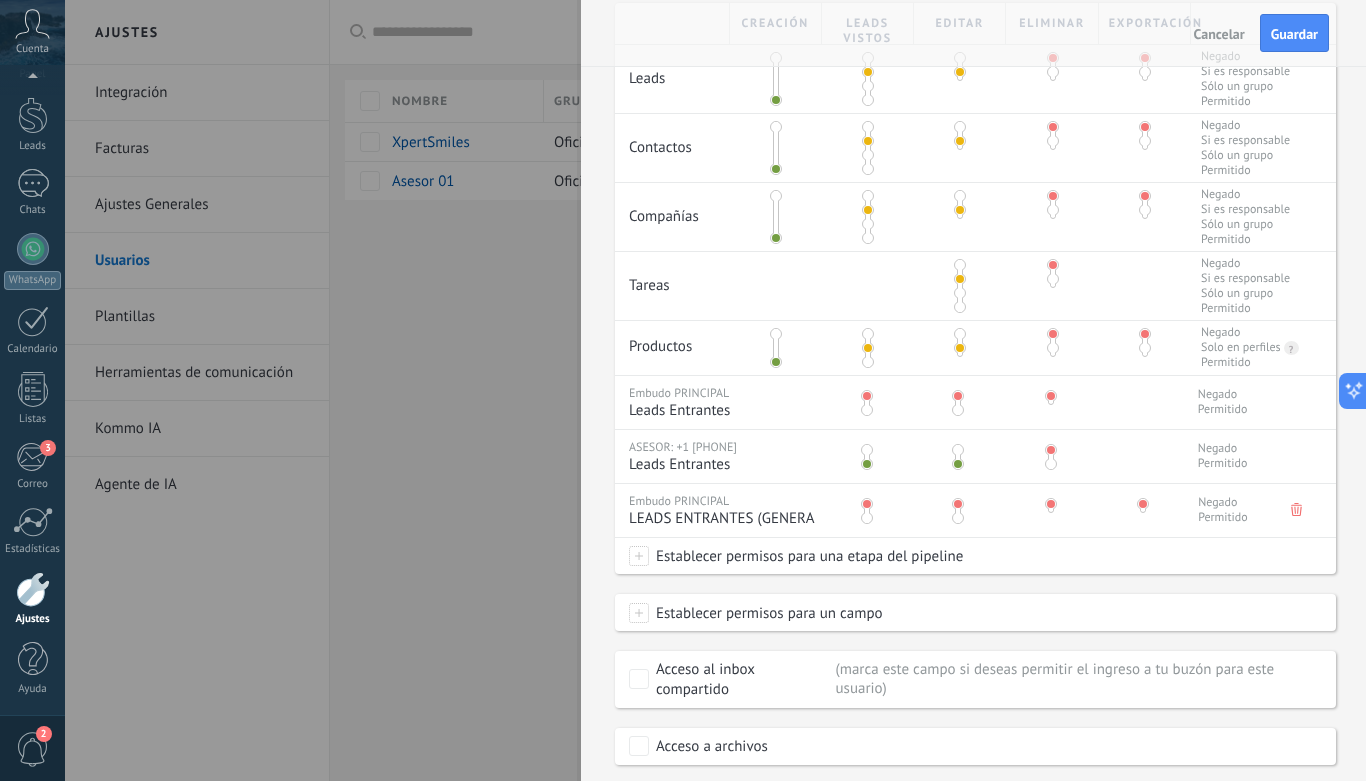 click on "Establecer permisos para una etapa del pipeline" at bounding box center [975, 556] 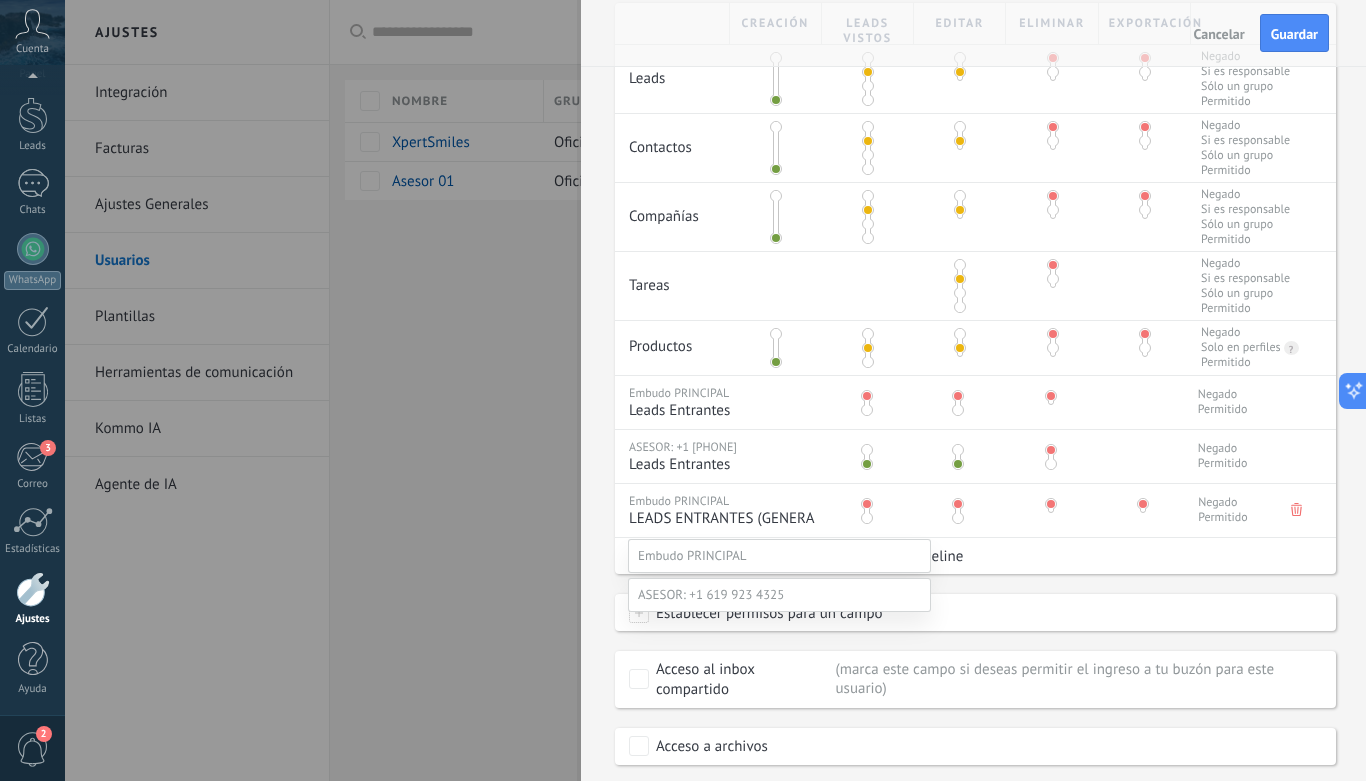 click on "LLAMADAS SALIENTES" at bounding box center [0, 0] 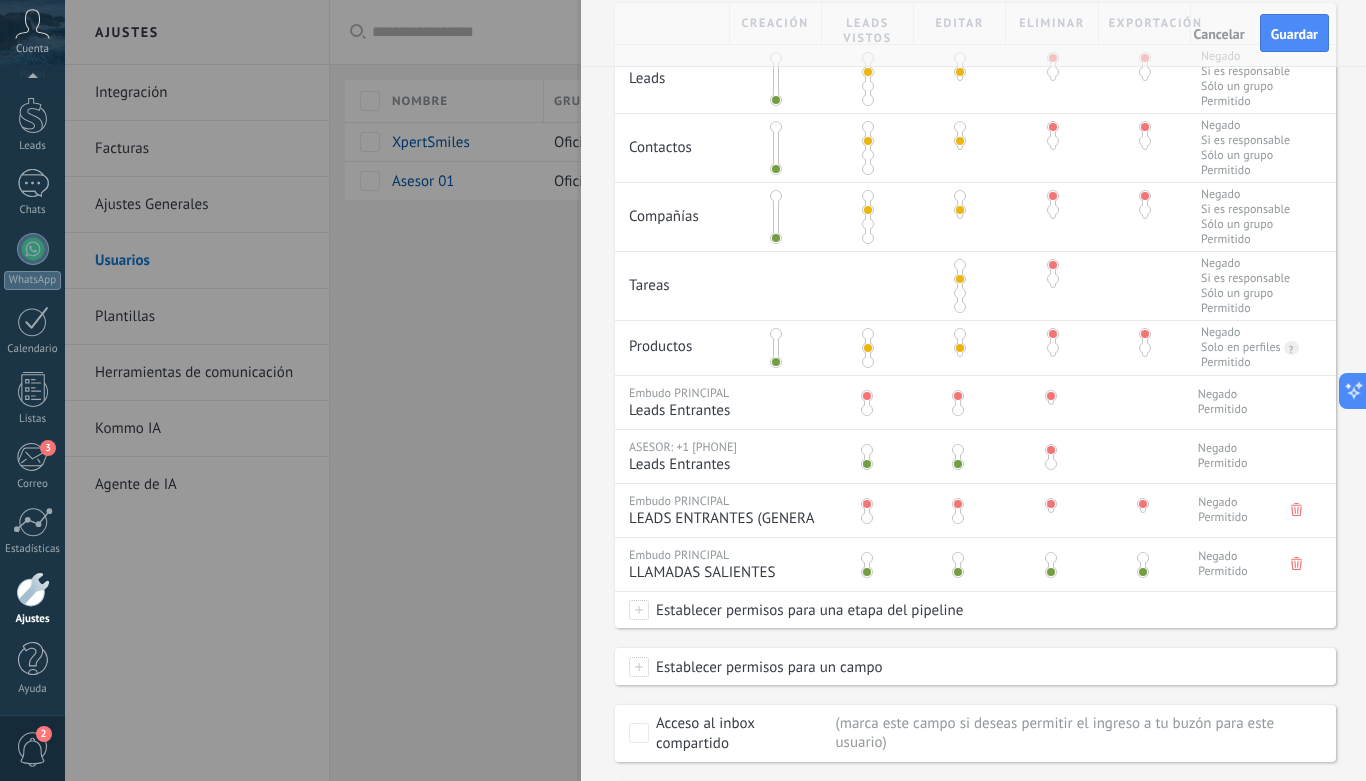 click at bounding box center (867, 558) 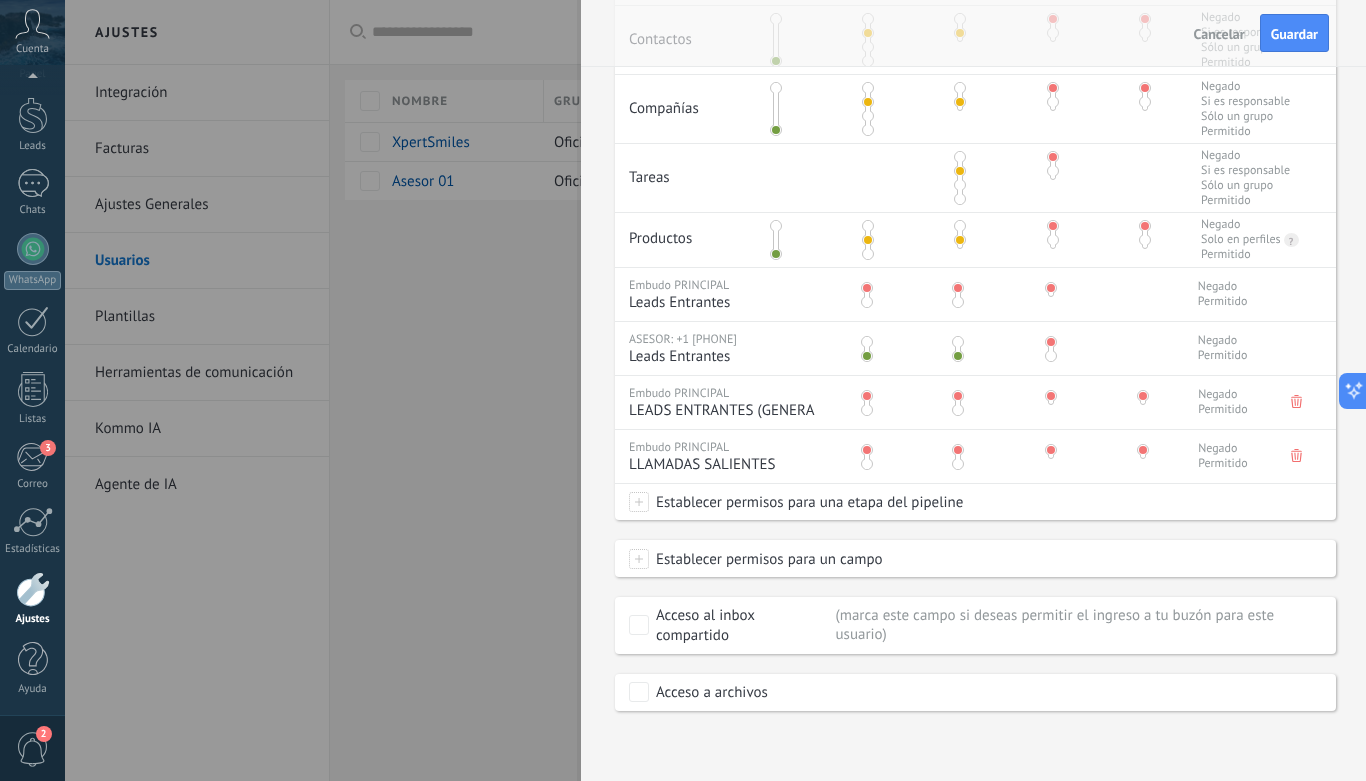 scroll, scrollTop: 604, scrollLeft: 0, axis: vertical 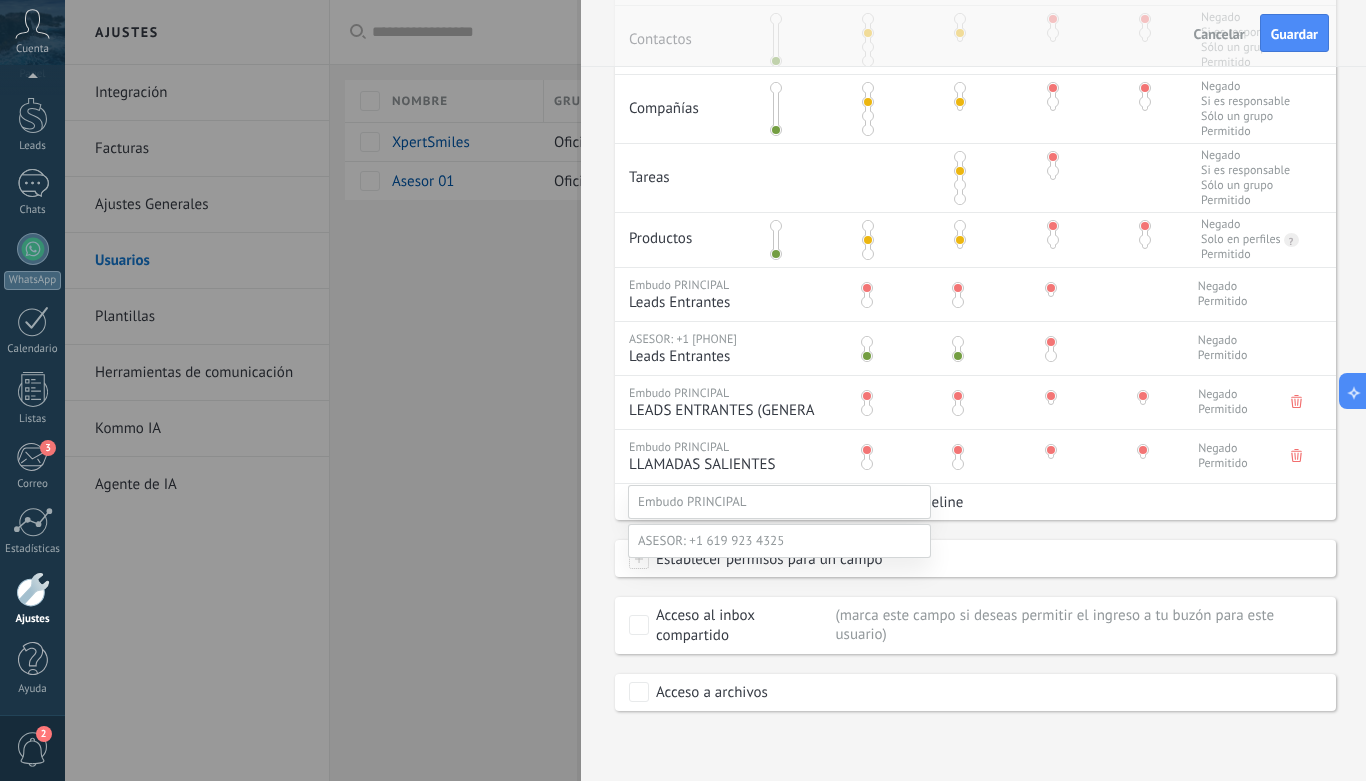 click on "CITA EN ESPERA" at bounding box center [0, 0] 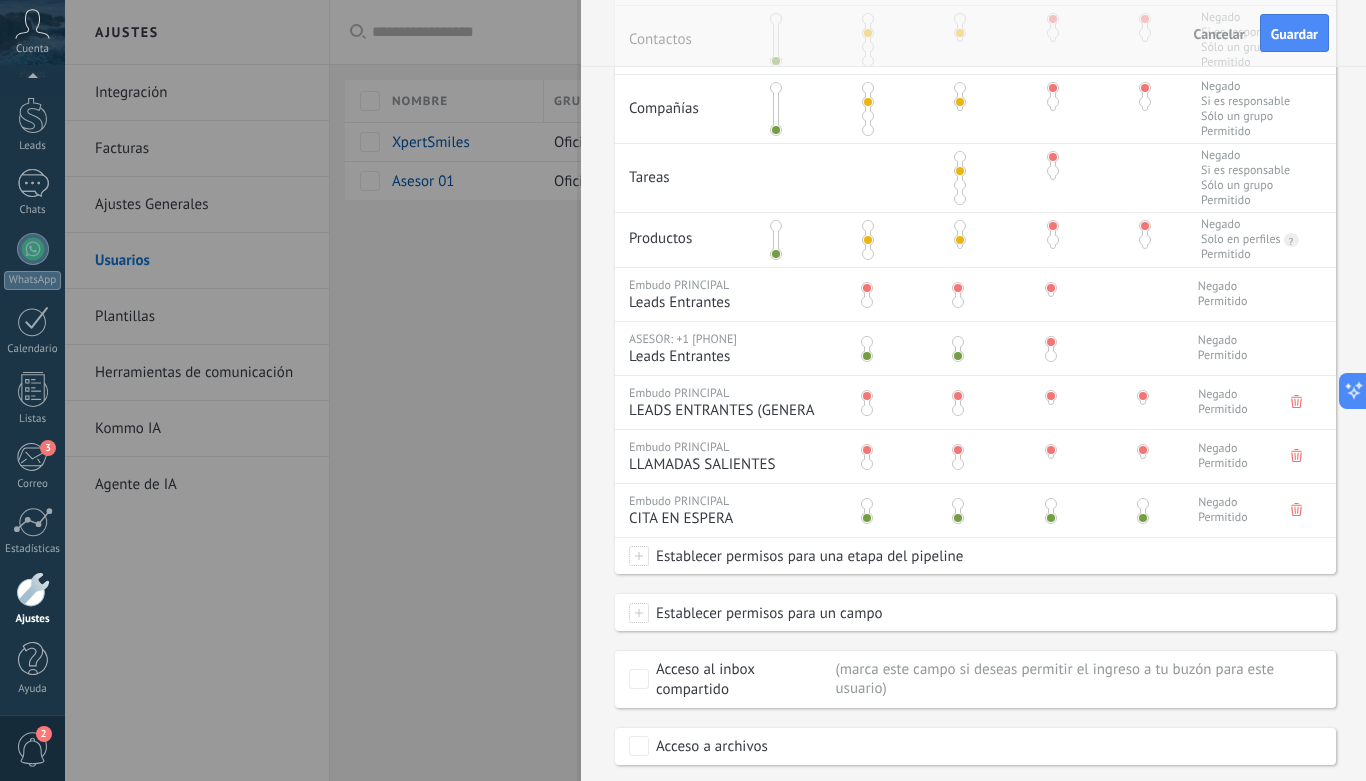 click at bounding box center (867, 504) 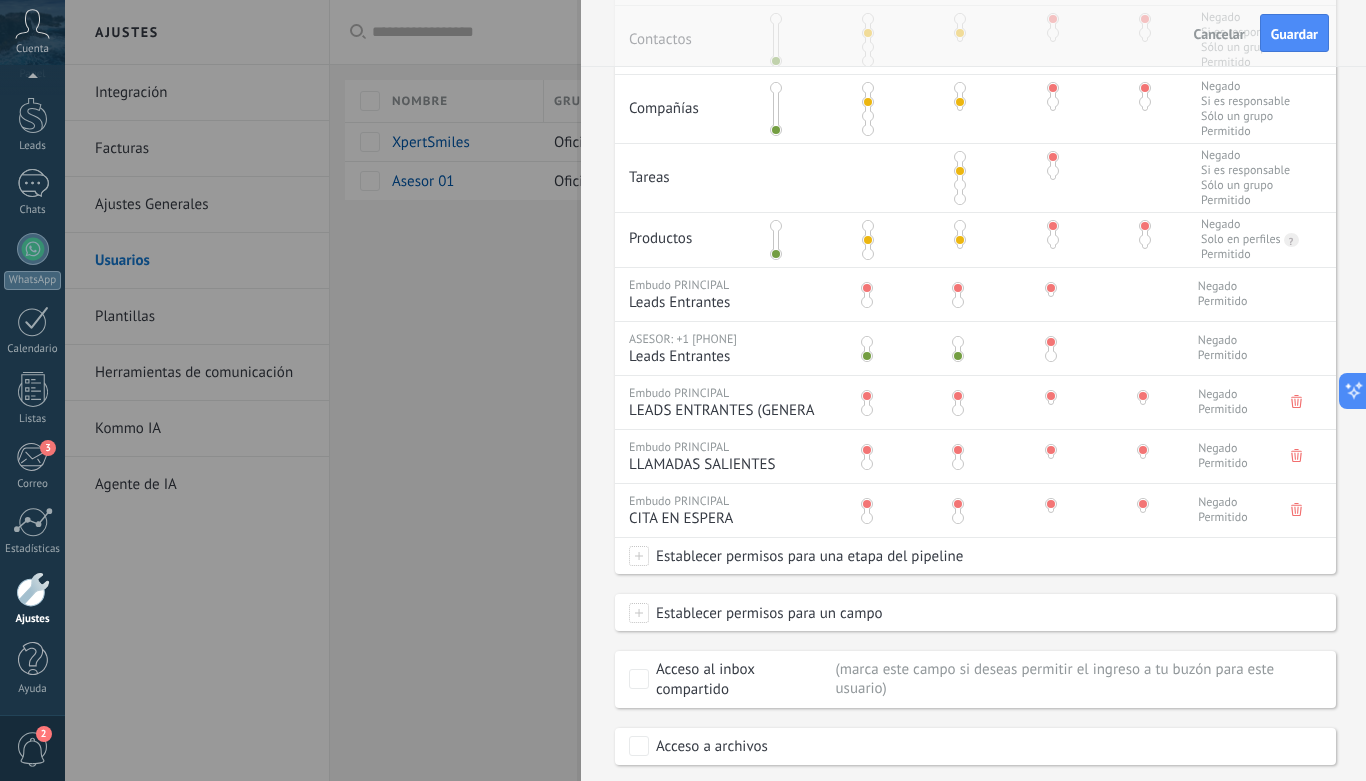 click on "Establecer permisos para una etapa del pipeline" at bounding box center (806, 556) 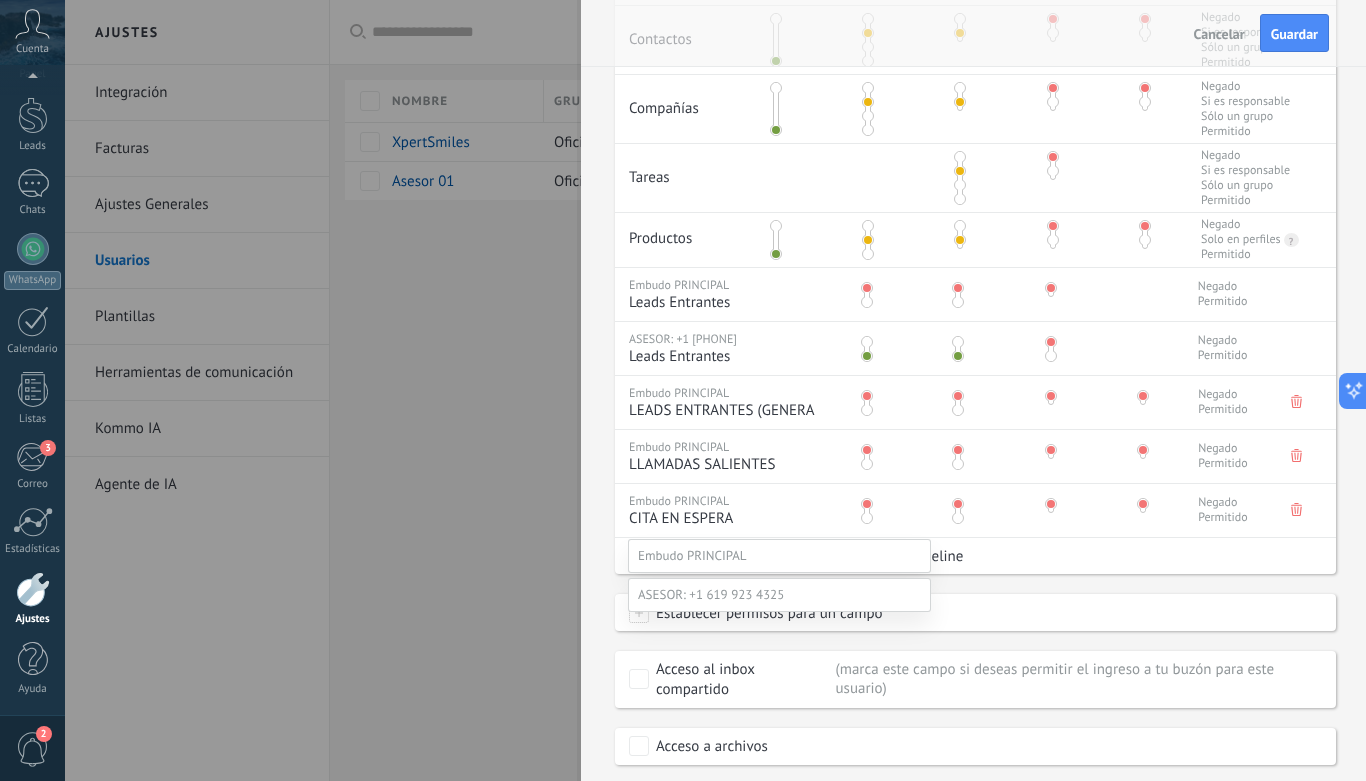 click on "Seguimientos en español" at bounding box center (0, 0) 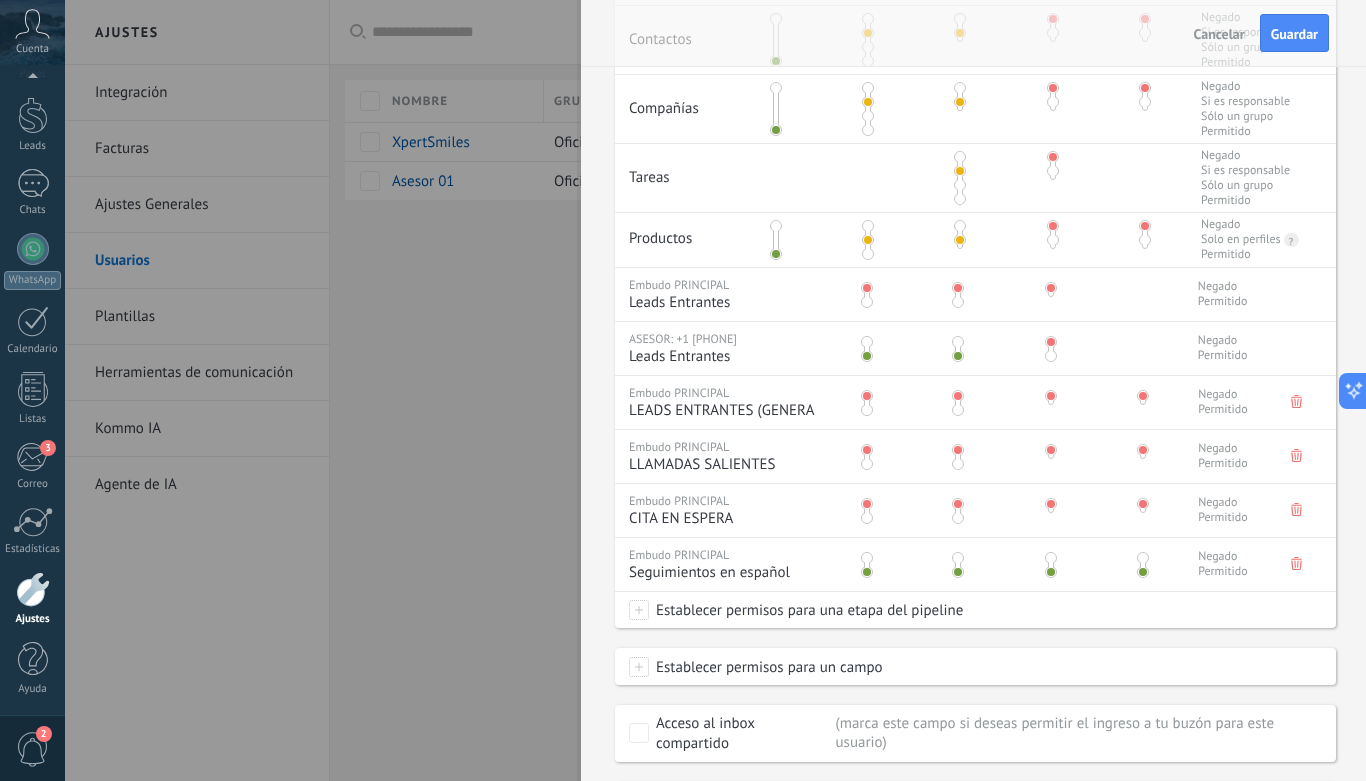 click at bounding box center (867, 558) 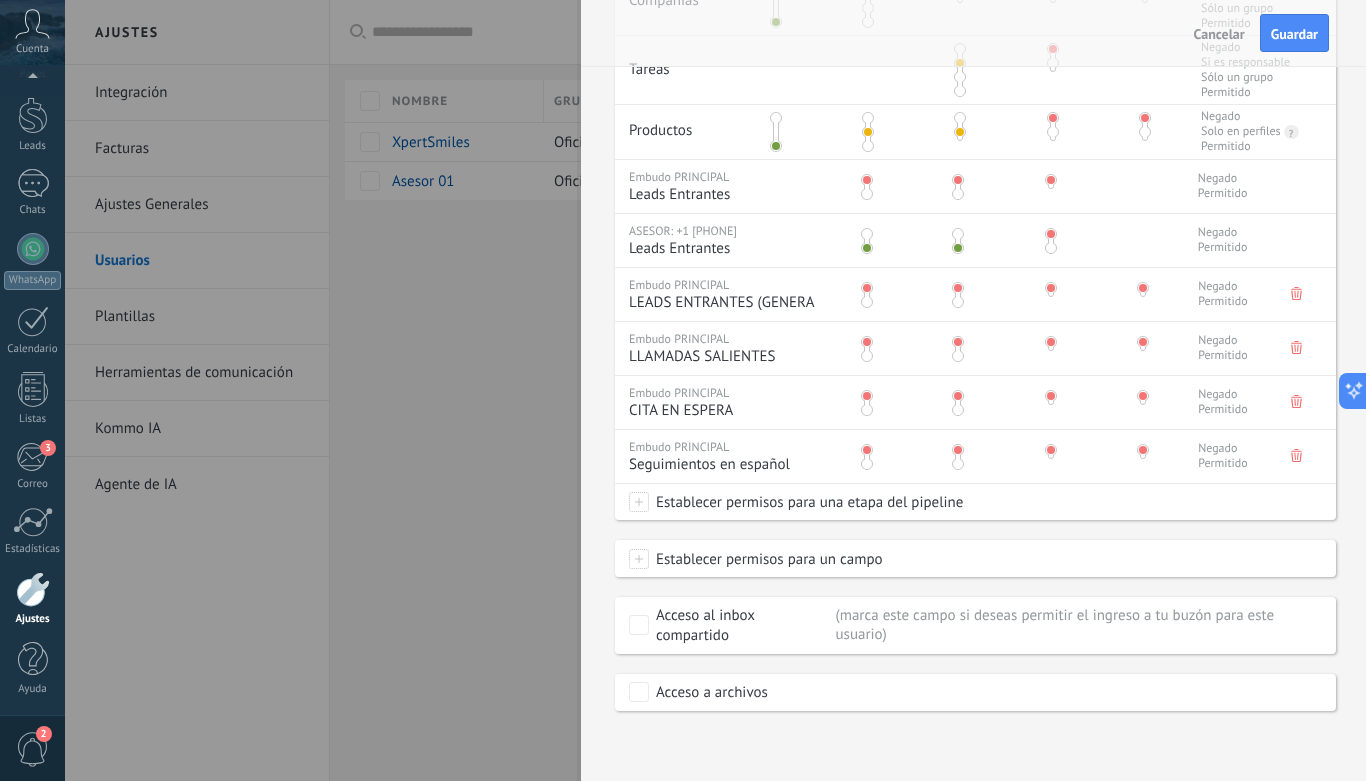 scroll, scrollTop: 712, scrollLeft: 0, axis: vertical 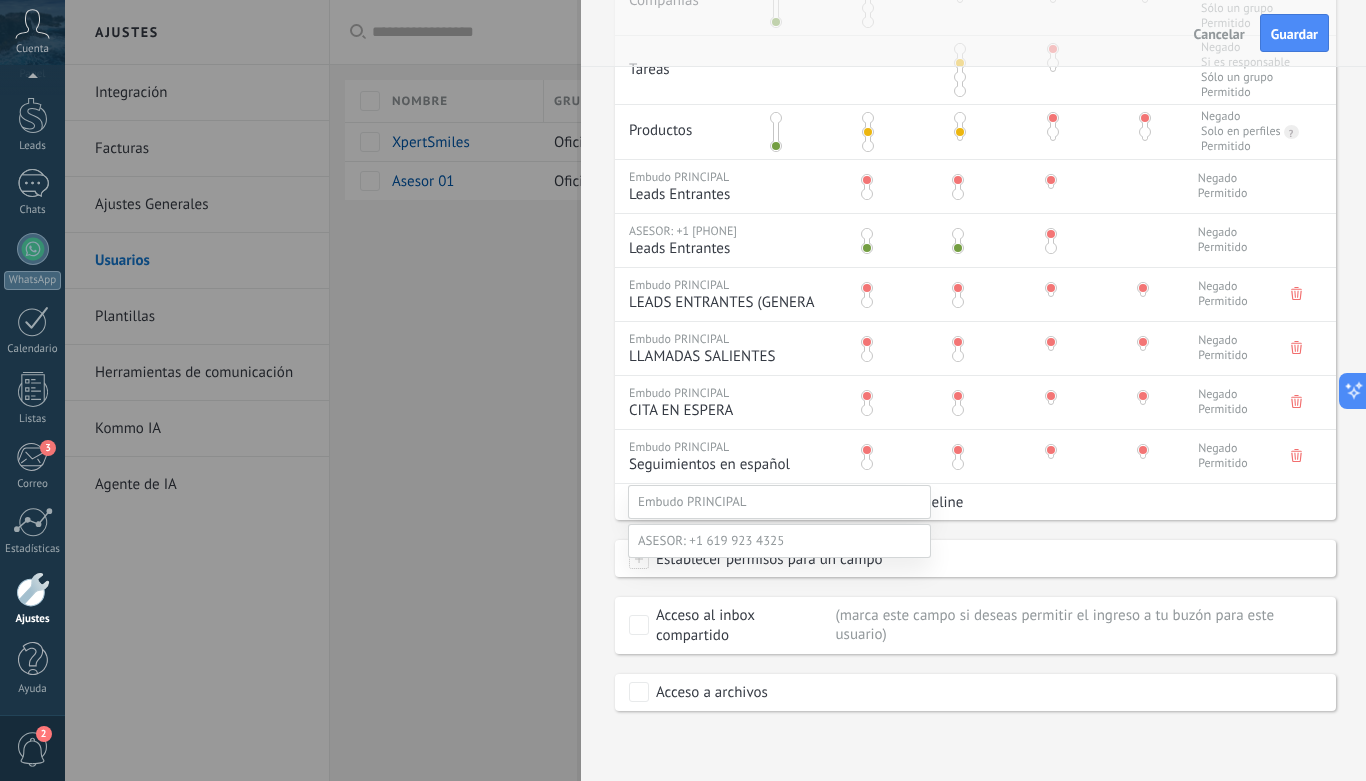 click on "Seguimientos en INGLES" at bounding box center (0, 0) 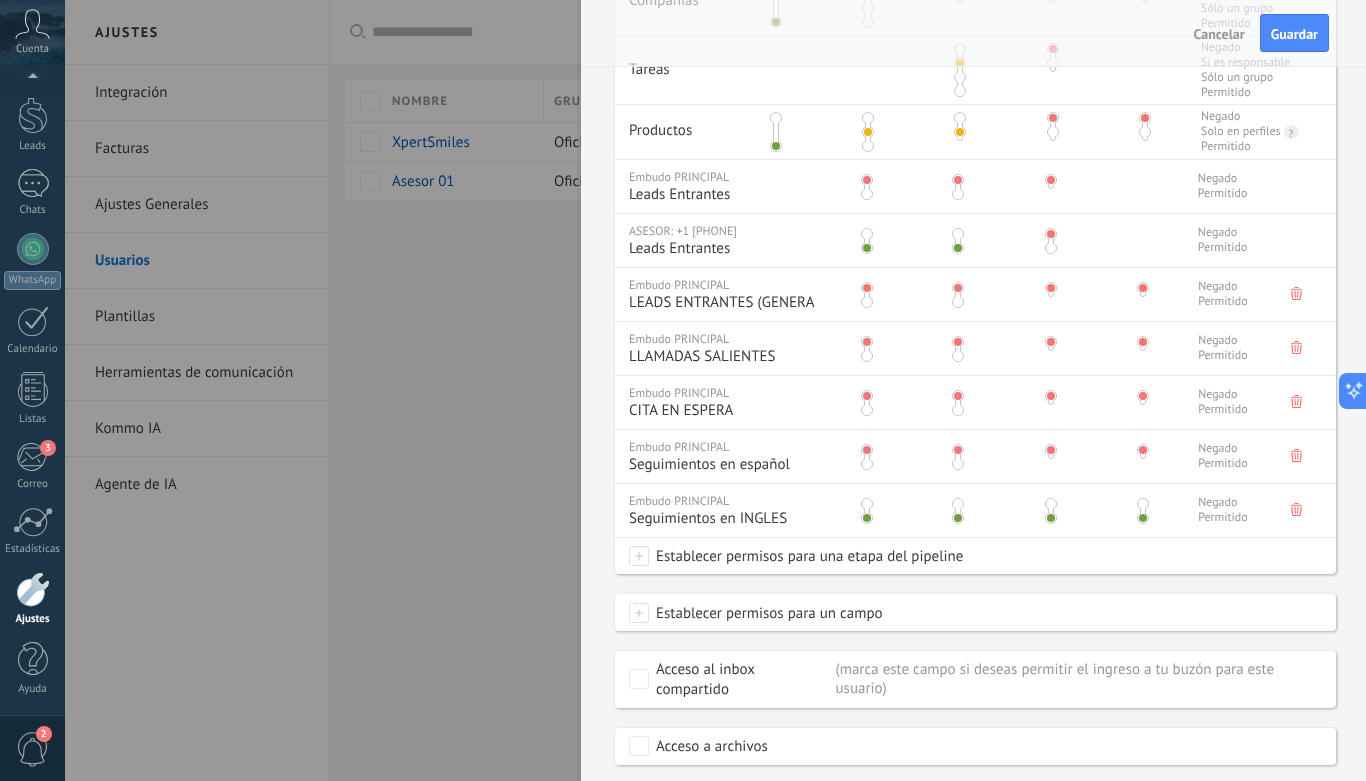click at bounding box center [867, 504] 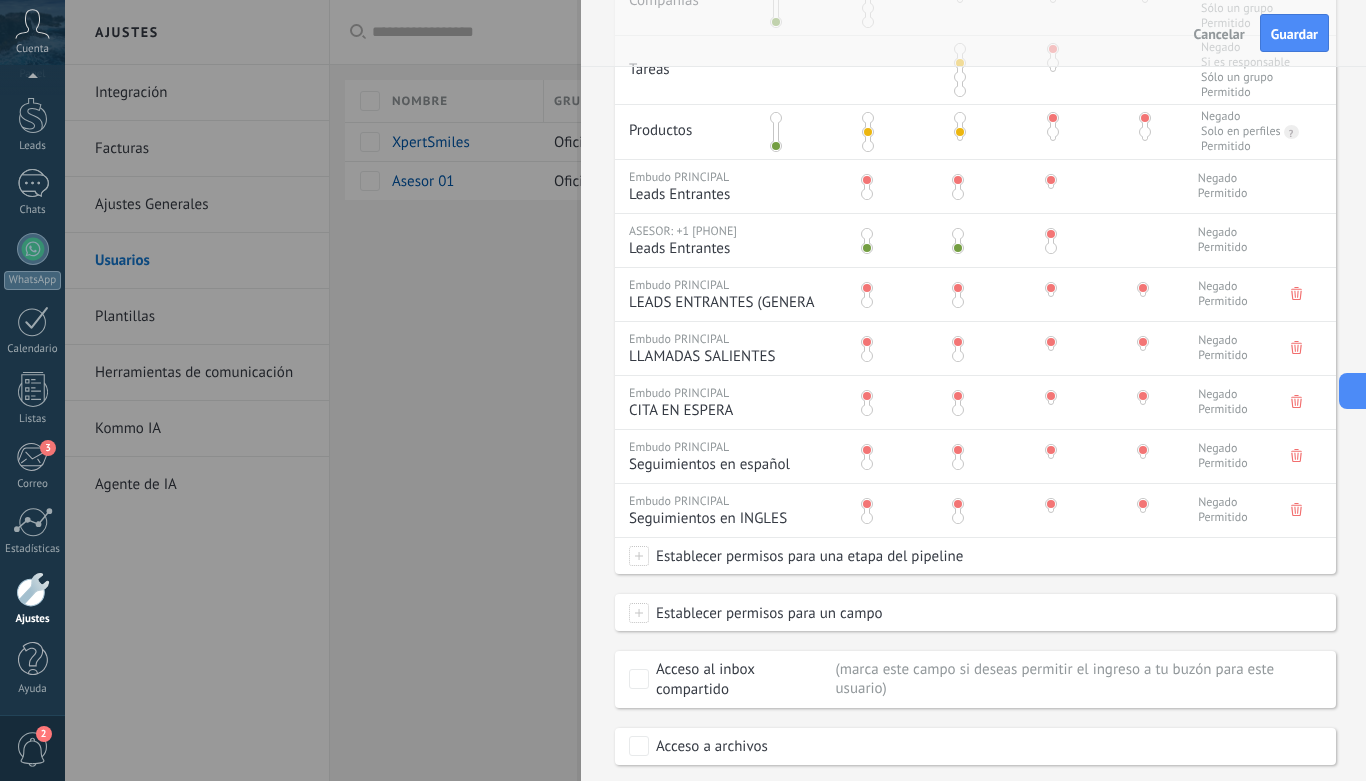 click on "Establecer permisos para una etapa del pipeline" at bounding box center (806, 556) 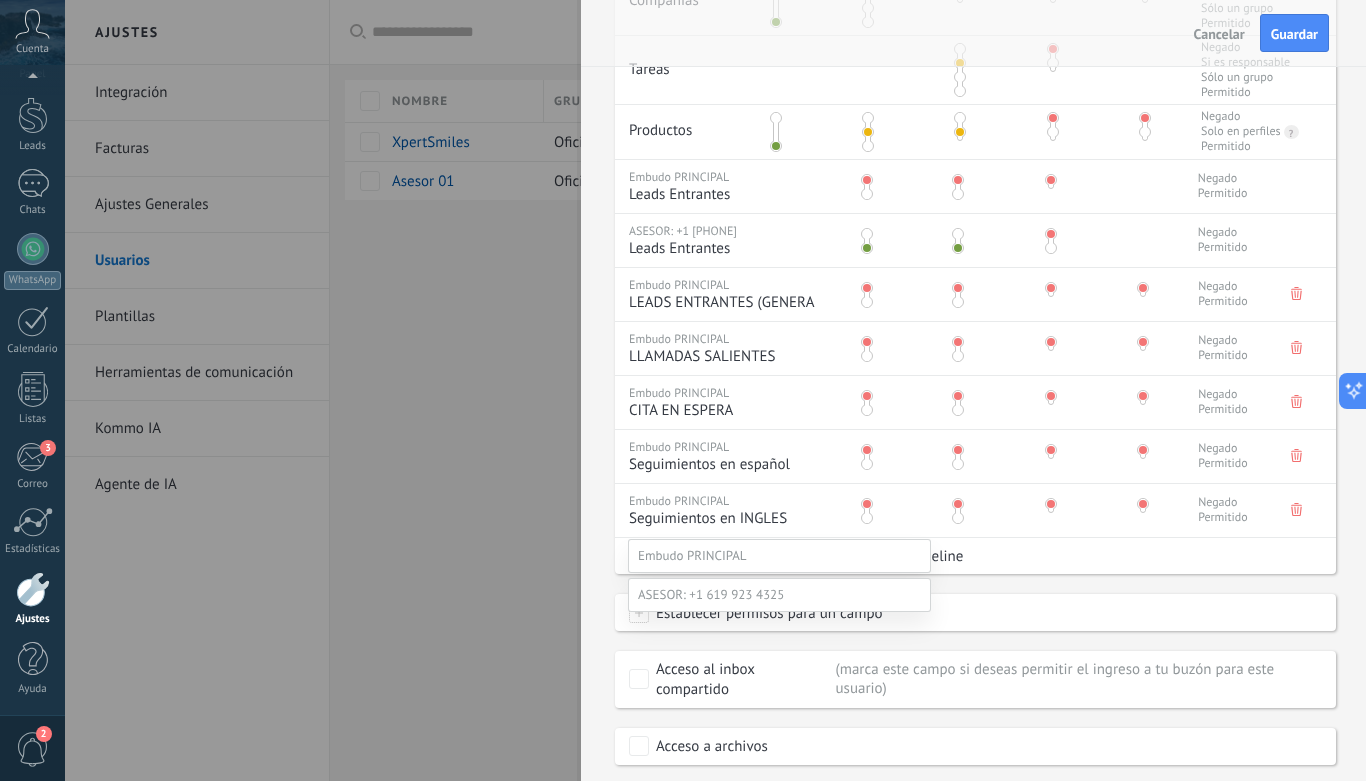 click on "LEADS DE FORMULARIO | MESSENGER" at bounding box center (0, 0) 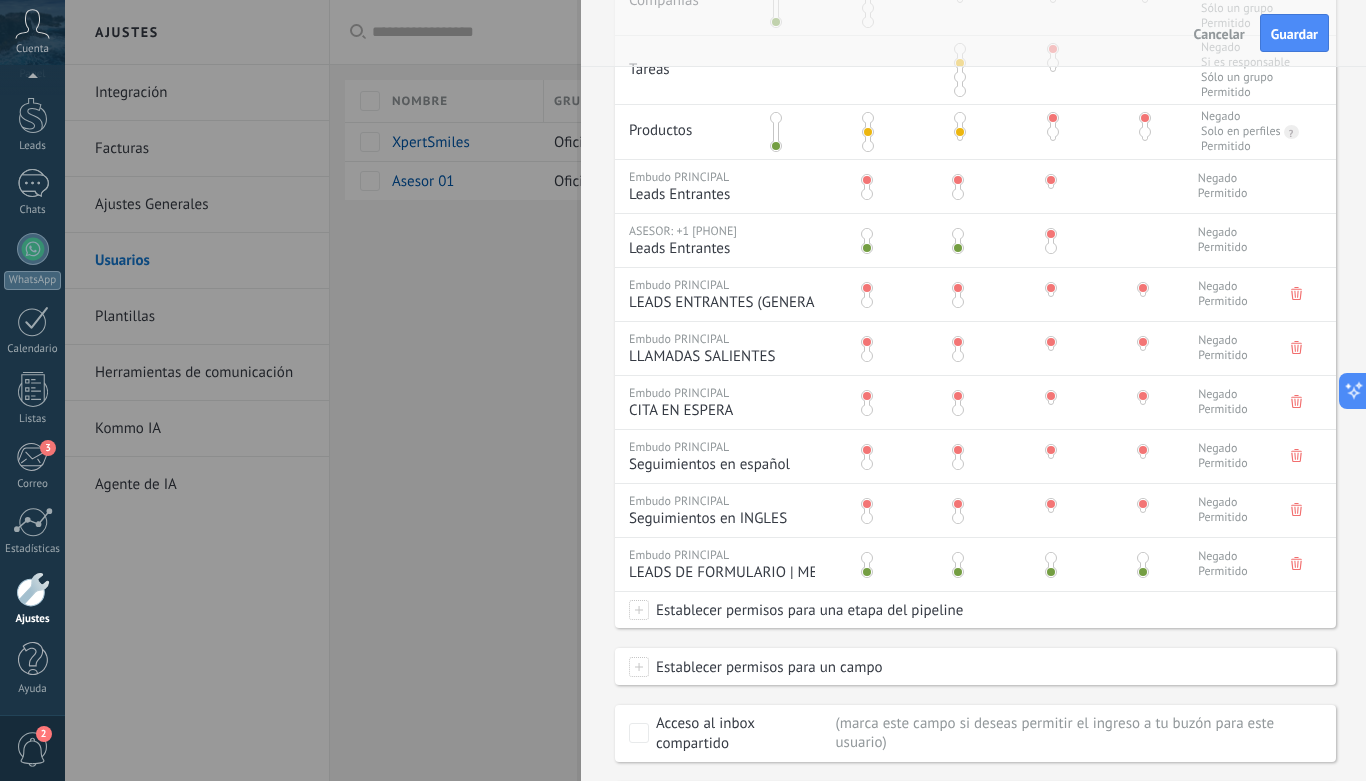 click at bounding box center (867, 558) 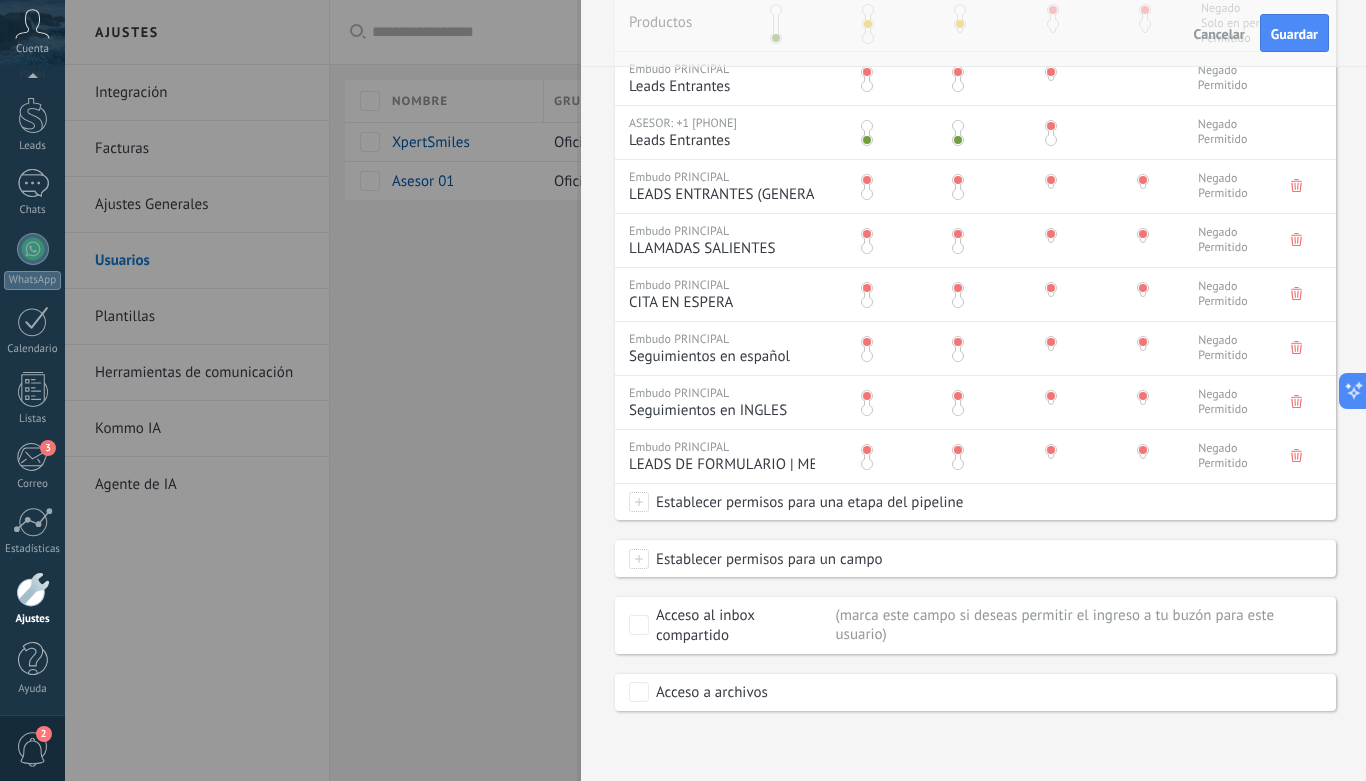 scroll, scrollTop: 820, scrollLeft: 0, axis: vertical 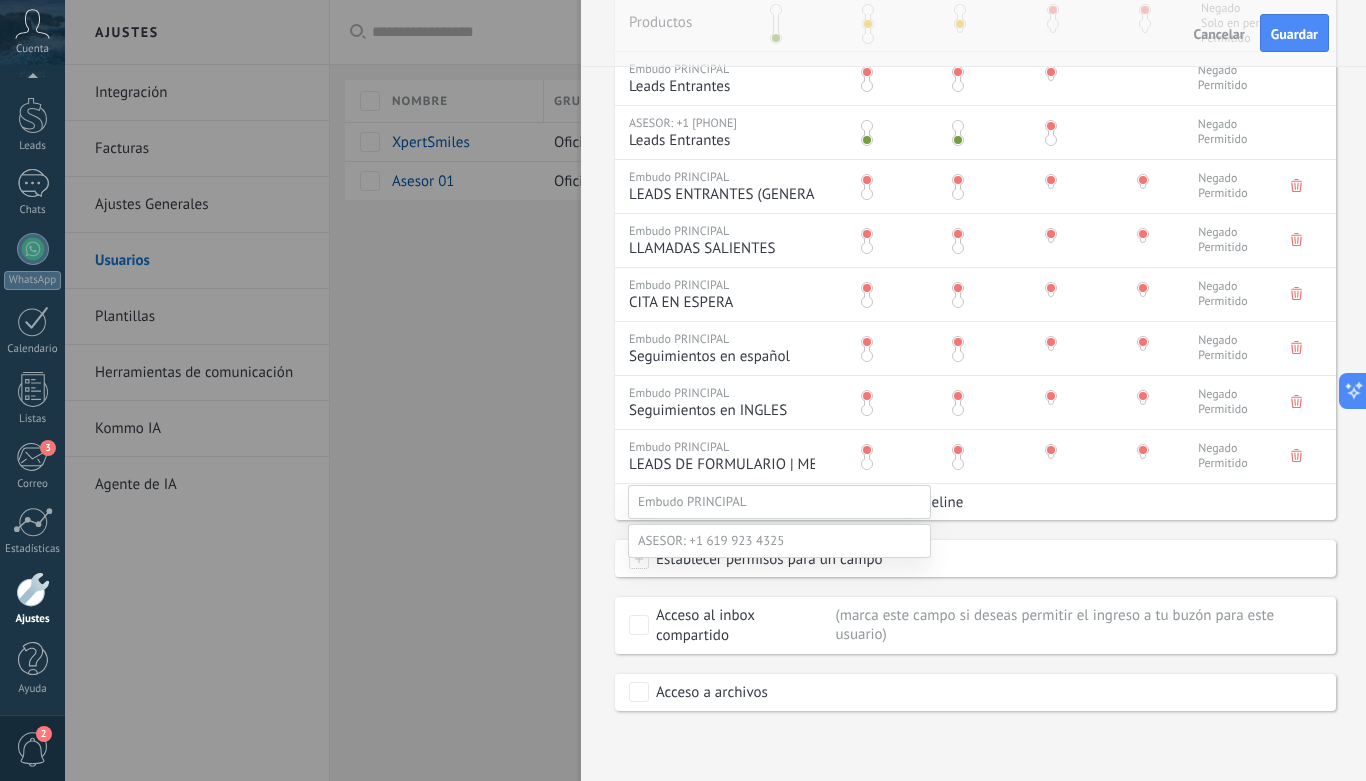 click on "LEADS DE MESSENGER | PRESUPUESTO" at bounding box center (0, 0) 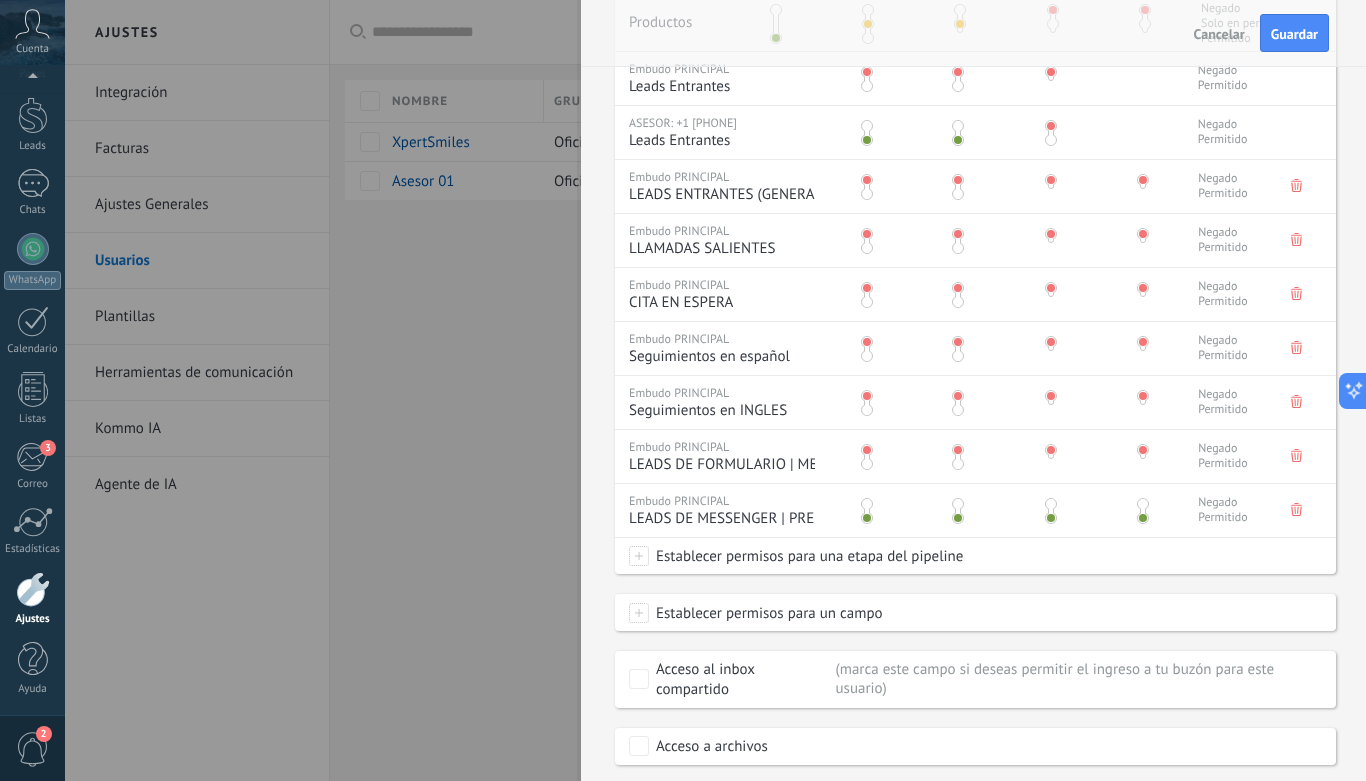 click at bounding box center [867, 504] 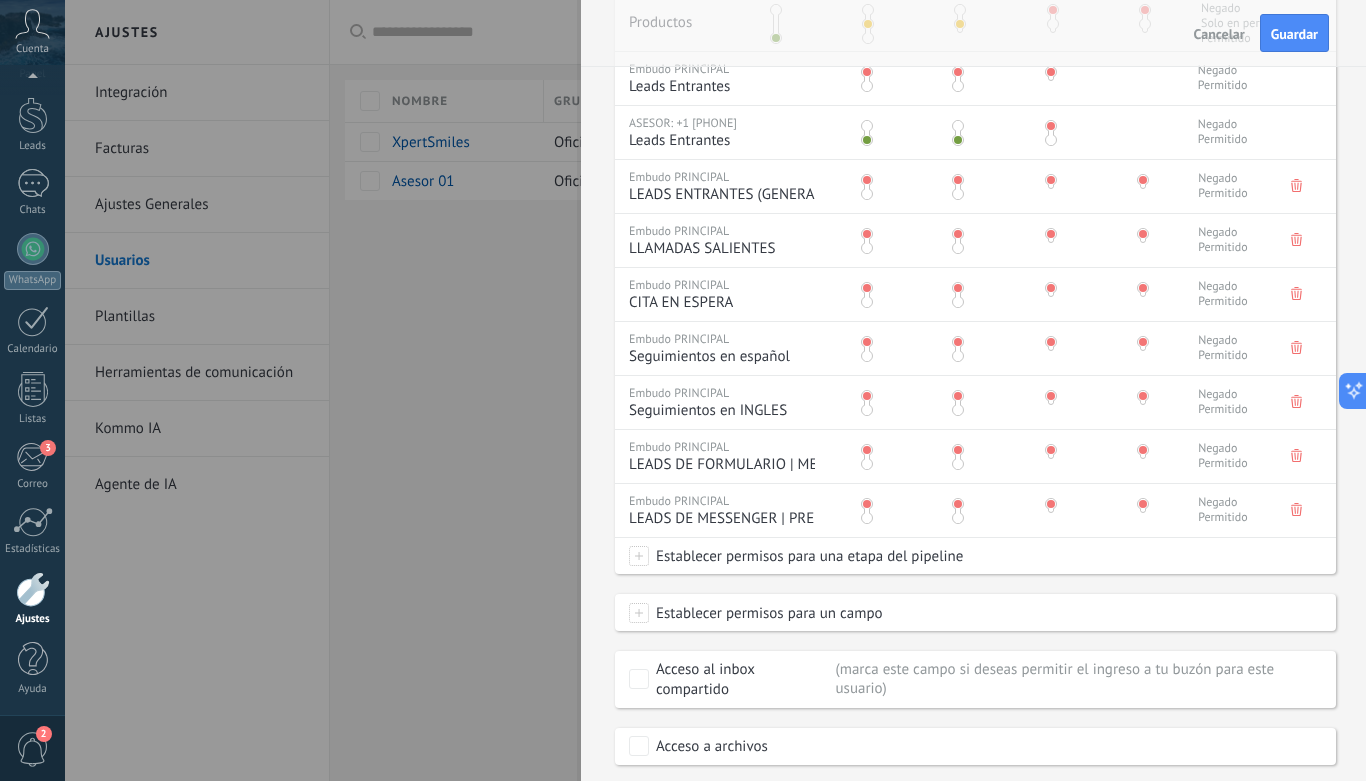 click on "Establecer permisos para una etapa del pipeline" at bounding box center (806, 556) 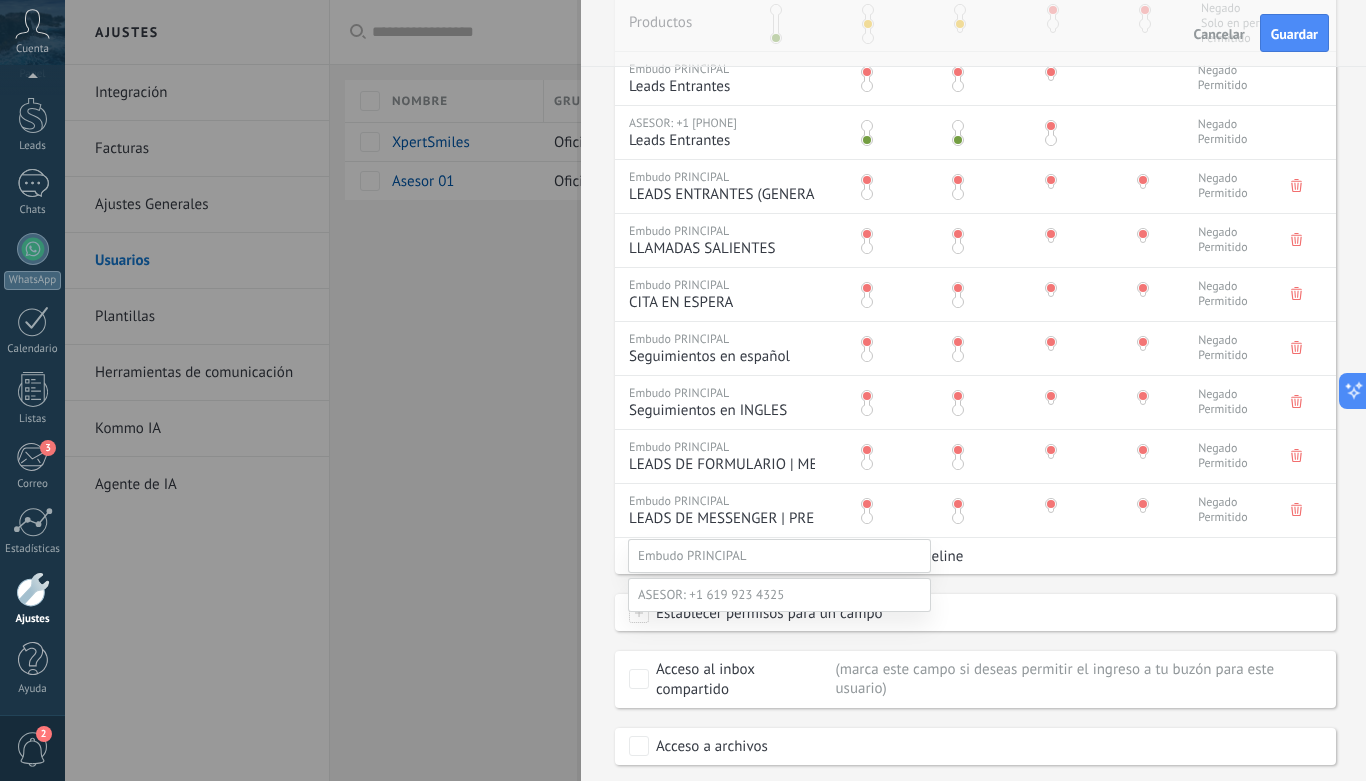 click on "# FUERA DE SERVICIO | ERROR | NO DISPONIBLE |" at bounding box center [0, 0] 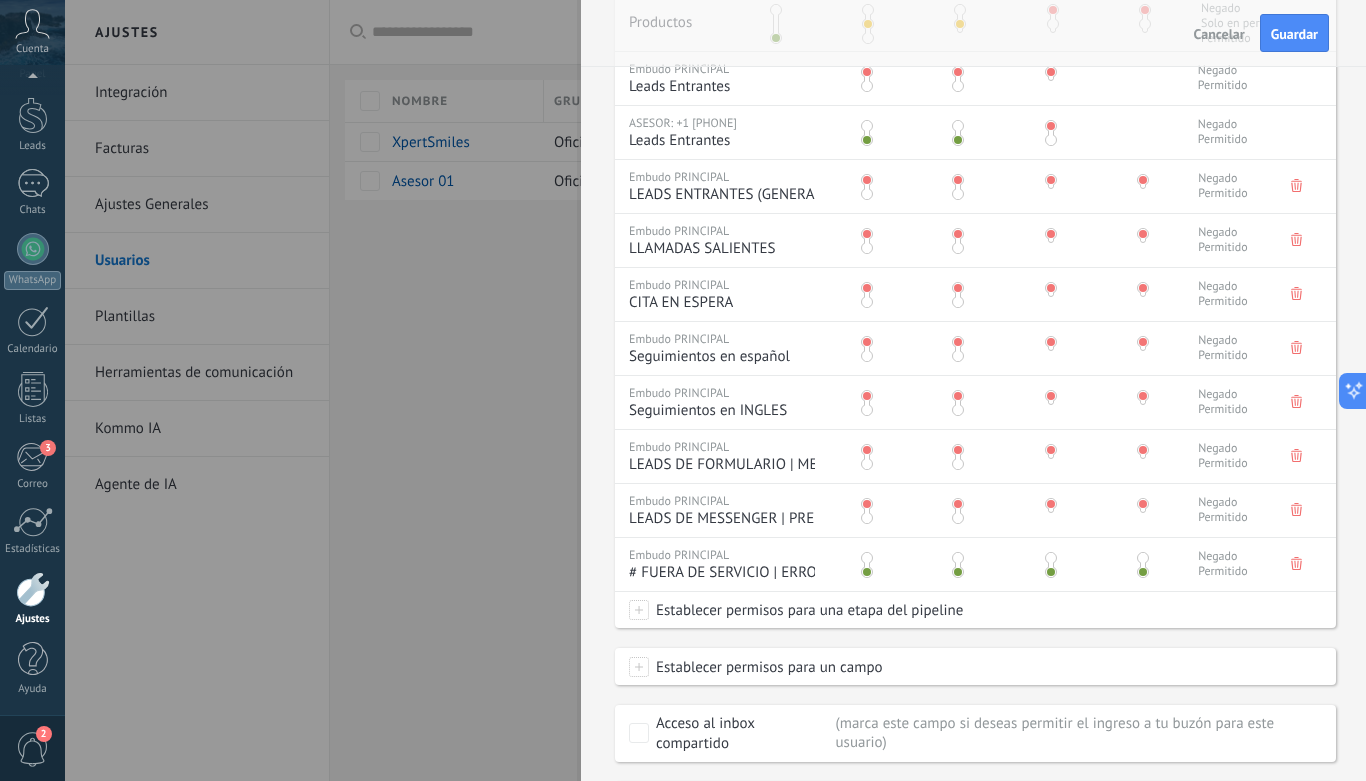 click at bounding box center [867, 558] 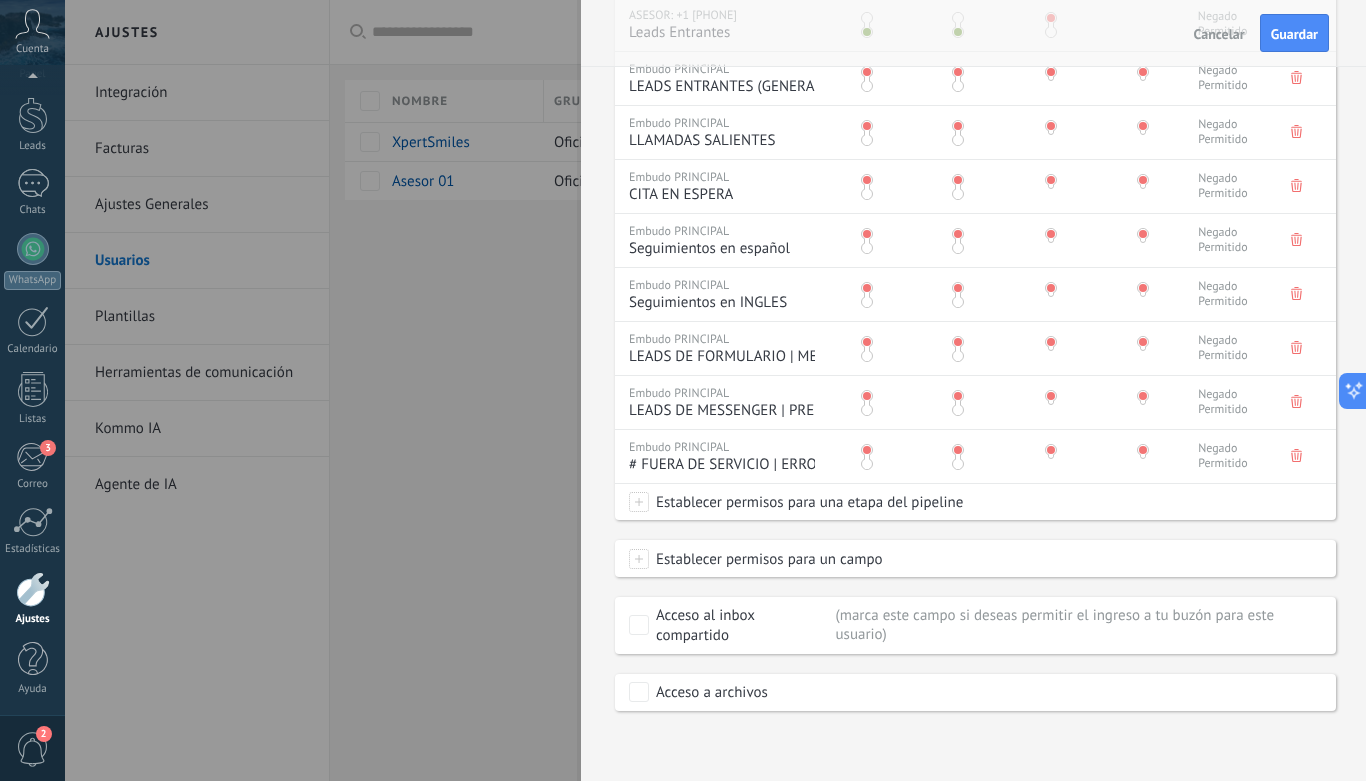 scroll, scrollTop: 928, scrollLeft: 0, axis: vertical 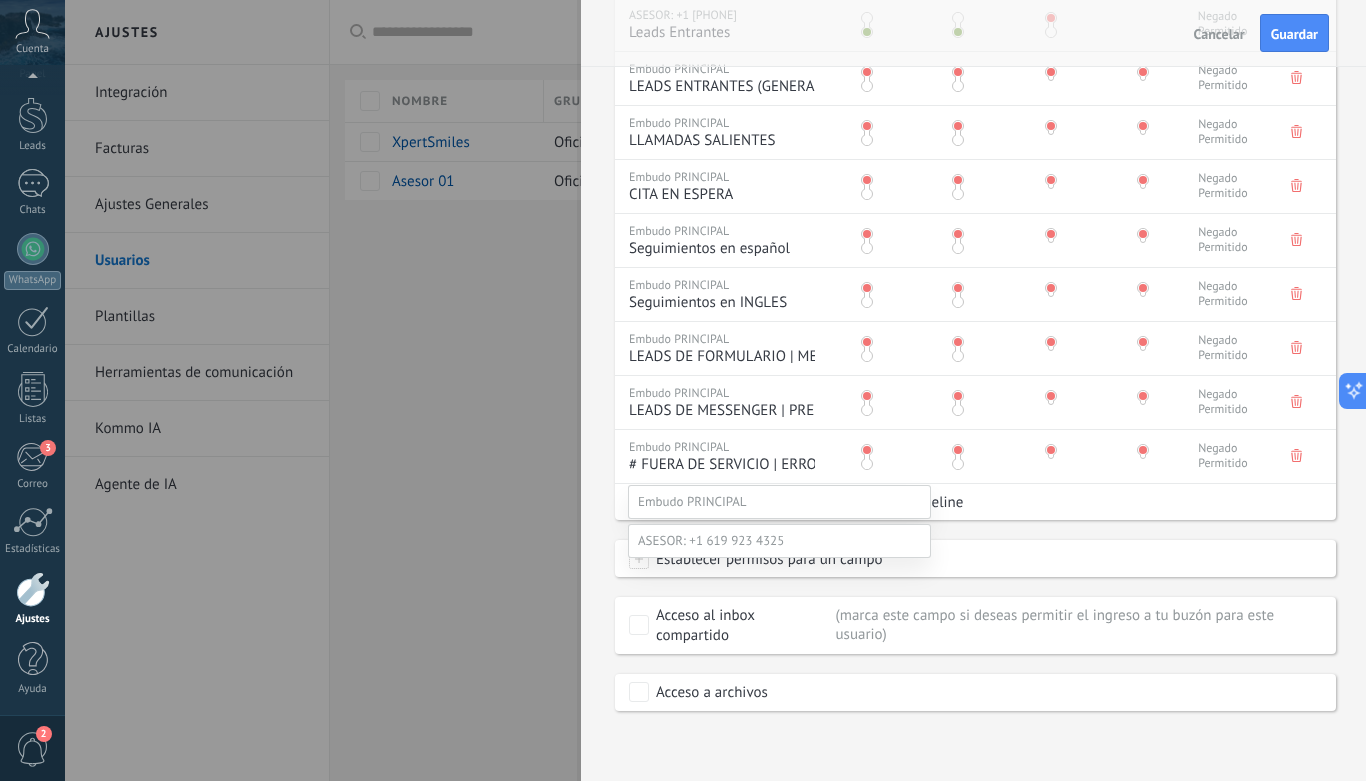 click on "SIN INTERES | NO APLICA" at bounding box center [0, 0] 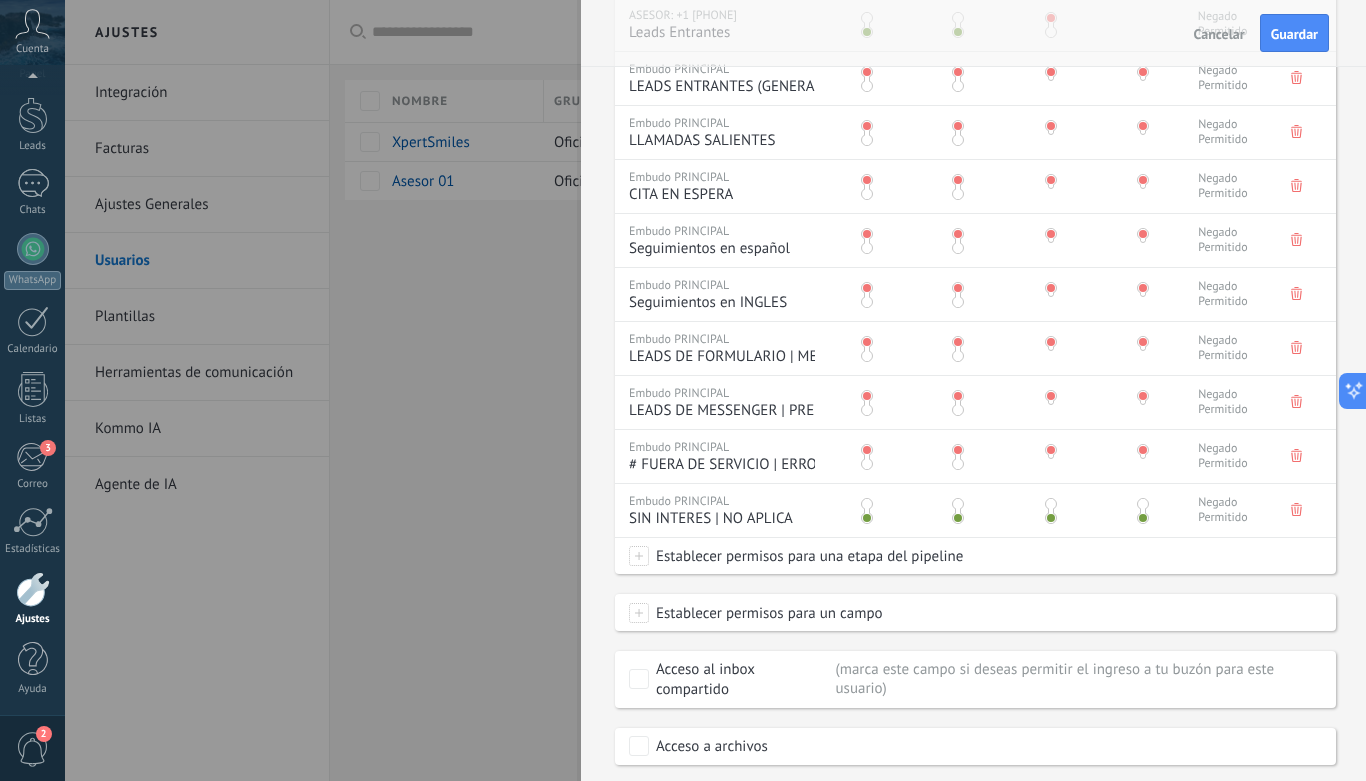 click at bounding box center [867, 504] 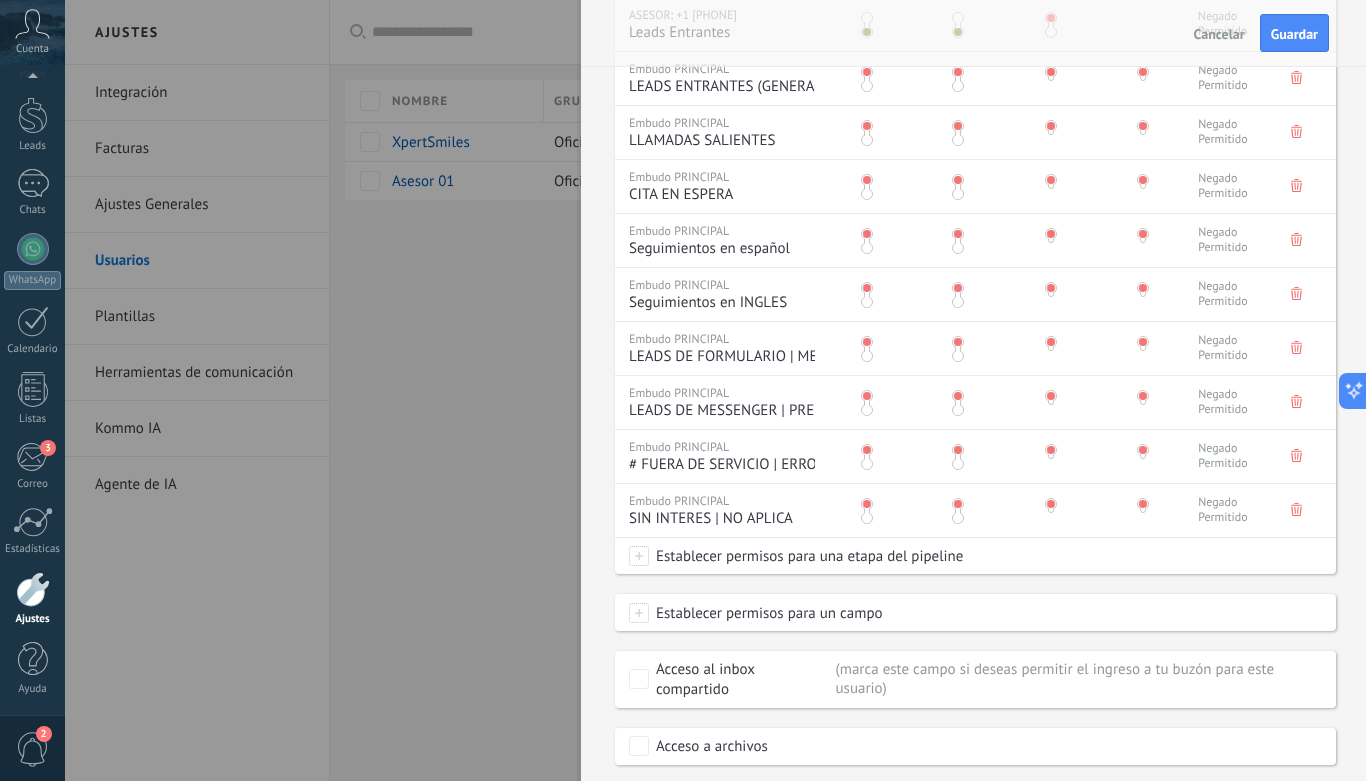 click on "Establecer permisos para una etapa del pipeline" at bounding box center [806, 556] 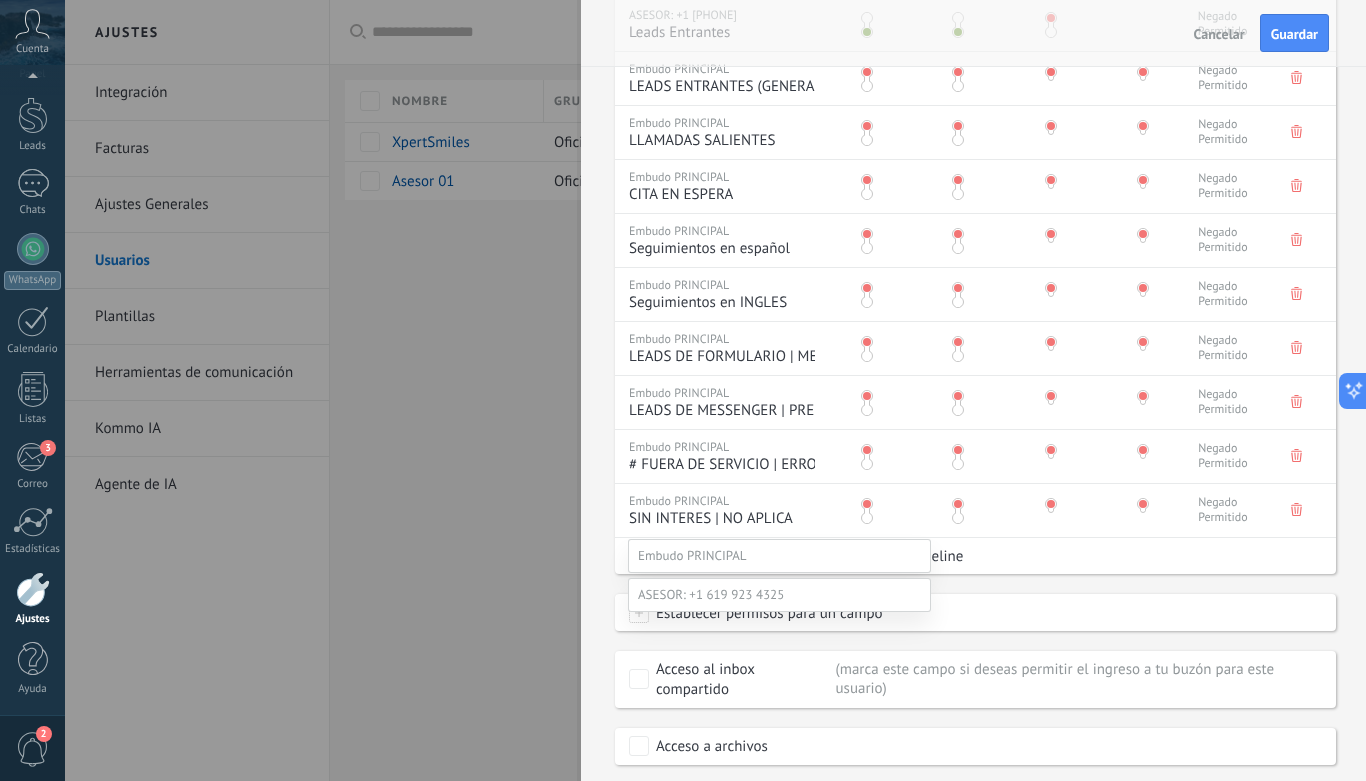 click on "ENCONTRARON OTRO LUGAR" at bounding box center [0, 0] 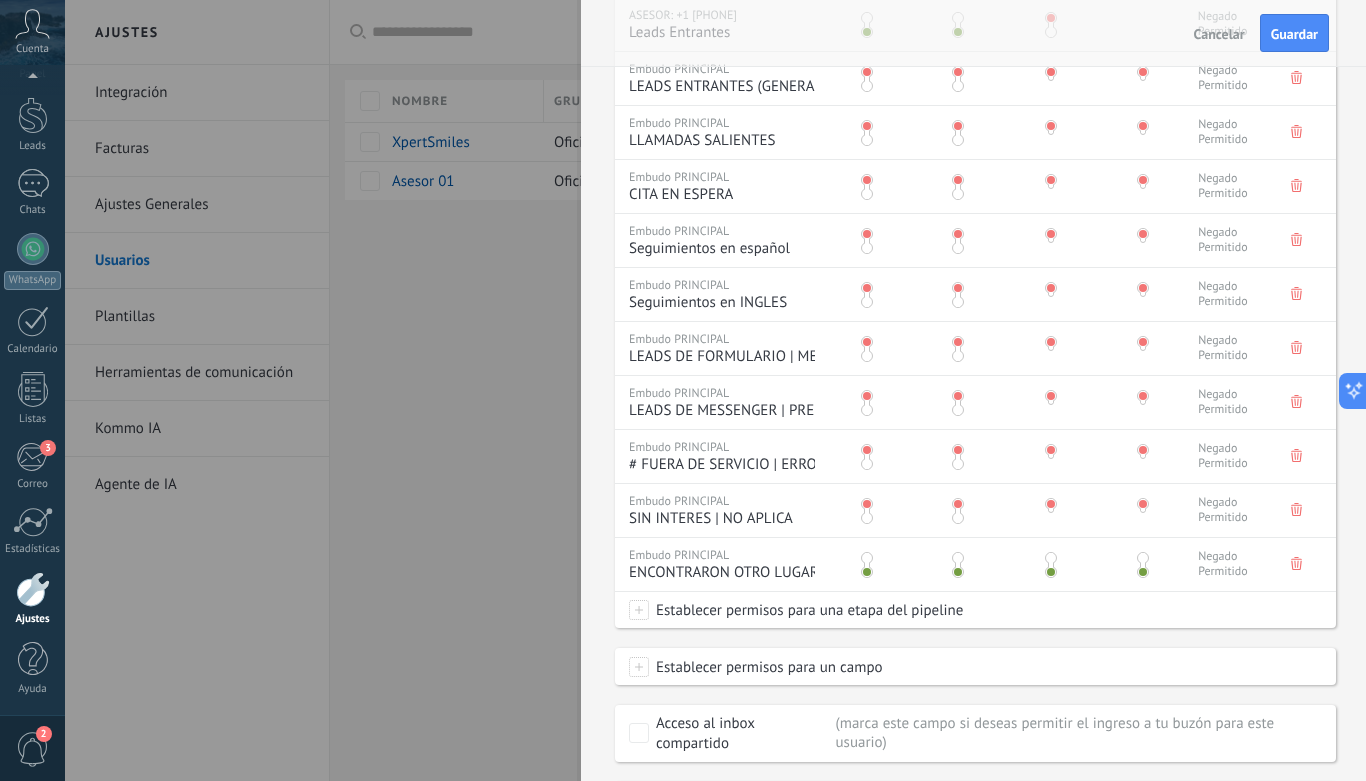 click at bounding box center (867, 558) 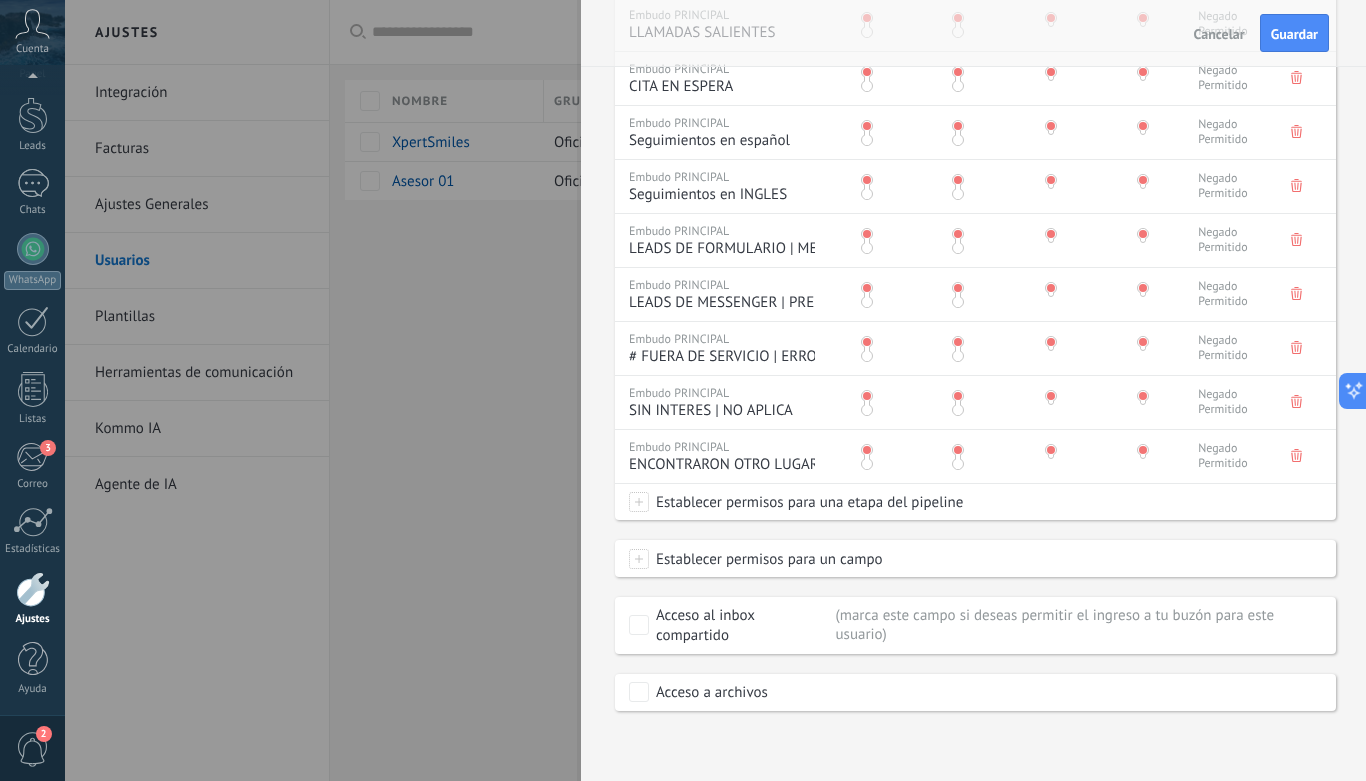 scroll, scrollTop: 1036, scrollLeft: 0, axis: vertical 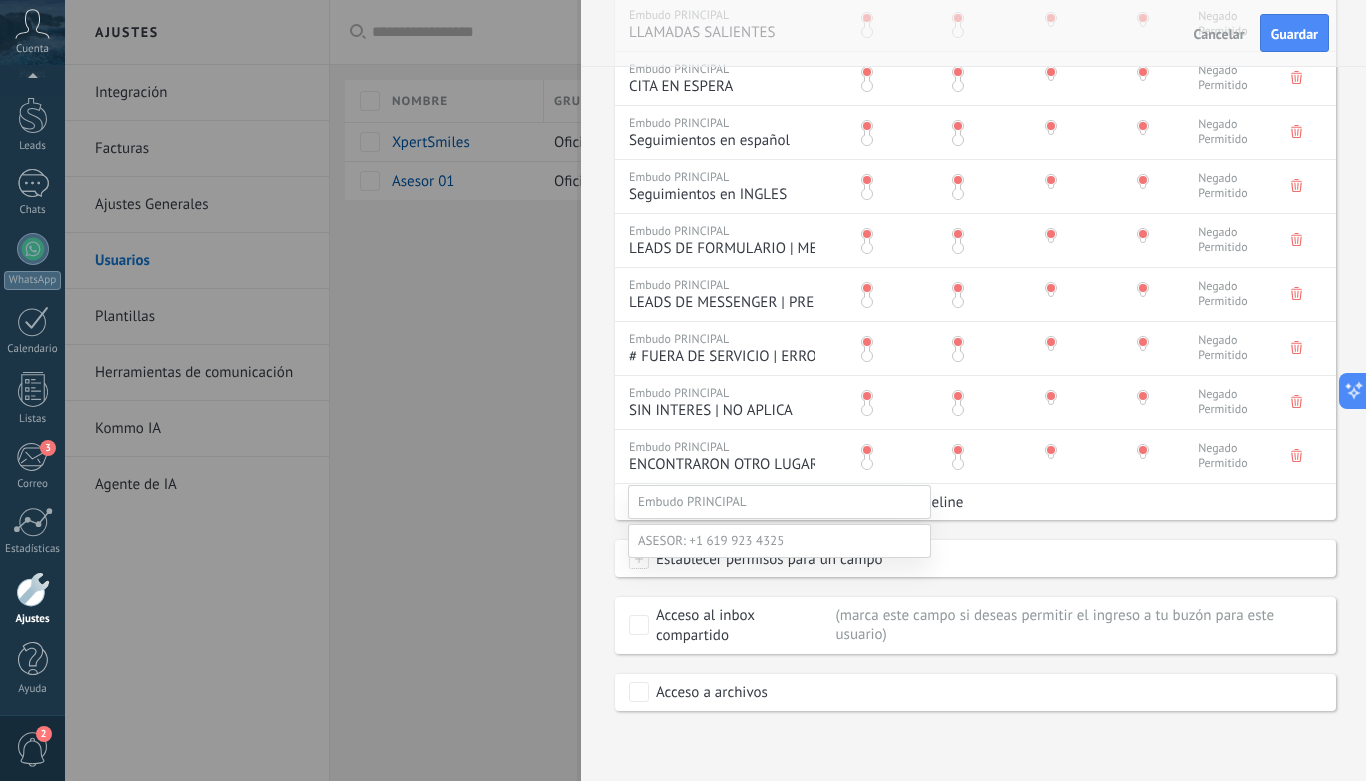 click on "POCO INTERES" at bounding box center [0, 0] 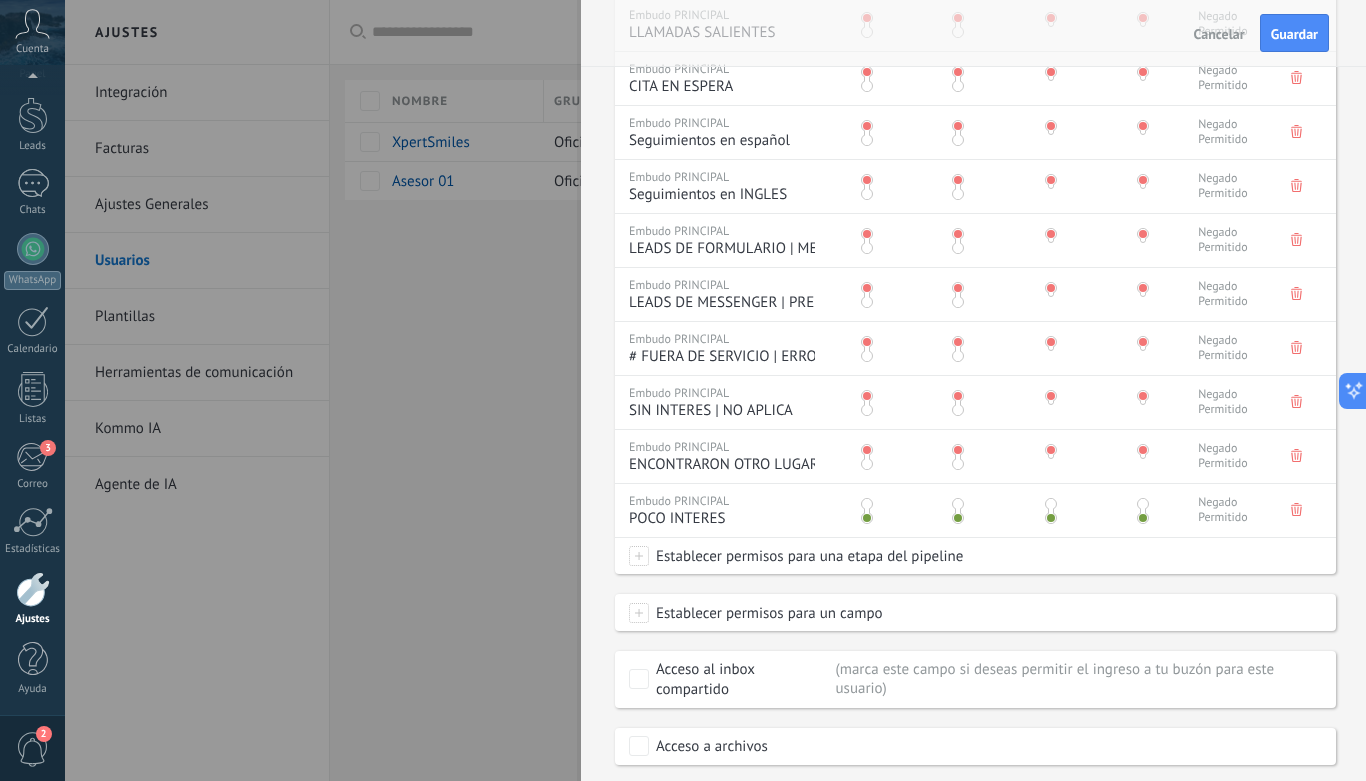 click at bounding box center [867, 504] 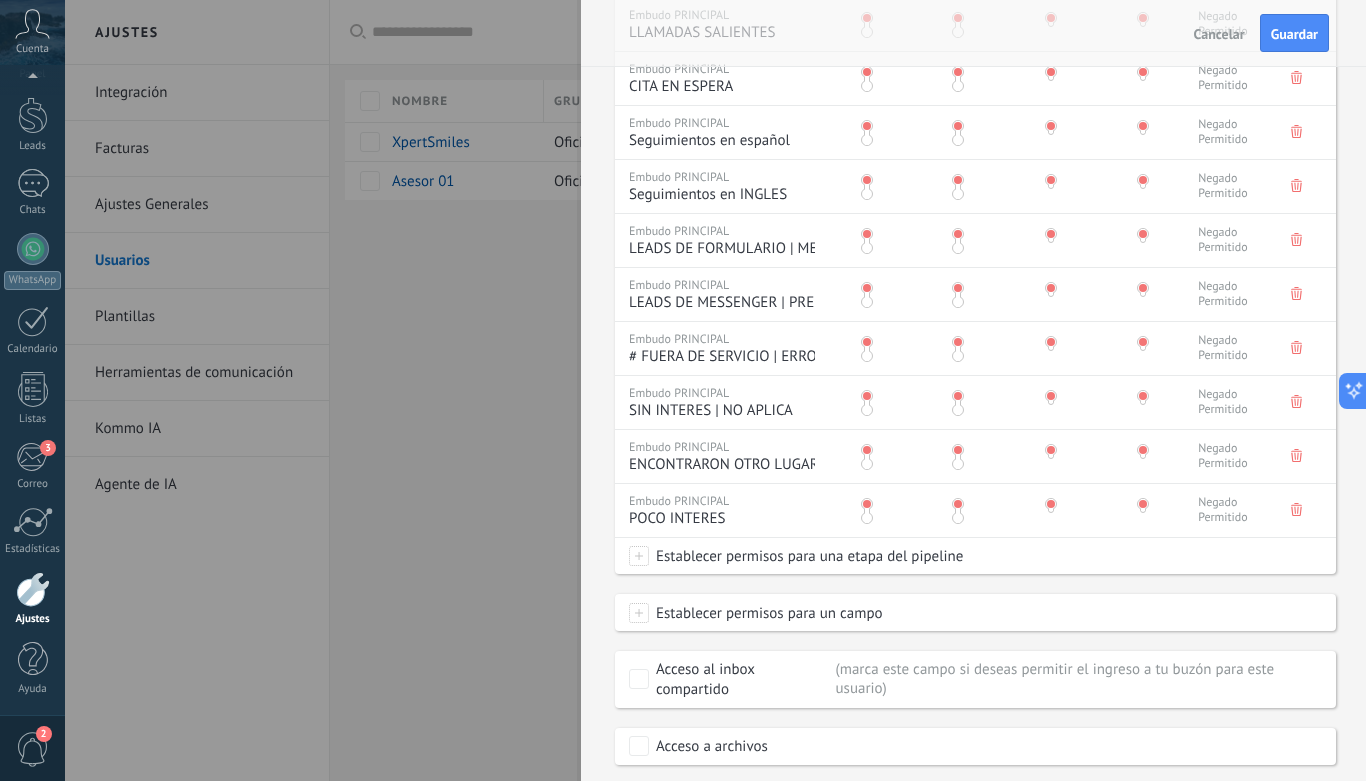 click on "Establecer permisos para una etapa del pipeline" at bounding box center (806, 556) 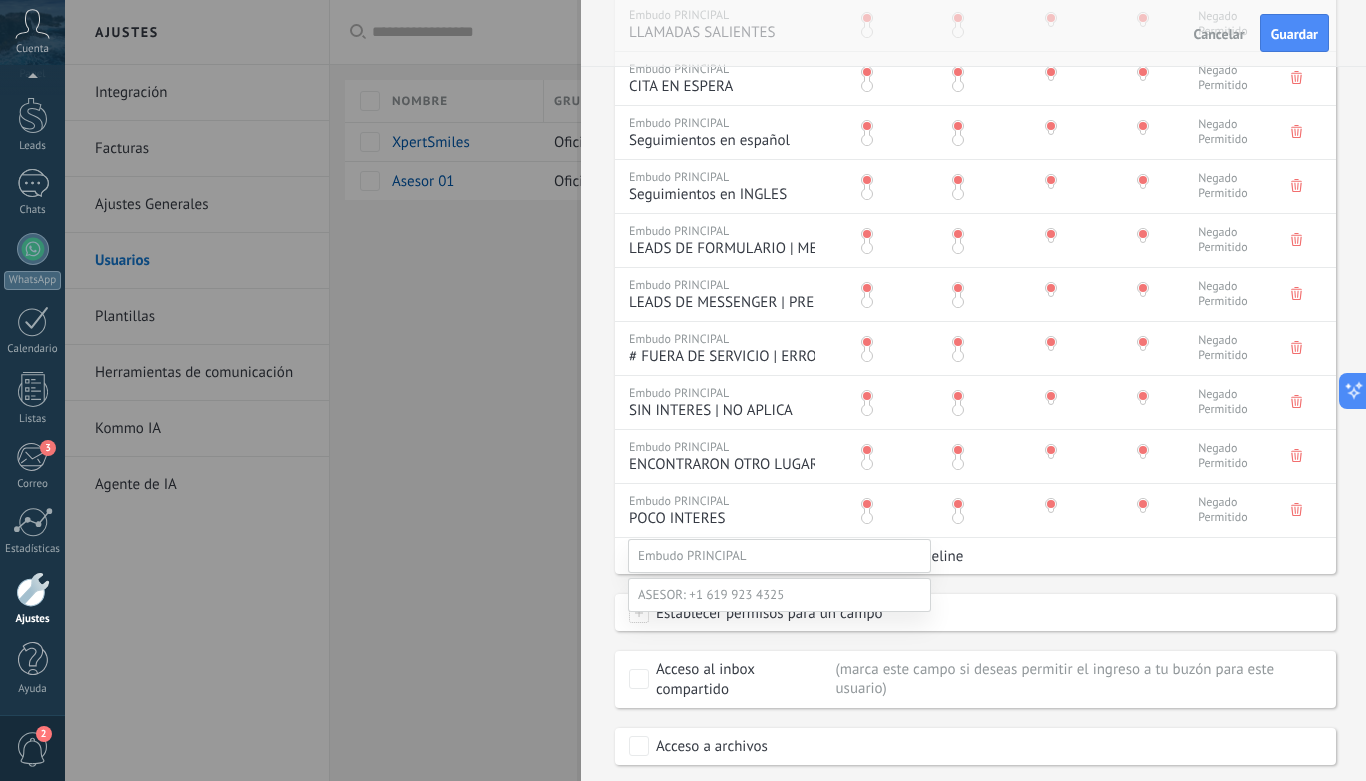 click on "Cita completada – ganado" at bounding box center [0, 0] 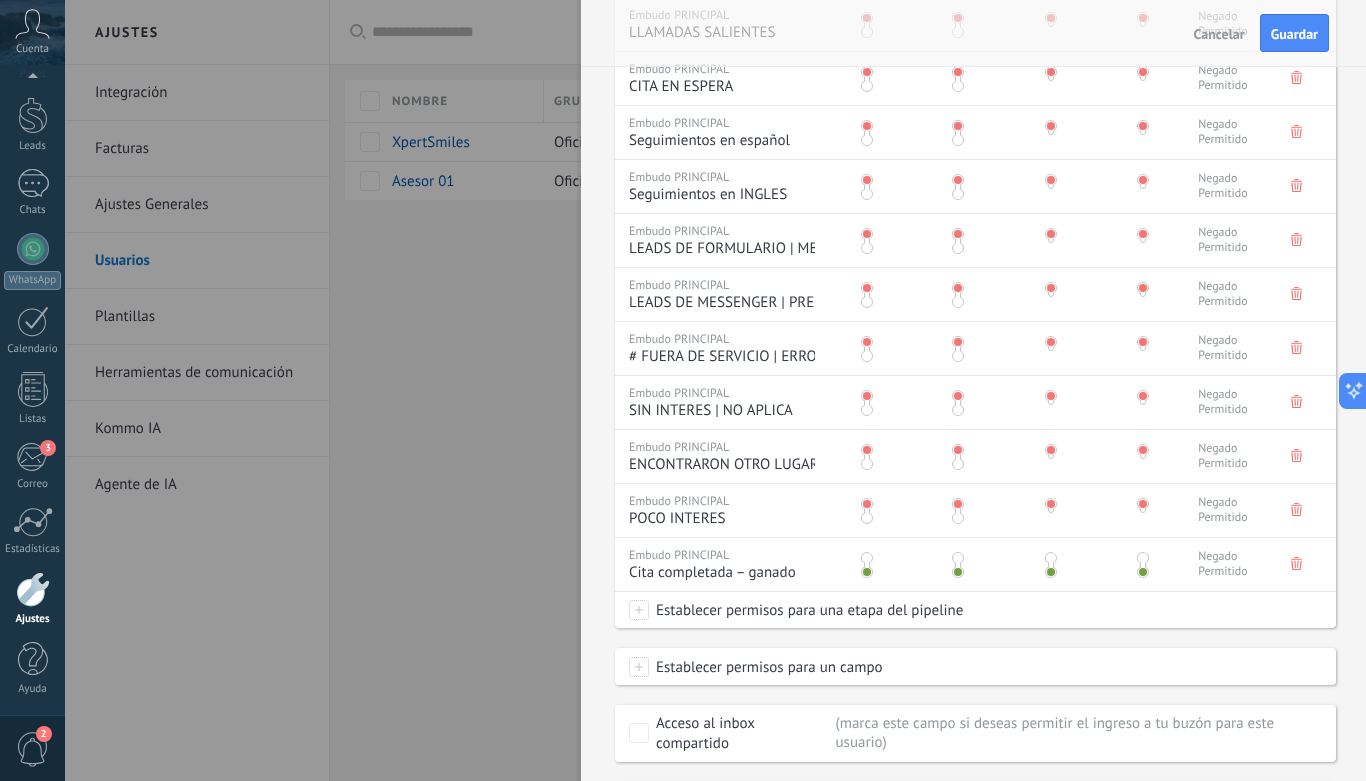 click at bounding box center [865, 561] 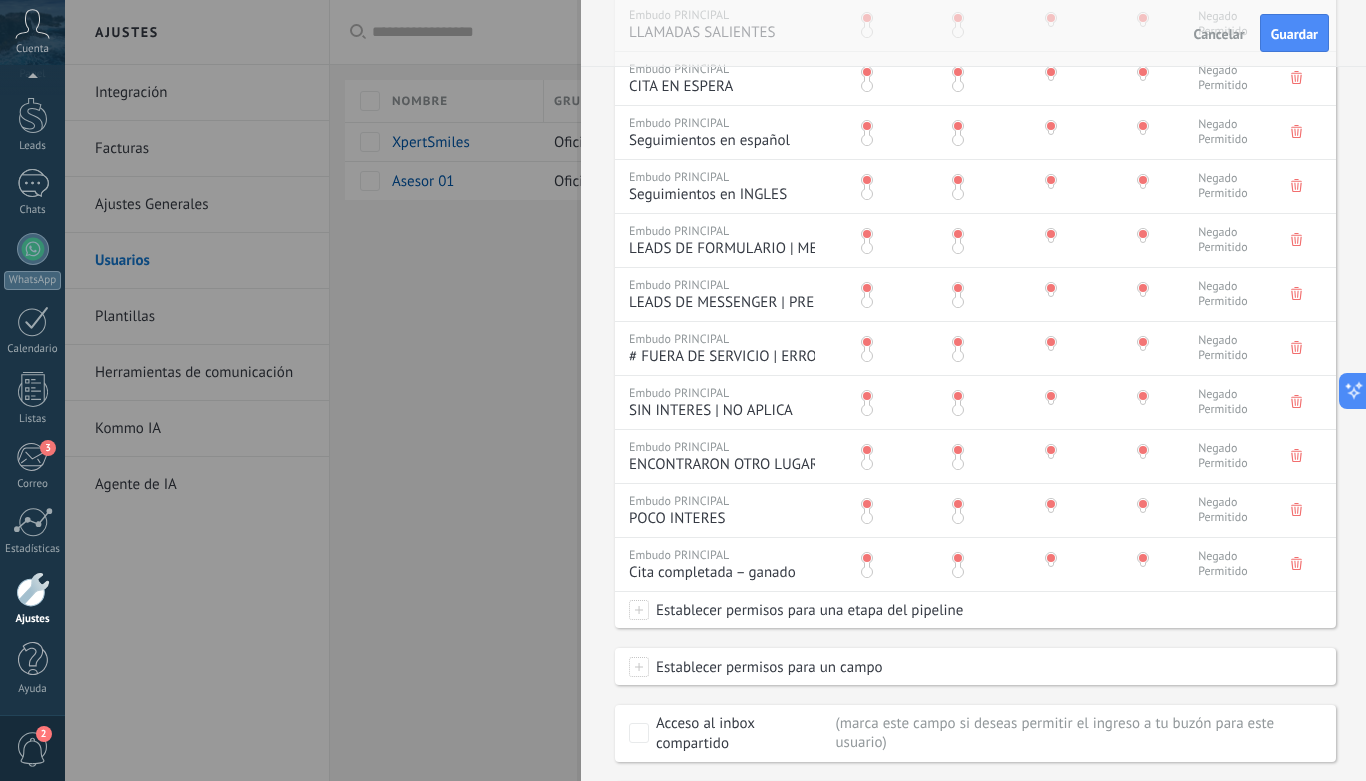 click on "Establecer permisos para una etapa del pipeline" at bounding box center (806, 610) 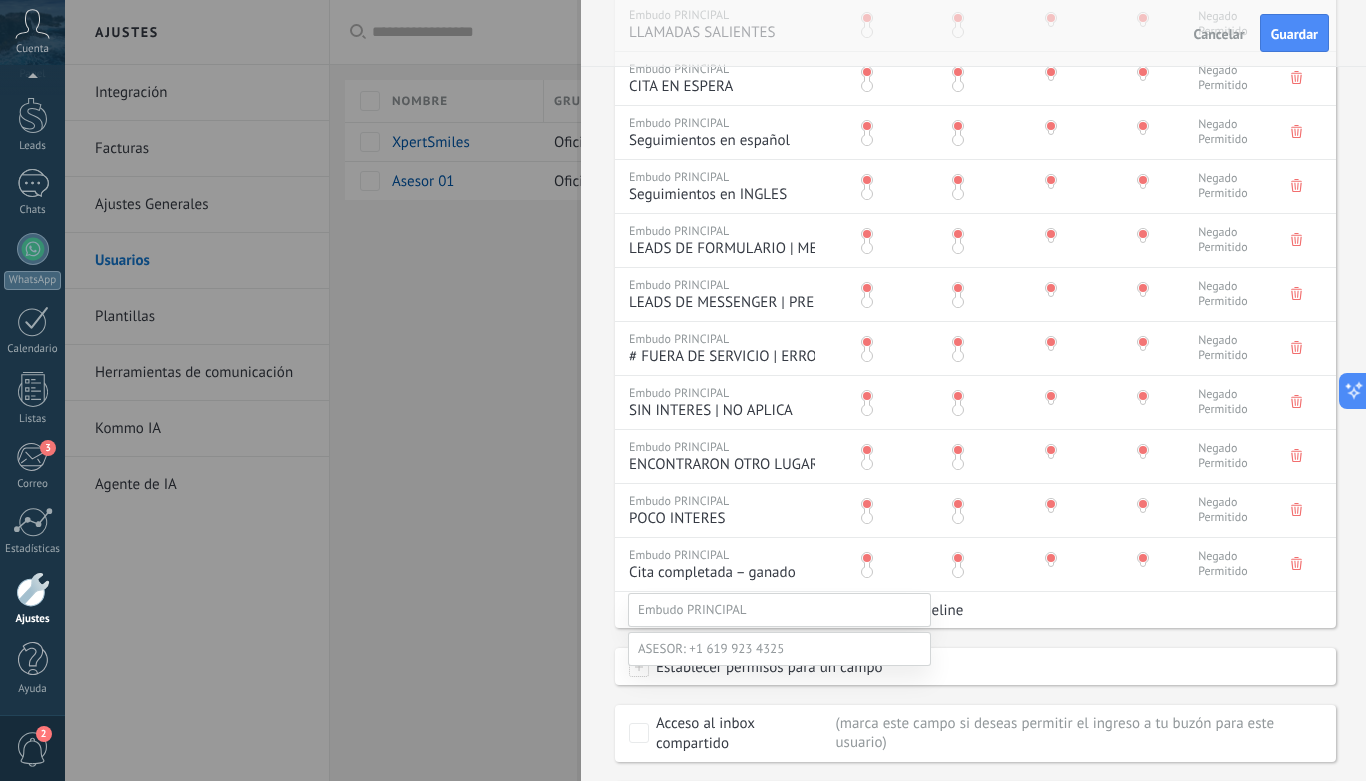 click on "Cita cancelada – perdido" at bounding box center (0, 0) 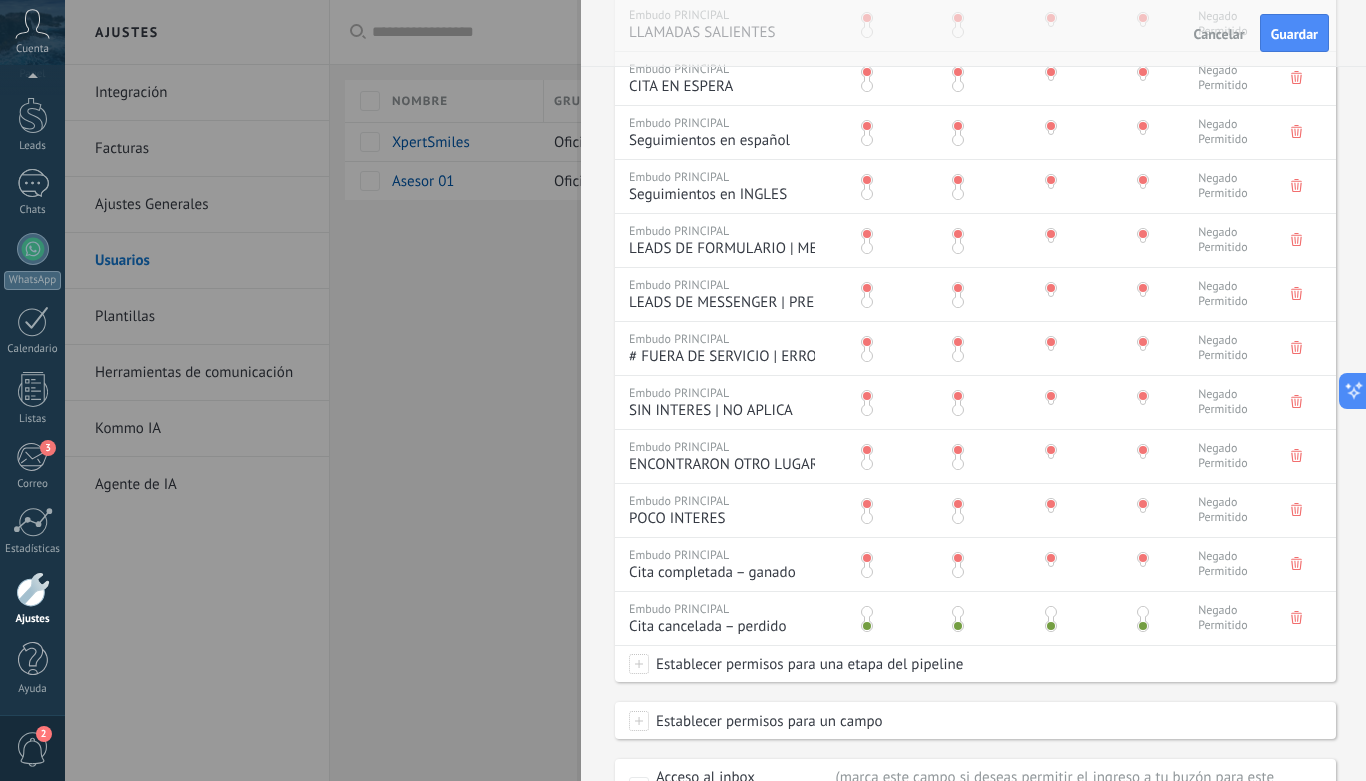 click at bounding box center [867, 612] 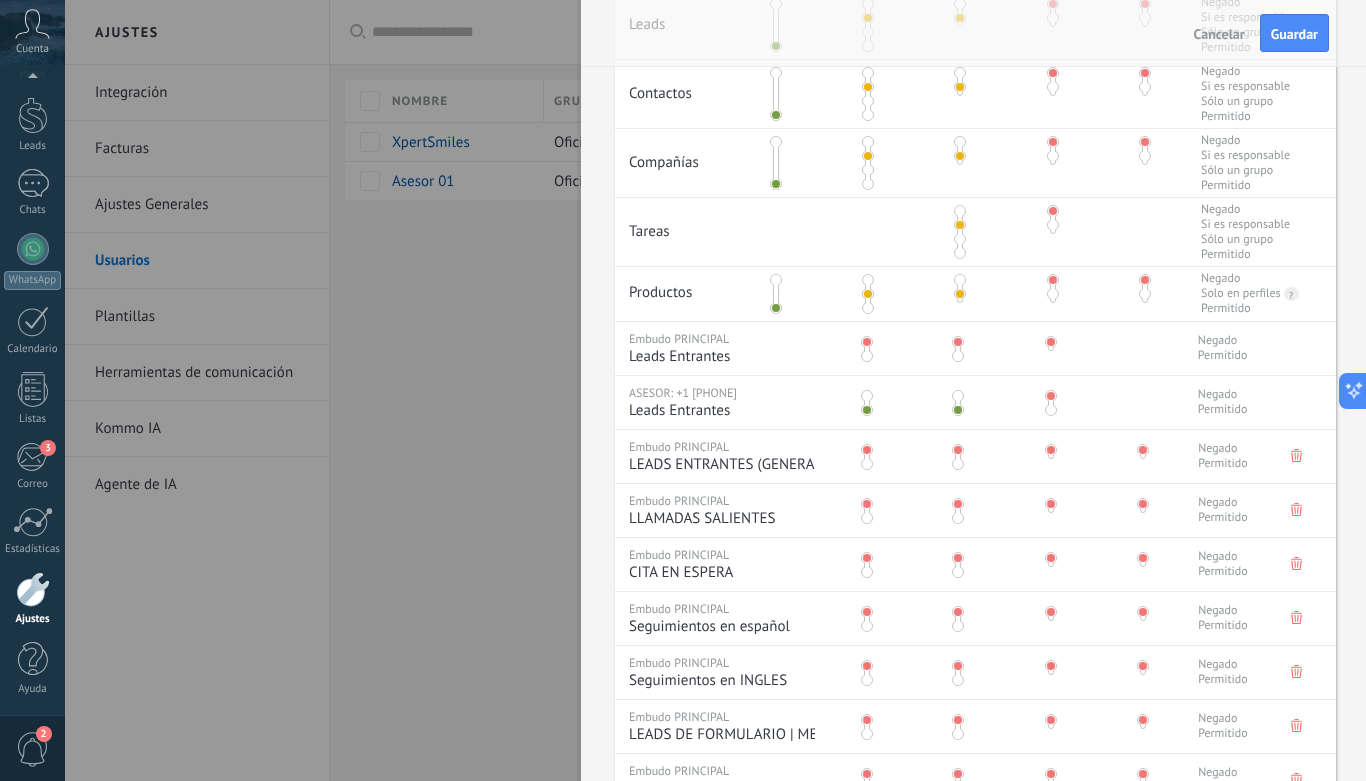 scroll, scrollTop: 532, scrollLeft: 0, axis: vertical 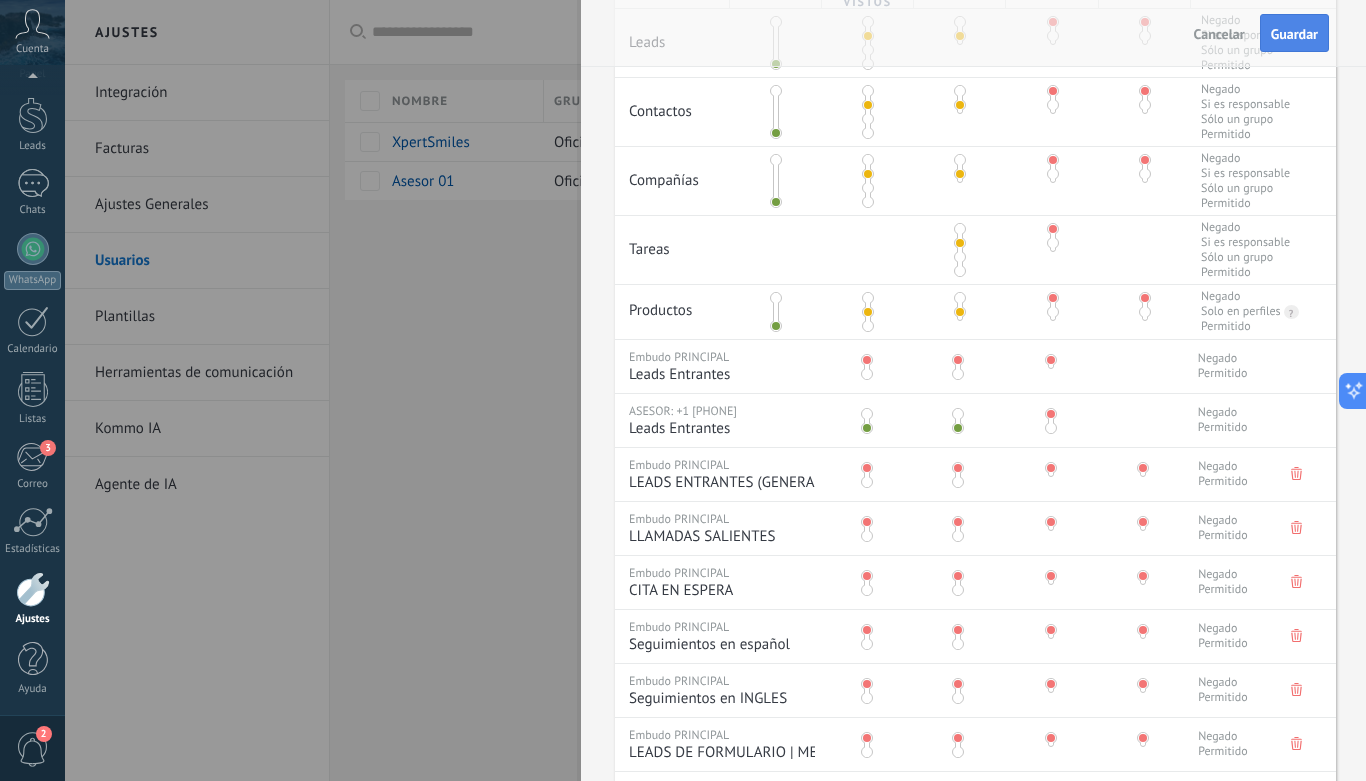click on "Guardar" at bounding box center (1294, 33) 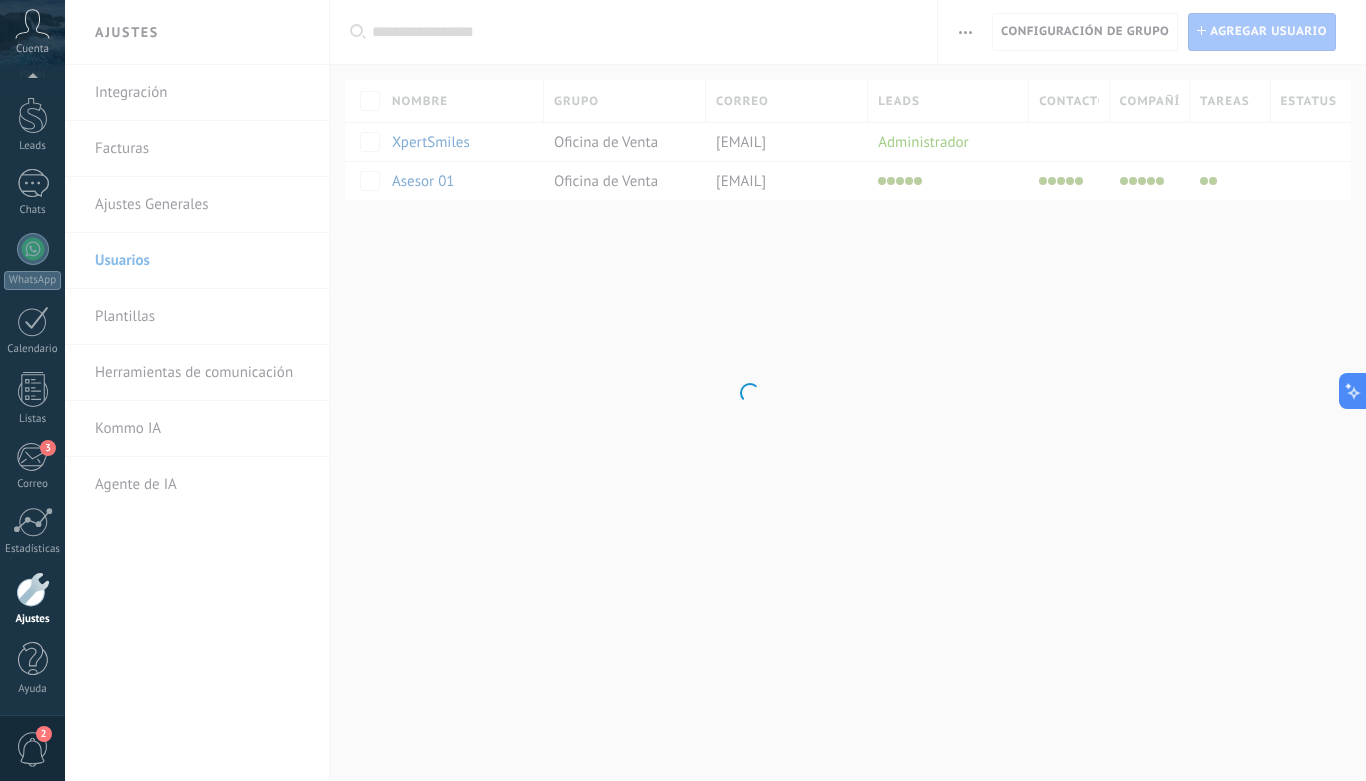 scroll, scrollTop: 0, scrollLeft: 0, axis: both 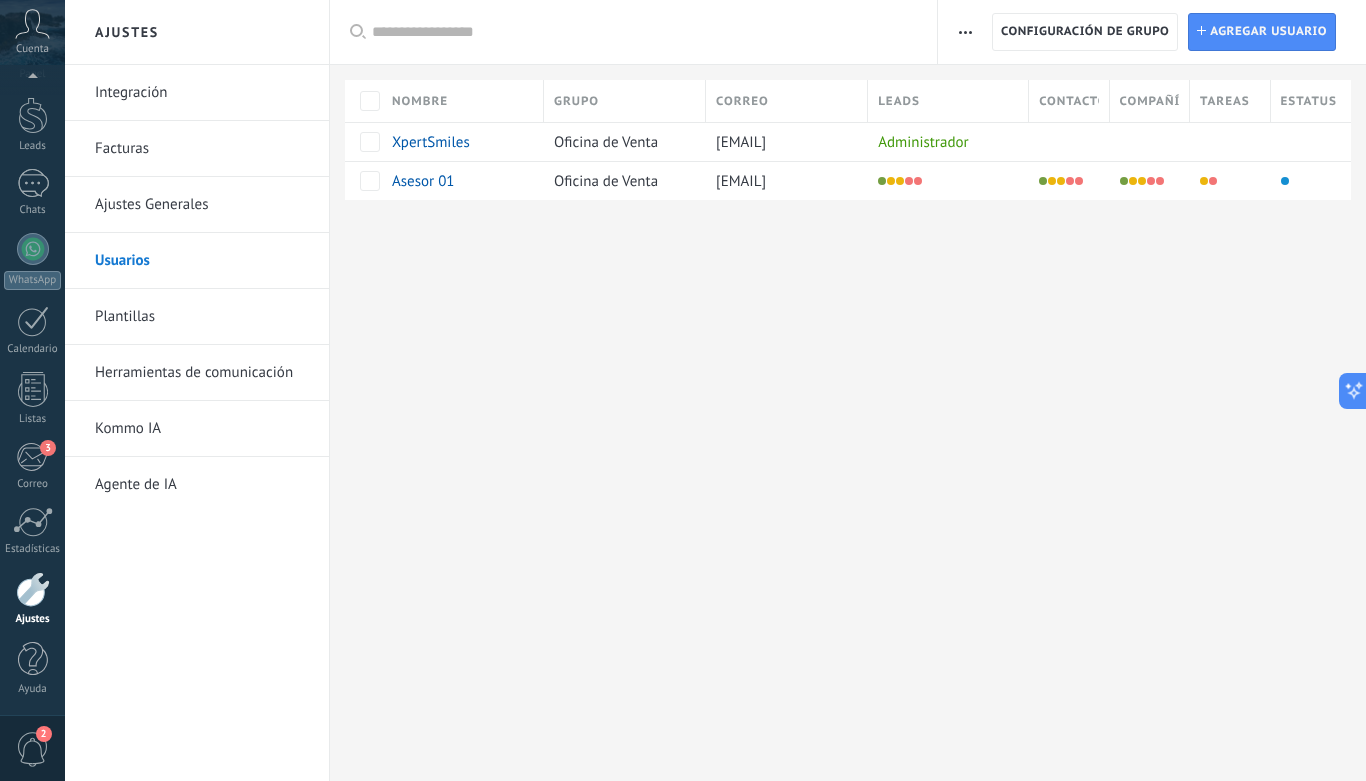 click on "Herramientas de comunicación" at bounding box center [202, 373] 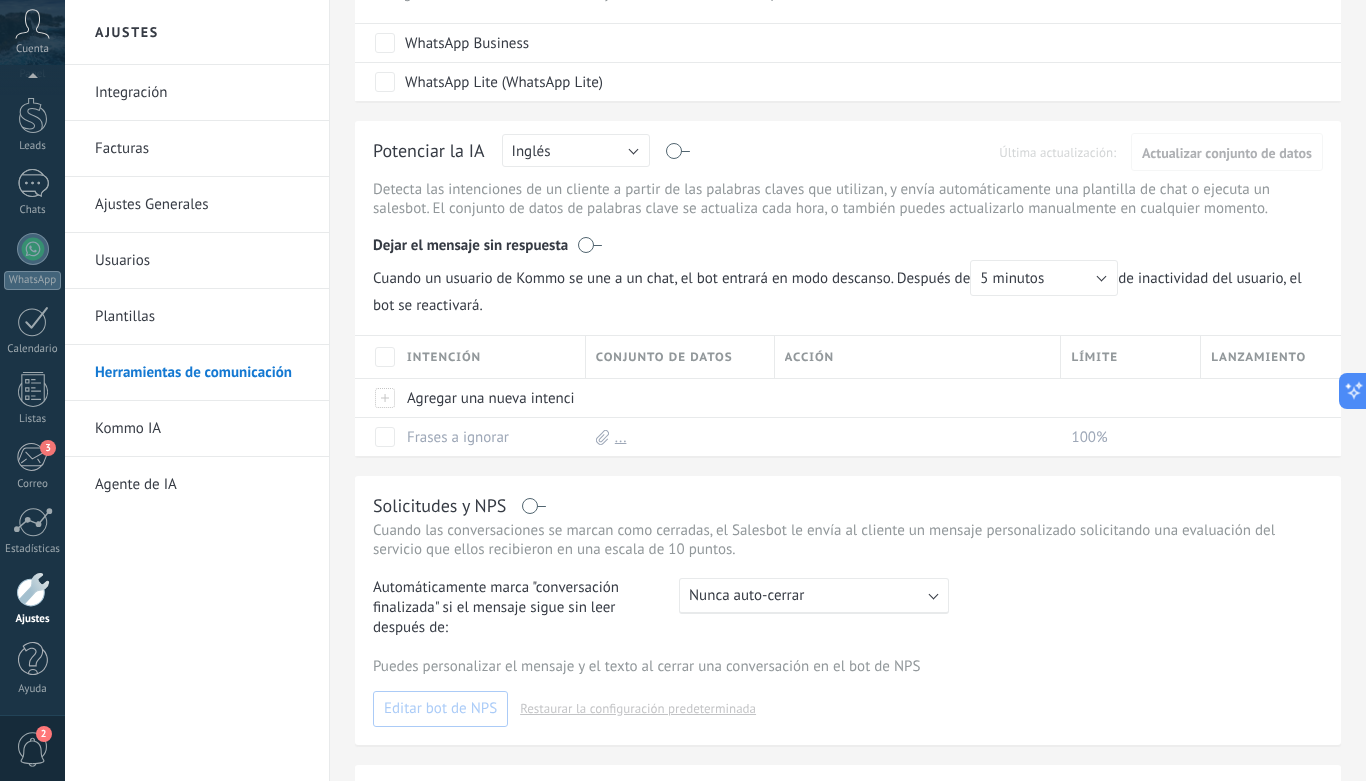 scroll, scrollTop: 475, scrollLeft: 0, axis: vertical 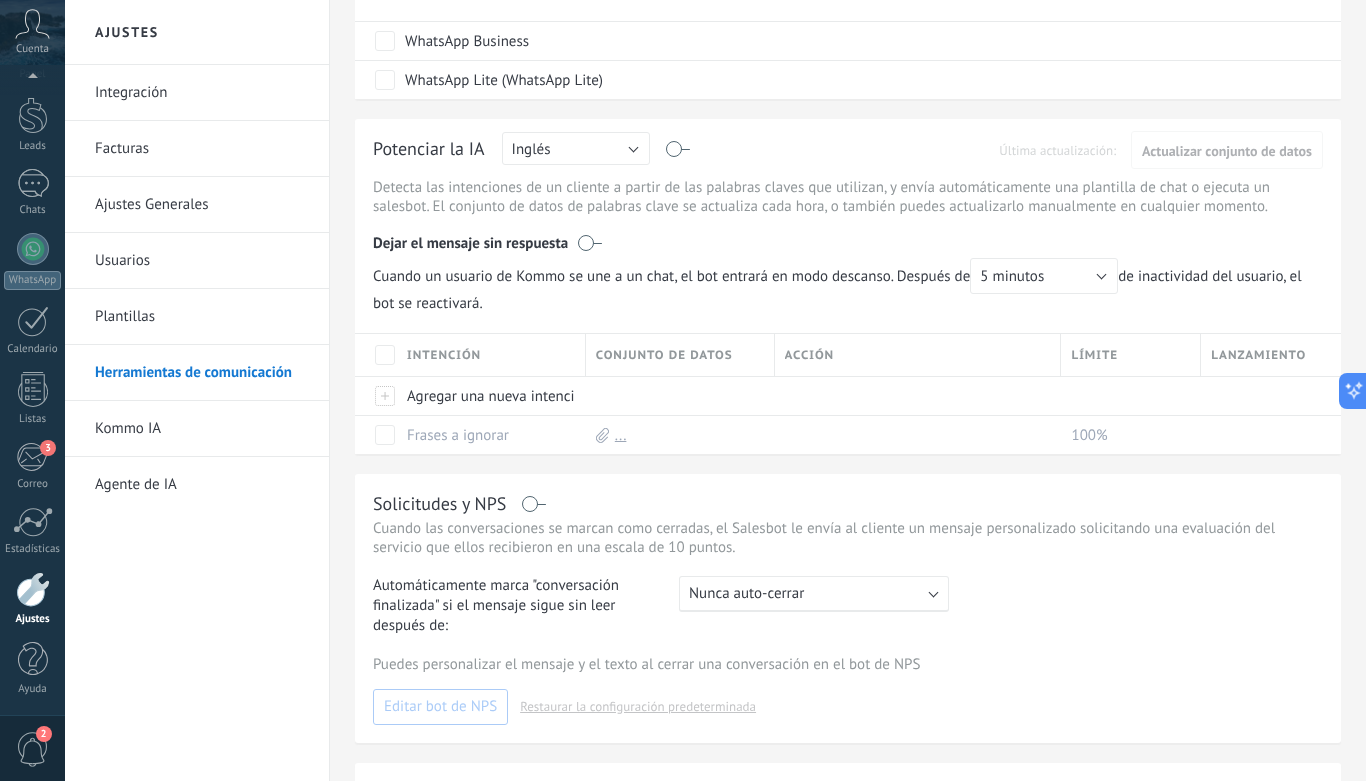 click on "Herramientas de comunicación" at bounding box center (202, 373) 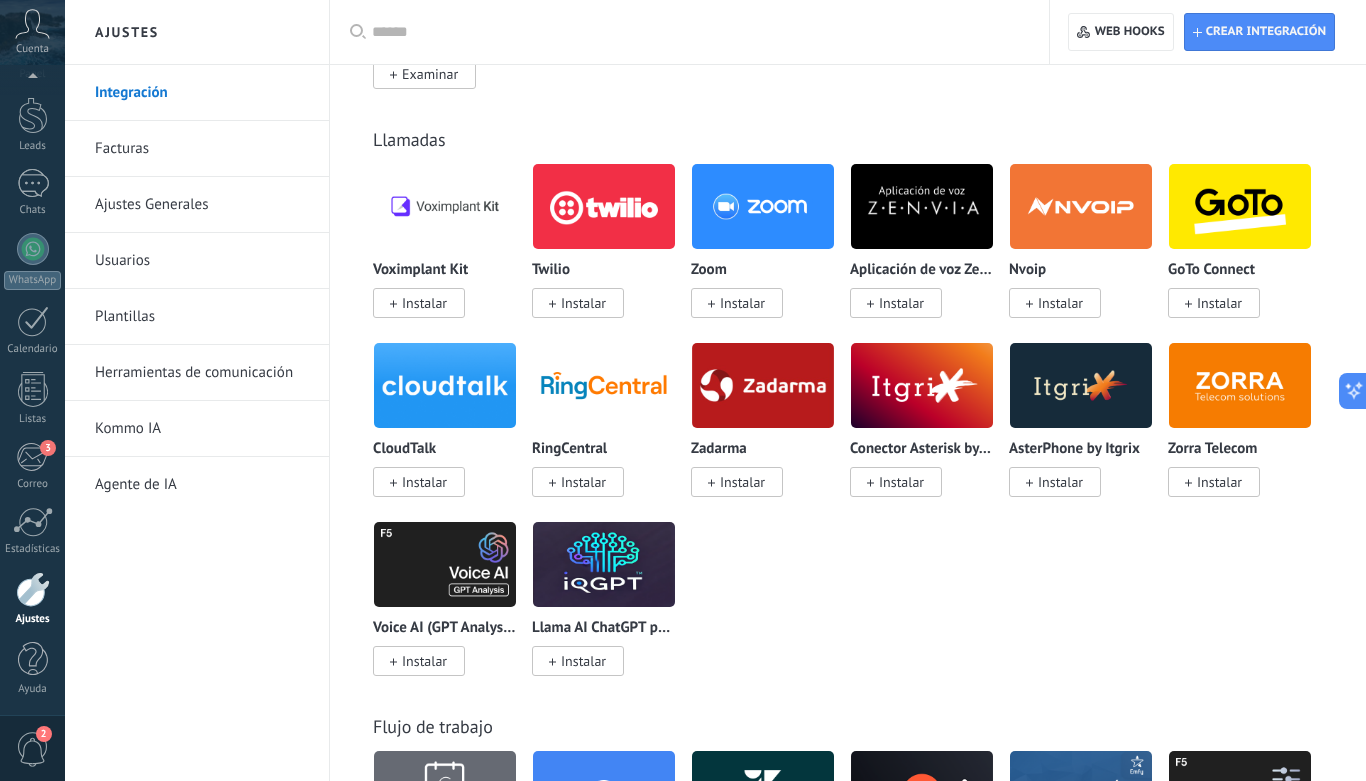scroll, scrollTop: 2394, scrollLeft: 0, axis: vertical 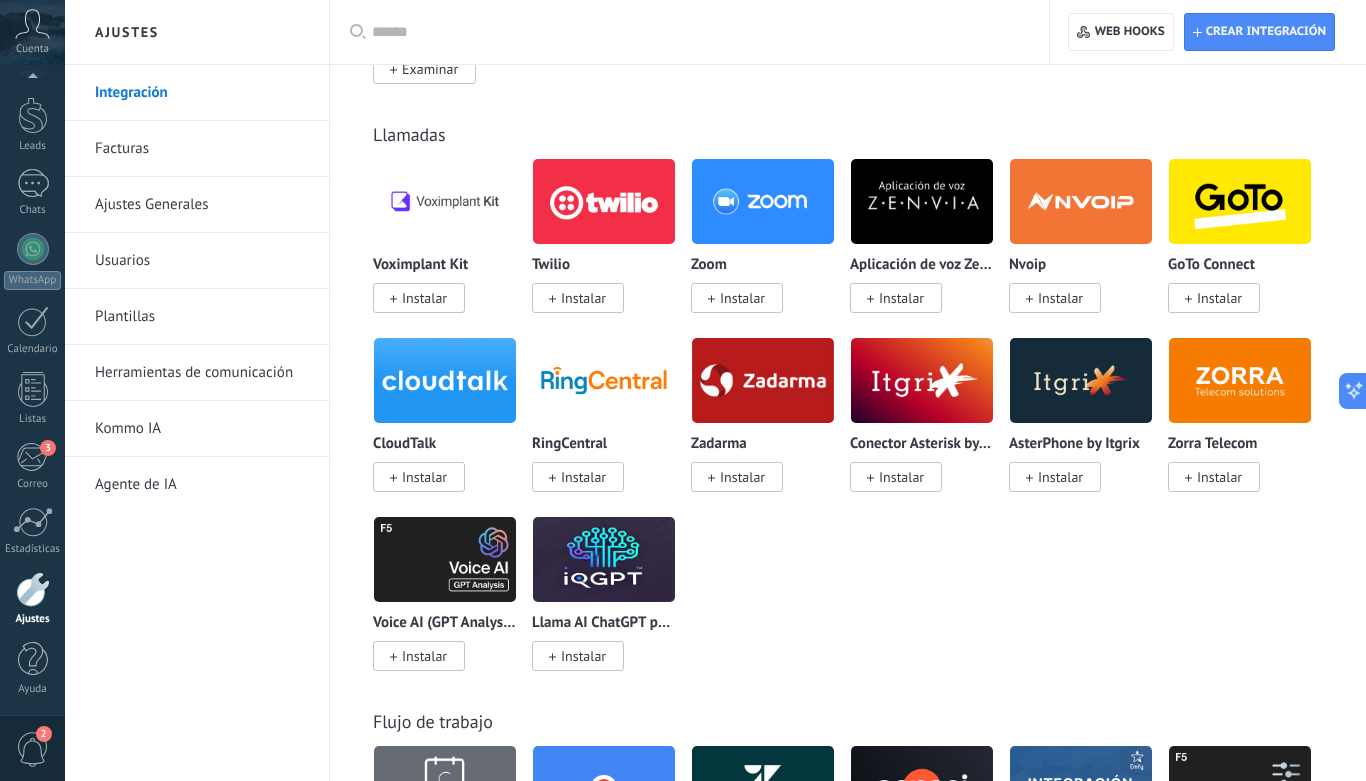 click on "Instalar" at bounding box center [737, 477] 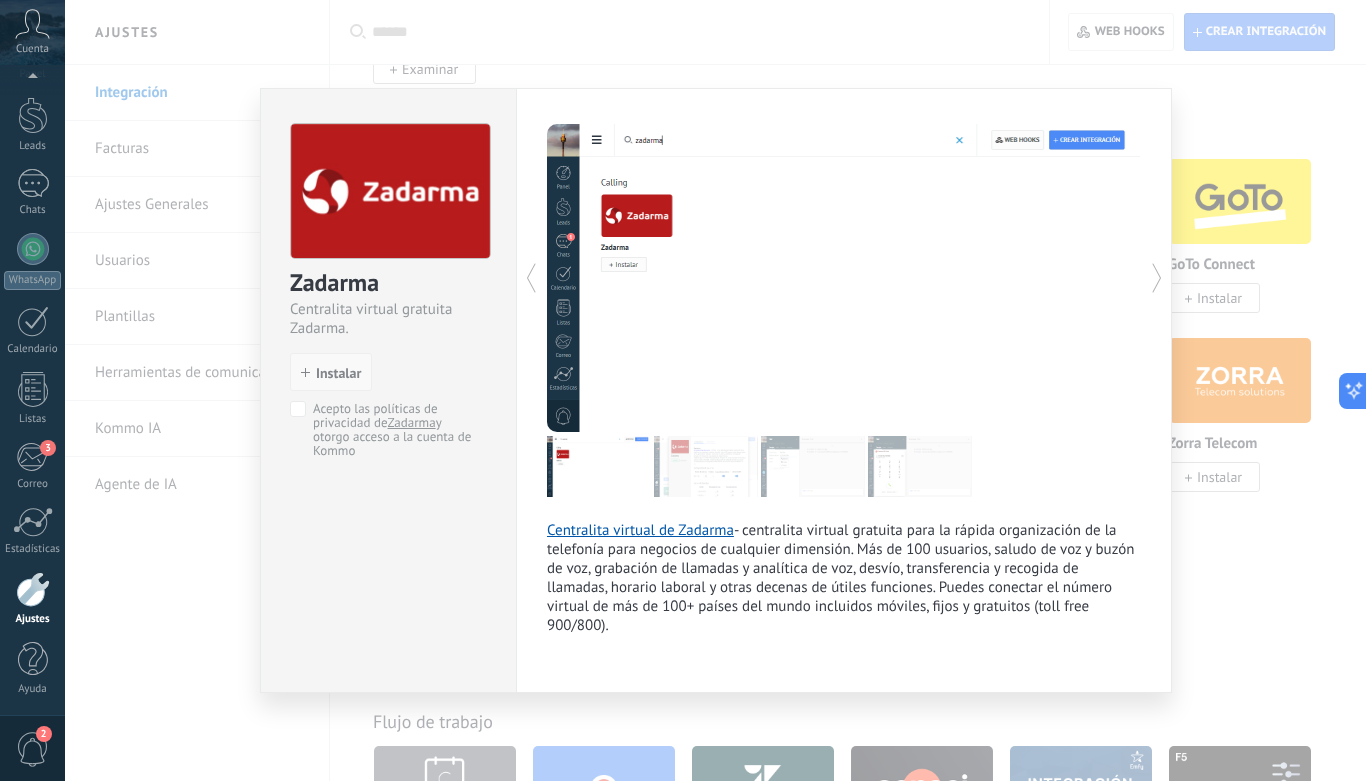 click on "Instalar" at bounding box center (338, 373) 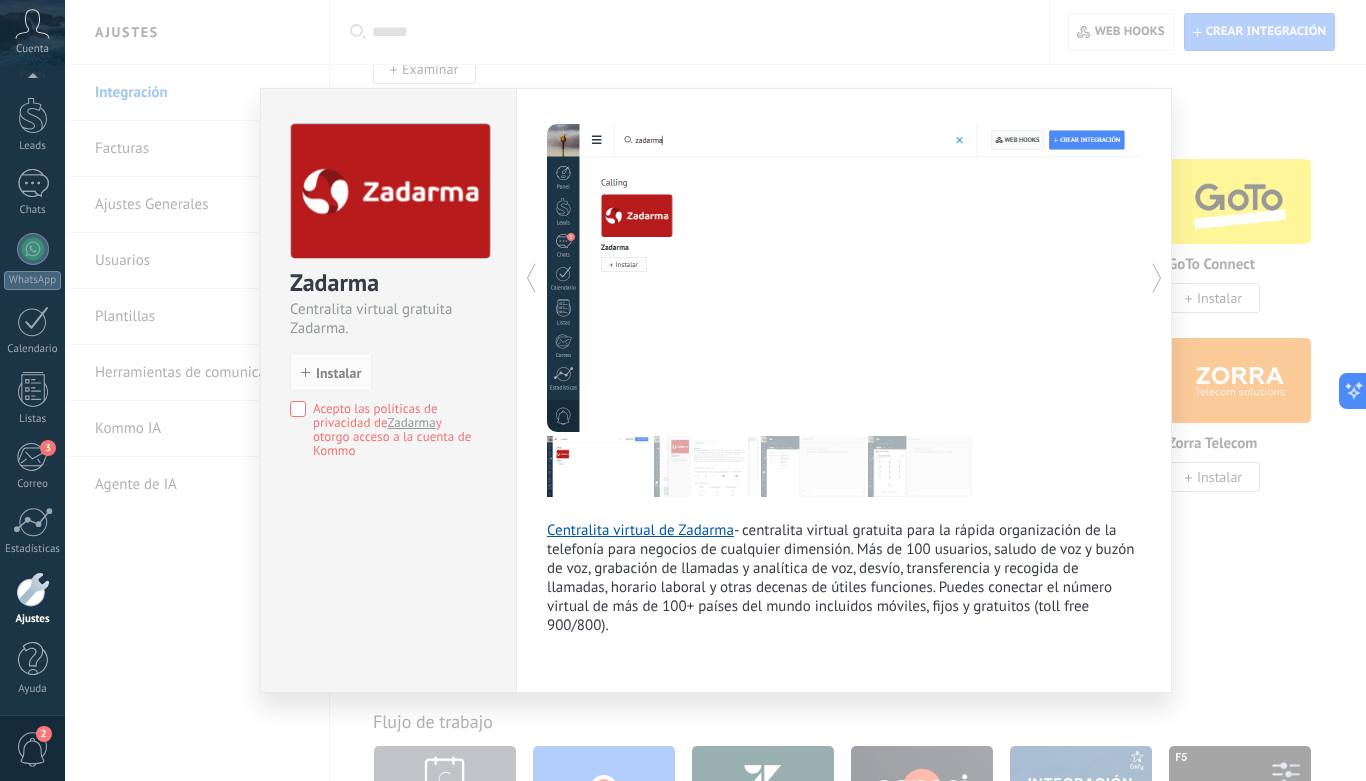 click on "Zadarma Centralita virtual gratuita Zadarma. install Instalar Acepto las políticas de privacidad de  Zadarma  y otorgo acceso a la cuenta de Kommo" at bounding box center (388, 281) 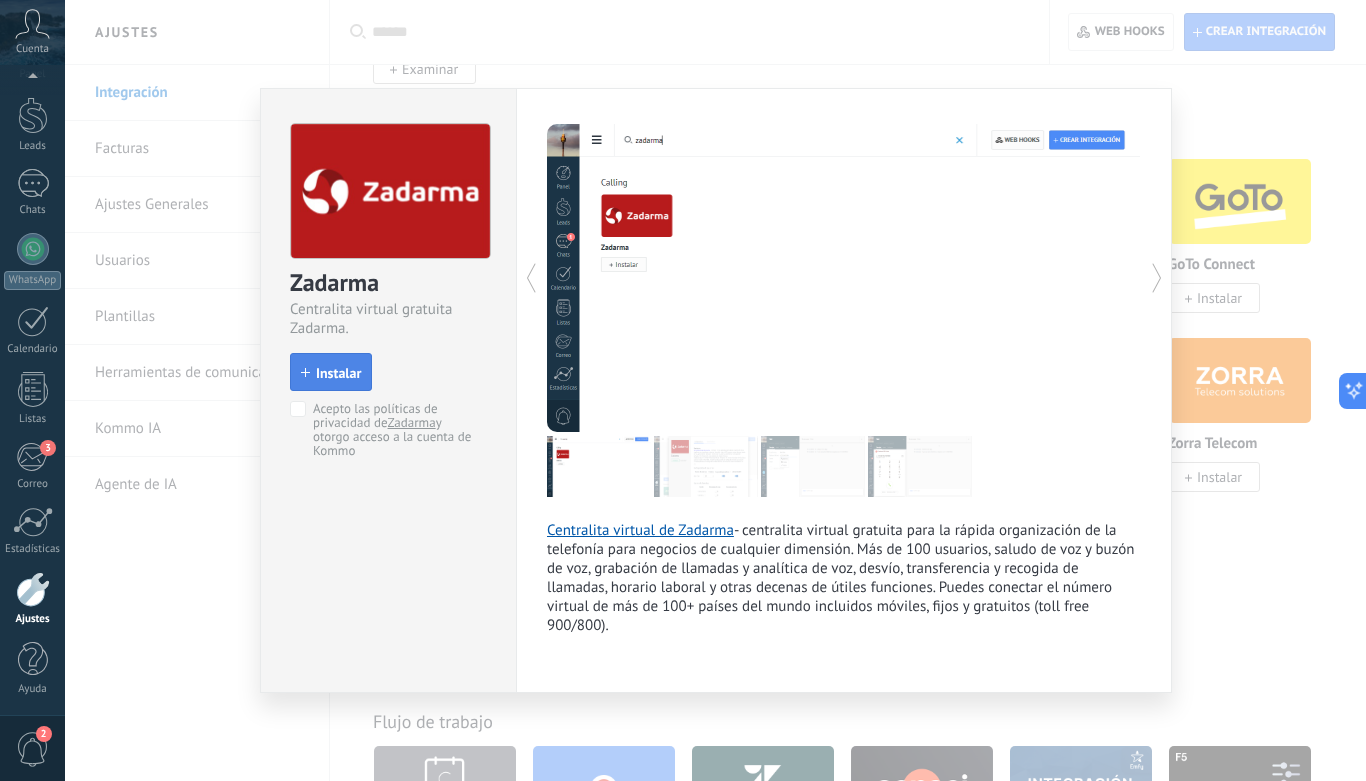 click on "Instalar" at bounding box center (338, 373) 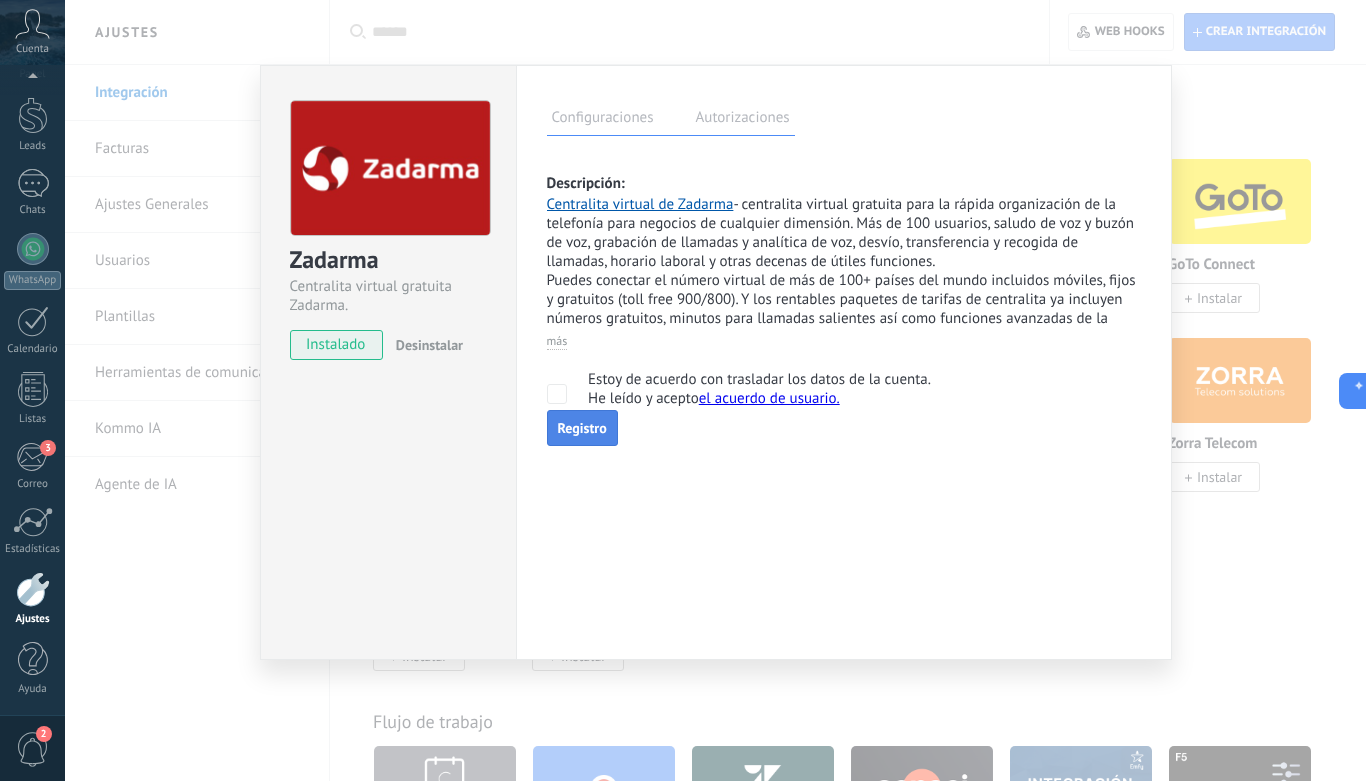 click on "Registro" at bounding box center (582, 428) 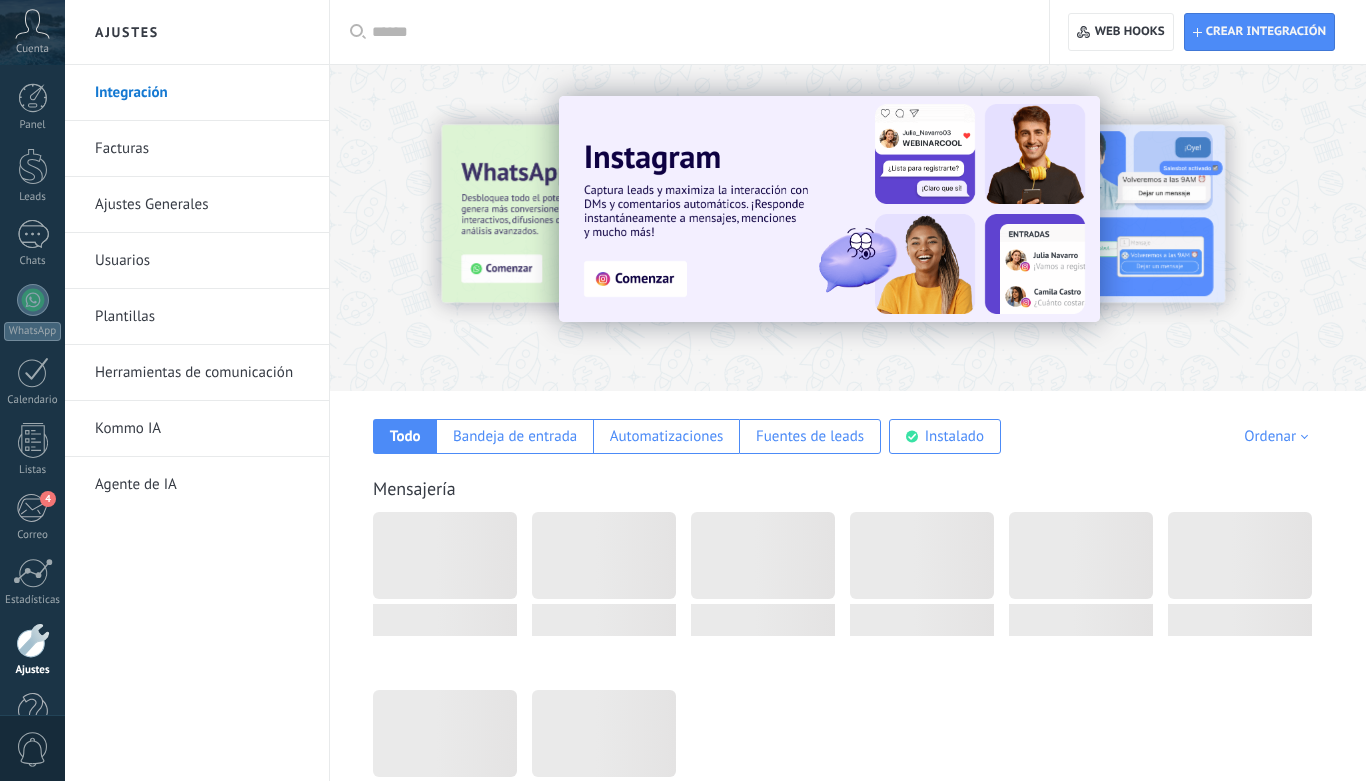 scroll, scrollTop: 0, scrollLeft: 0, axis: both 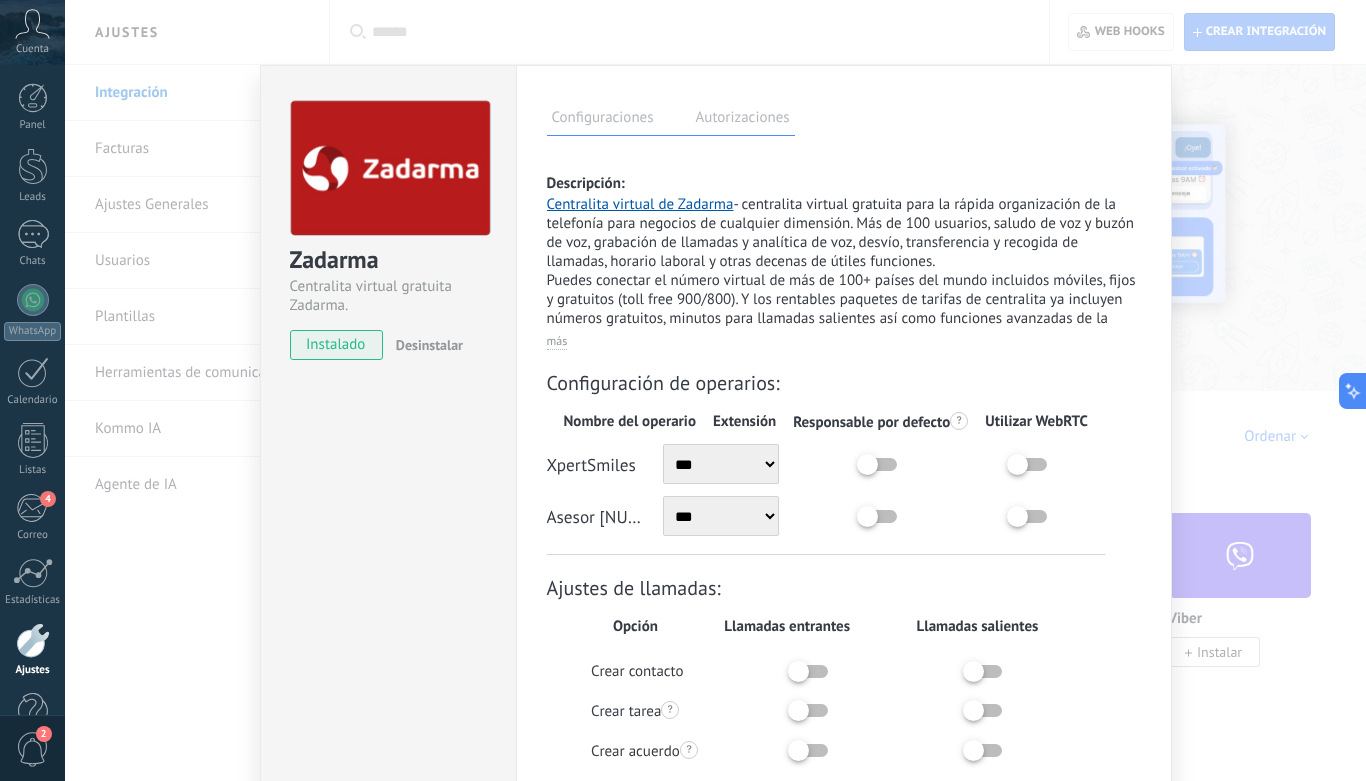 select on "*******" 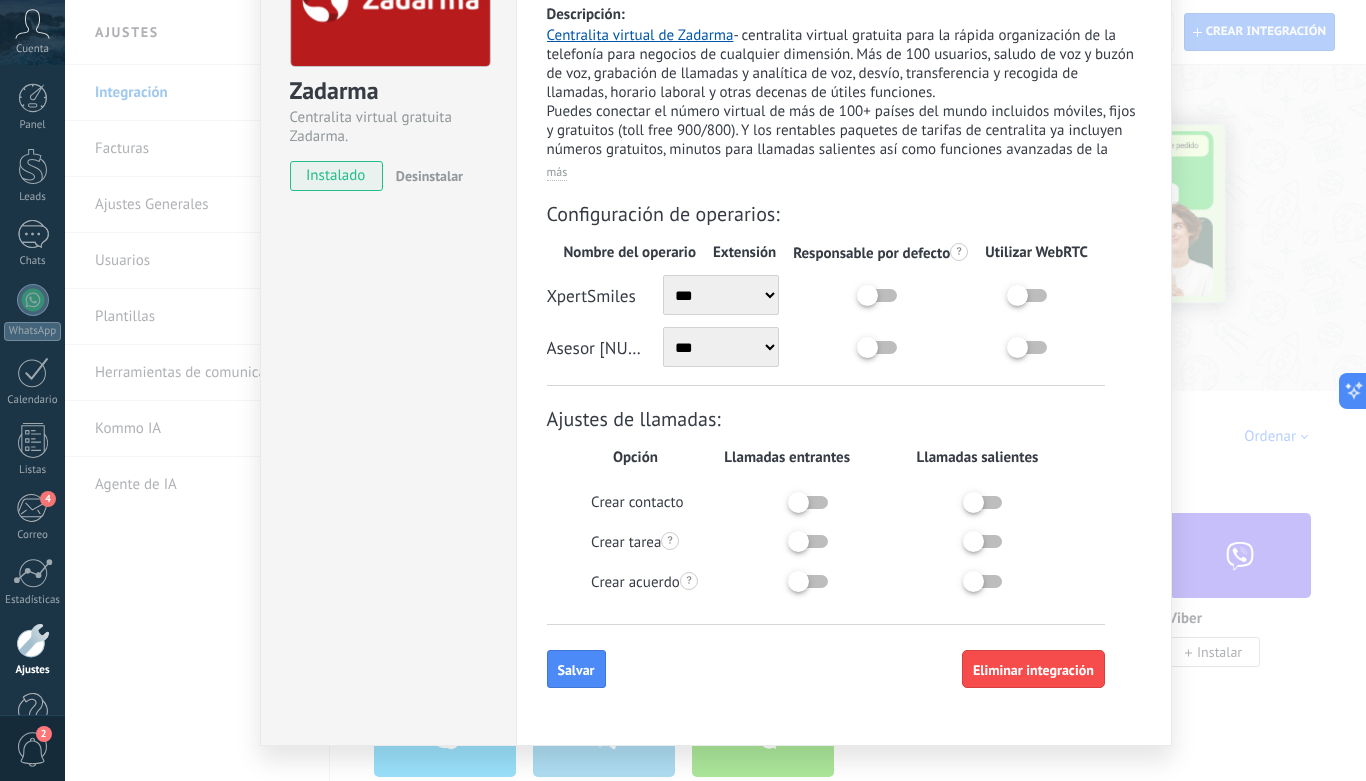 scroll, scrollTop: 170, scrollLeft: 0, axis: vertical 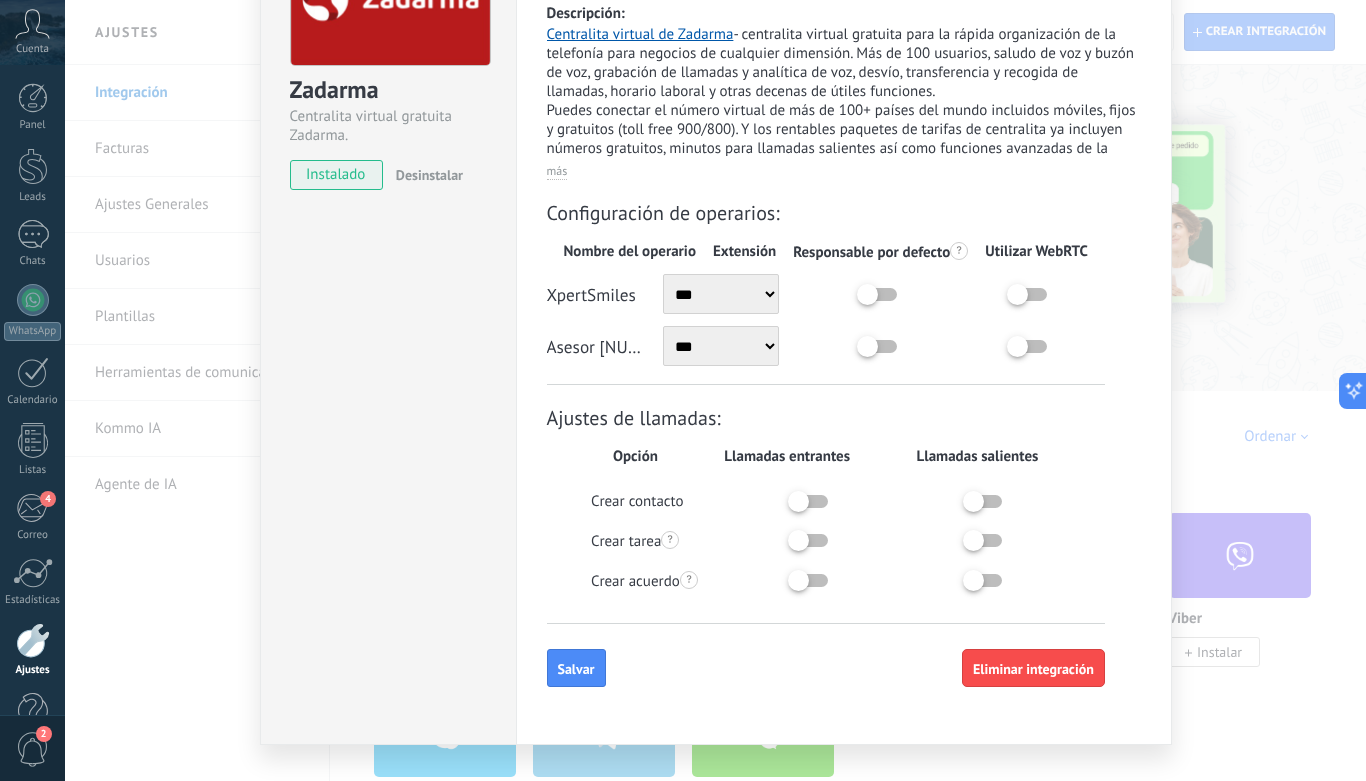click at bounding box center (871, 492) 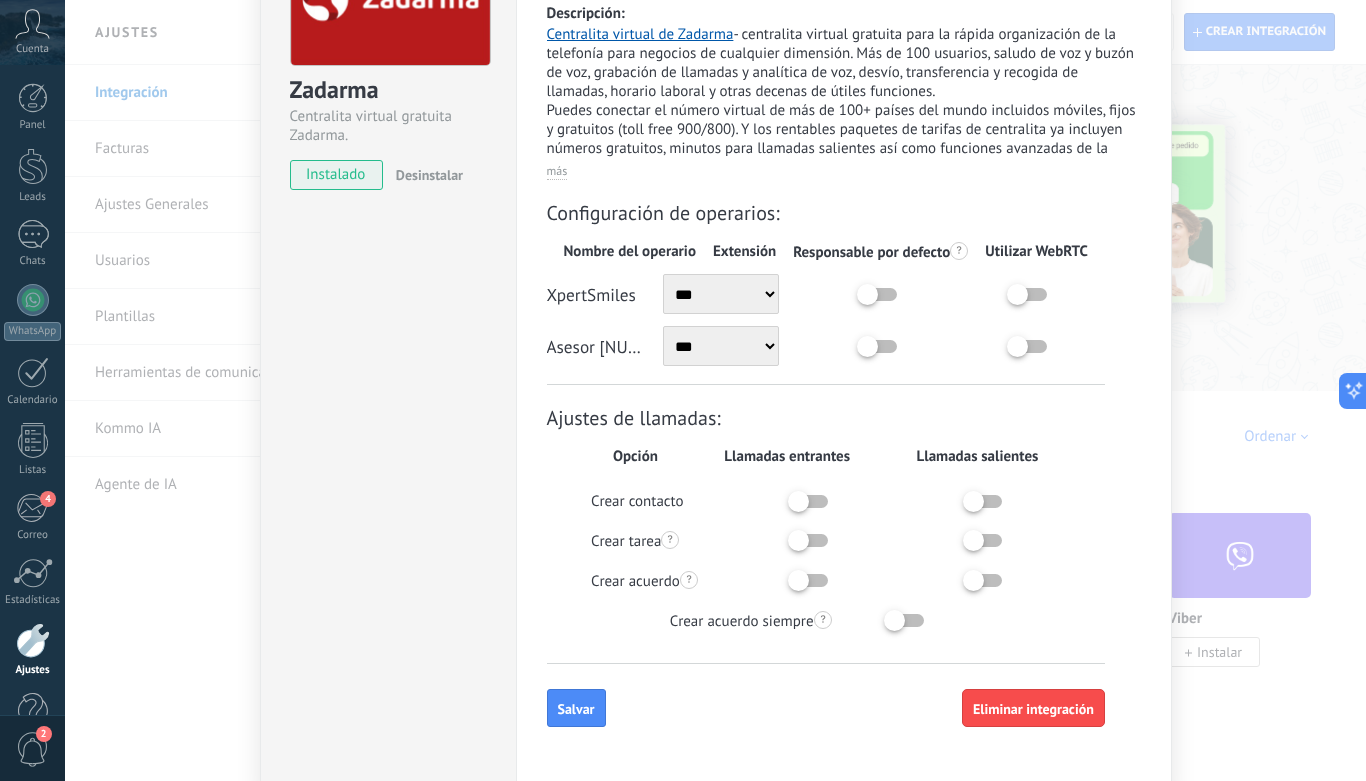 click at bounding box center (985, 501) 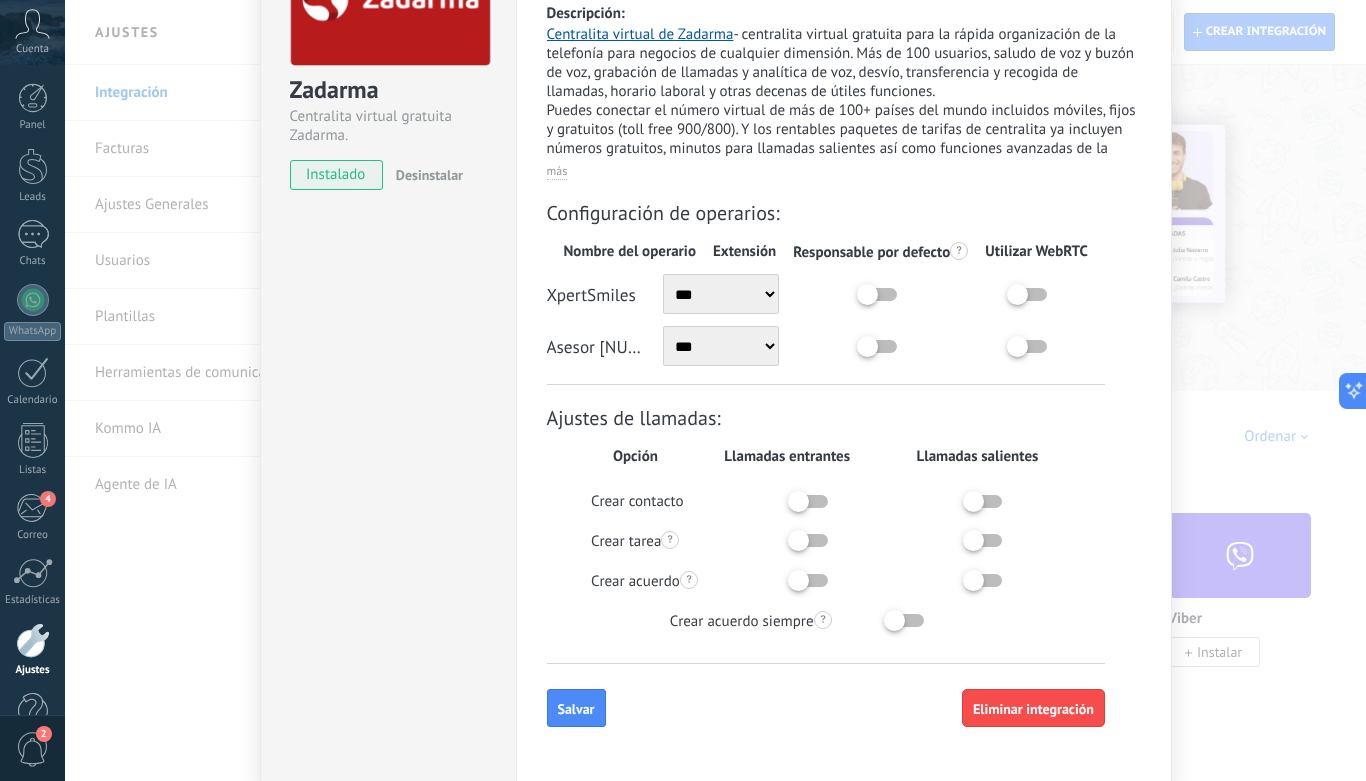 click at bounding box center [1045, 571] 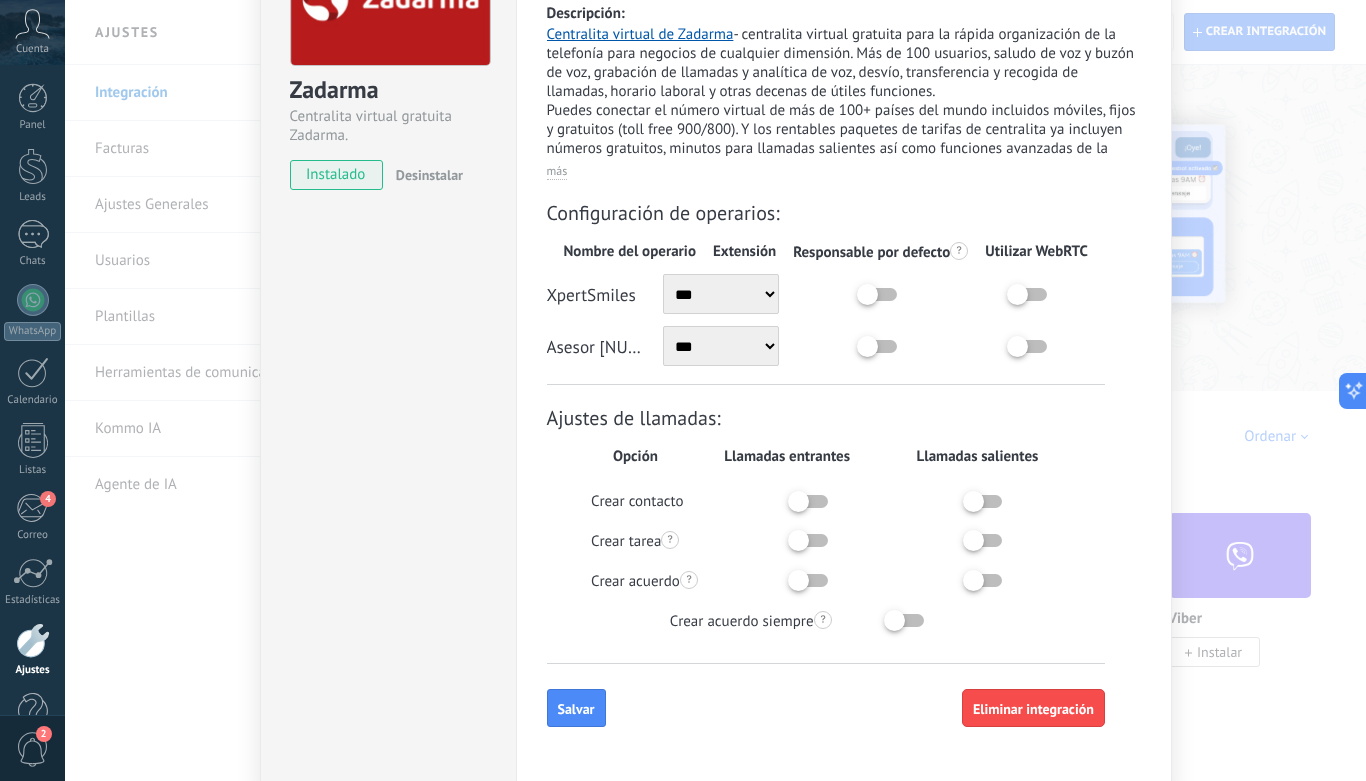 click on "Asesor 01   *** *** *** *** *** ***" at bounding box center [826, 346] 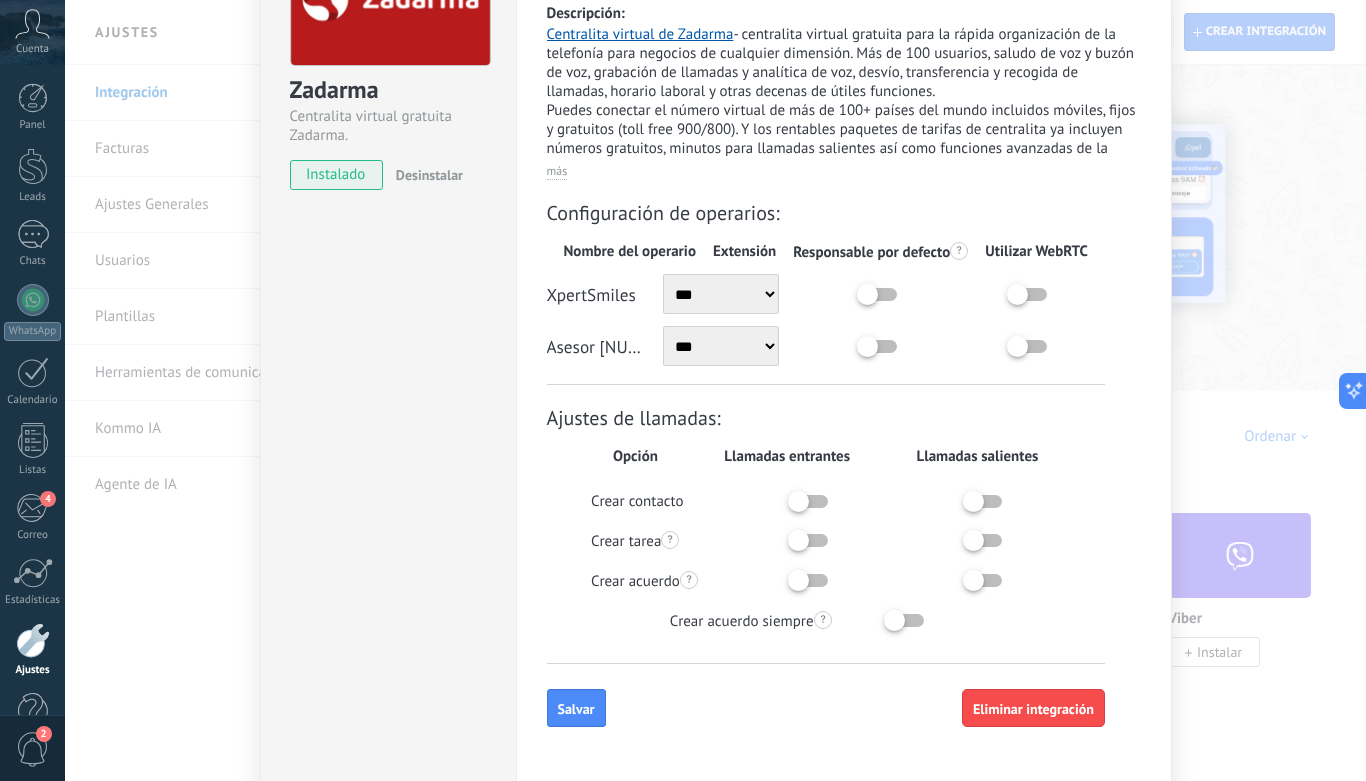 click at bounding box center [1090, 337] 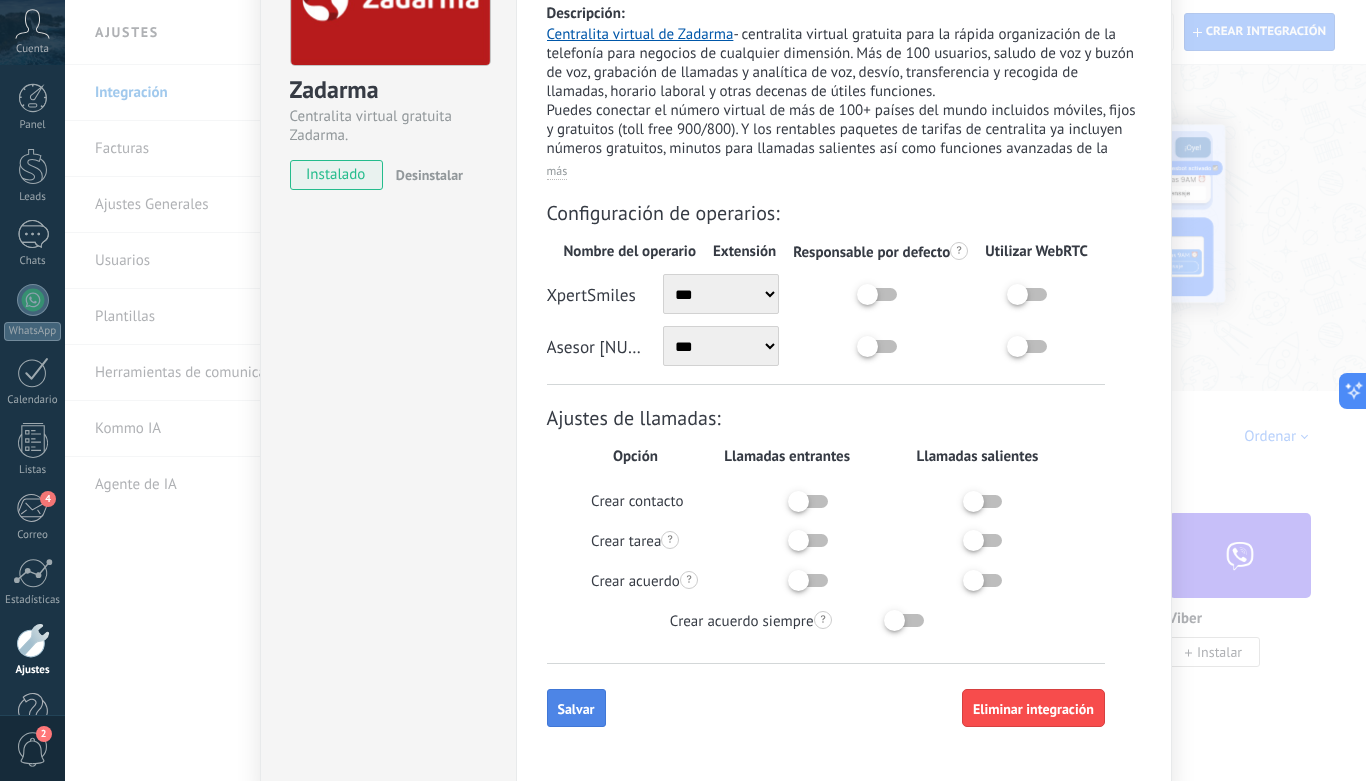 click on "Salvar" at bounding box center [576, 709] 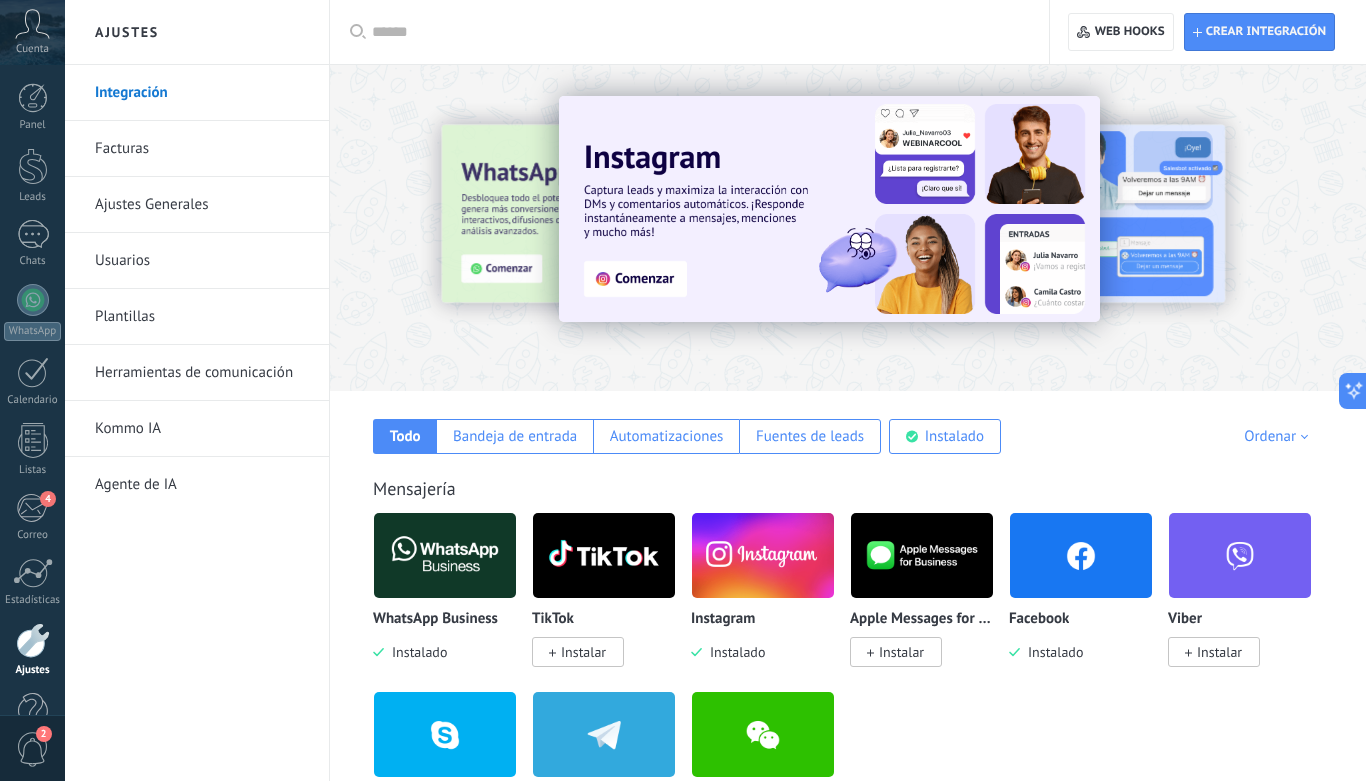 scroll, scrollTop: 0, scrollLeft: 0, axis: both 